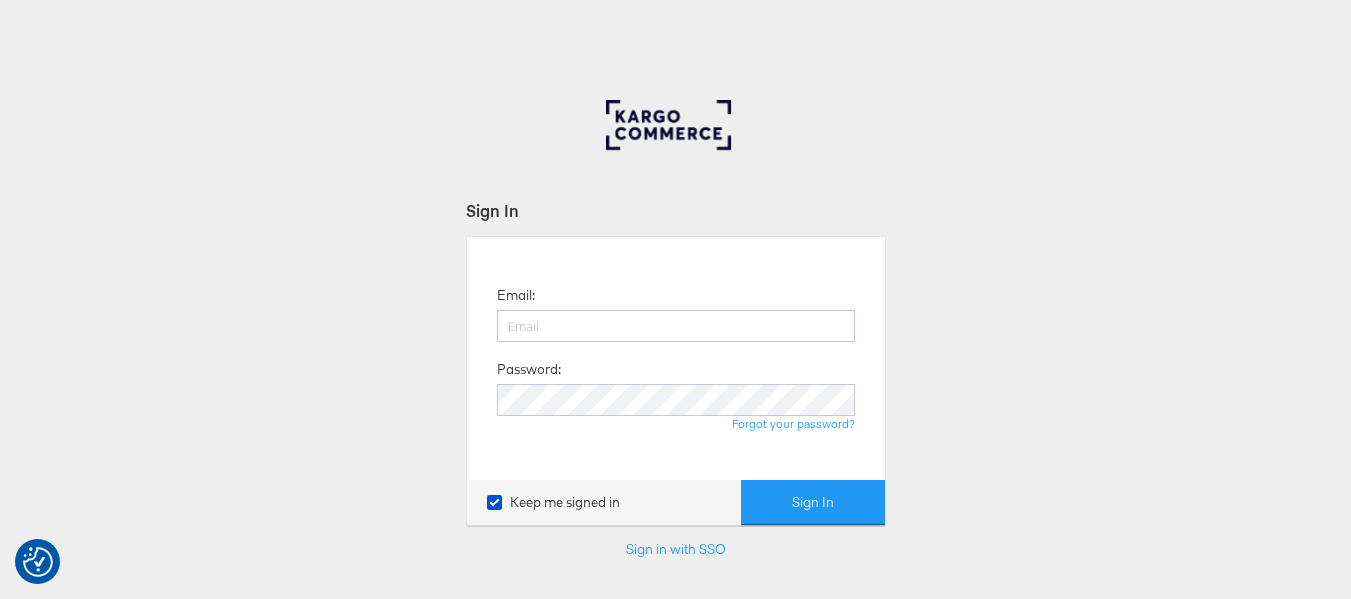 scroll, scrollTop: 0, scrollLeft: 0, axis: both 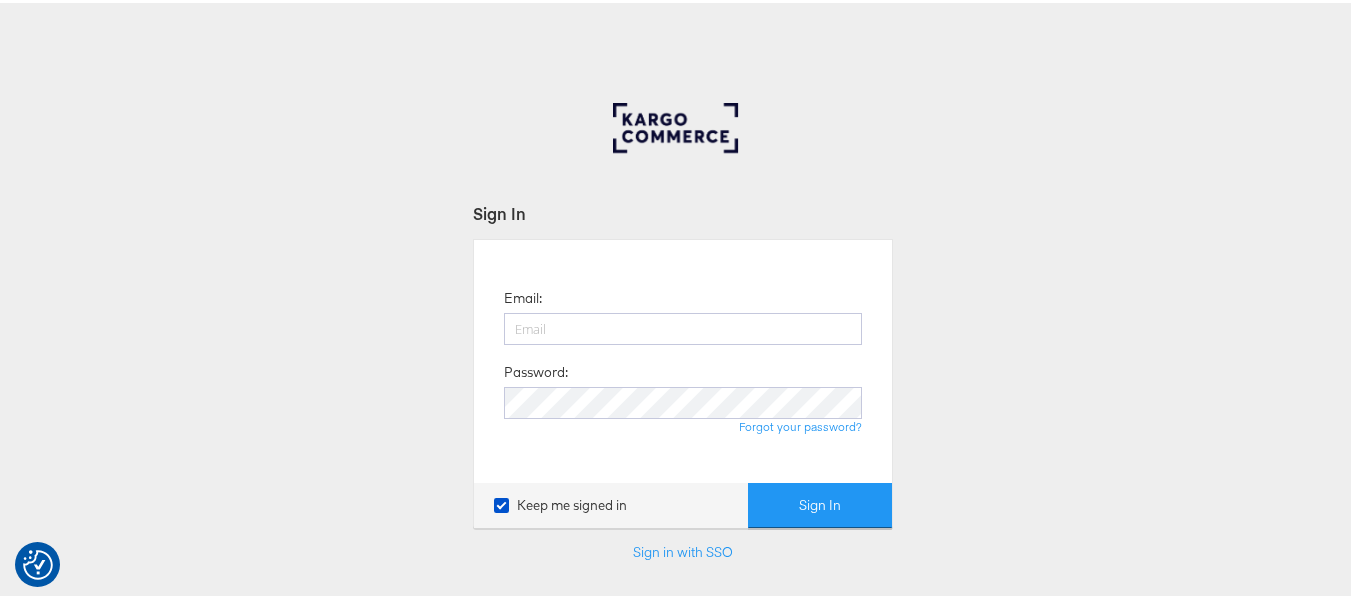 type on "[USERNAME]@[DOMAIN].com" 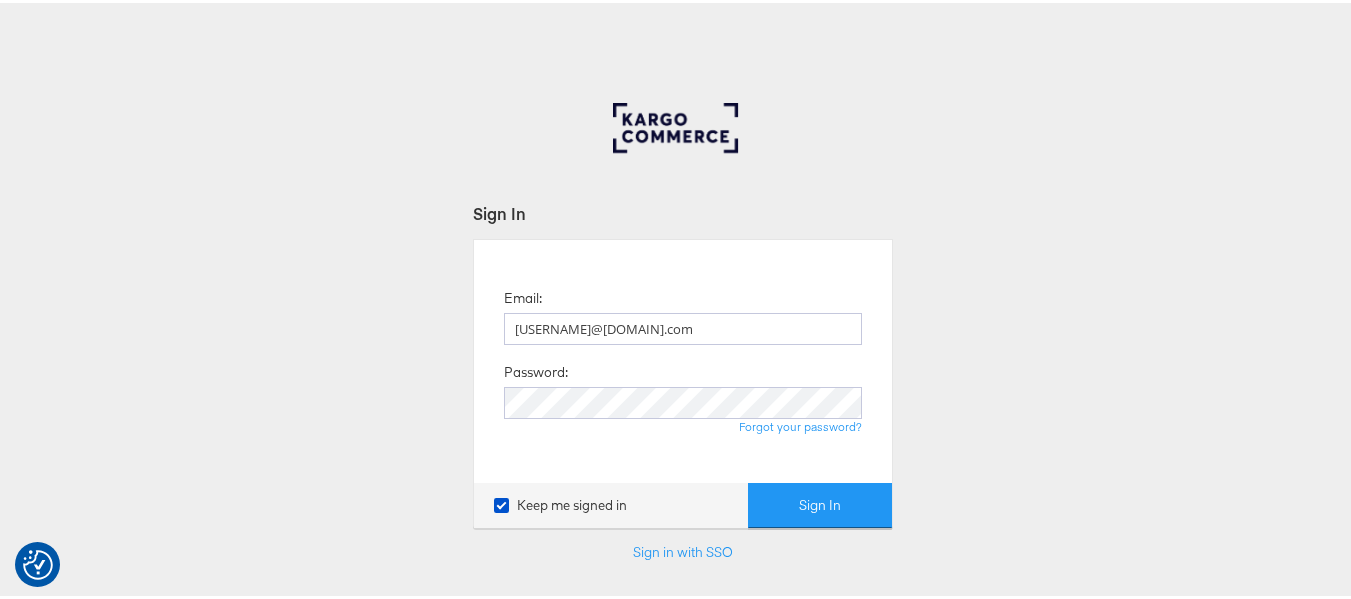 click on "Sign In" at bounding box center (820, 502) 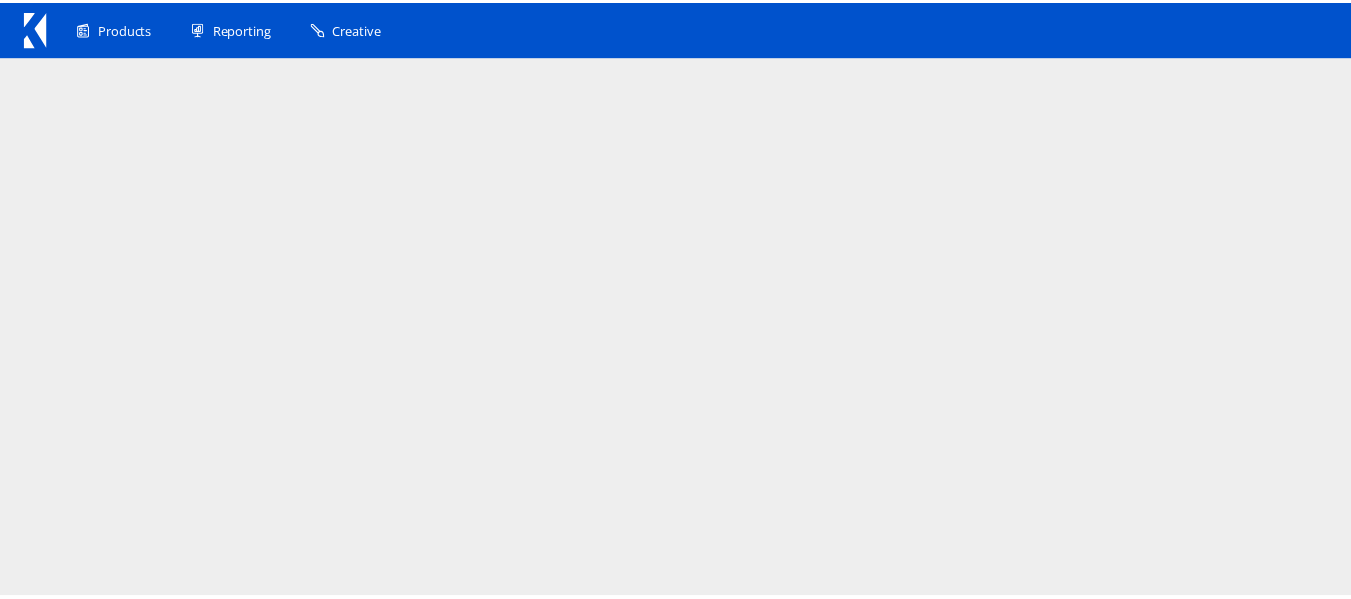 scroll, scrollTop: 0, scrollLeft: 0, axis: both 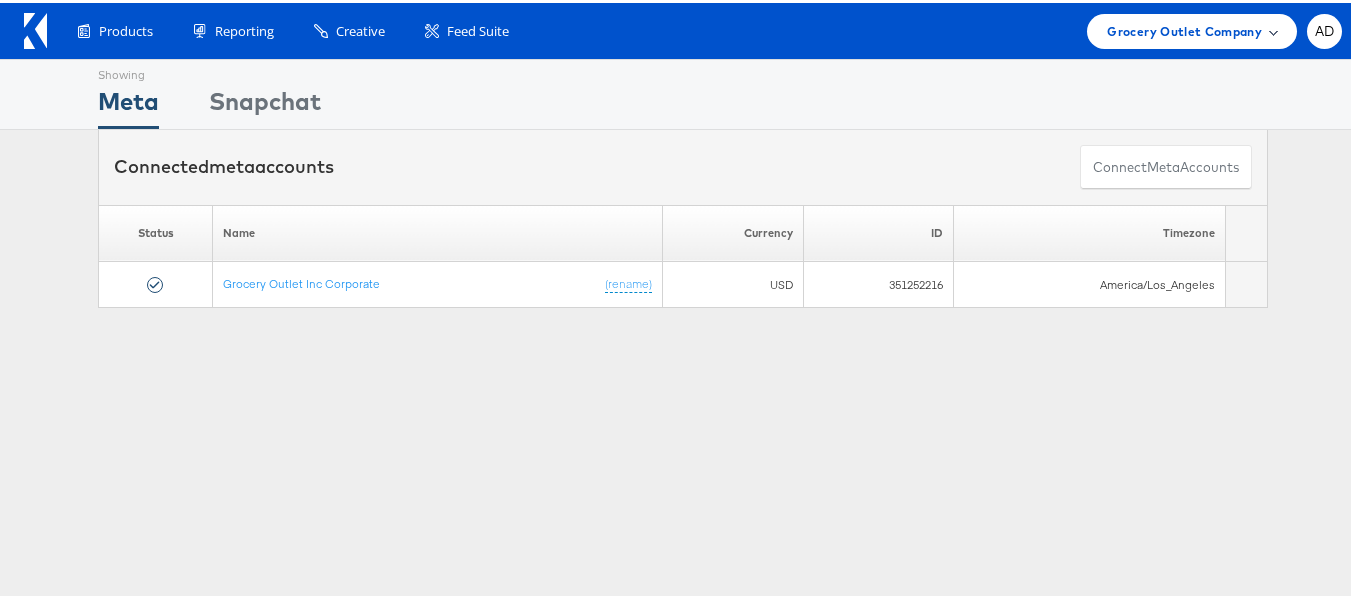 click on "Grocery Outlet Company" at bounding box center [1184, 28] 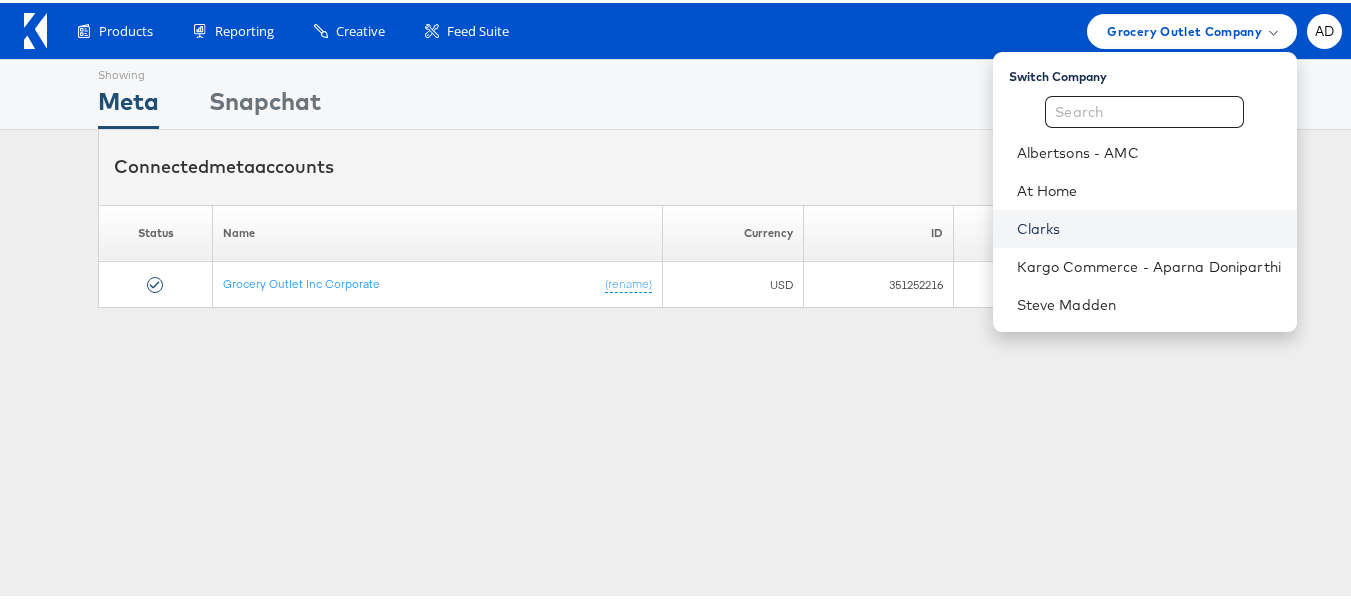 click on "Clarks" at bounding box center (1149, 226) 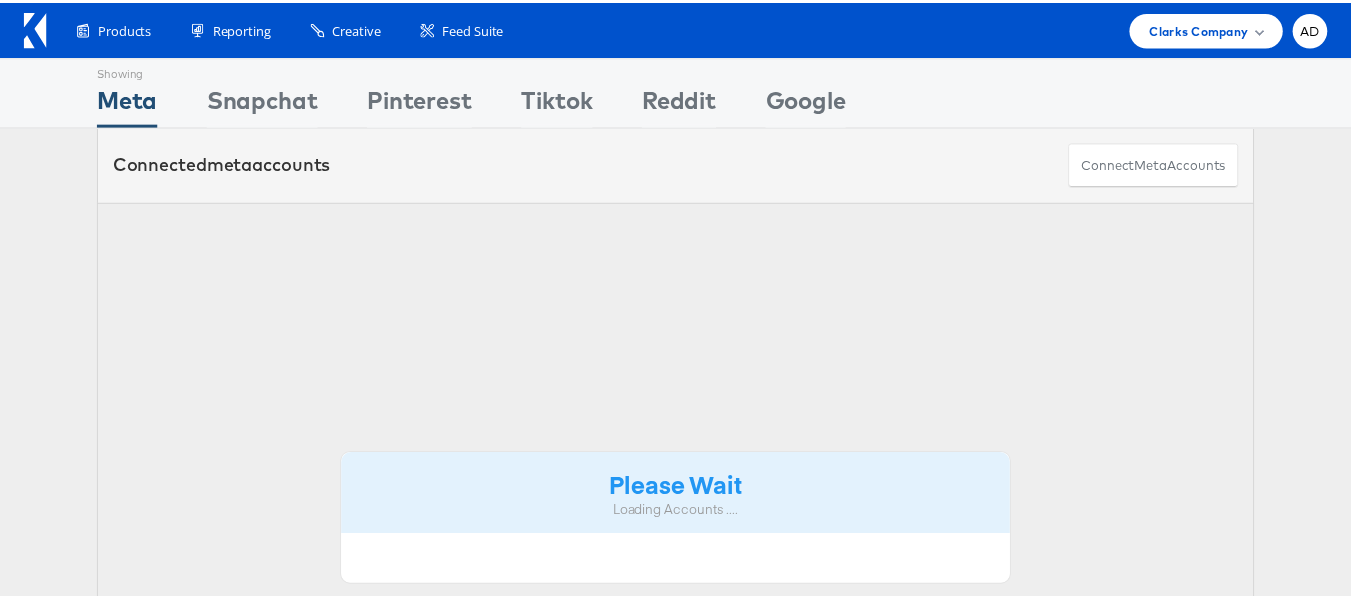 scroll, scrollTop: 0, scrollLeft: 0, axis: both 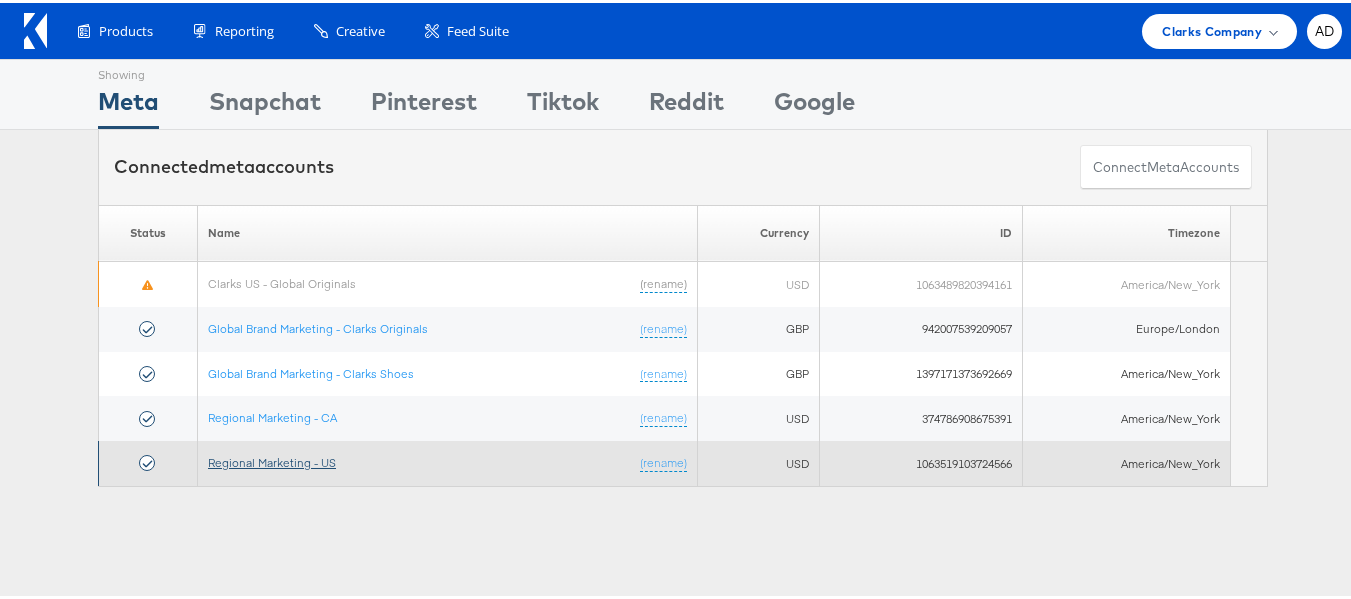 click on "Regional Marketing - US" at bounding box center (272, 459) 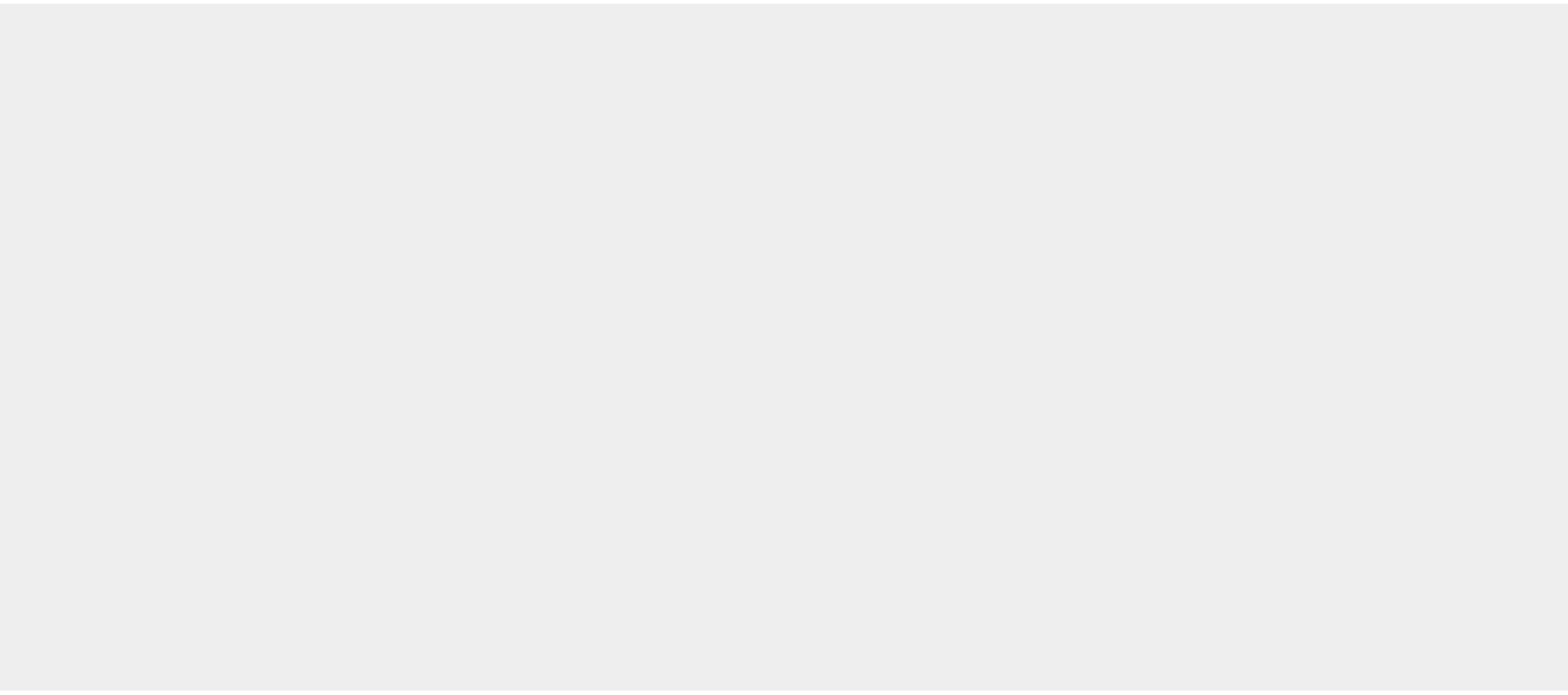 scroll, scrollTop: 0, scrollLeft: 0, axis: both 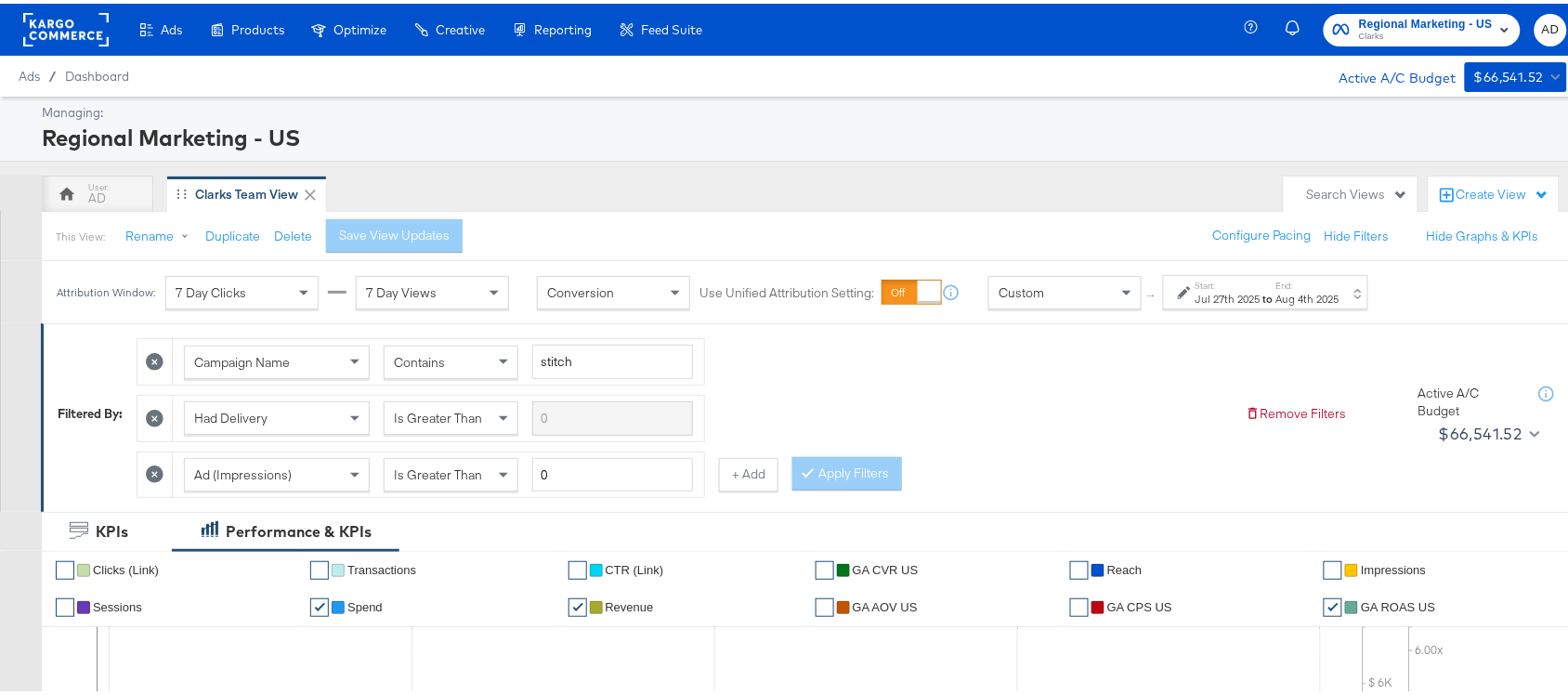 click on "Aug 4th 2025" at bounding box center [1308, 295] 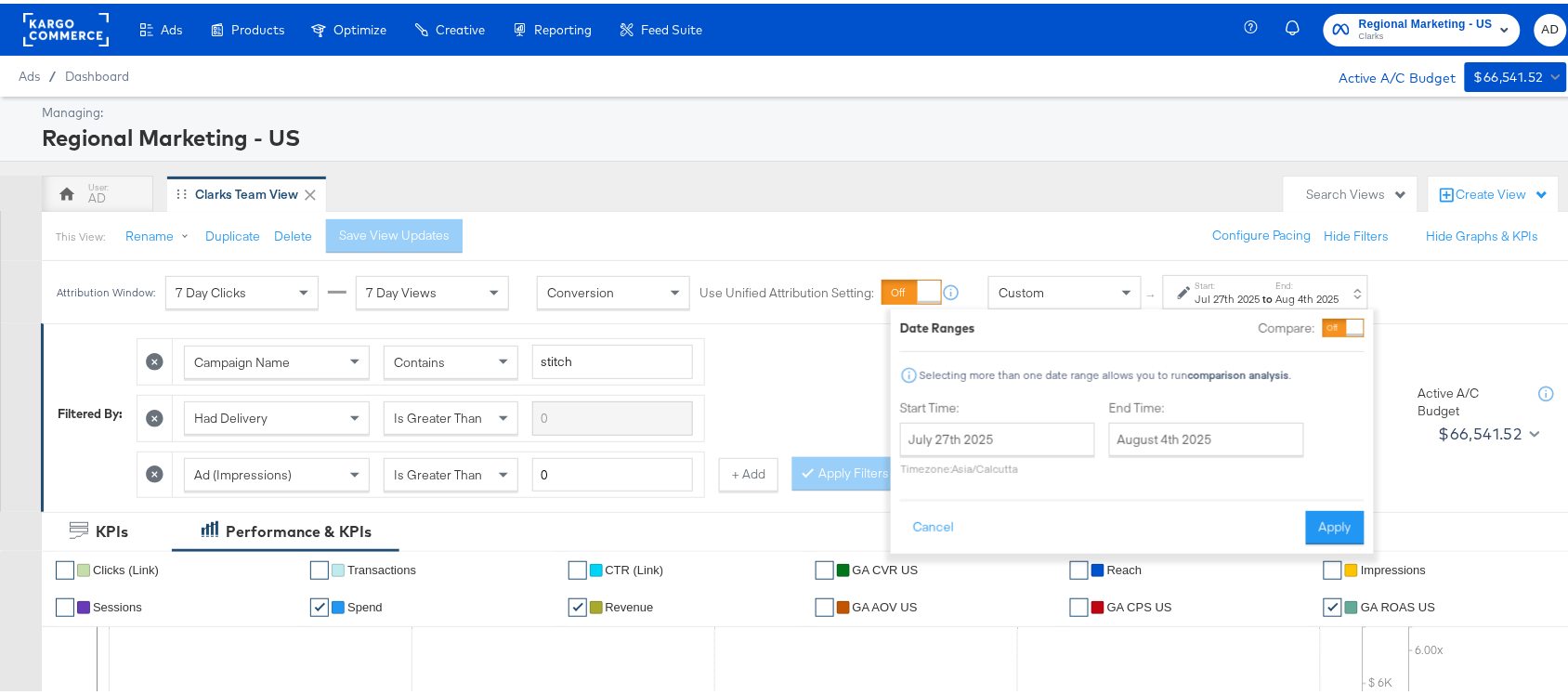 click on "Start Time: July 27th 2025 ‹ July 2025 › Su Mo Tu We Th Fr Sa 29 30 1 2 3 4 5 6 7 8 9 10 11 12 13 14 15 16 17 18 19 20 21 22 23 24 25 26 27 28 29 30 31 1 2 3 4 5 6 7 8 9 Timezone:  Asia/Calcutta" at bounding box center [998, 438] 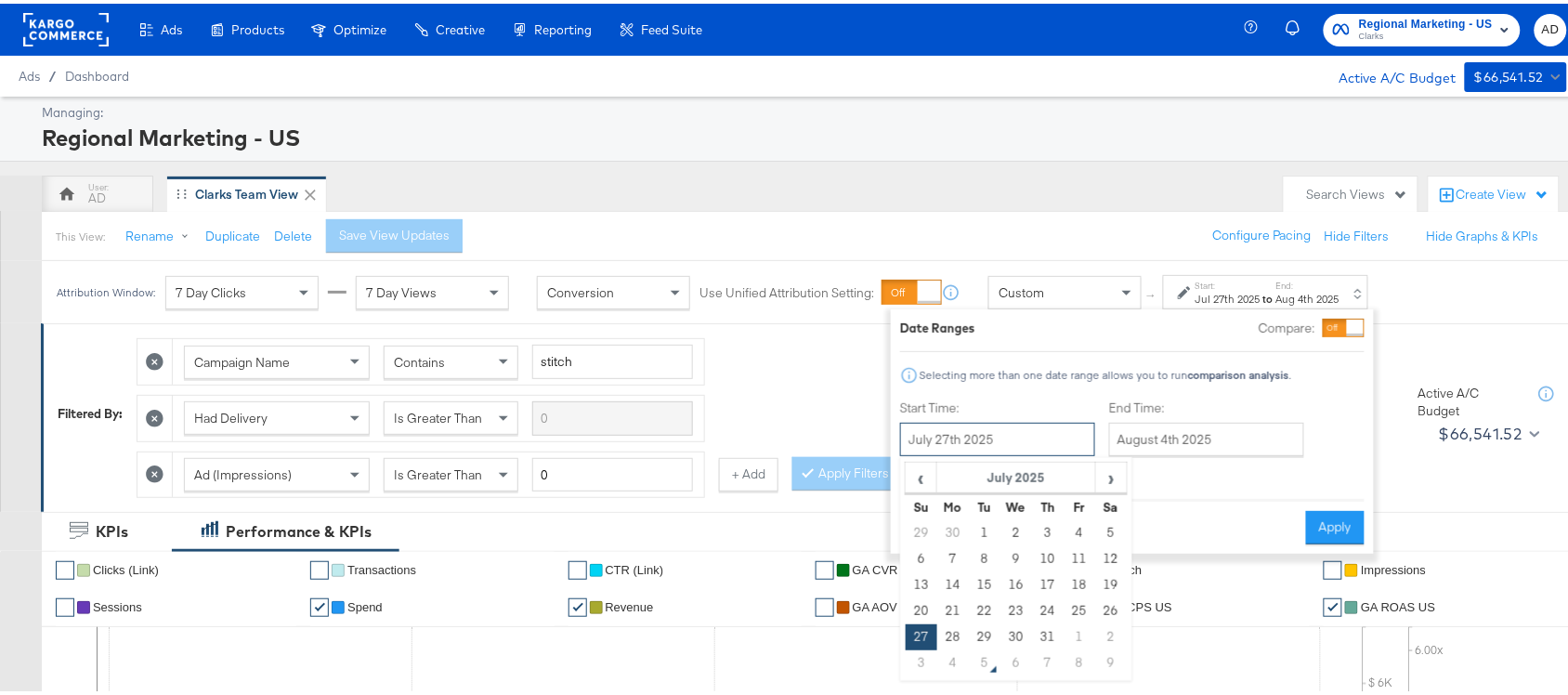 click on "July 27th 2025" at bounding box center [998, 436] 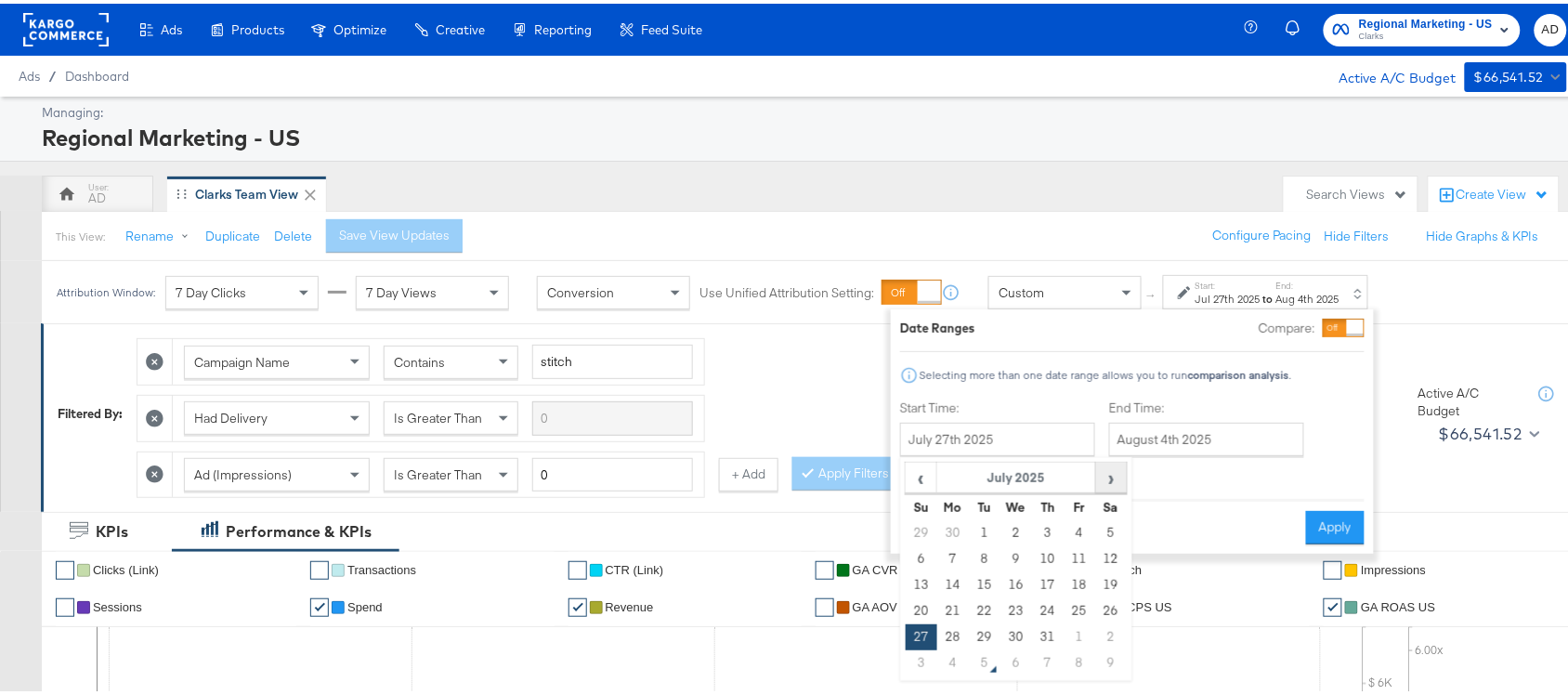 click on "›" at bounding box center [1111, 474] 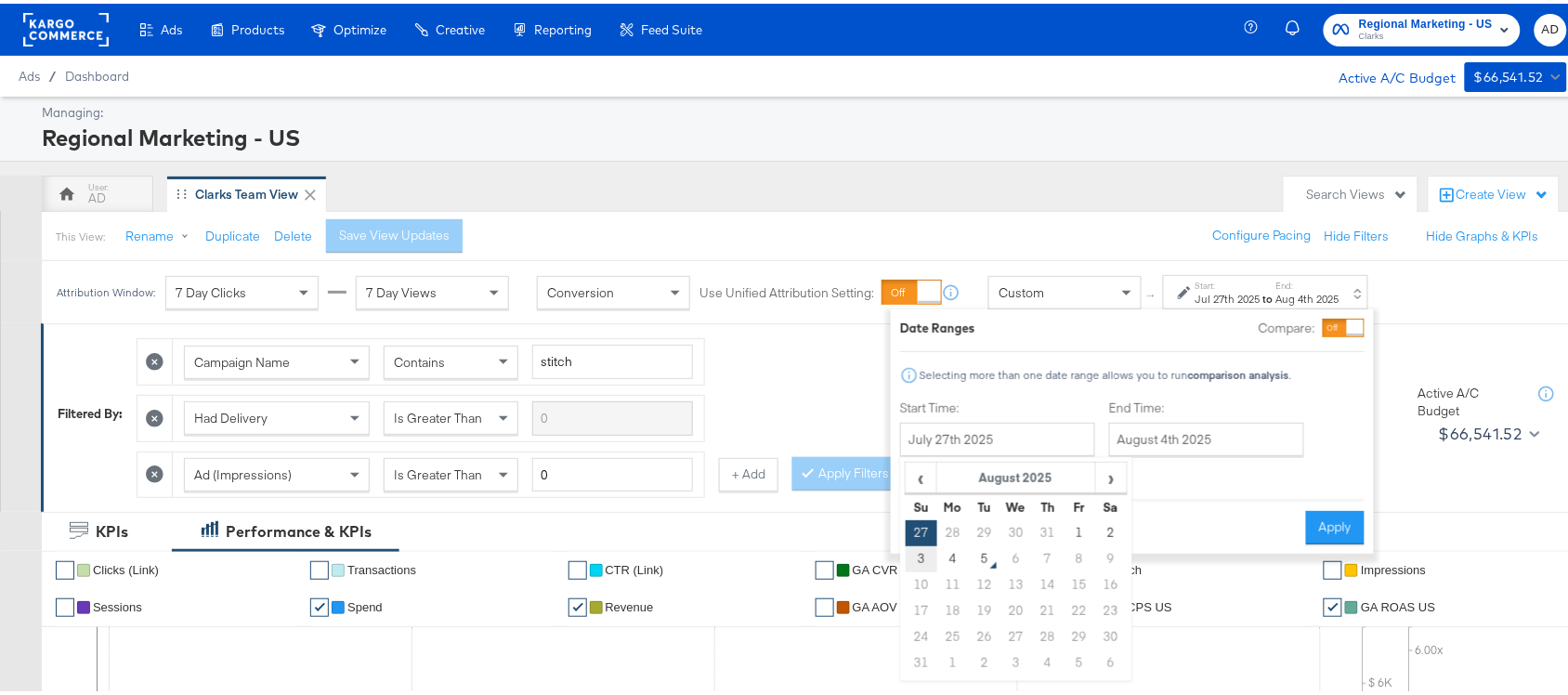 click on "3" at bounding box center (921, 556) 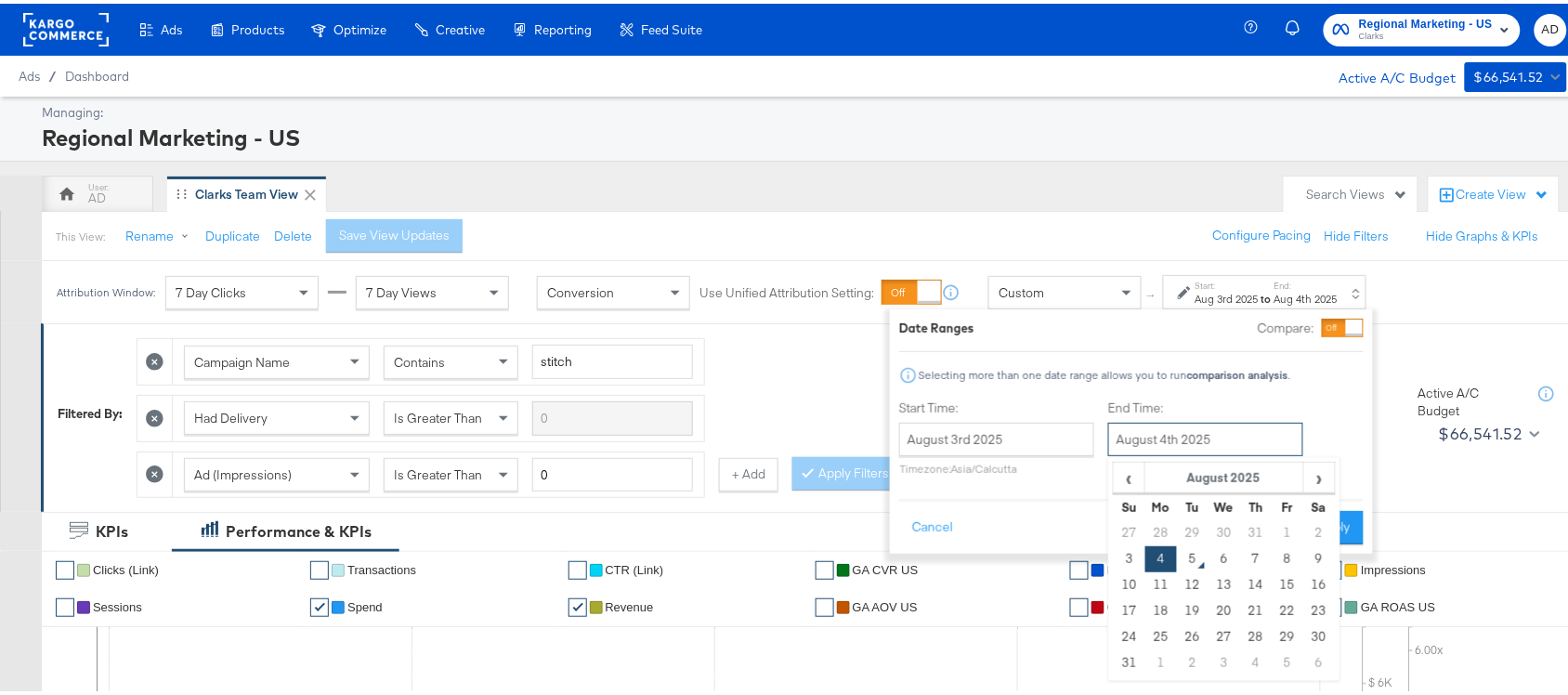 click on "August 4th 2025" at bounding box center [1206, 436] 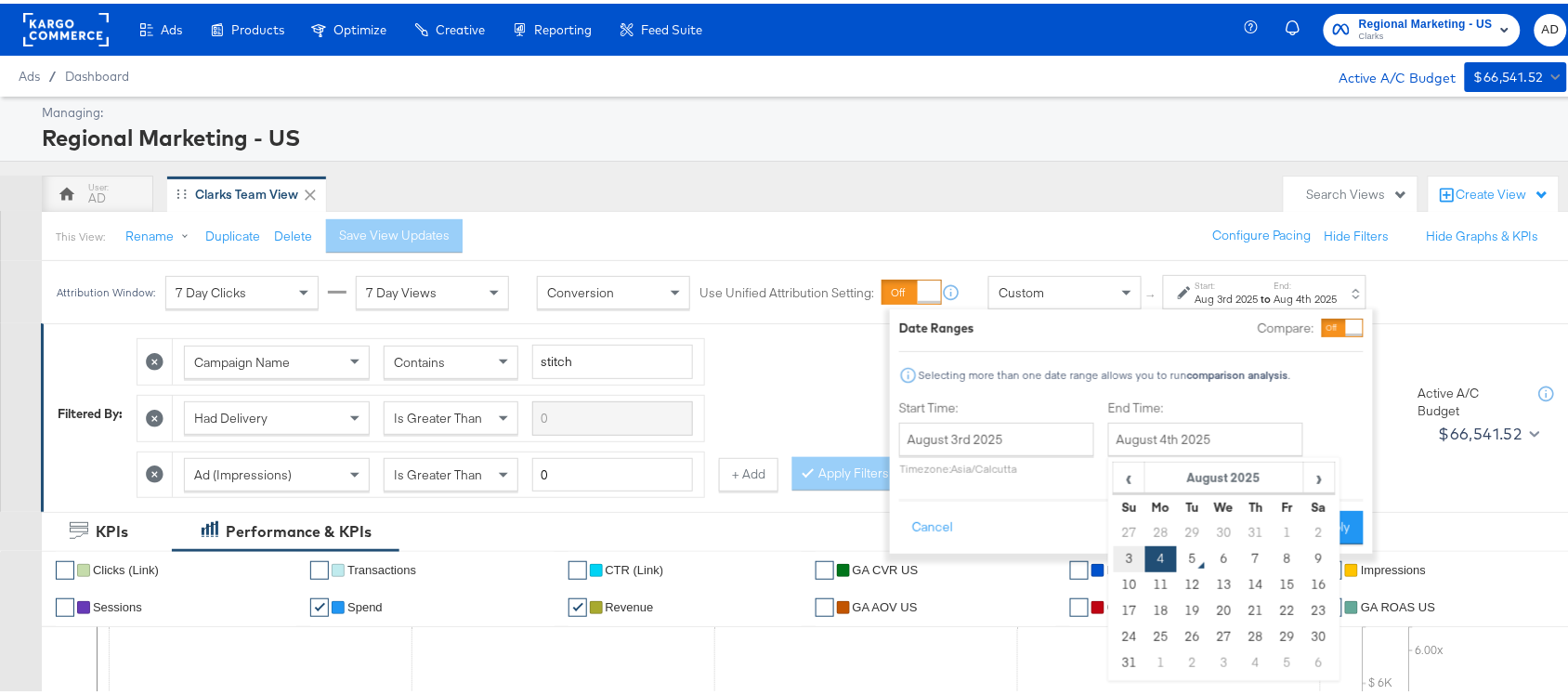click on "3" at bounding box center (1130, 556) 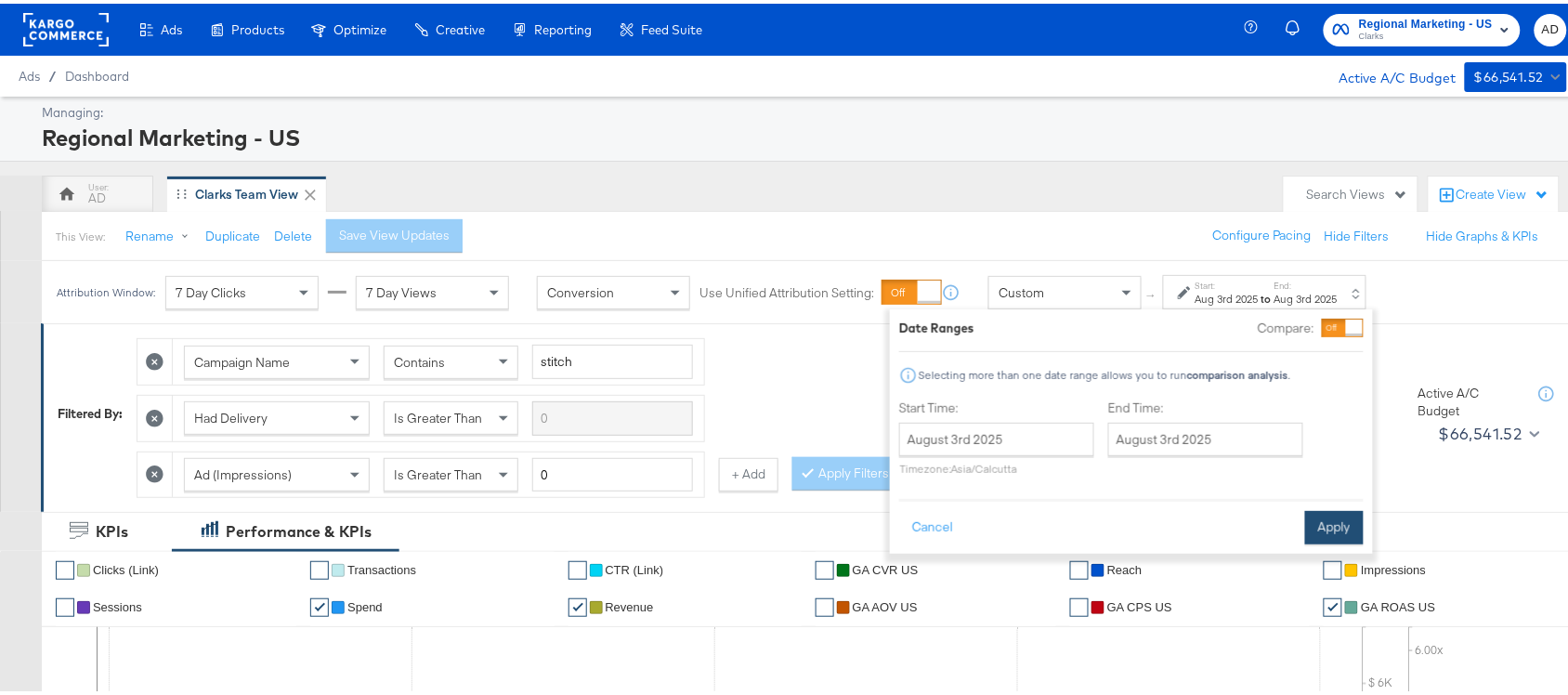 click on "Apply" at bounding box center (1334, 524) 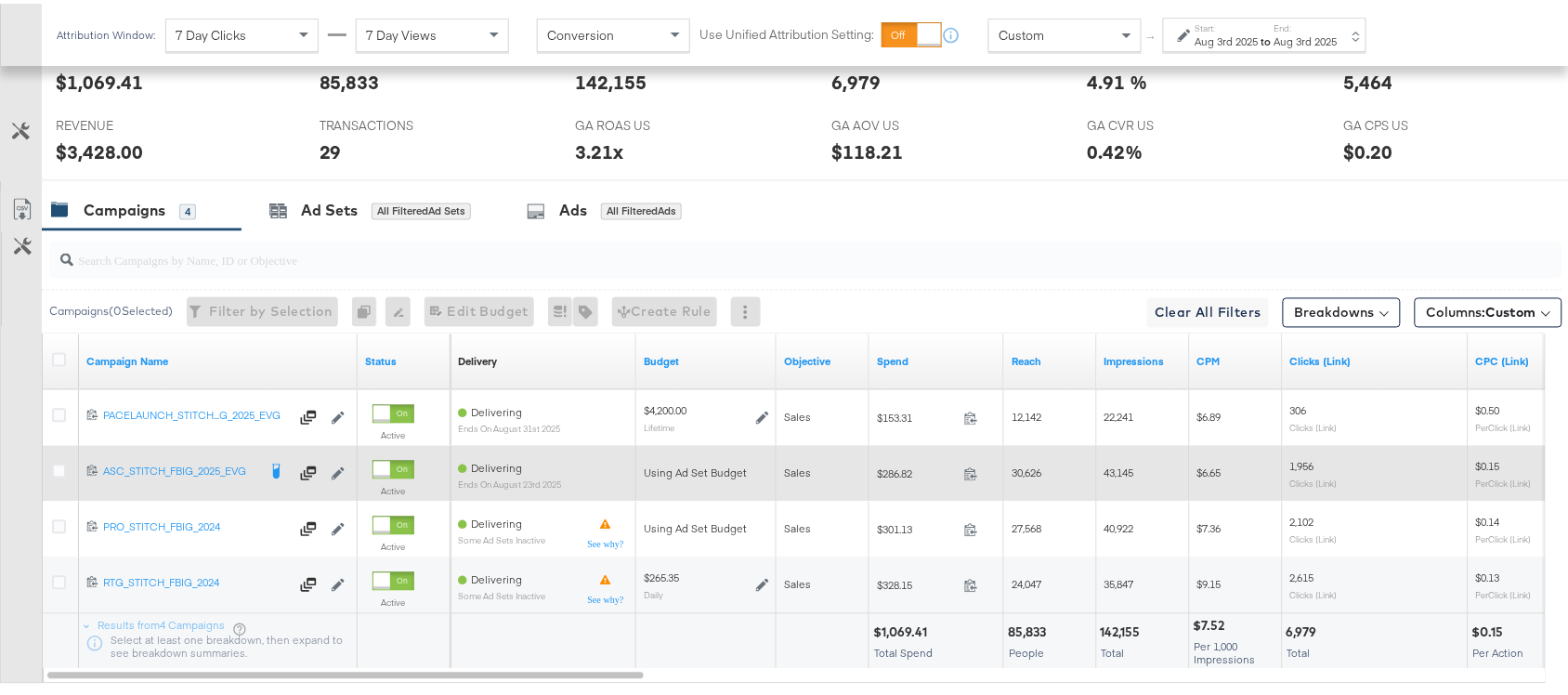 scroll, scrollTop: 1024, scrollLeft: 0, axis: vertical 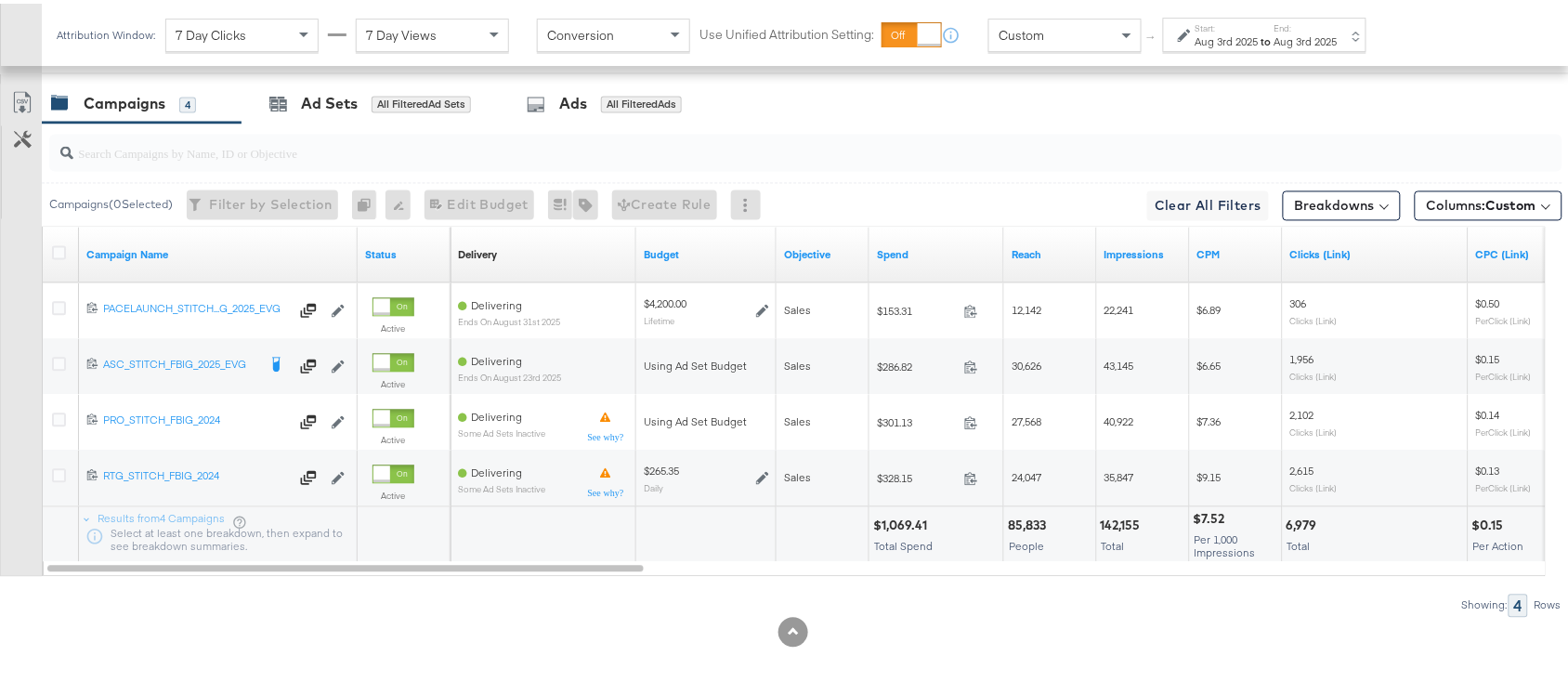 click on "$1,069.41" at bounding box center [903, 522] 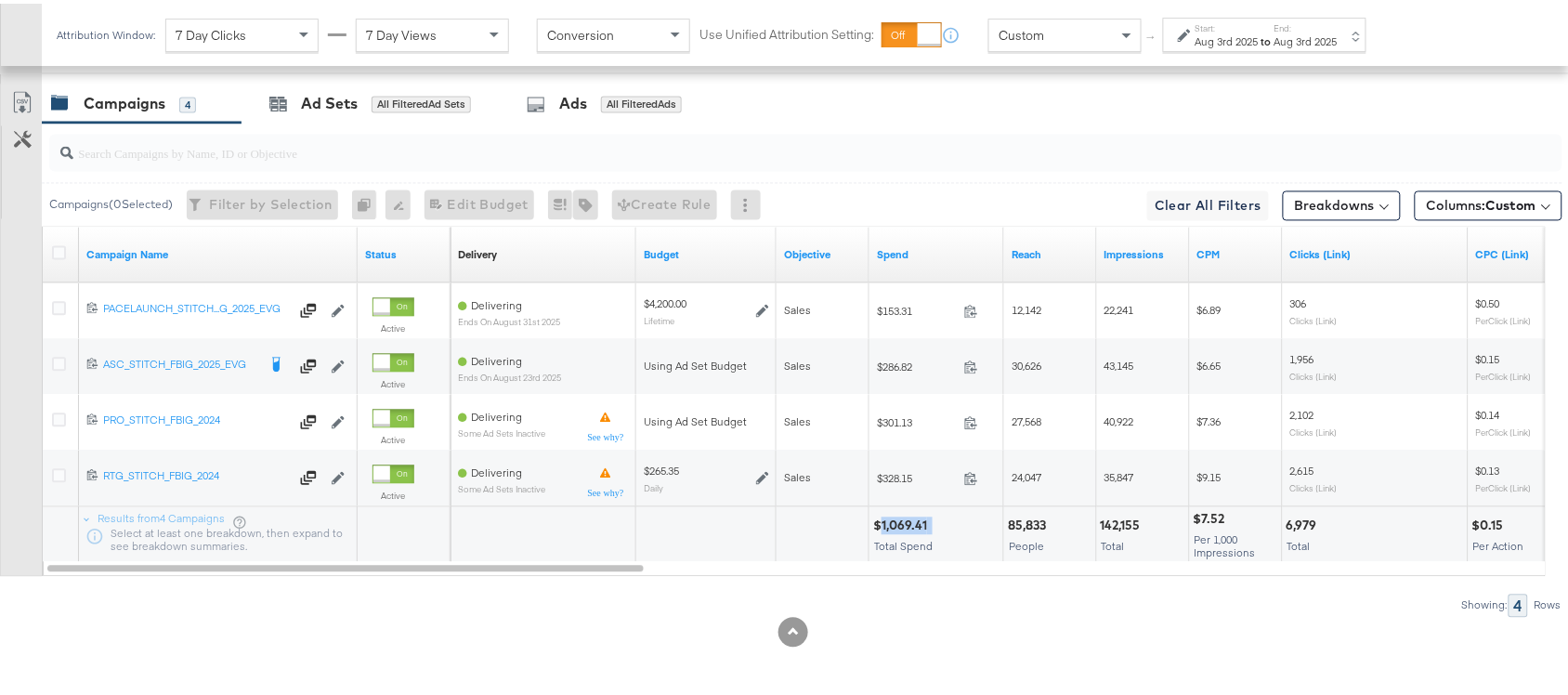 click on "$1,069.41" at bounding box center [903, 522] 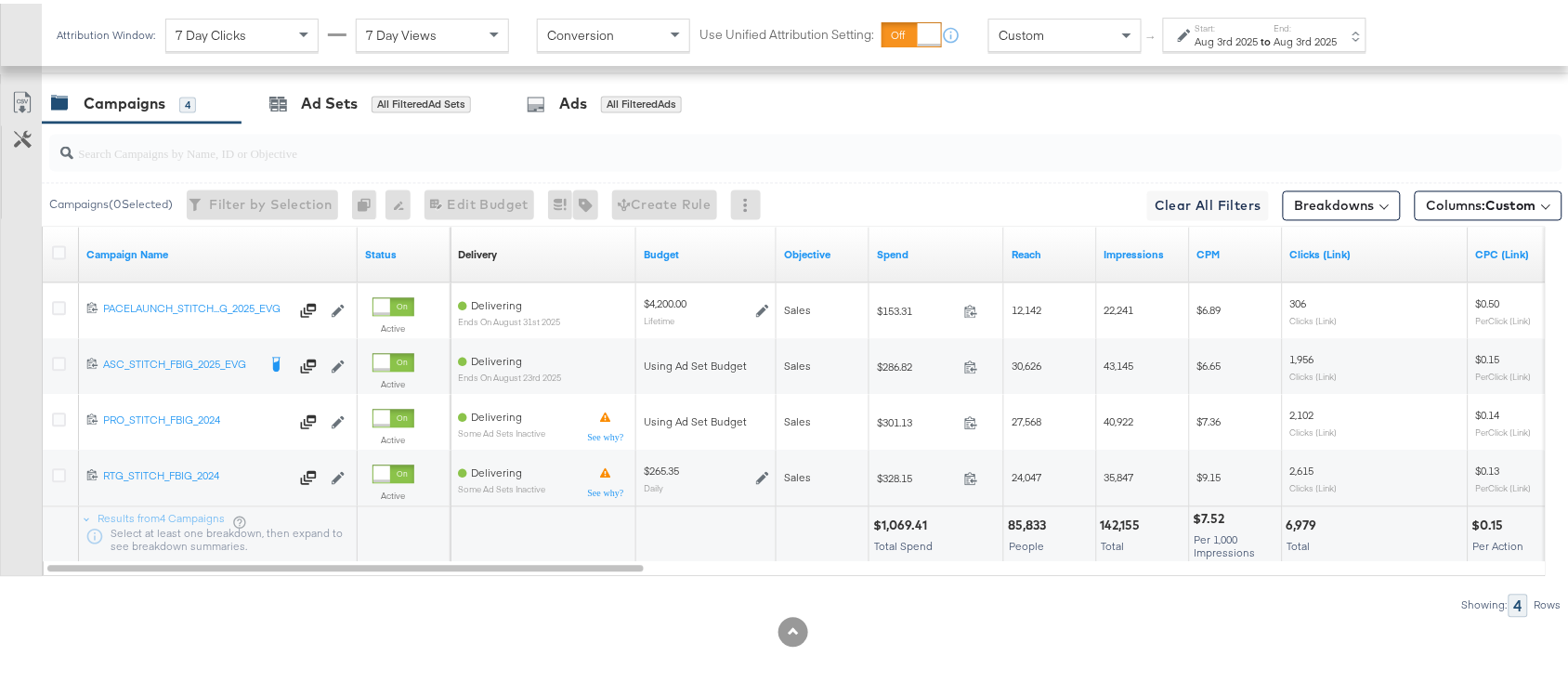 click on "142,155" at bounding box center [1123, 522] 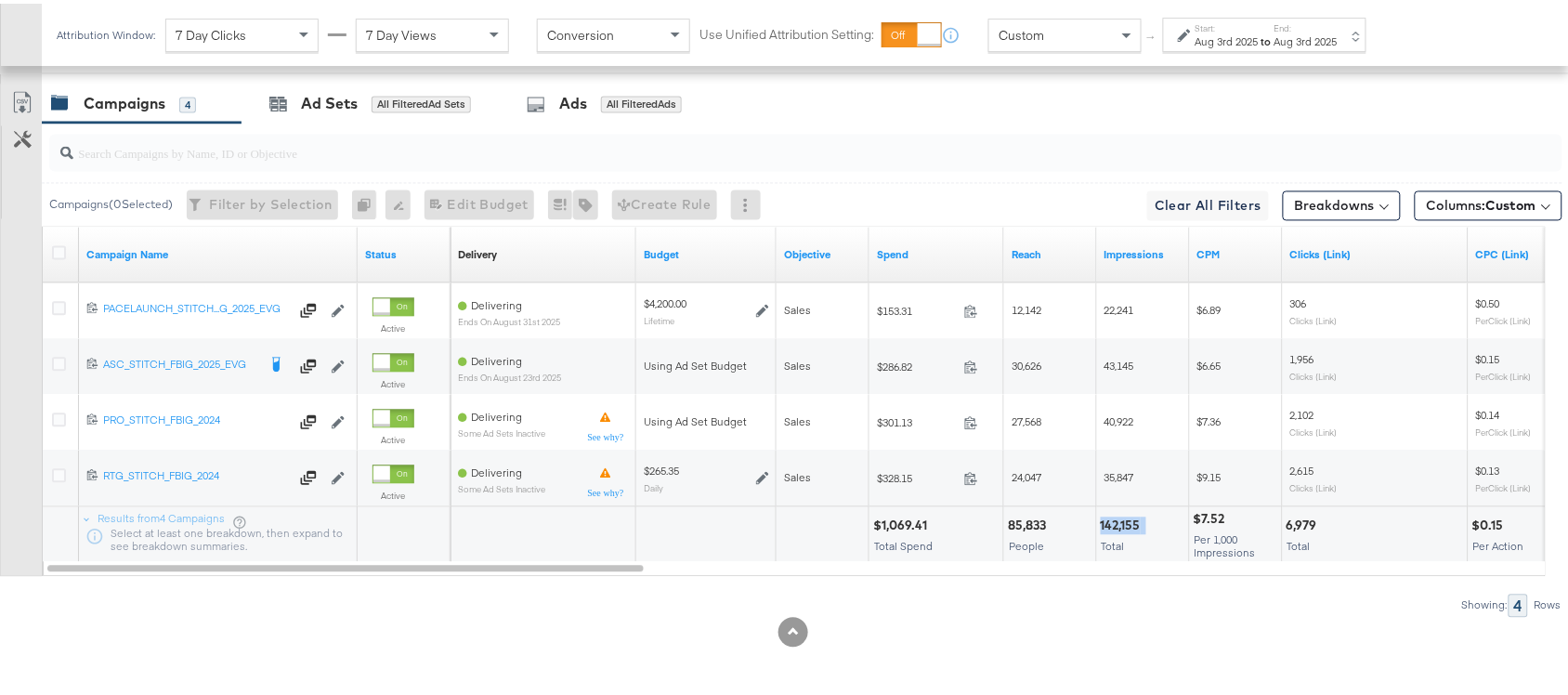 copy on "142,155" 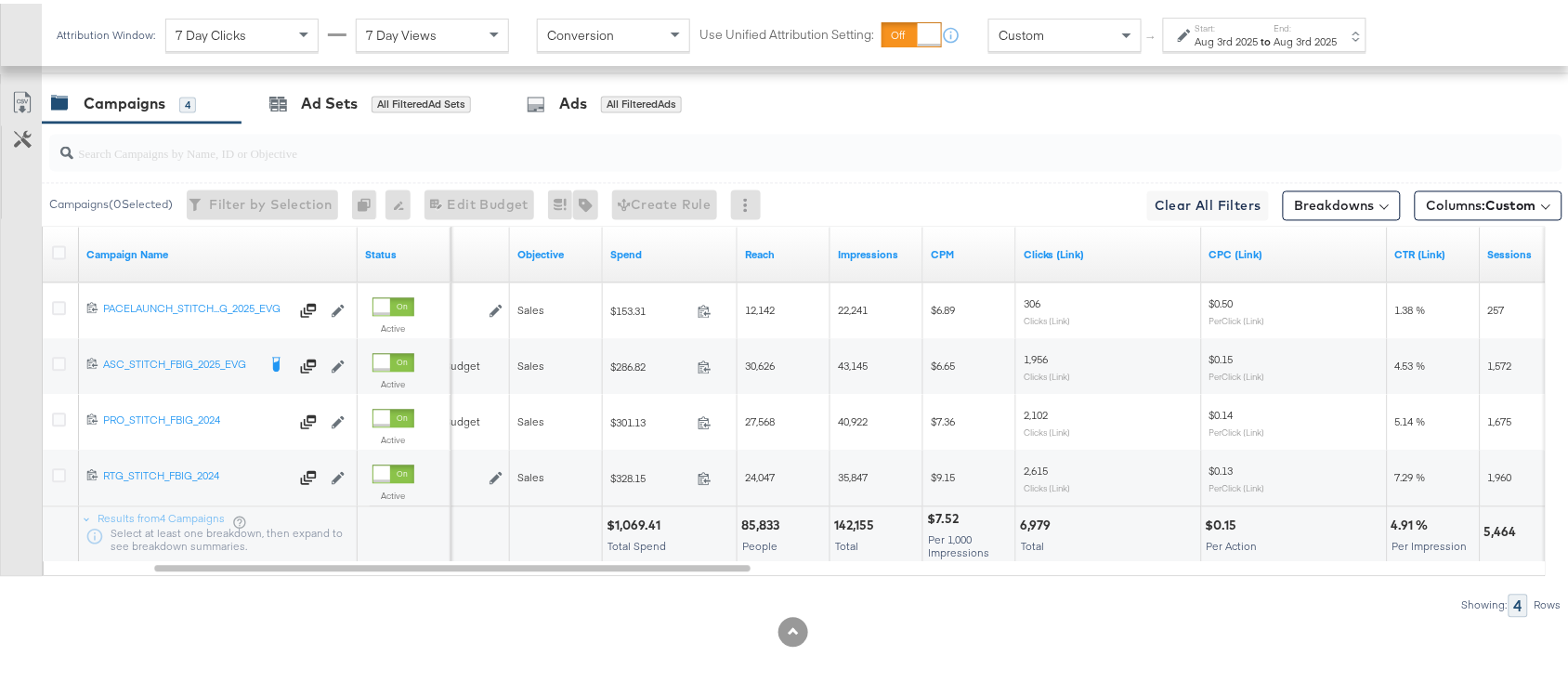 click on "6,979" at bounding box center [1038, 522] 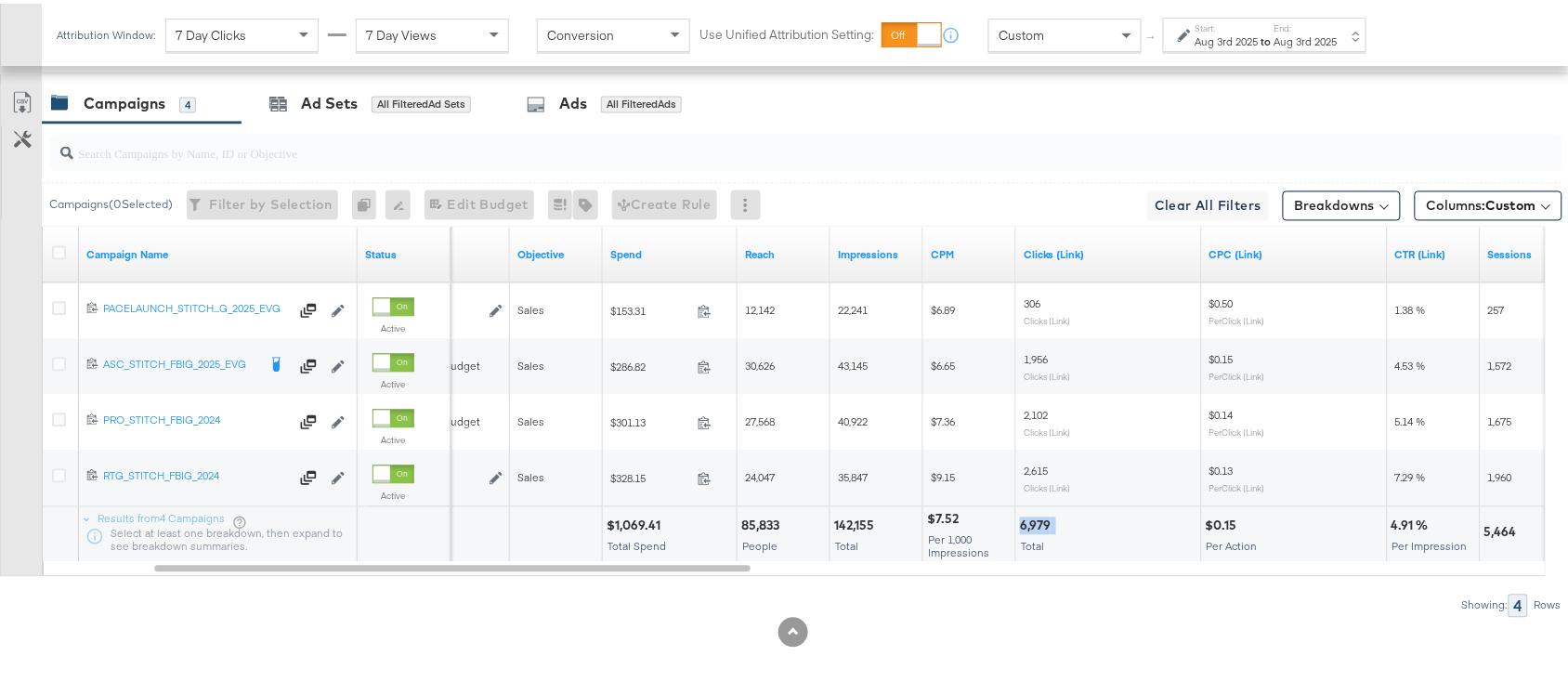copy on "6,979" 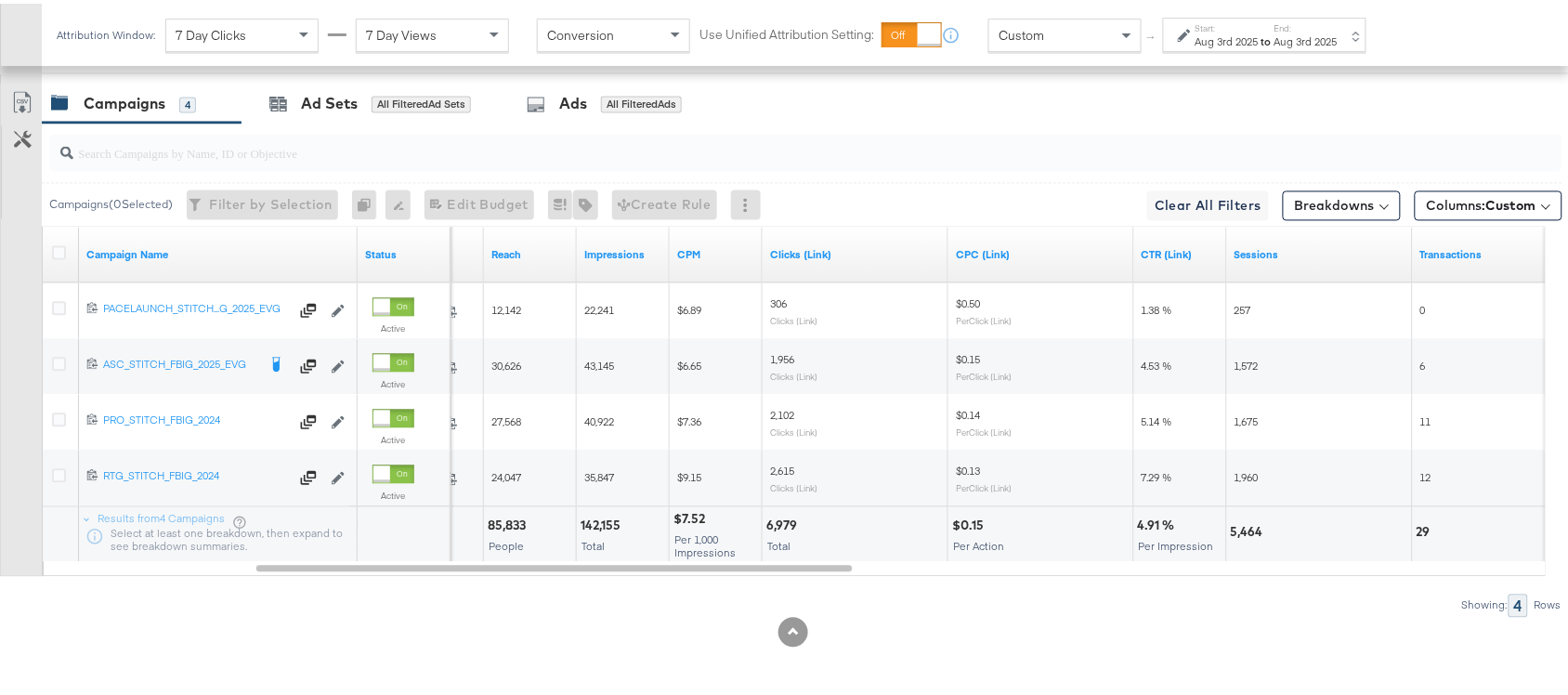click on "5,464" at bounding box center (1249, 529) 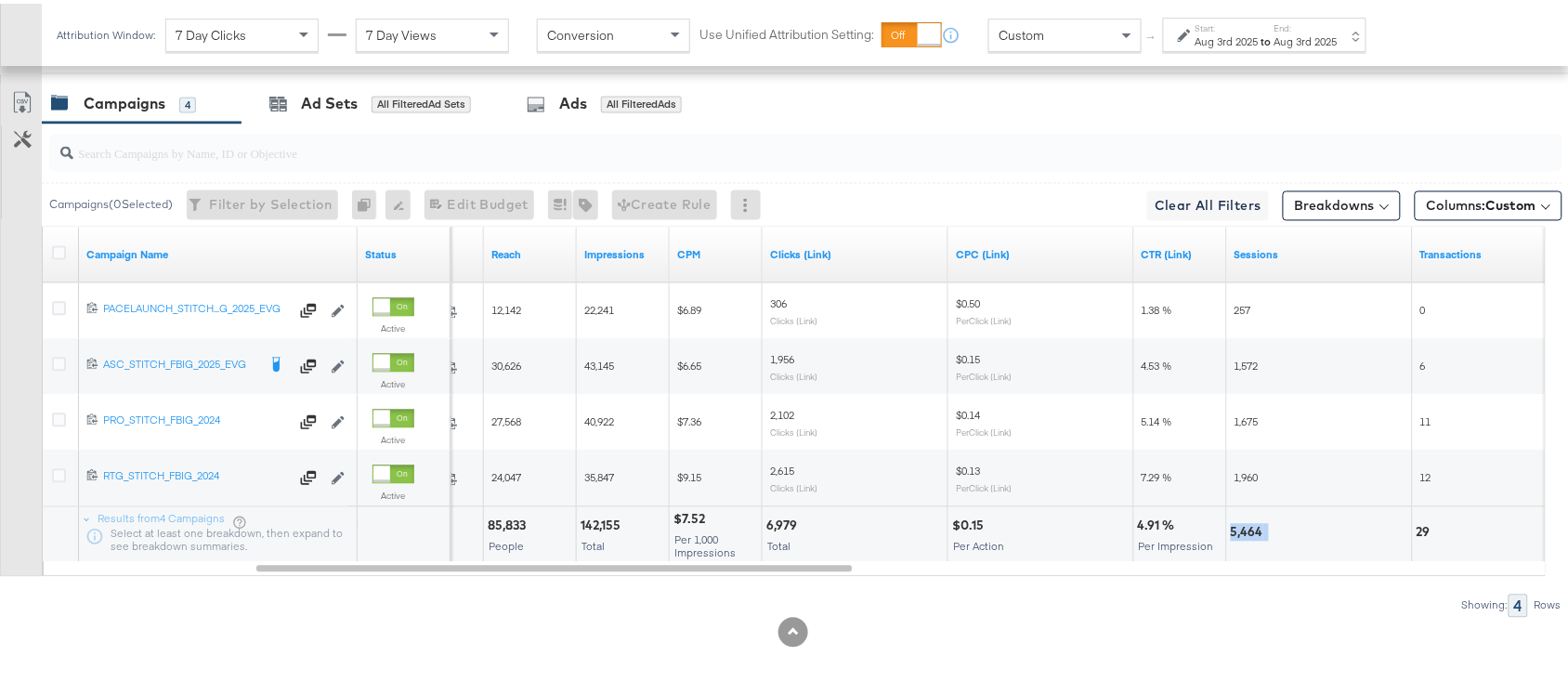 copy on "5,464" 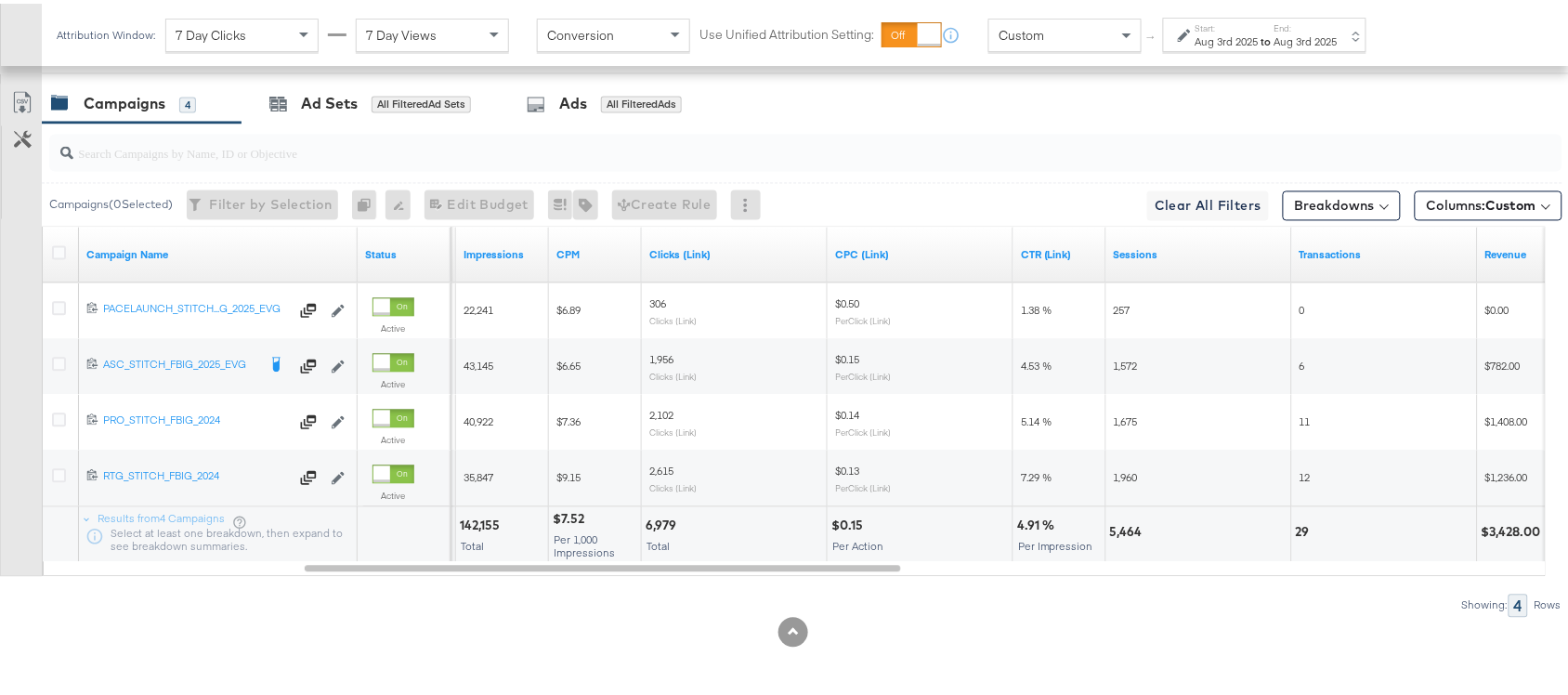 click on "29" at bounding box center [1305, 529] 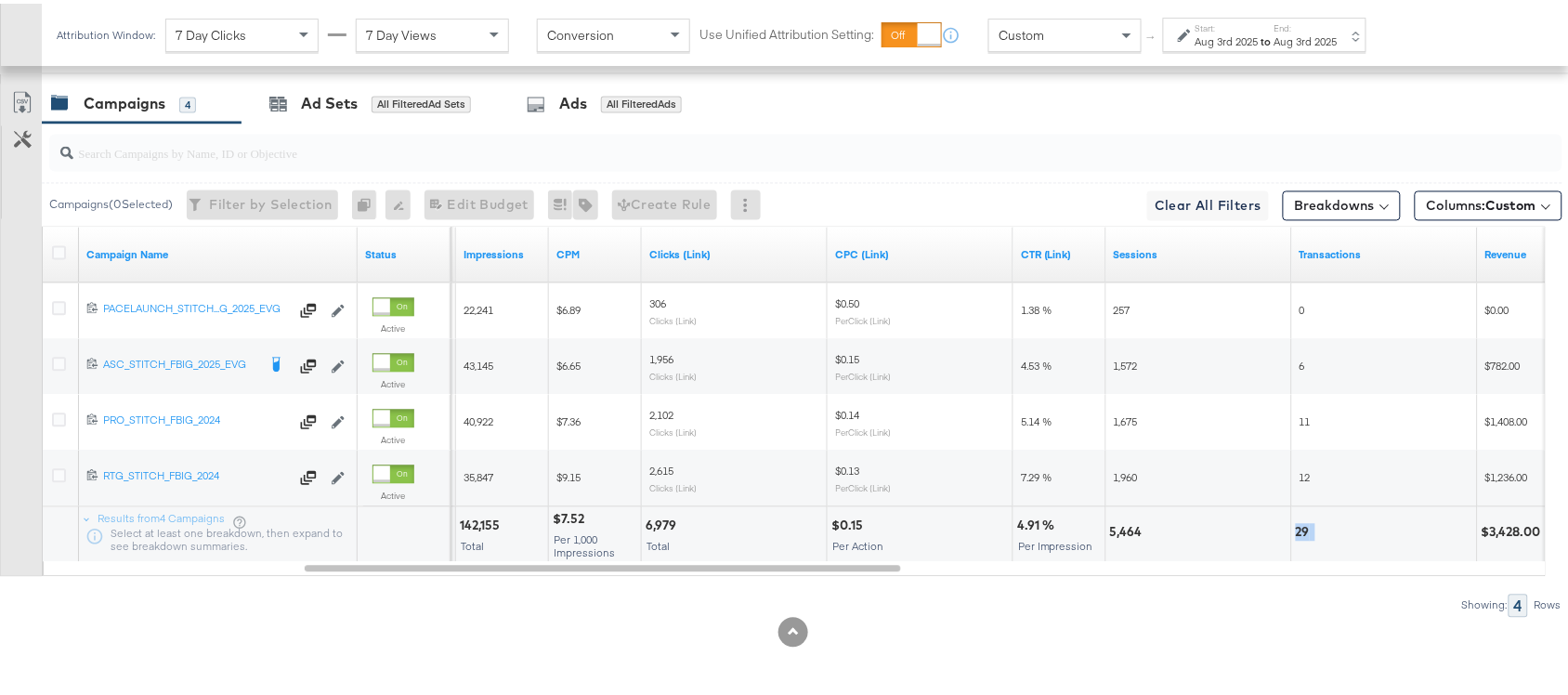 click on "29" at bounding box center [1305, 529] 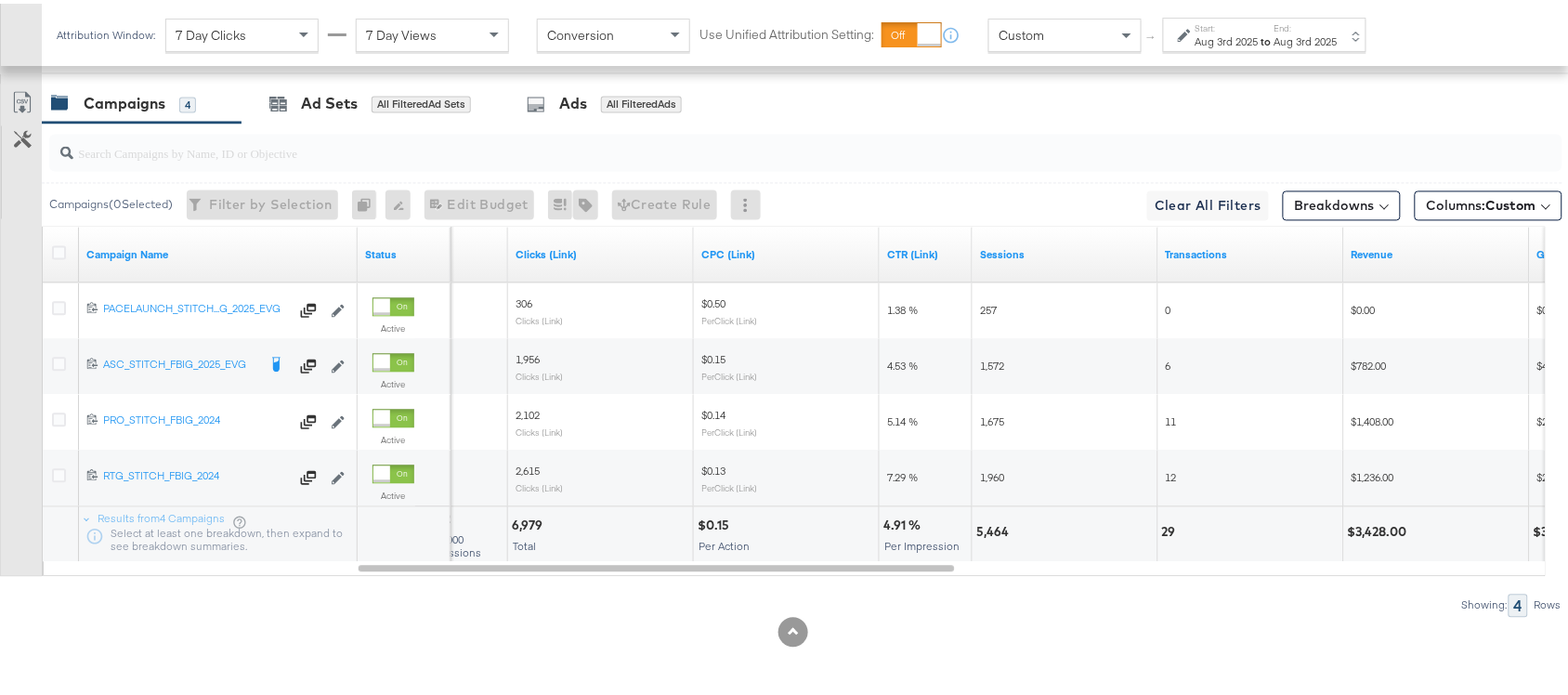 click on "$3,428.00" at bounding box center (1380, 529) 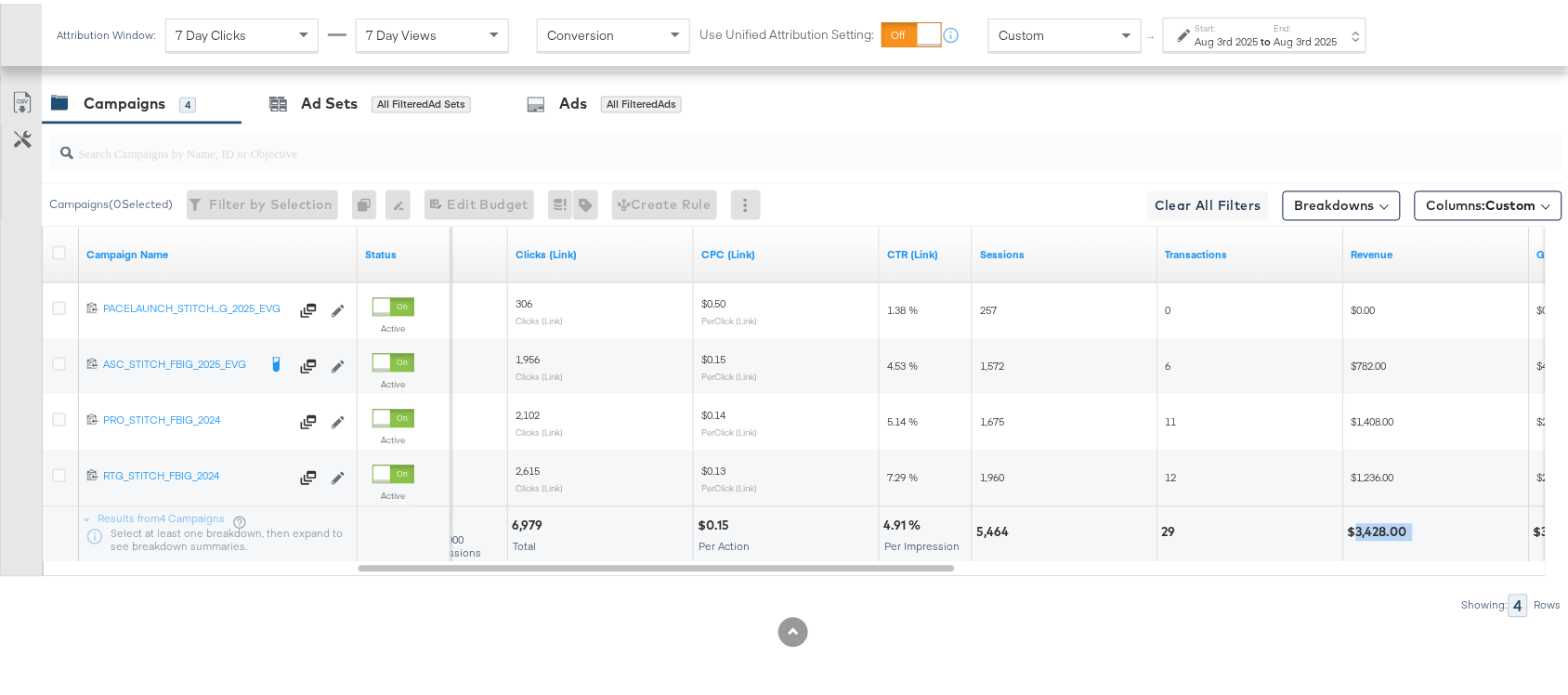 copy on "3,428.00" 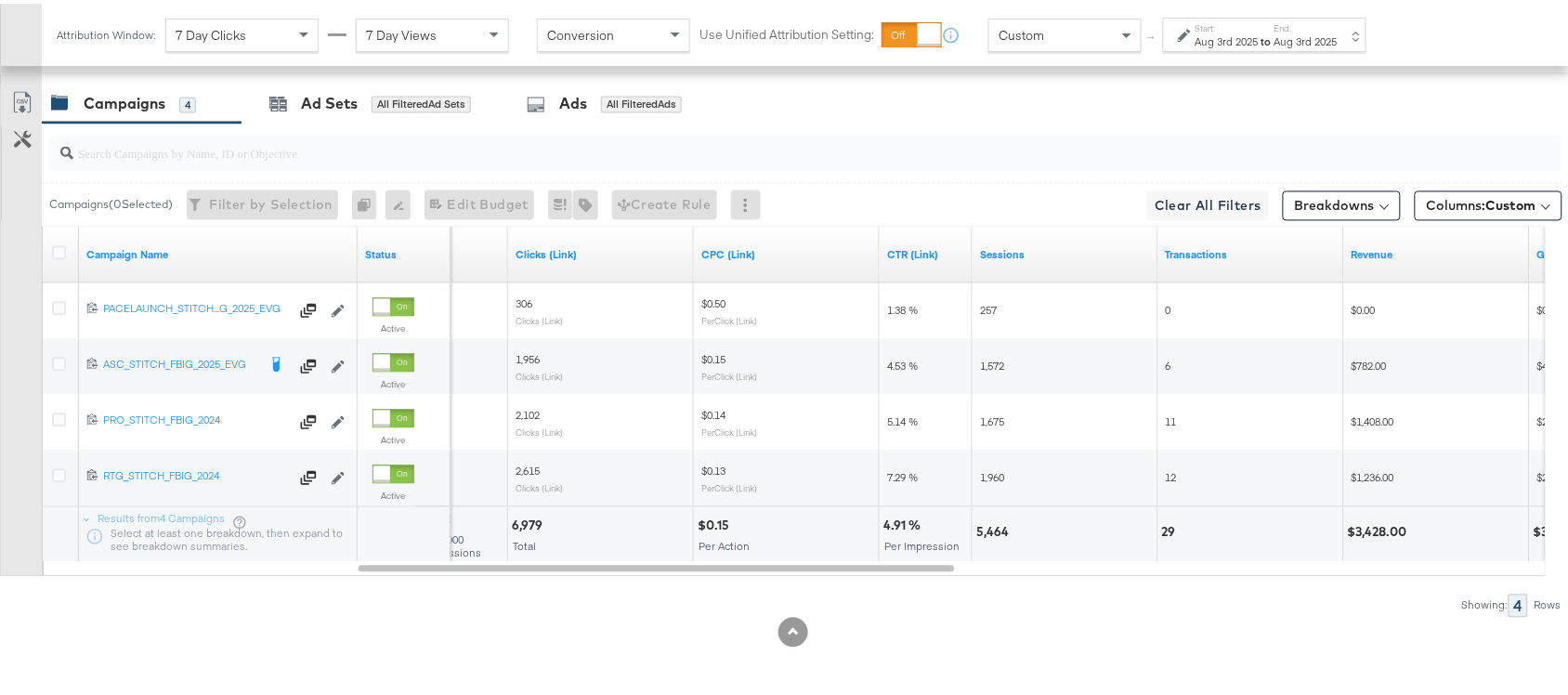 click on "to" at bounding box center [1266, 37] 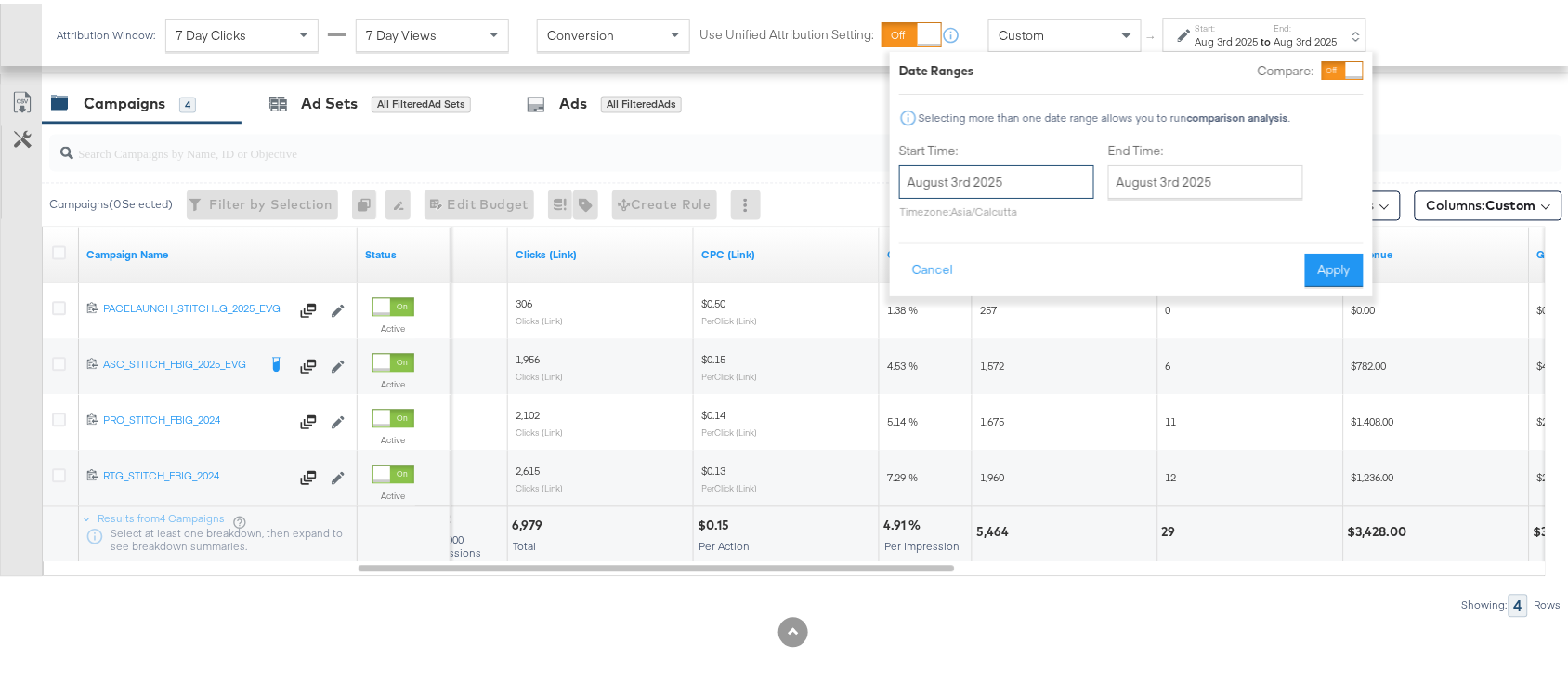 click on "August 3rd 2025" at bounding box center [997, 178] 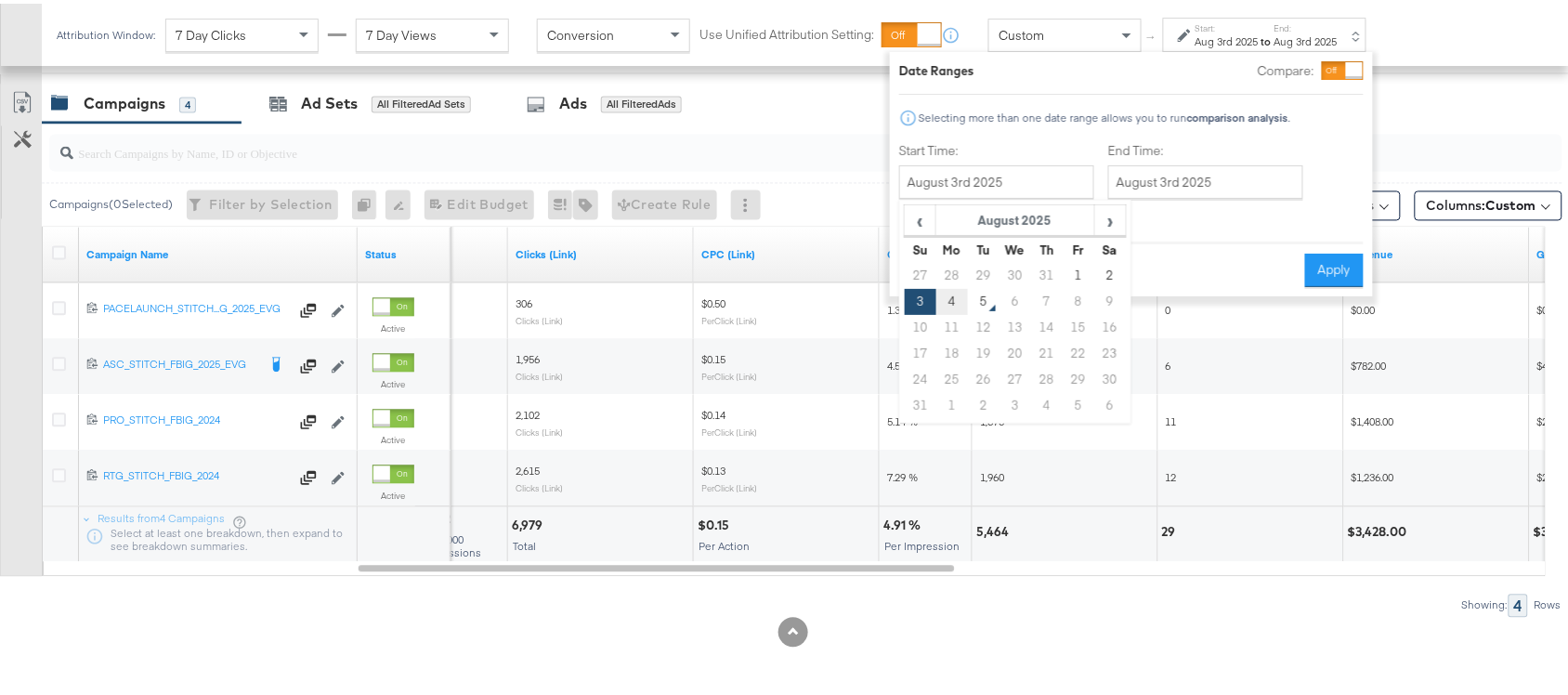 click on "4" at bounding box center (952, 298) 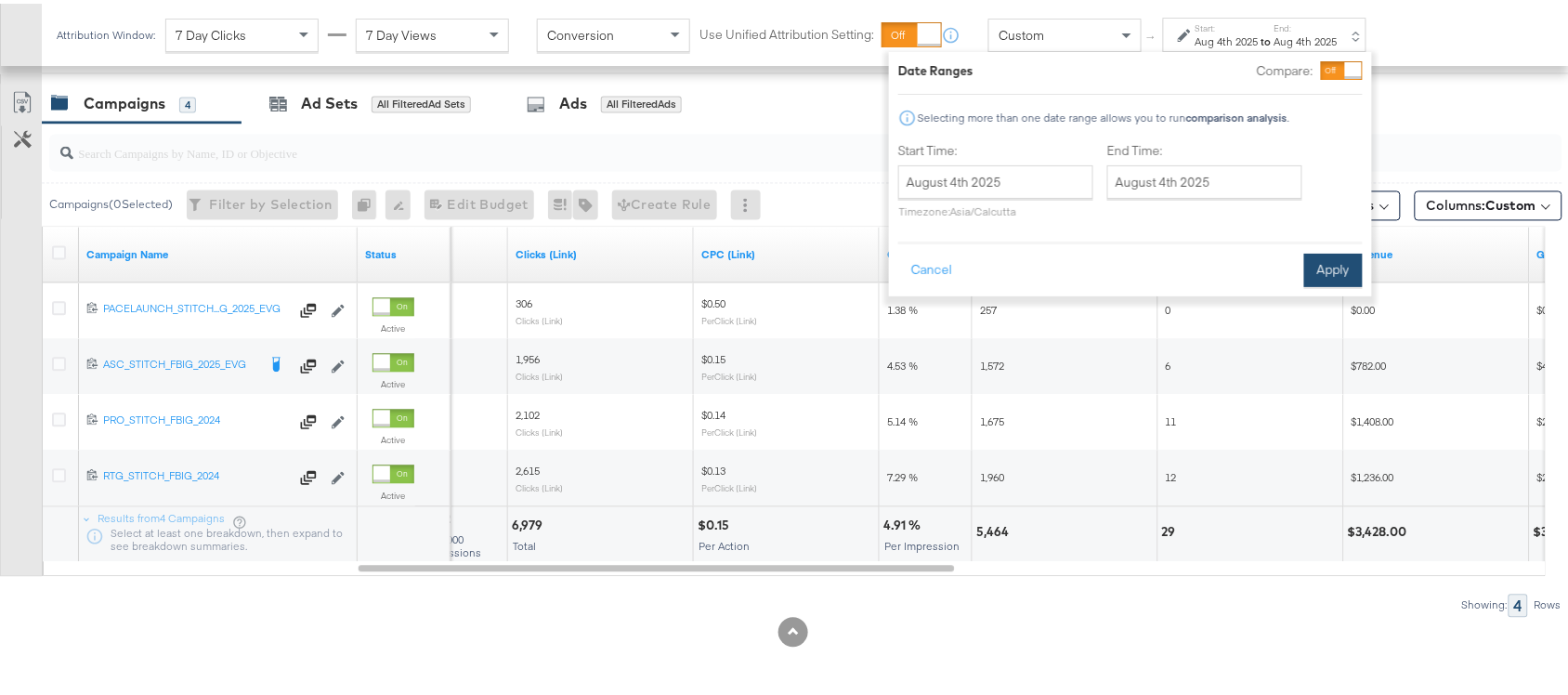 click on "Apply" at bounding box center [1333, 267] 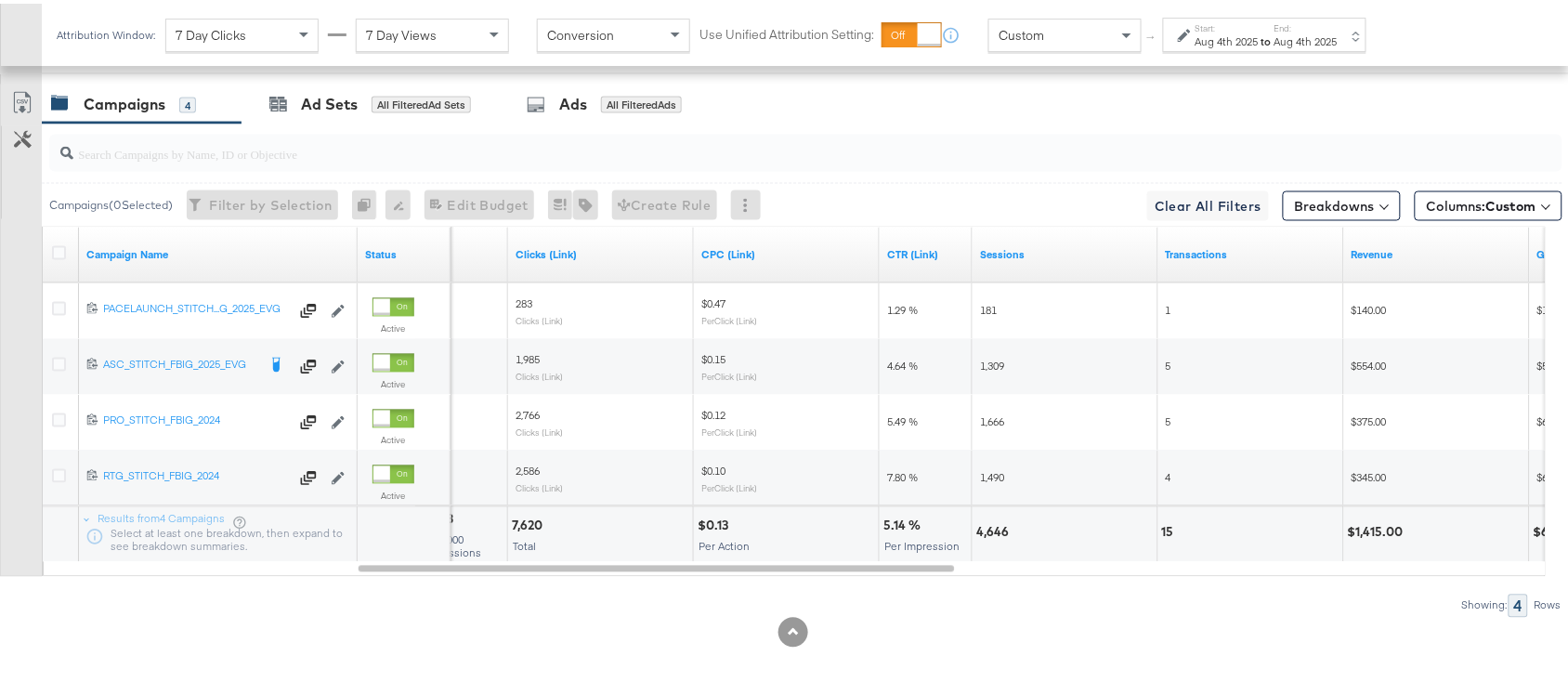 scroll, scrollTop: 1024, scrollLeft: 0, axis: vertical 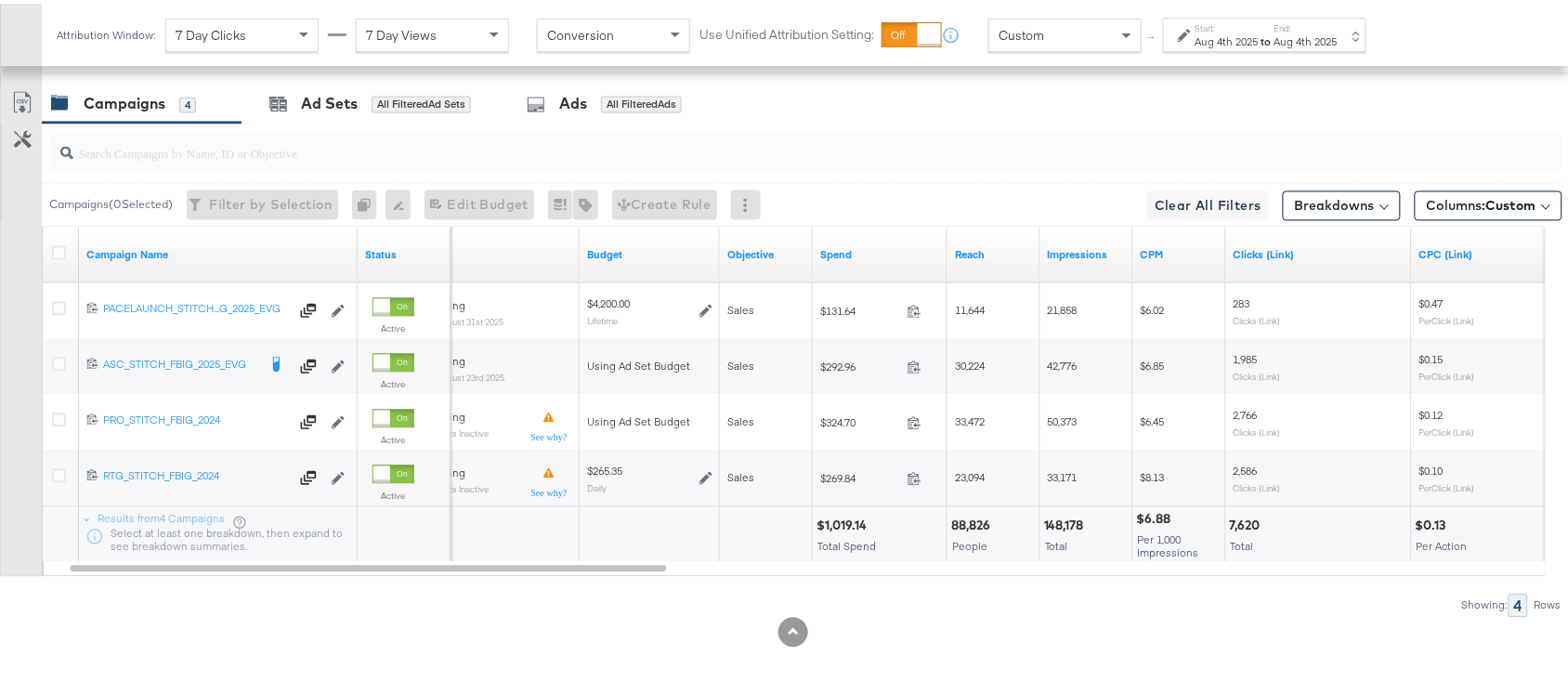 click on "$1,019.14" at bounding box center [844, 522] 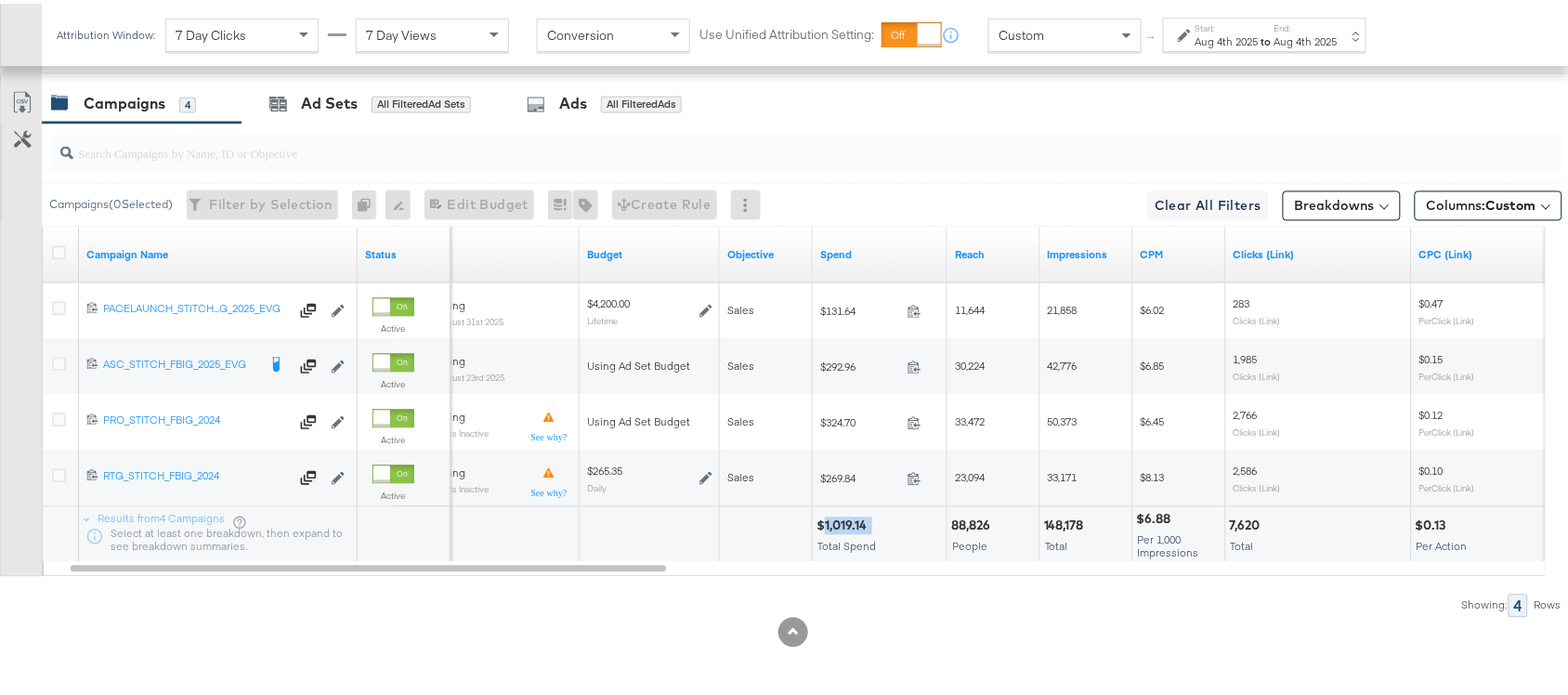 copy on "1,019.14" 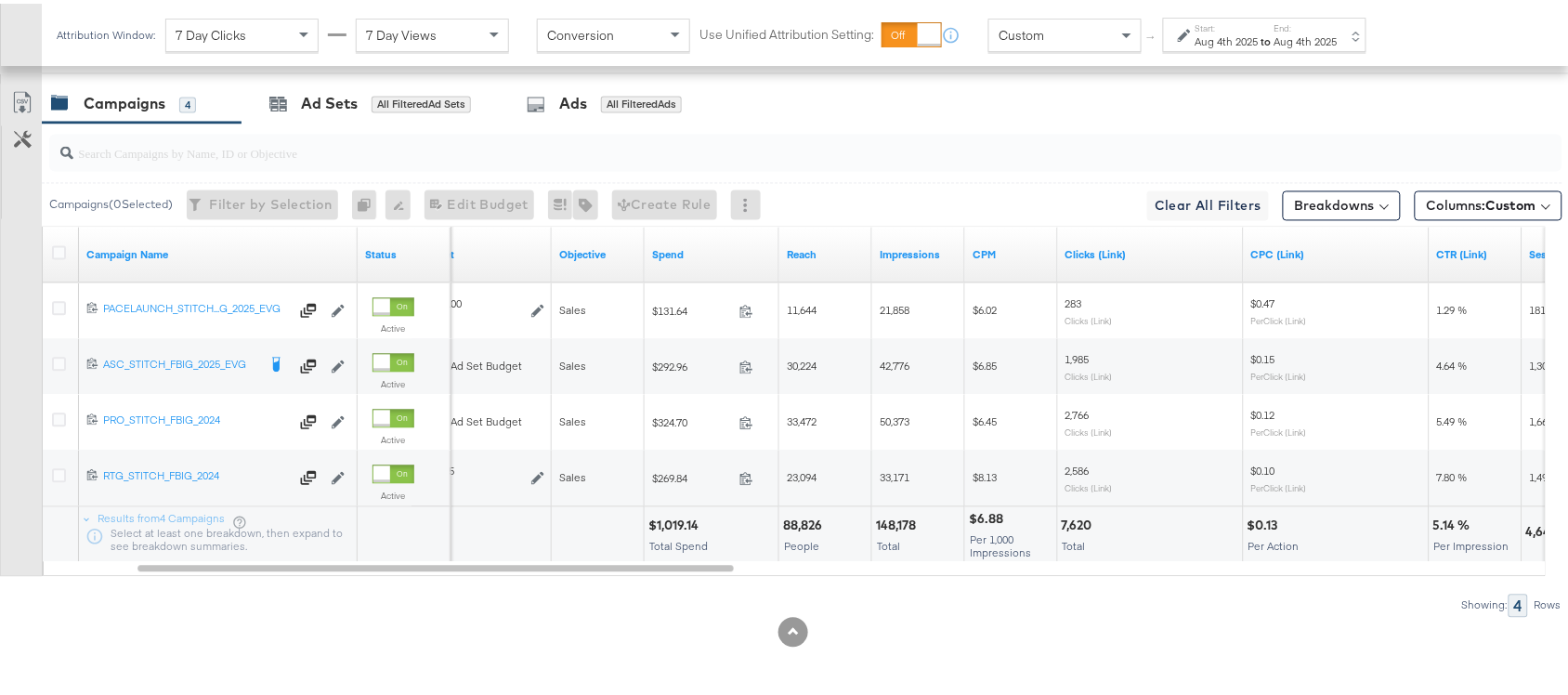 click on "148,178" at bounding box center [898, 522] 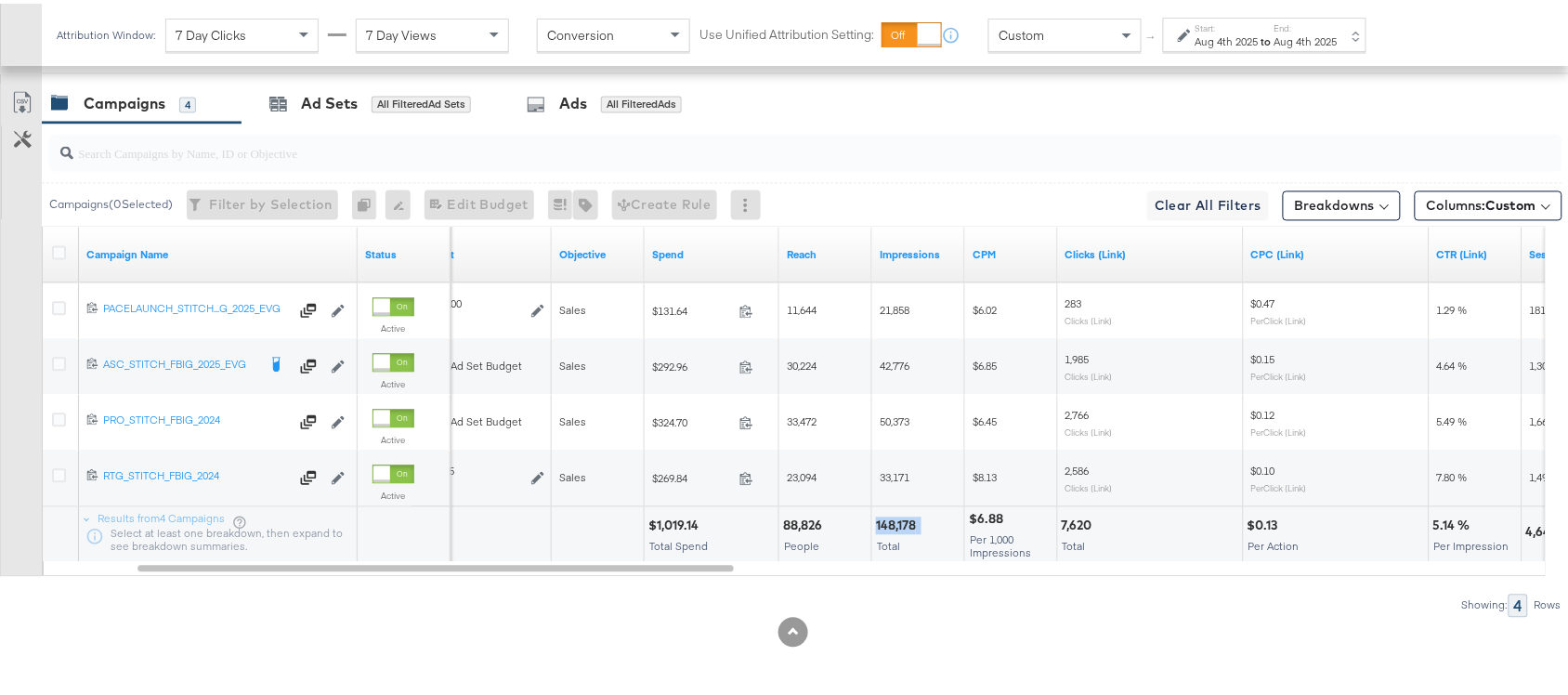 click on "148,178" at bounding box center [898, 522] 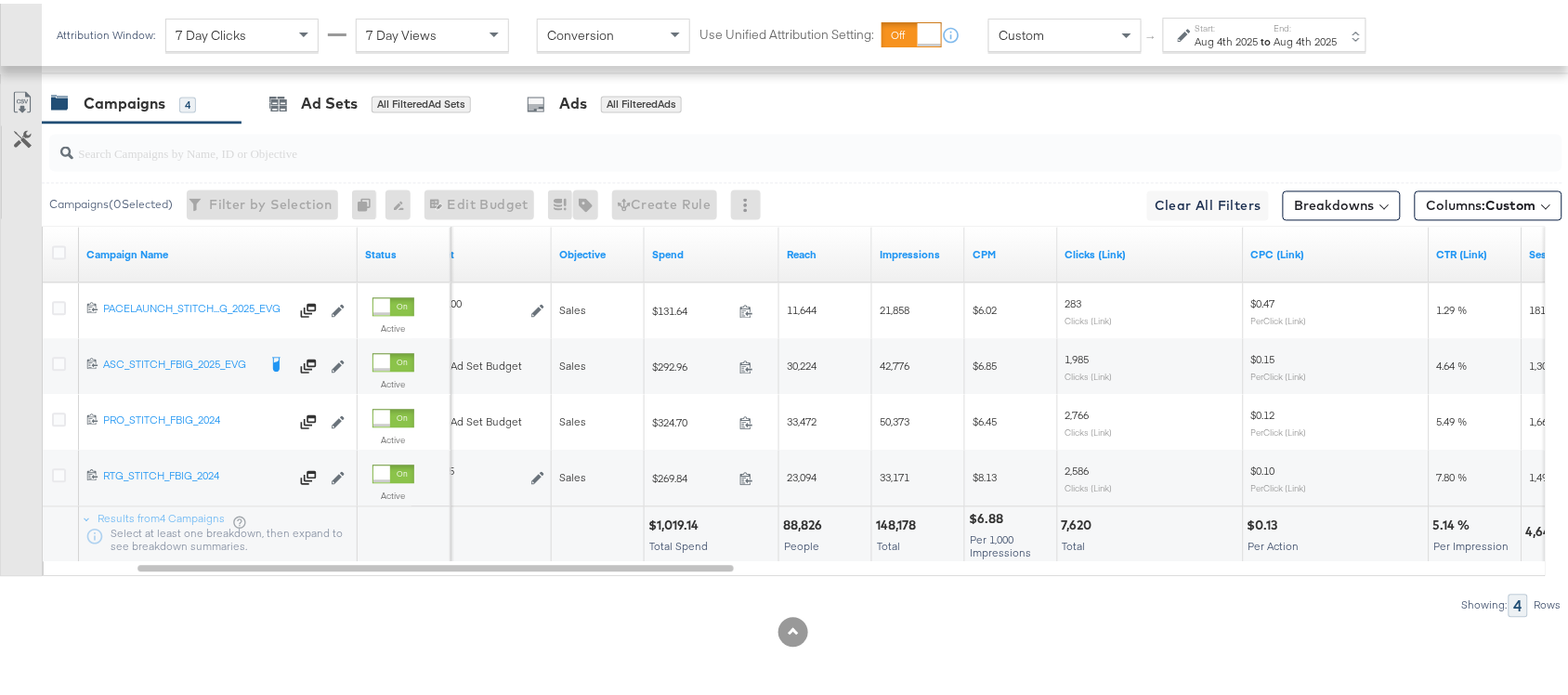 click on "7,620" at bounding box center (1079, 522) 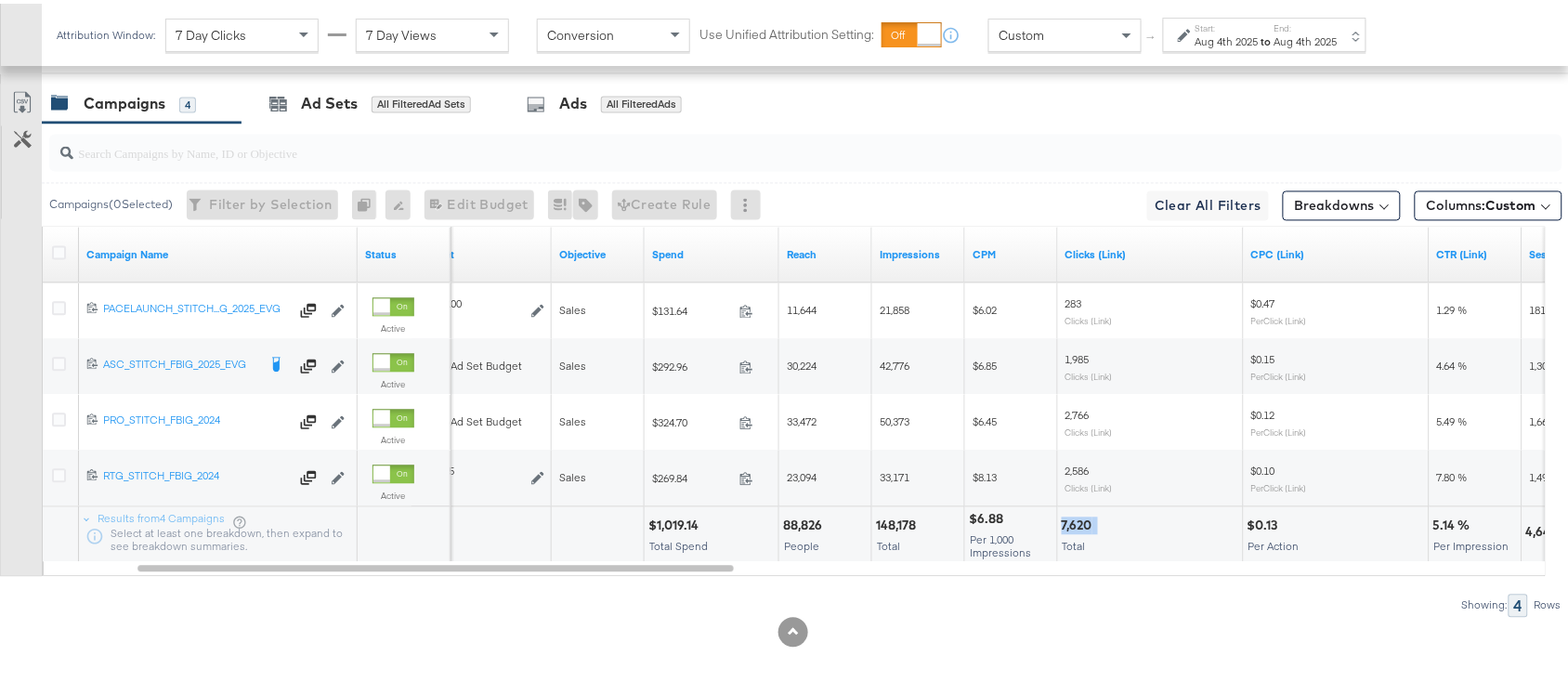 click on "7,620" at bounding box center (1079, 522) 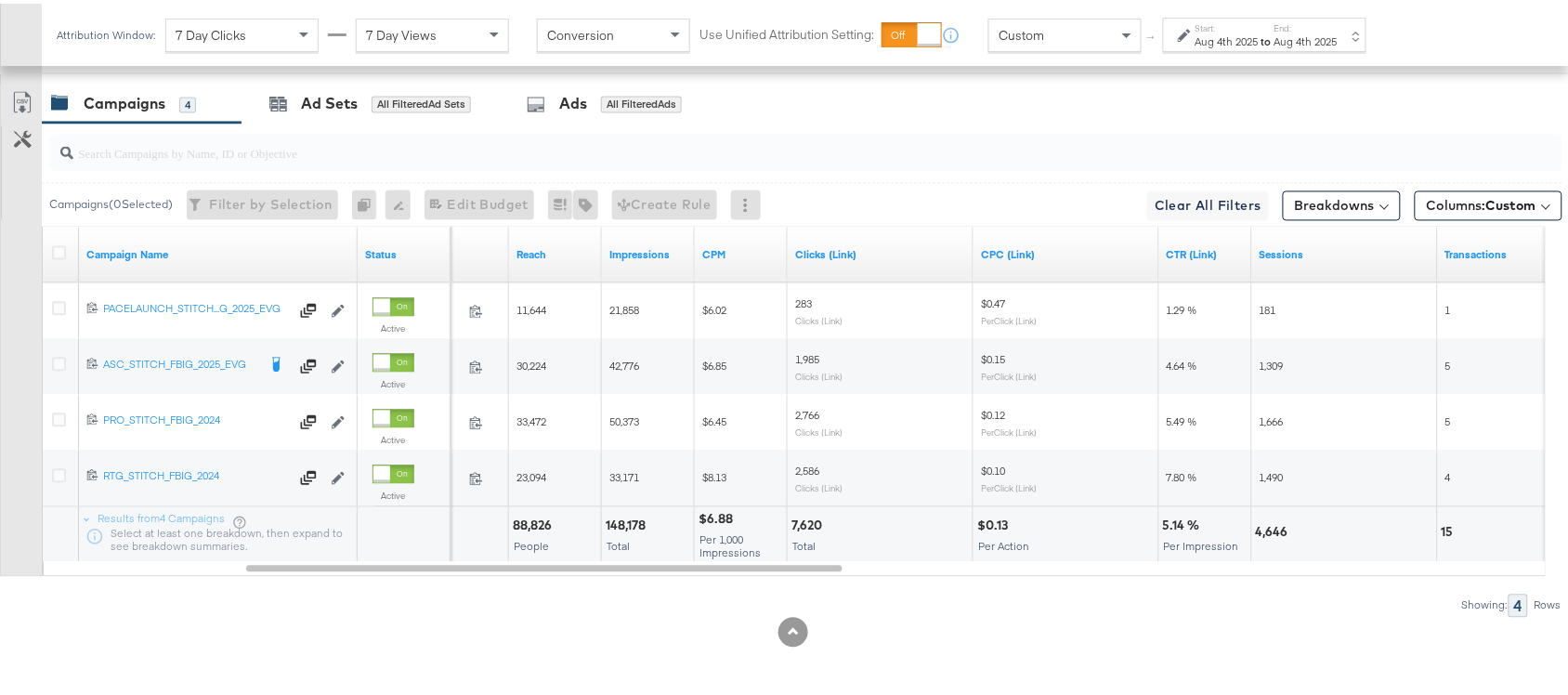 click on "4,646" at bounding box center [1274, 529] 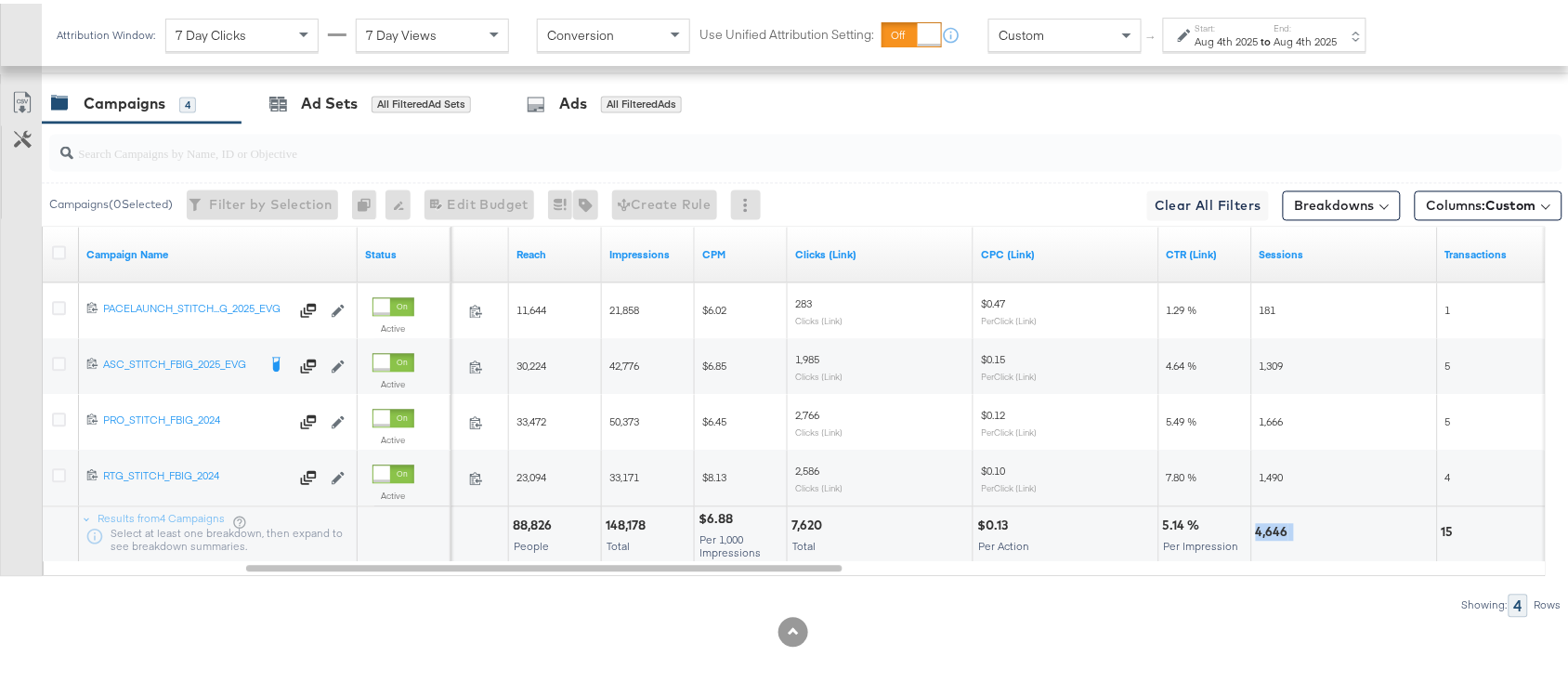 copy on "4,646" 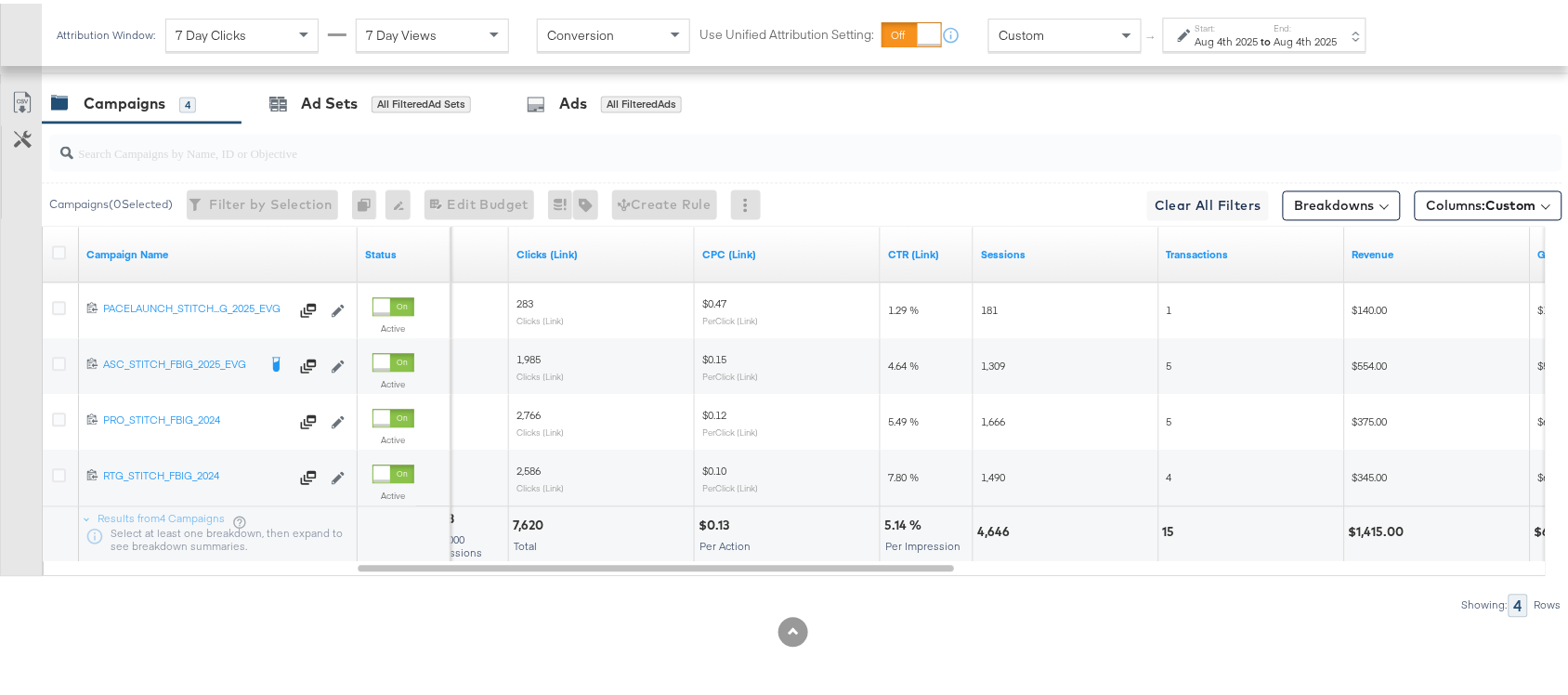 click on "15" at bounding box center [1171, 529] 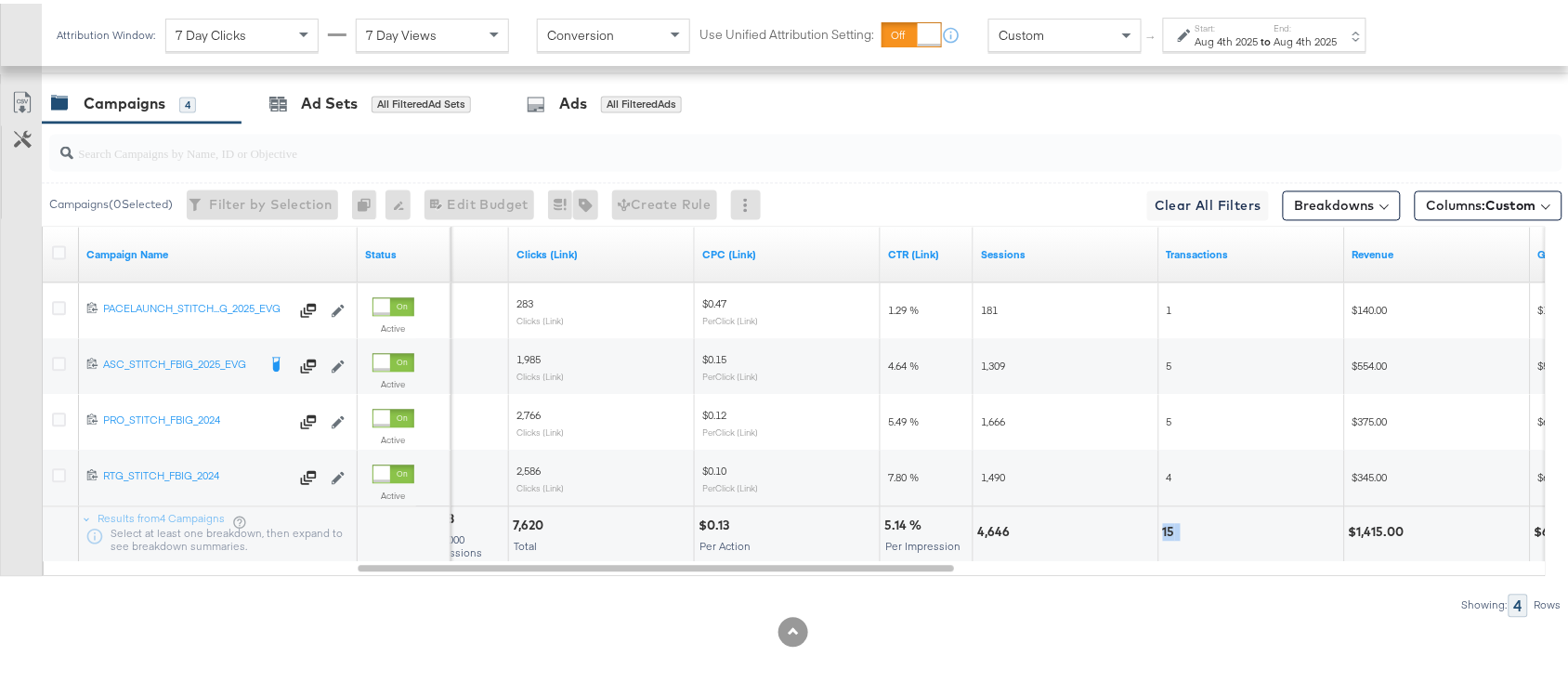 copy on "15" 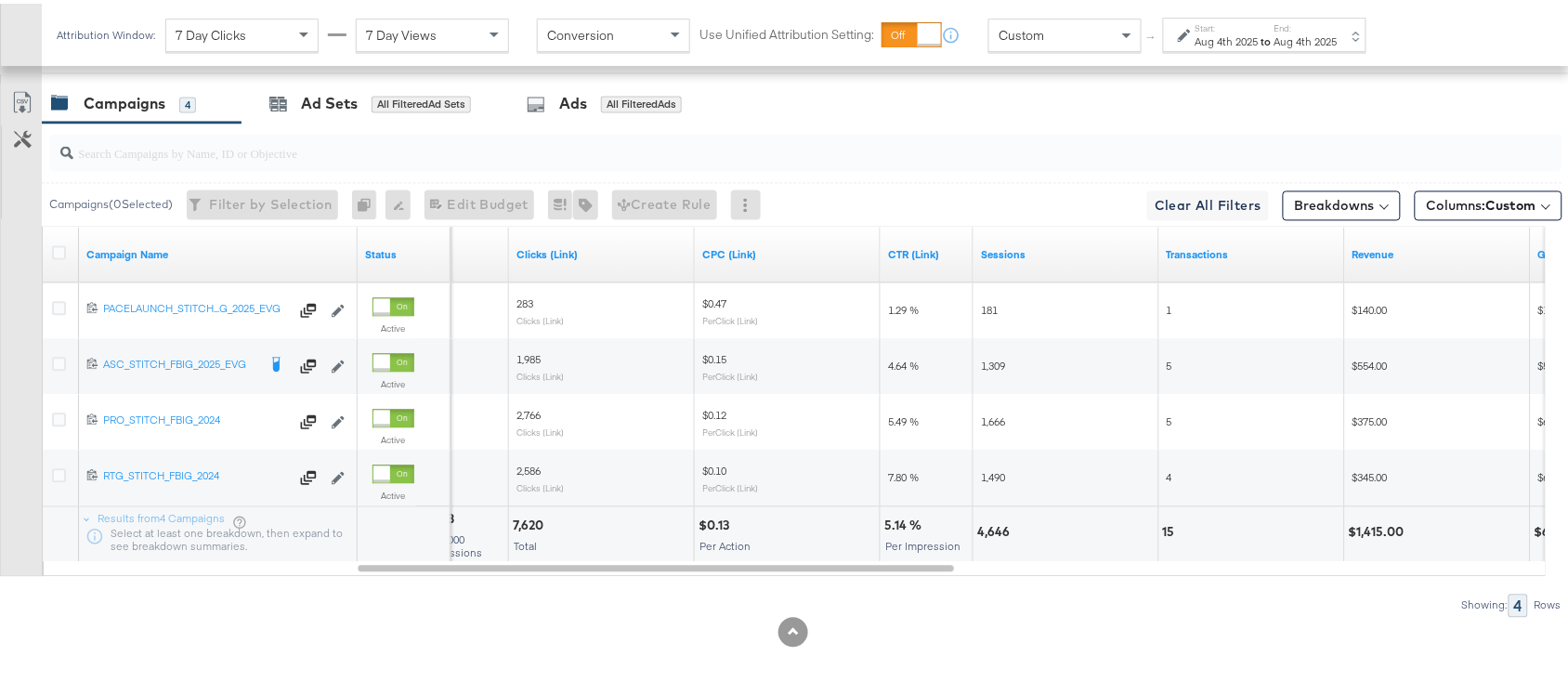 click on "$1,415.00" at bounding box center (1379, 529) 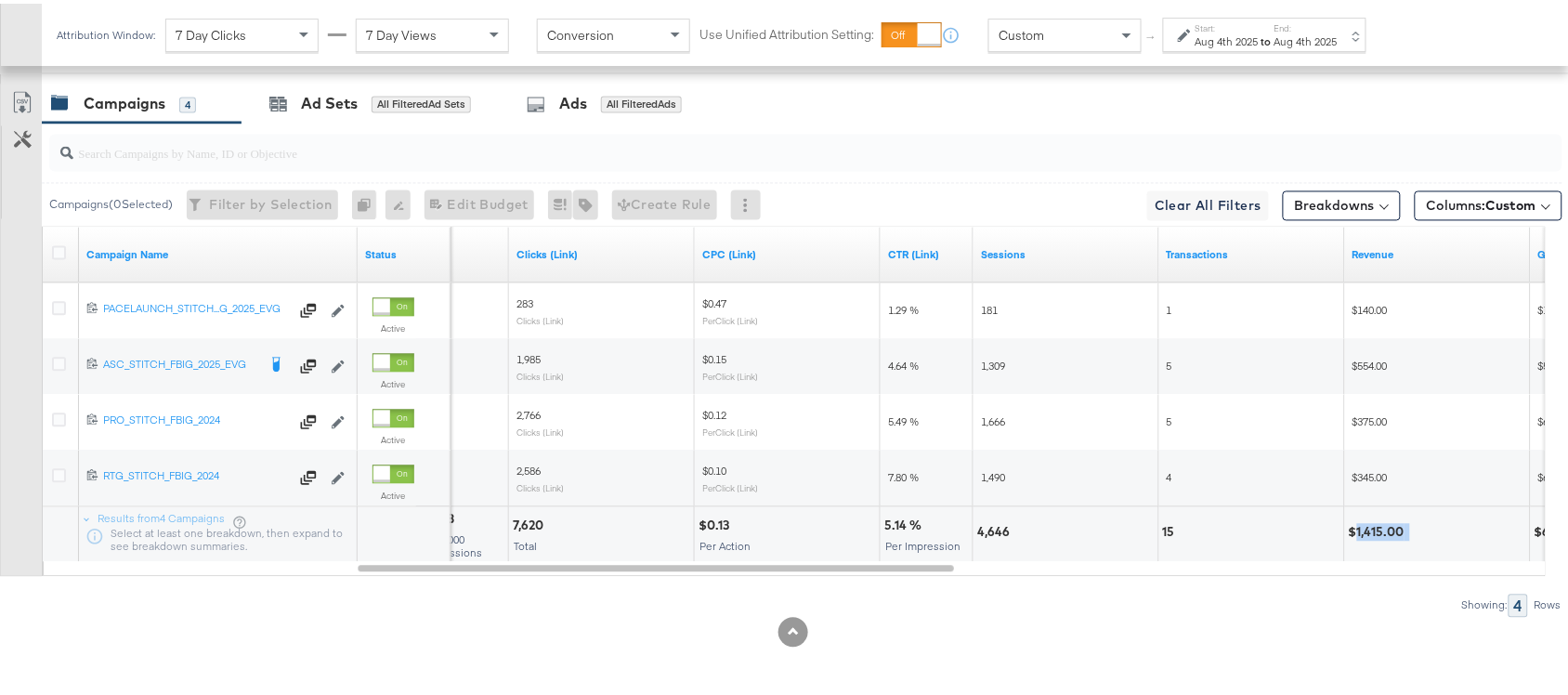 click on "$1,415.00" at bounding box center [1379, 529] 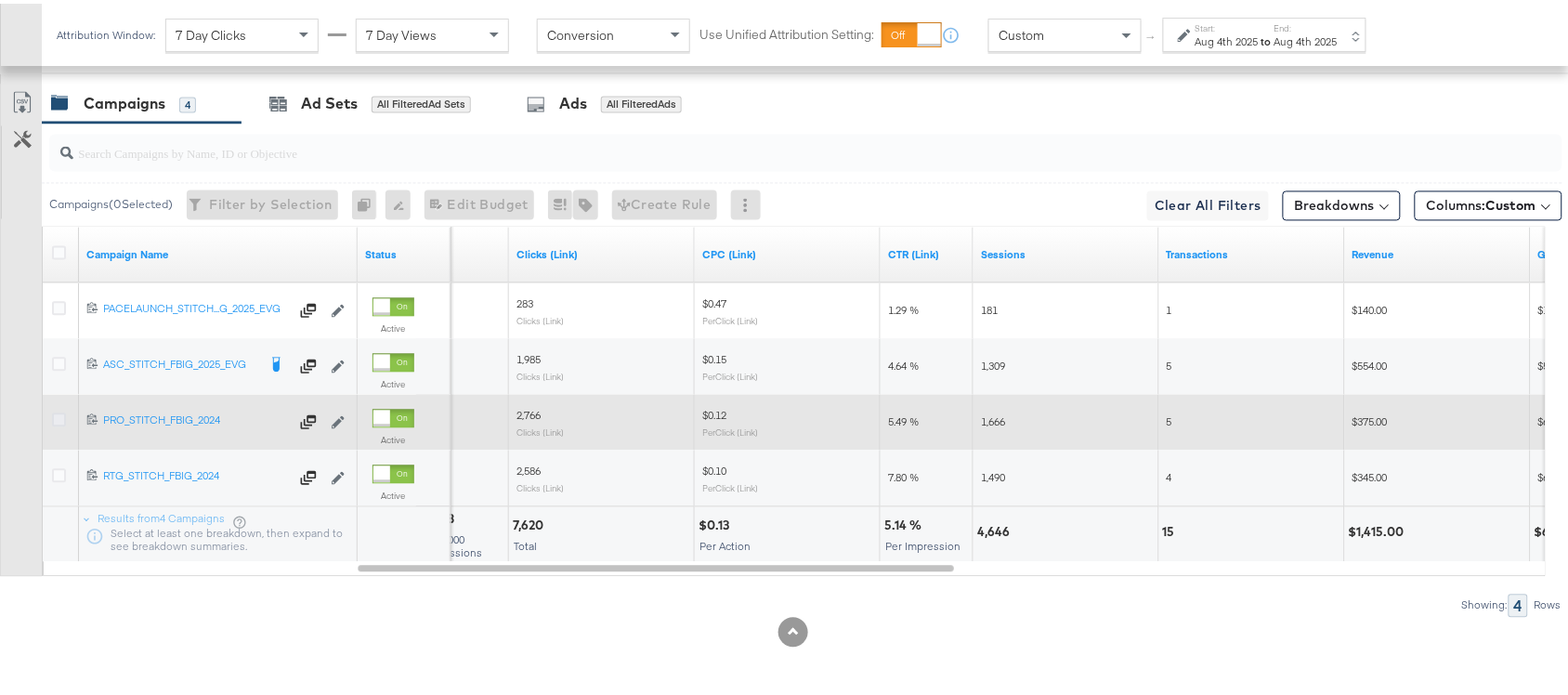 click at bounding box center (59, 416) 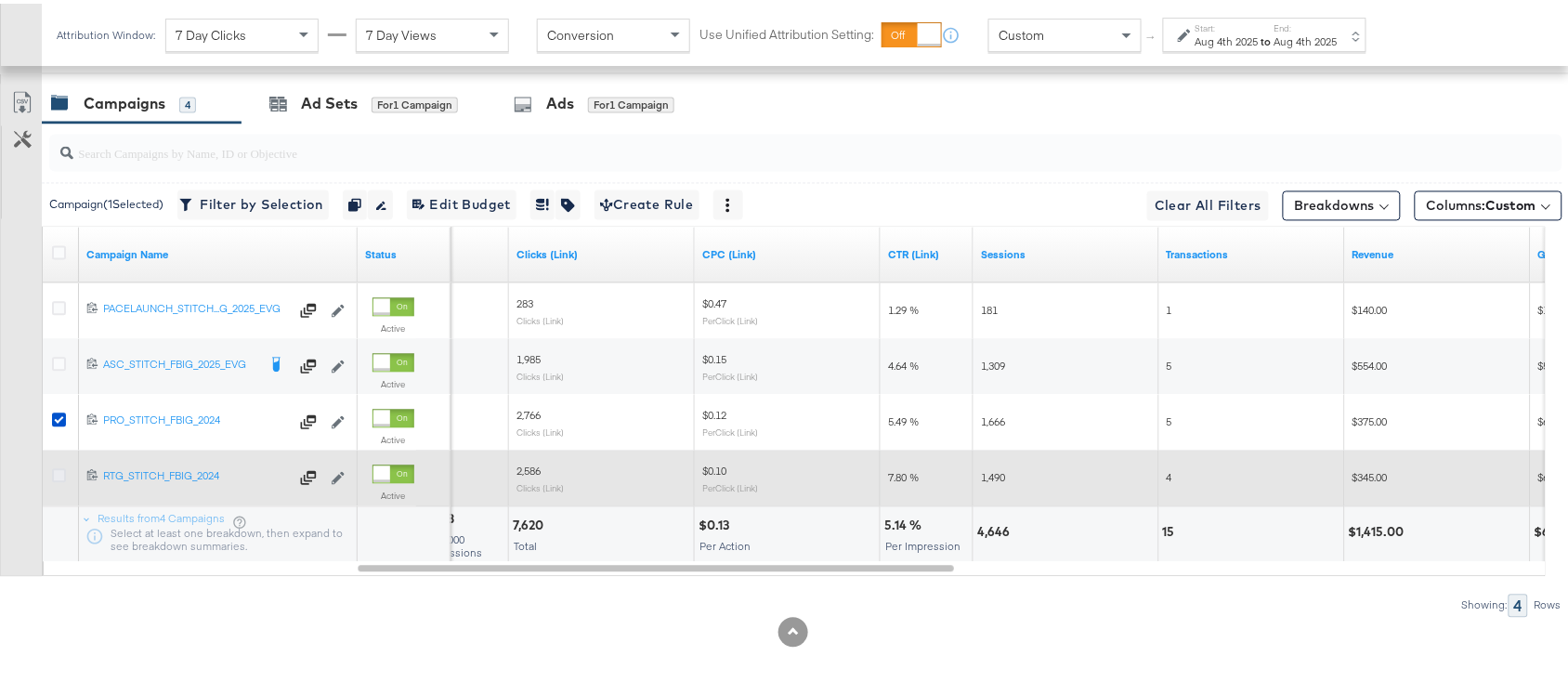 click at bounding box center (59, 472) 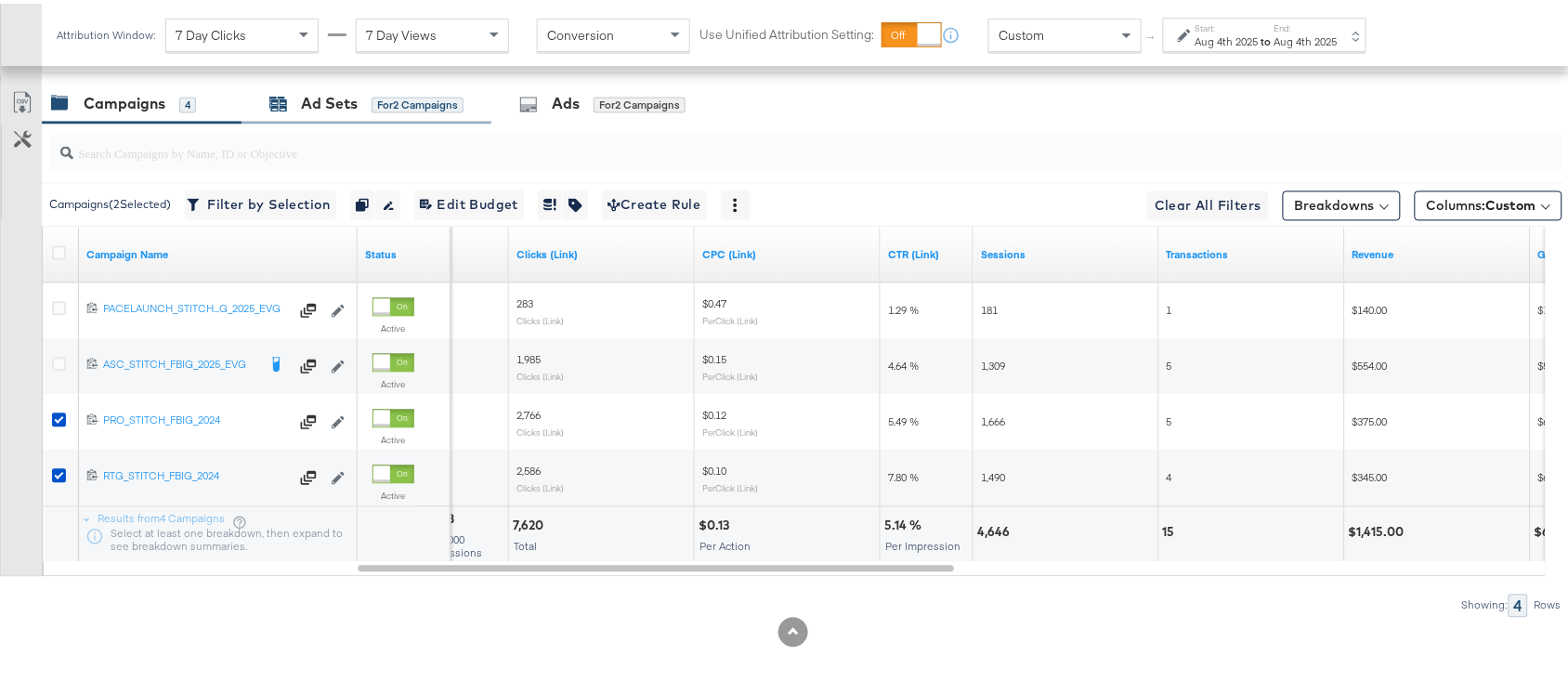 click on "Ad Sets" at bounding box center (329, 100) 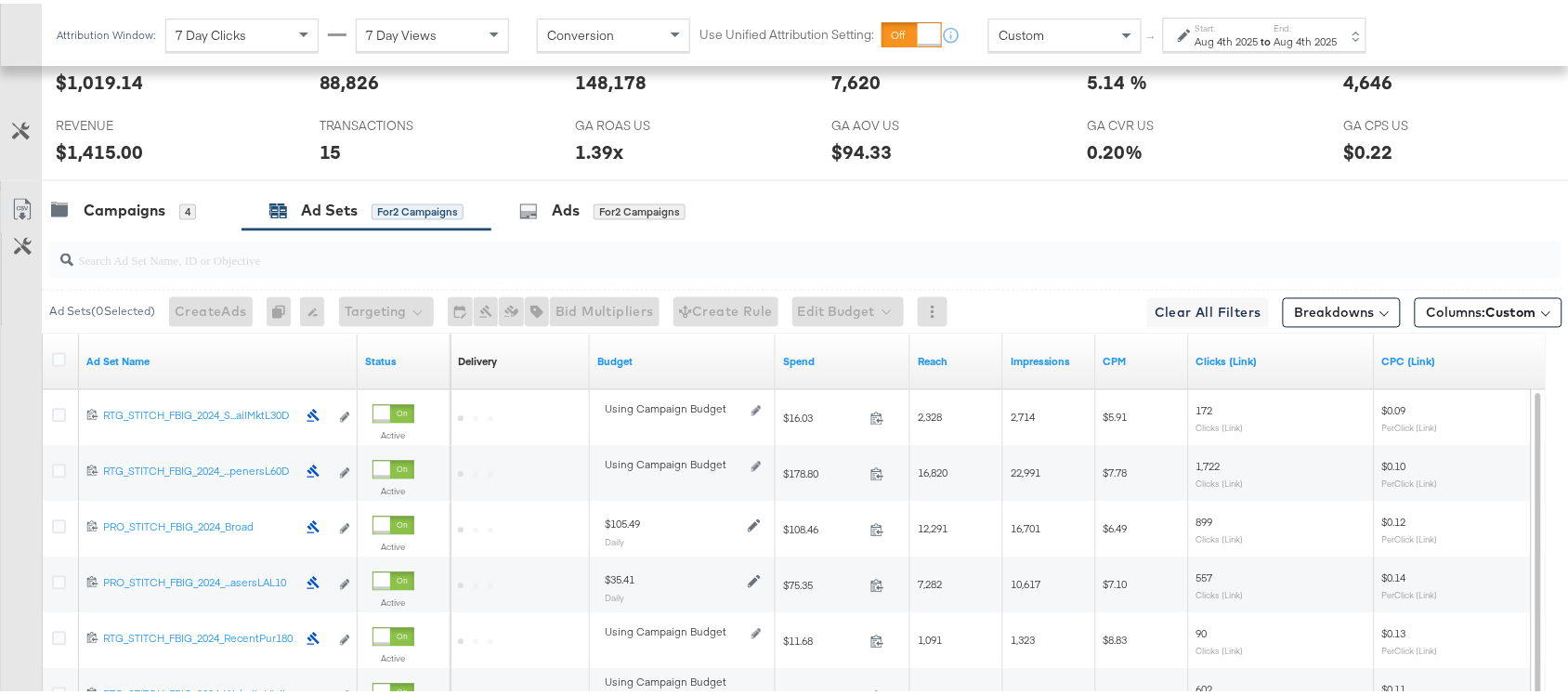 scroll, scrollTop: 1024, scrollLeft: 0, axis: vertical 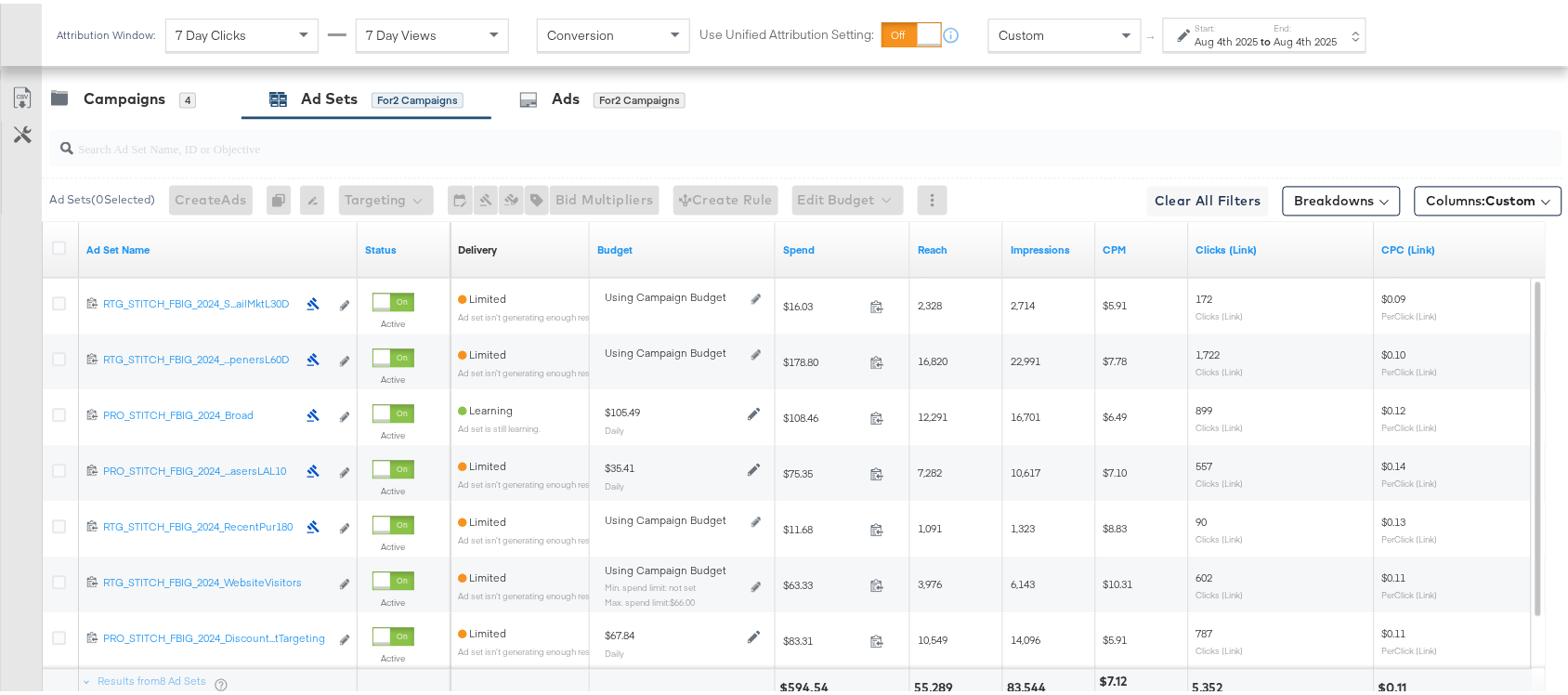 click on "Aug 4th 2025" at bounding box center (1306, 38) 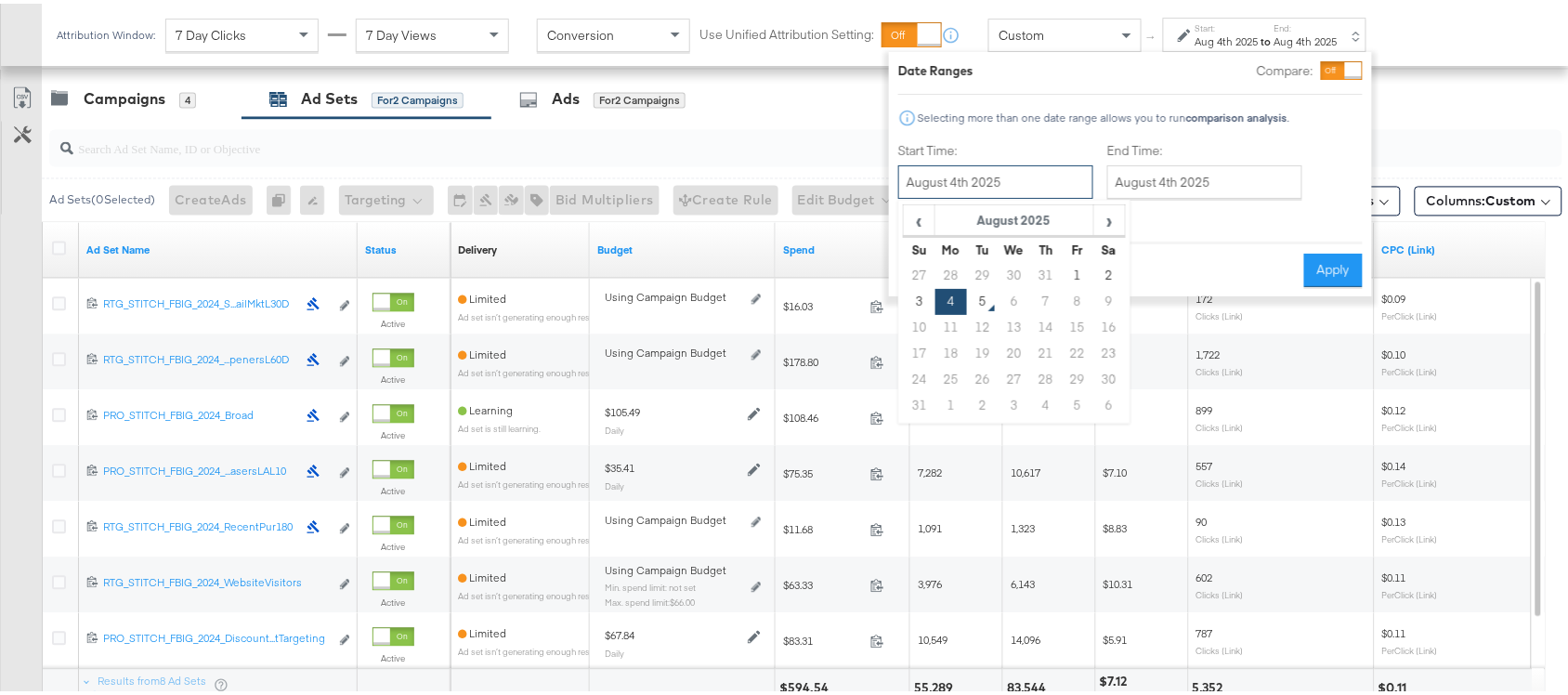 click on "August 4th 2025" at bounding box center [996, 178] 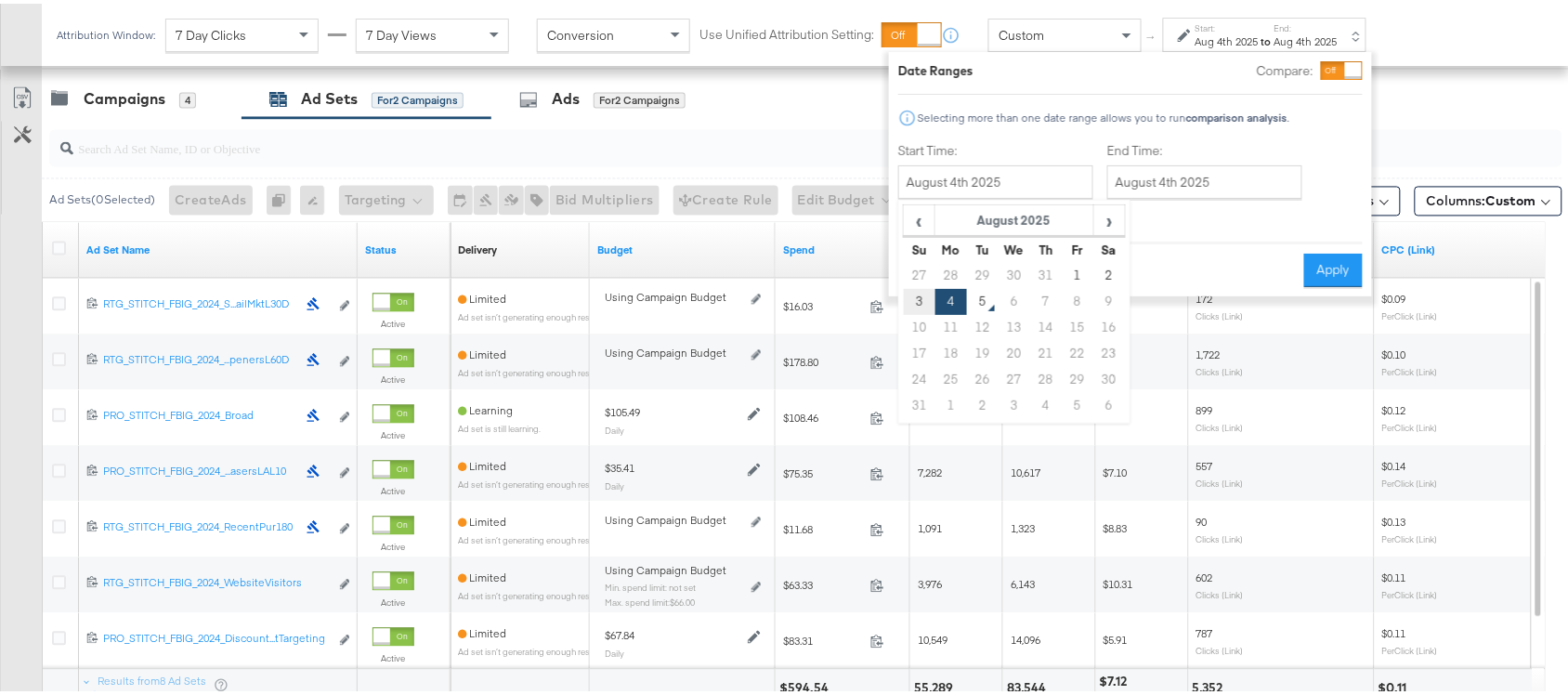 click on "3" at bounding box center [920, 298] 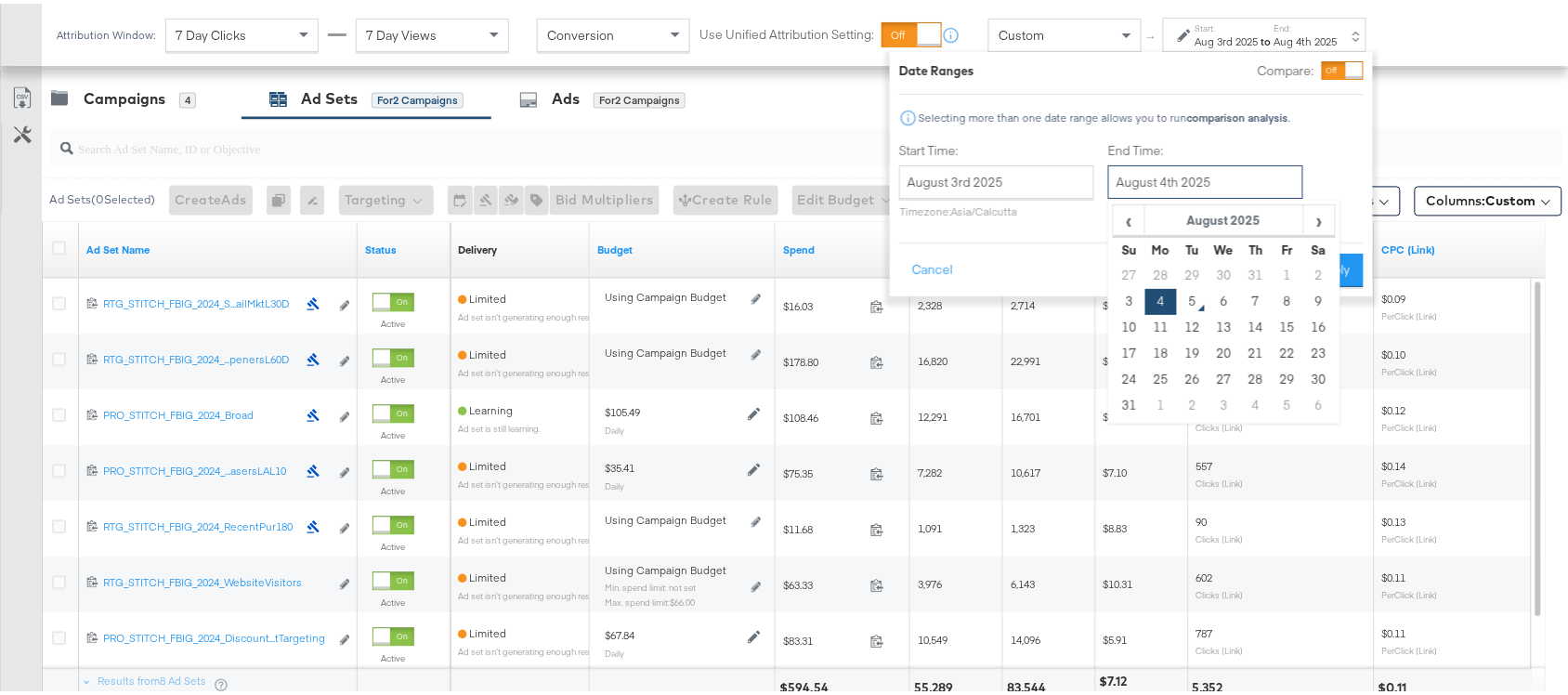 click on "August 4th 2025" at bounding box center (1206, 178) 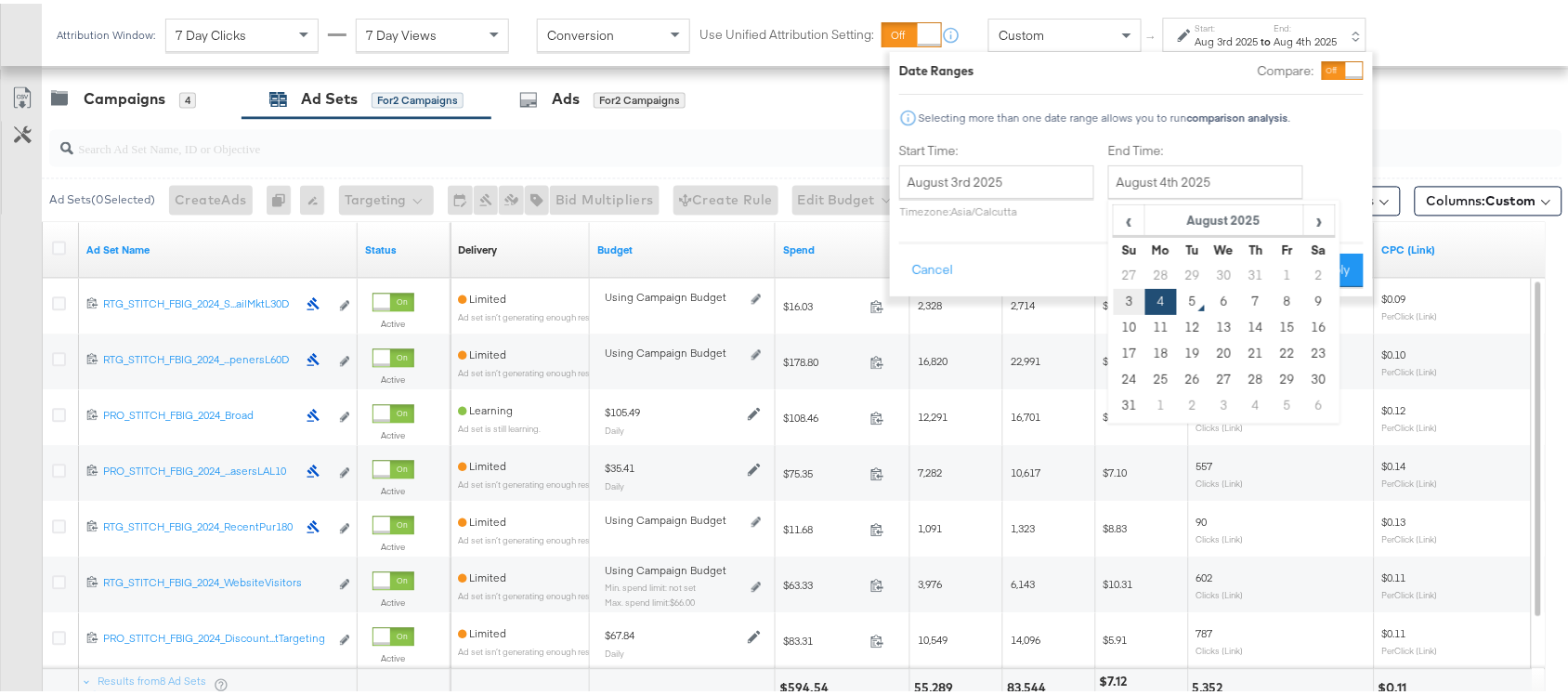 click on "3" at bounding box center (1130, 298) 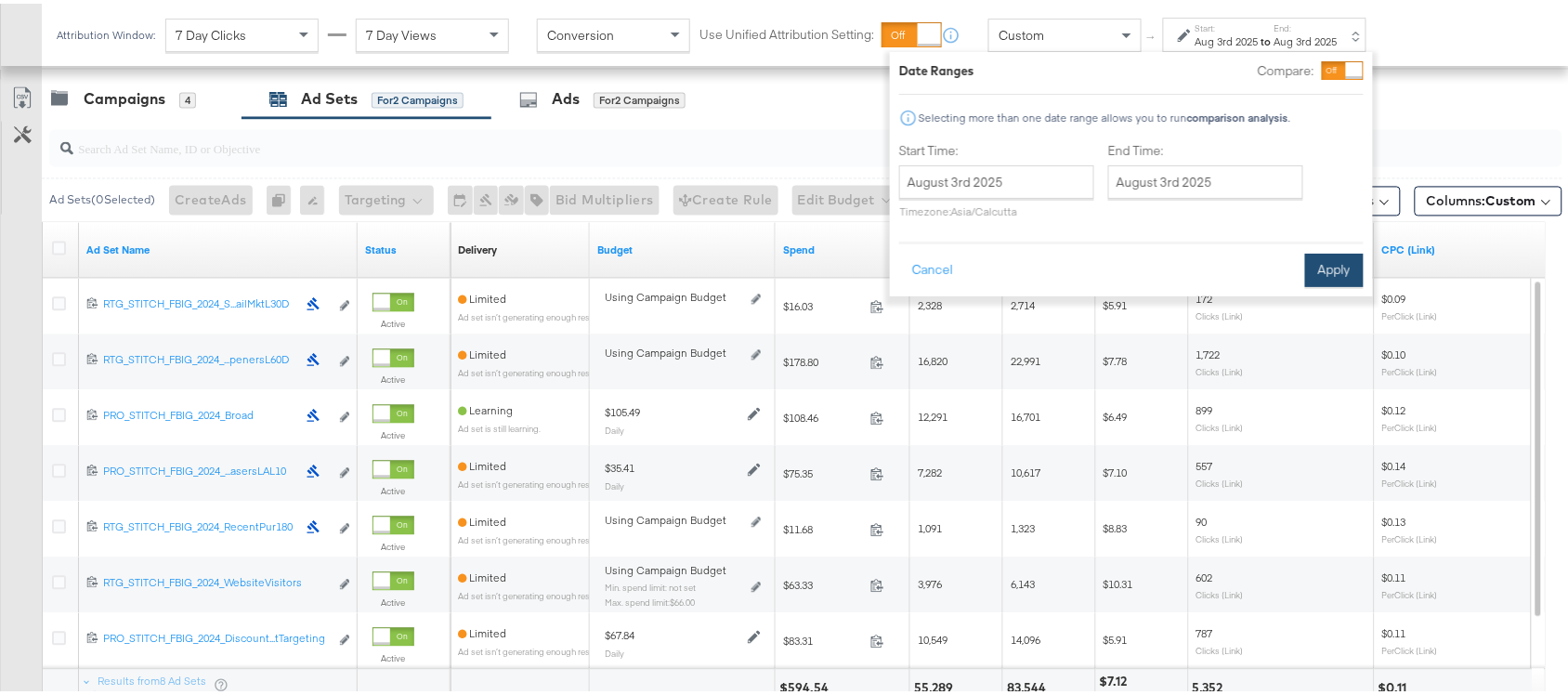 click on "Apply" at bounding box center (1334, 267) 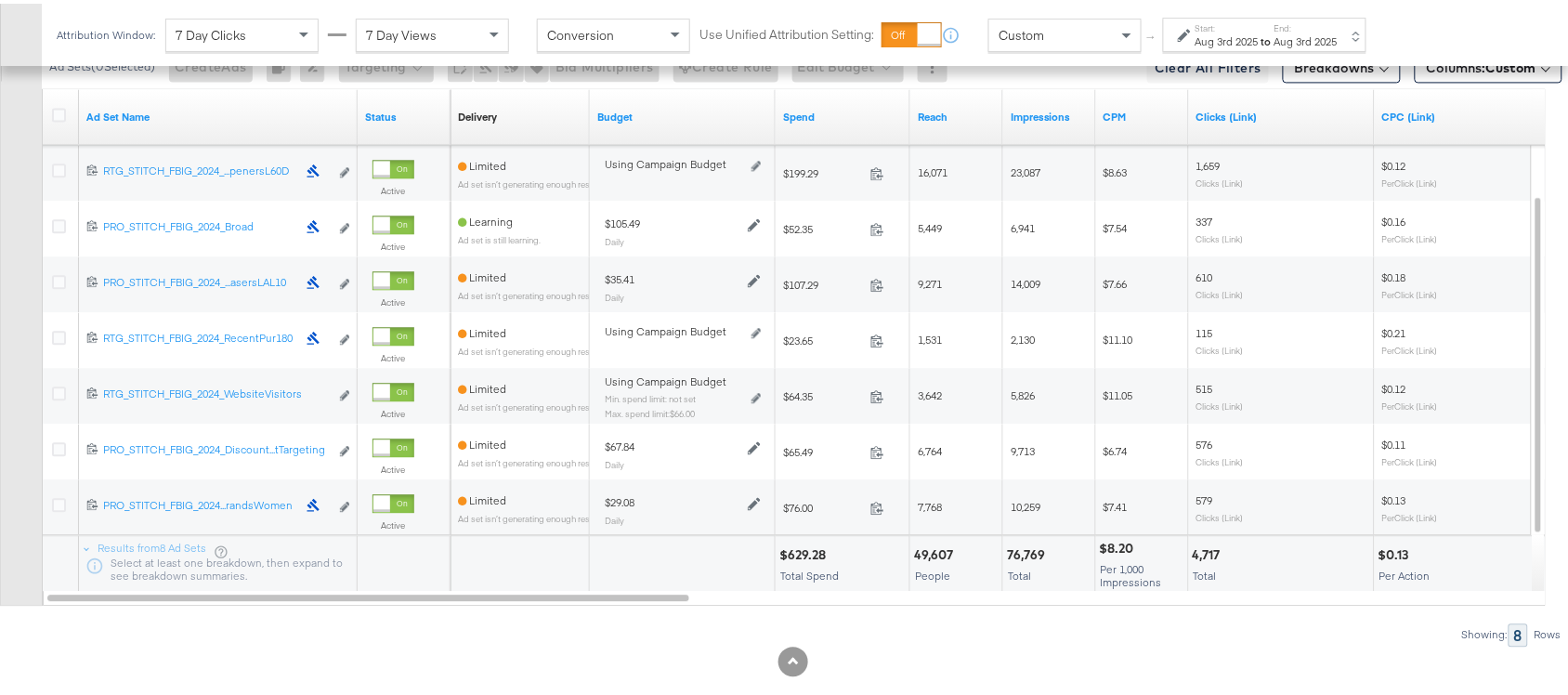 scroll, scrollTop: 1191, scrollLeft: 0, axis: vertical 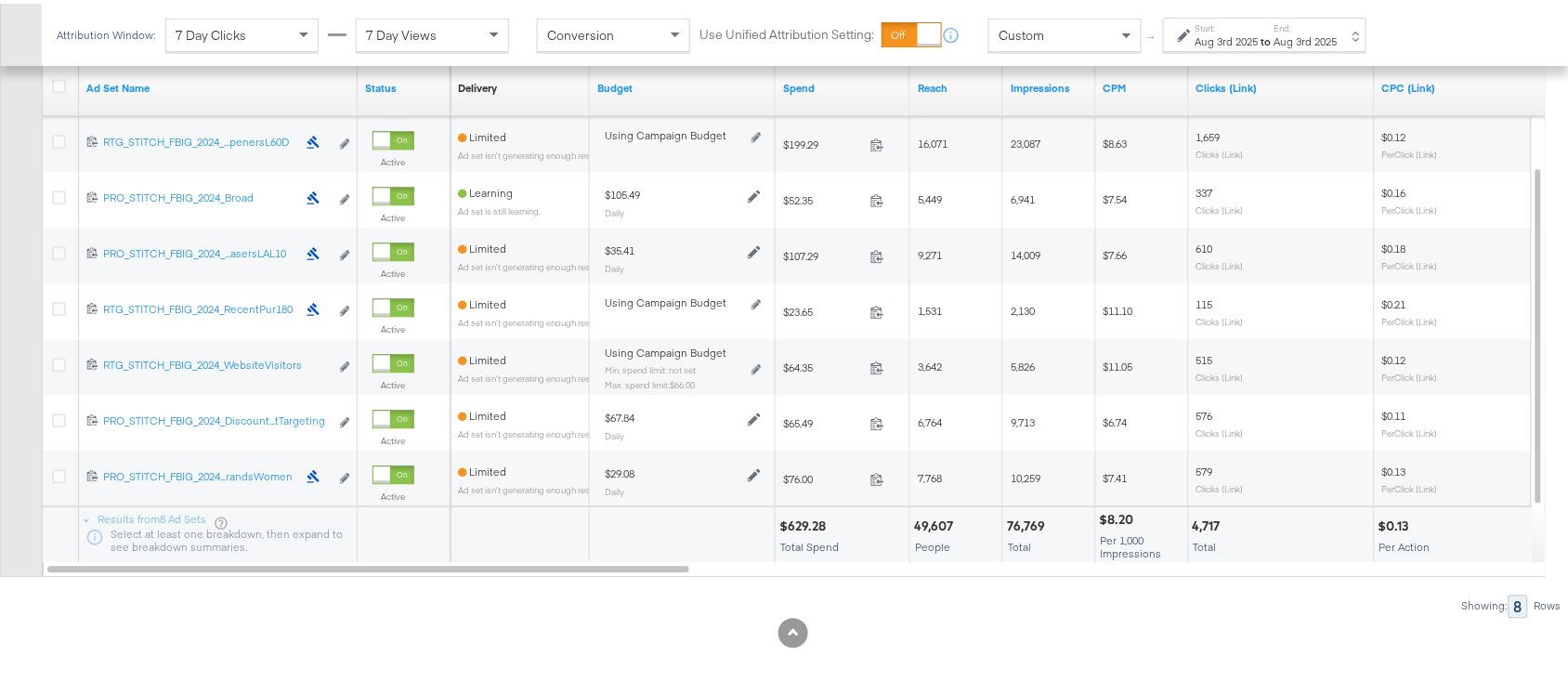 click on "$629.28" at bounding box center [805, 522] 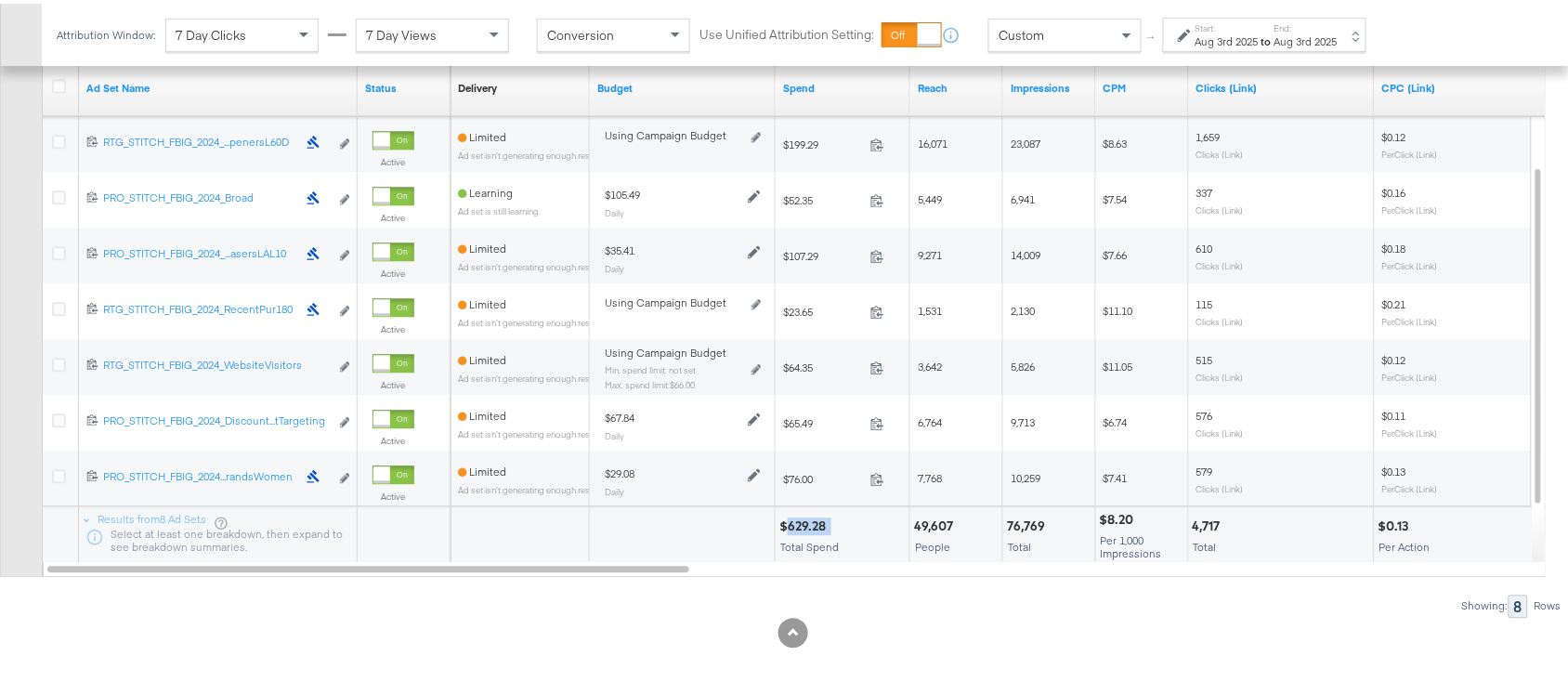 click on "$629.28" at bounding box center [805, 522] 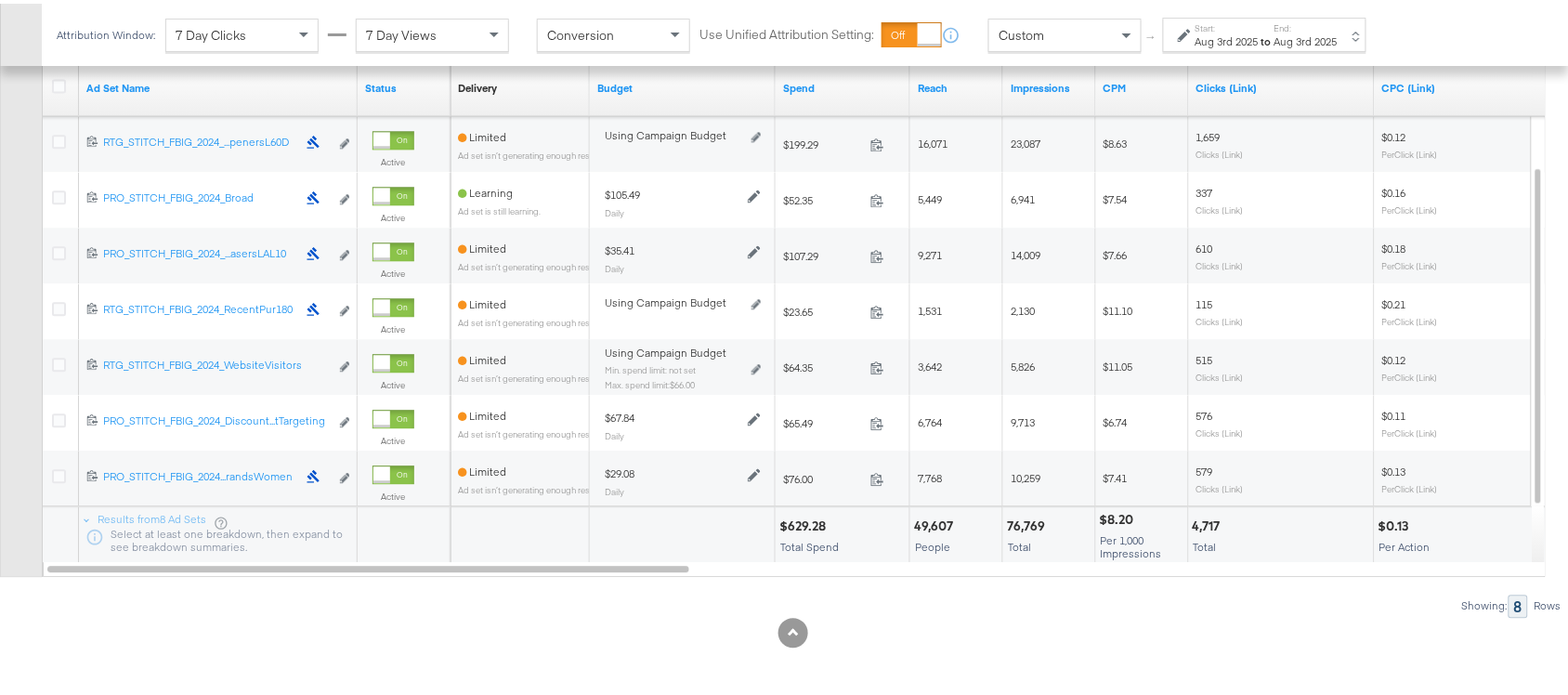 click on "76,769" at bounding box center [1028, 522] 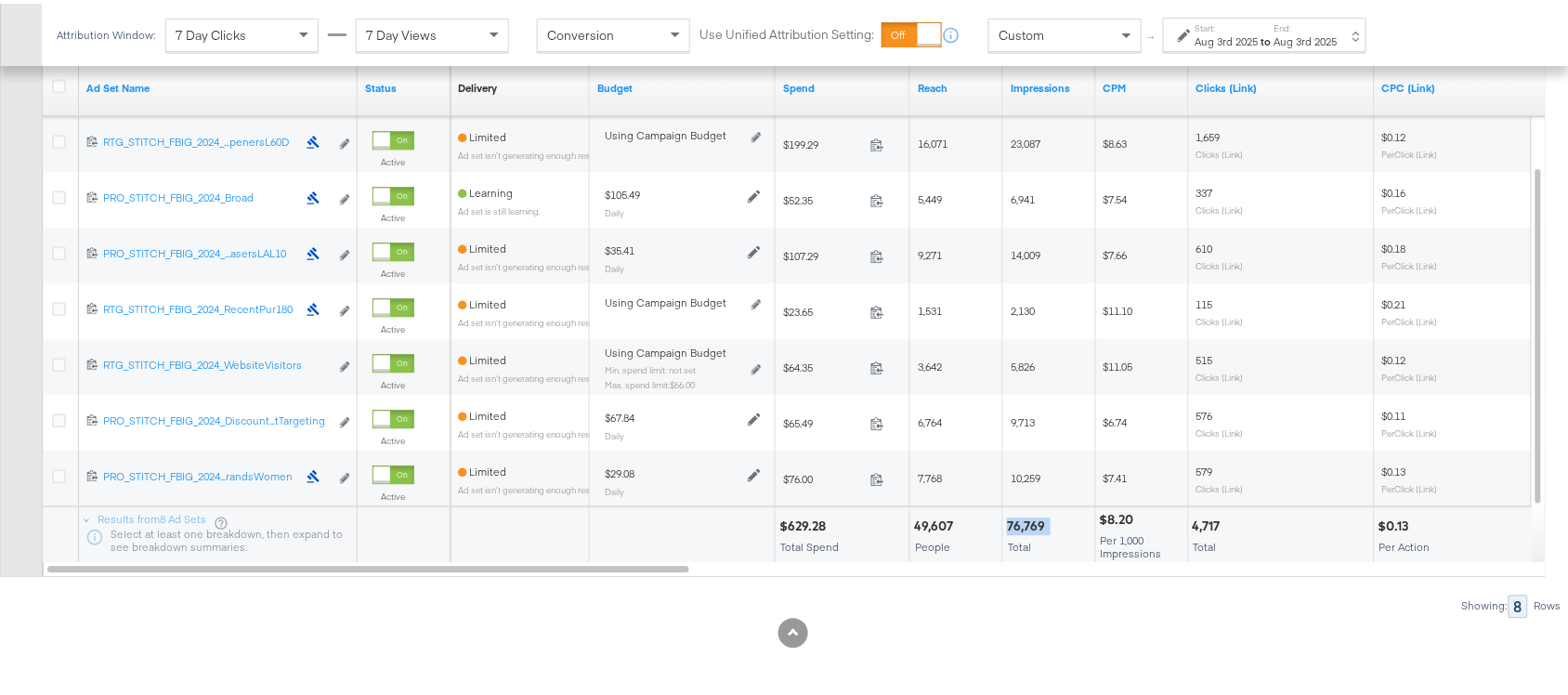 click on "76,769" at bounding box center [1028, 522] 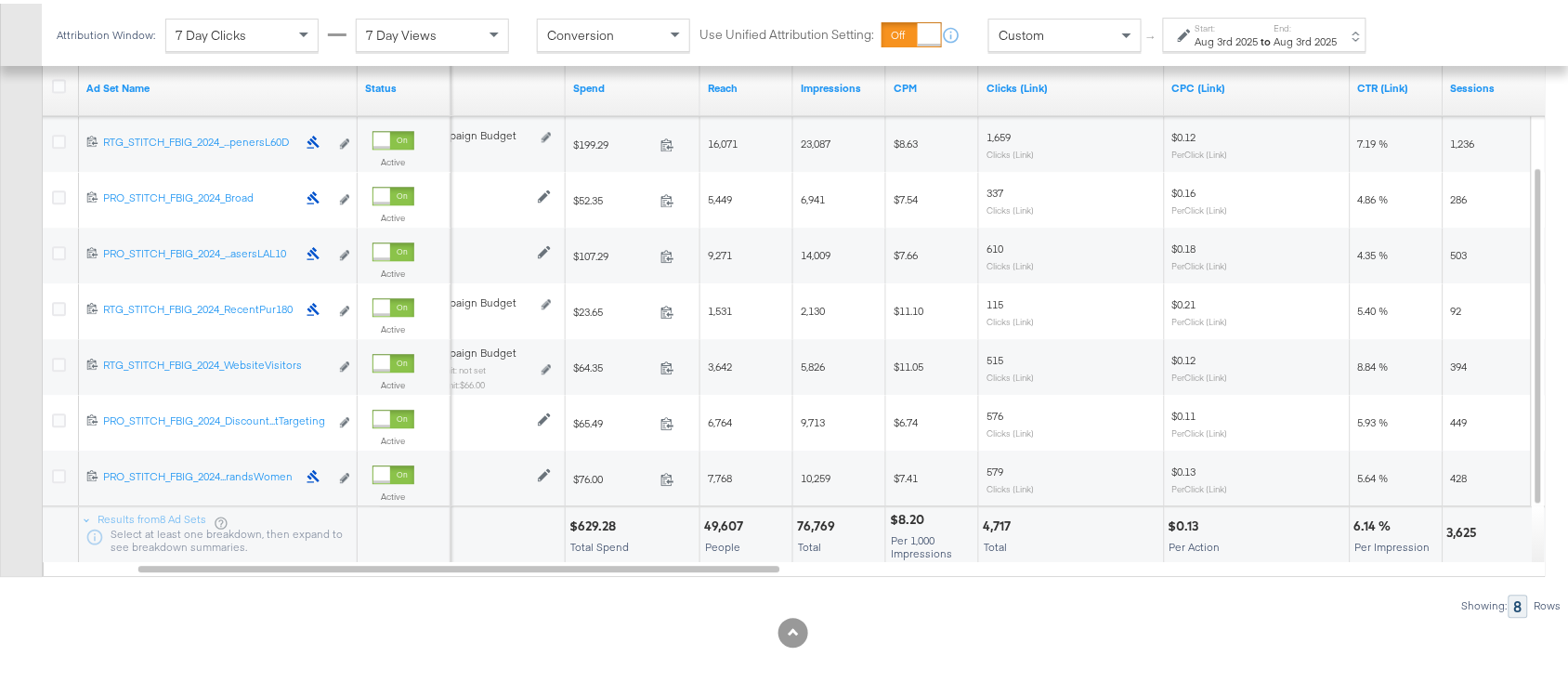 click on "4,717" at bounding box center [1000, 522] 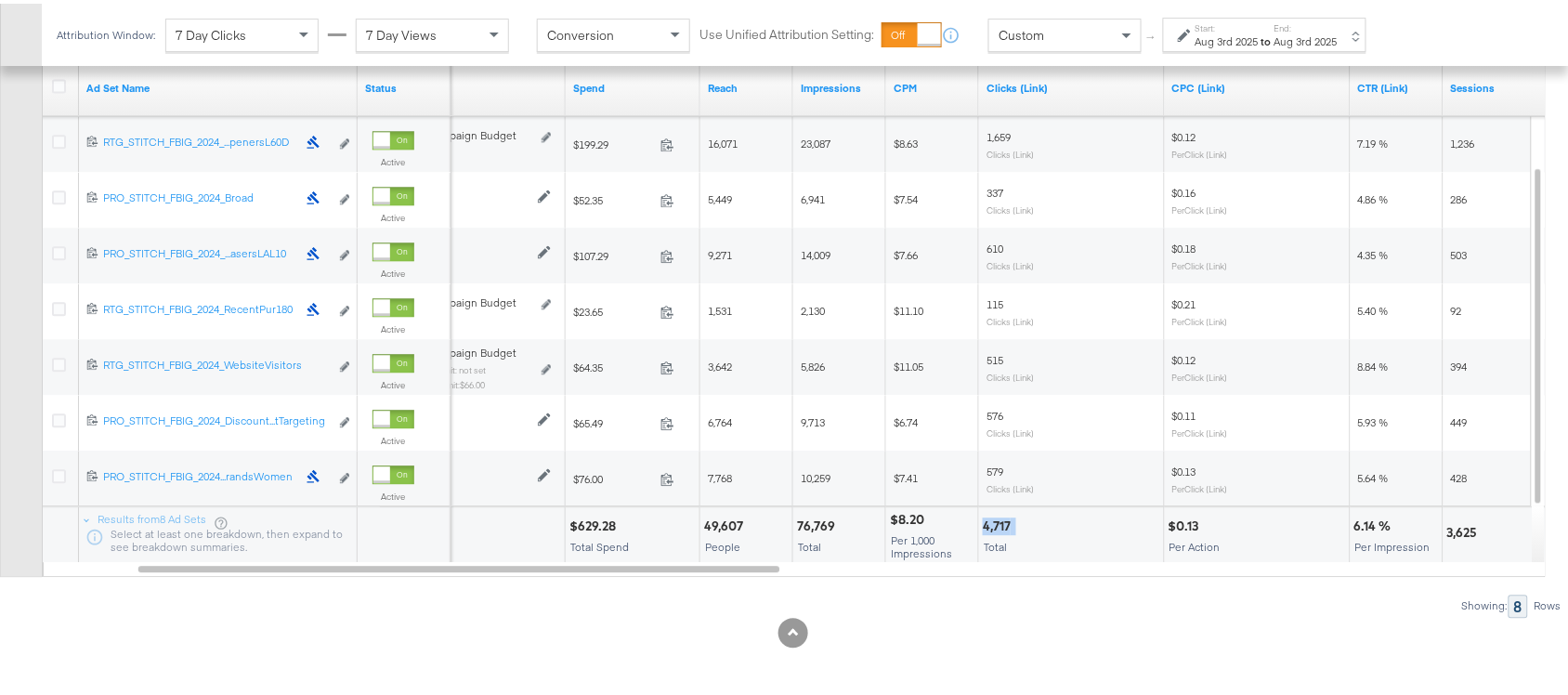 click on "4,717" at bounding box center (1000, 522) 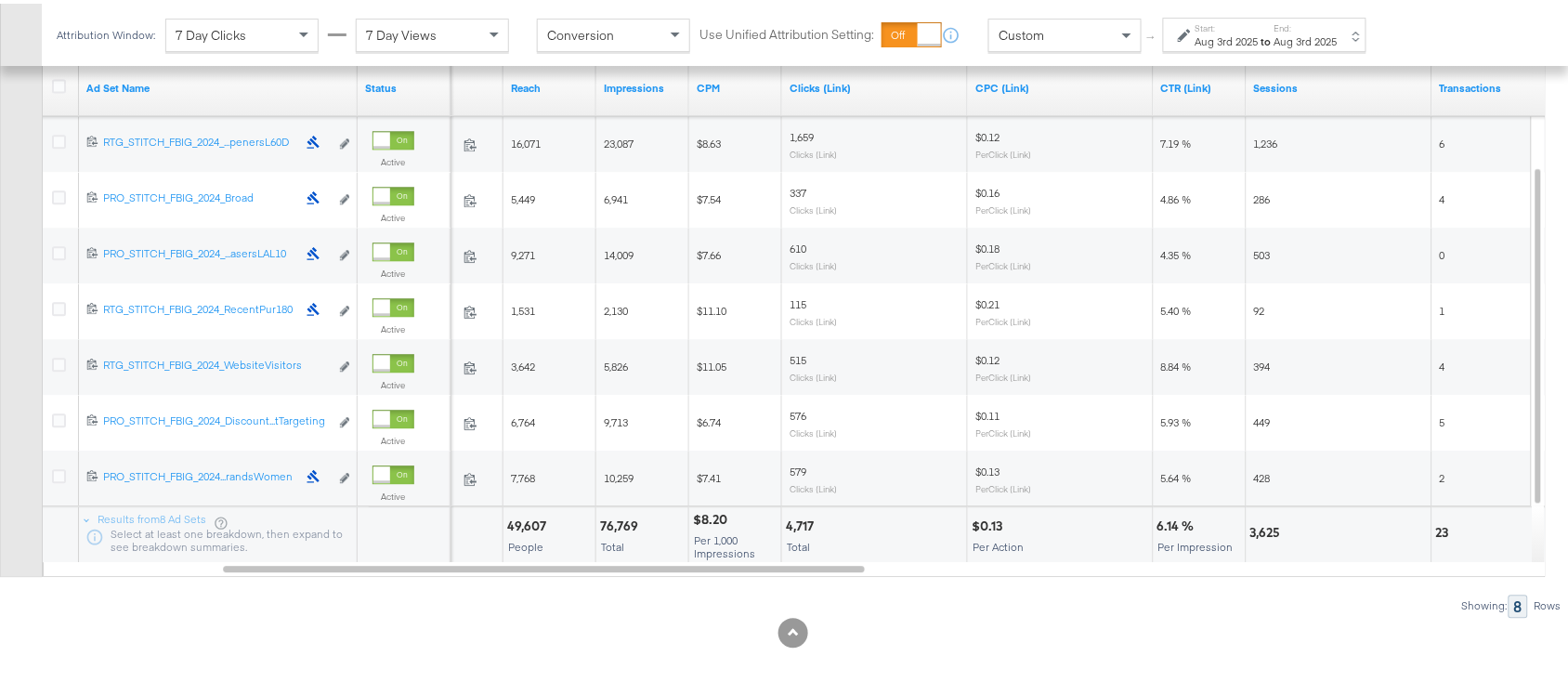 click on "3,625" at bounding box center [1268, 529] 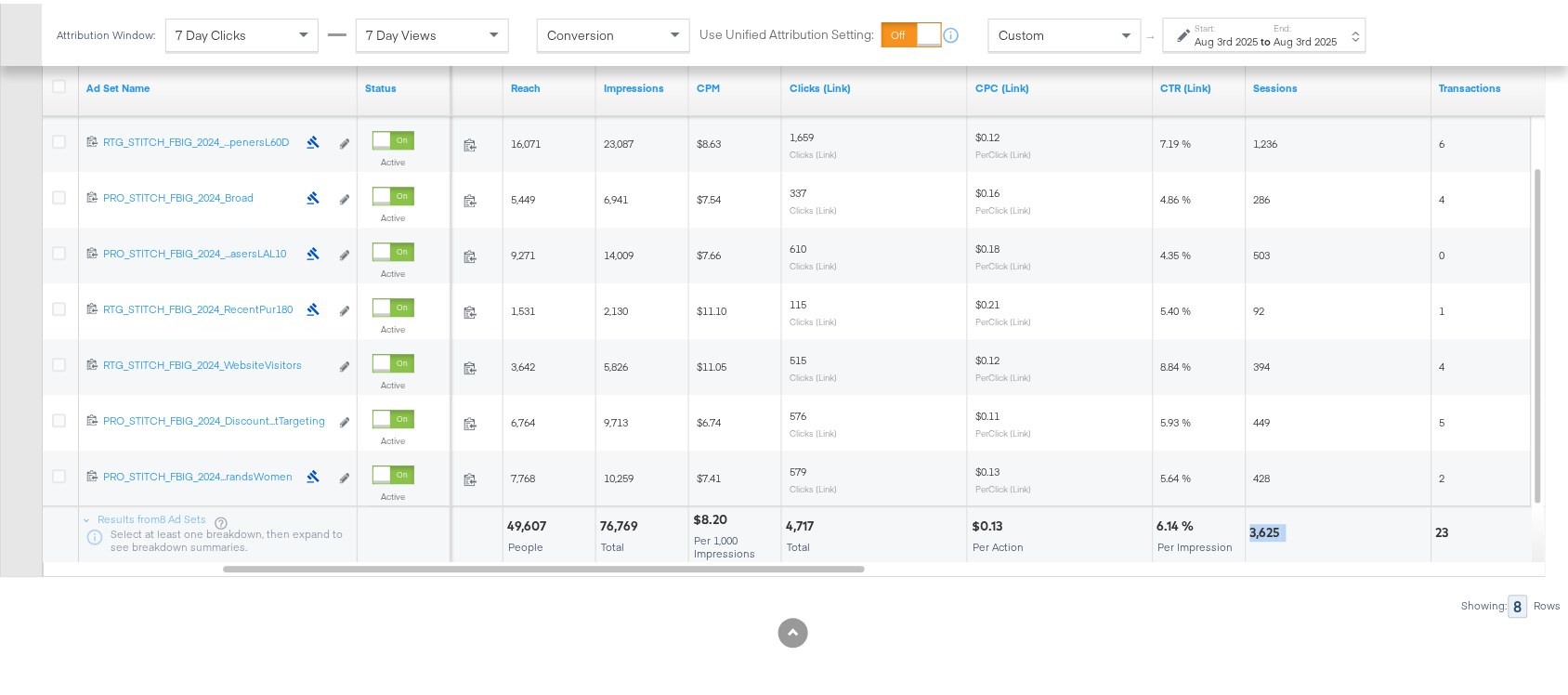 click on "3,625" at bounding box center (1268, 529) 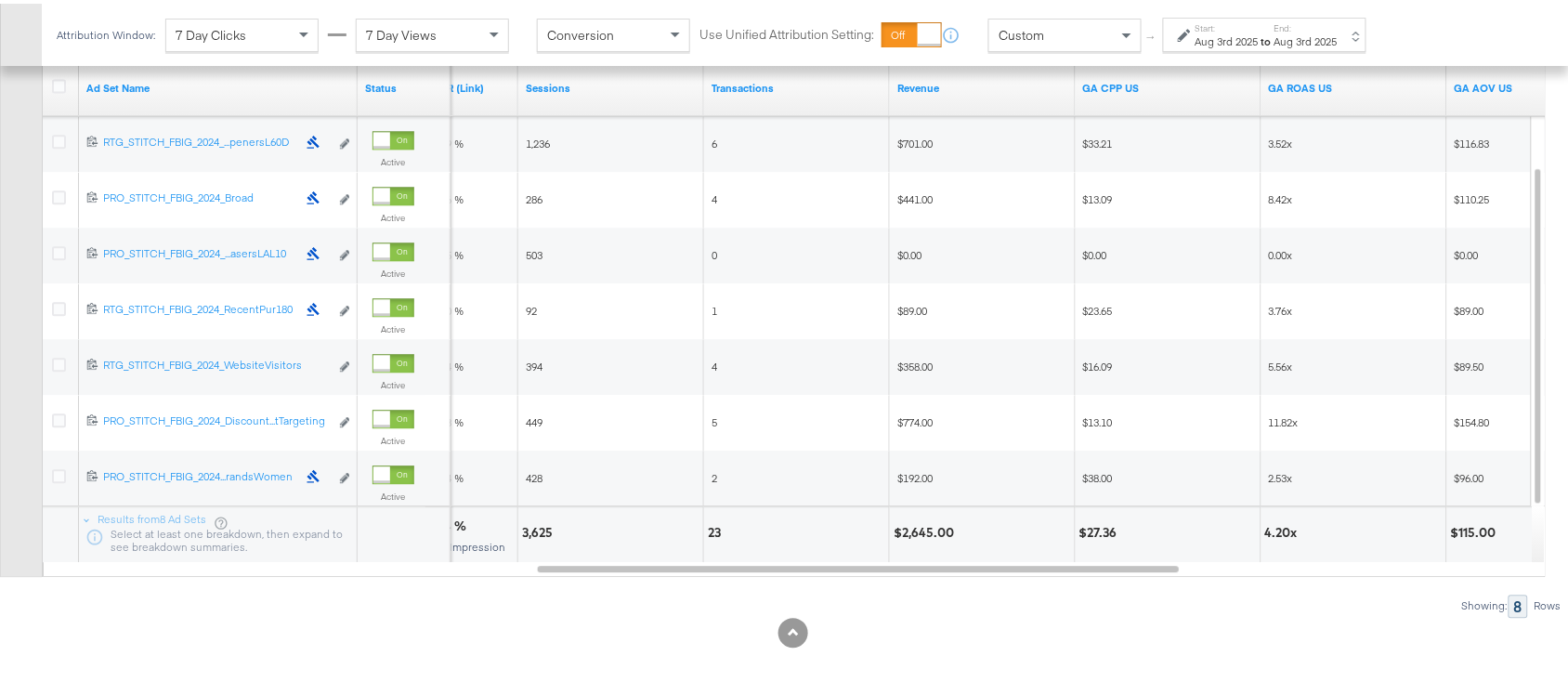 click on "23" at bounding box center [717, 529] 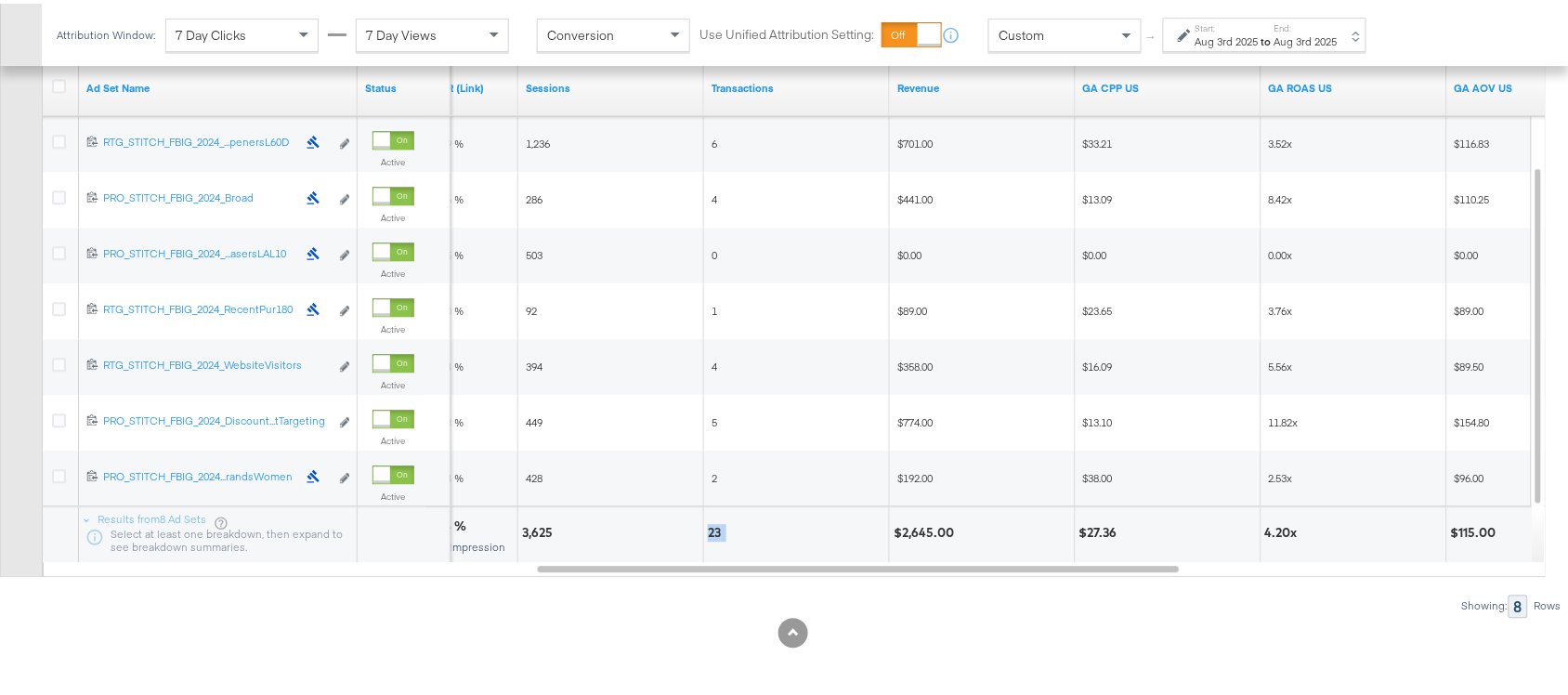 click on "23" at bounding box center [717, 529] 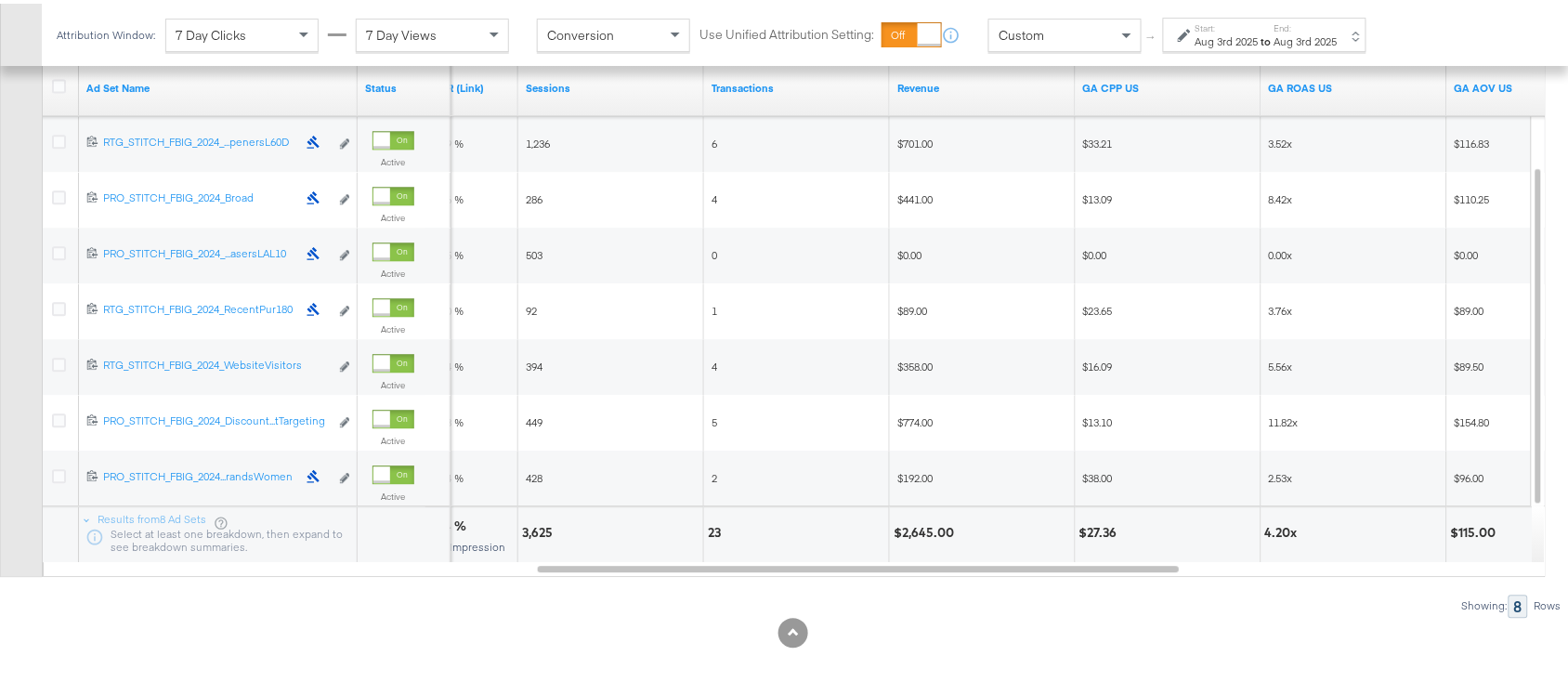 click on "$2,645.00" at bounding box center (926, 529) 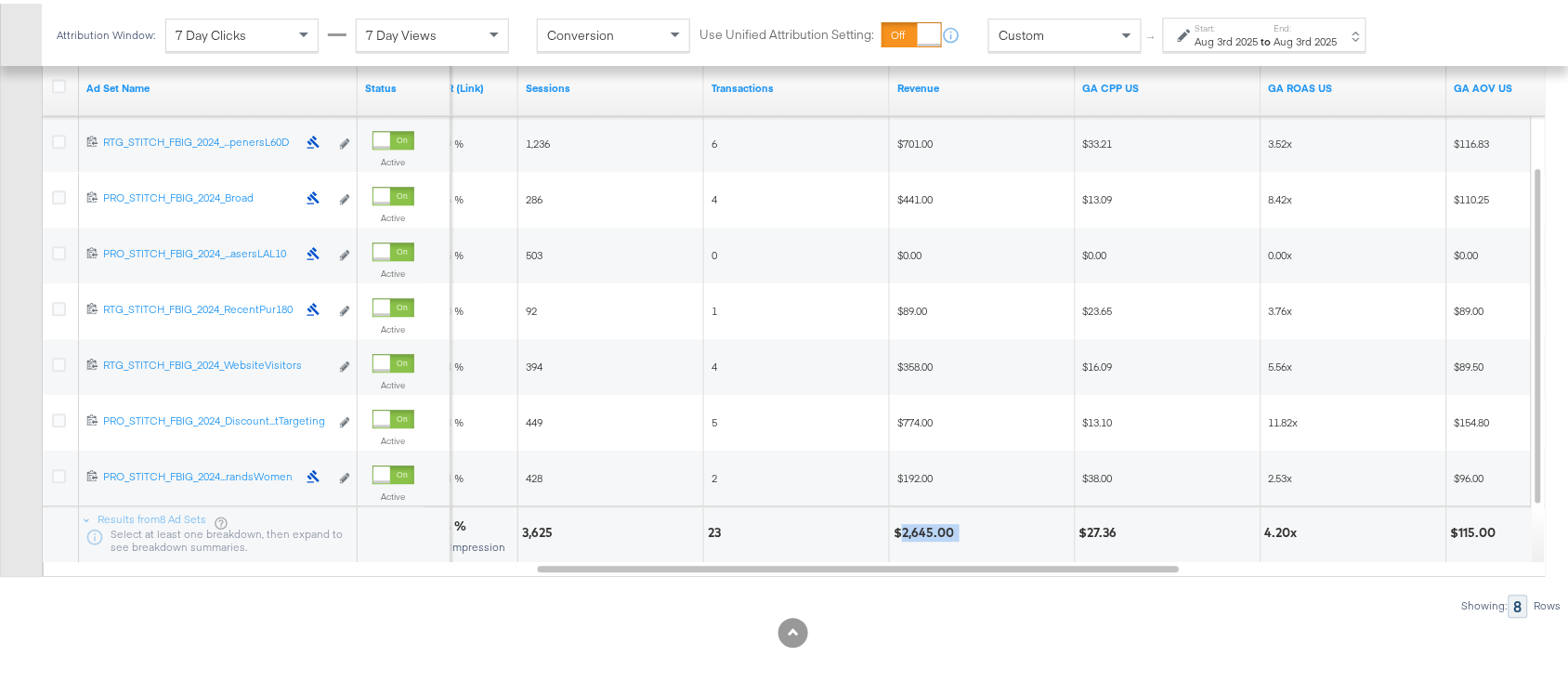click on "$2,645.00" at bounding box center (926, 529) 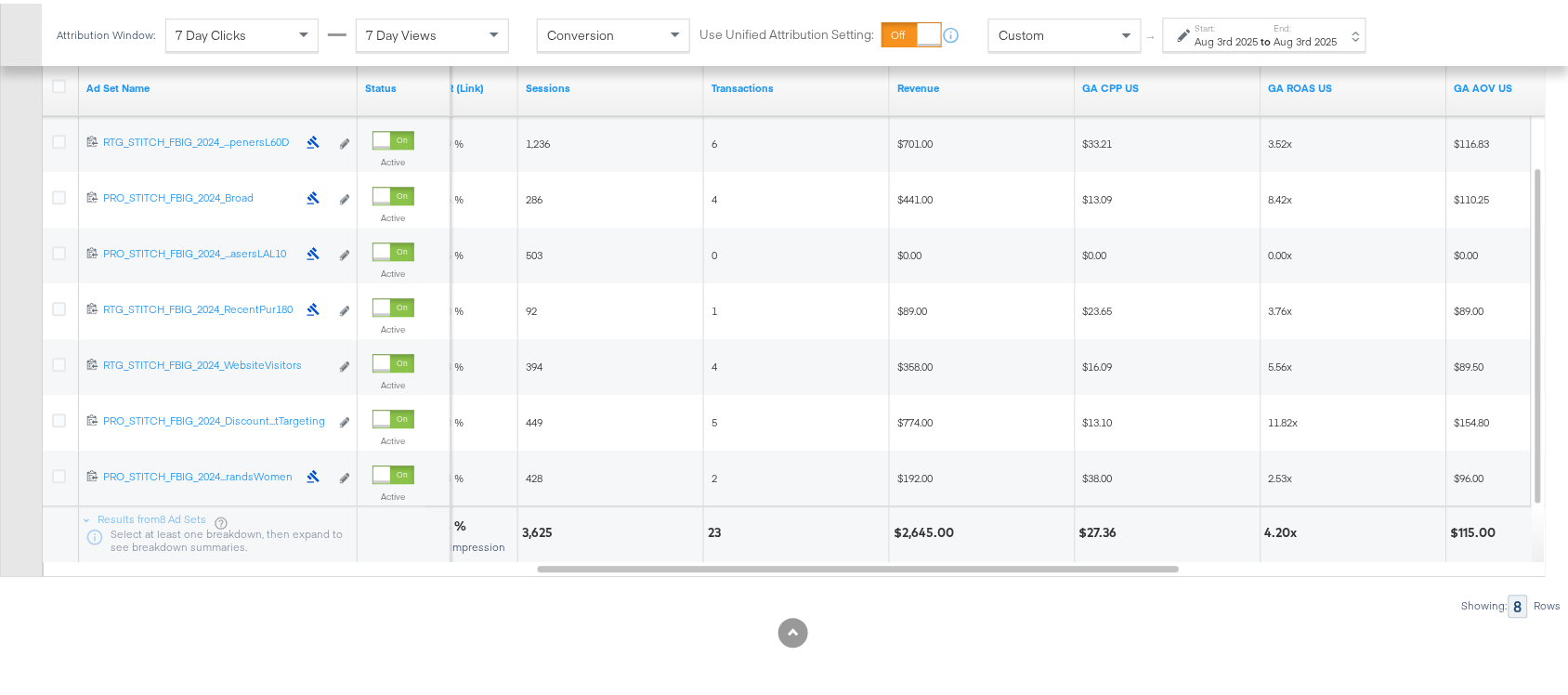 click on "Attribution Window:  7 Day Clicks 7 Day Views Conversion Use Unified Attribution Setting: If you set use unified attribution setting, your query's conversion metric attribution and campaign optimization will use the attribution setting of the ad object(s) being queried — a single period of time during which conversions are credited to ads and used to inform campaign optimization. Custom ↑  Start:  Aug 3rd 2025    to     End:  Aug 3rd 2025" at bounding box center (715, 31) 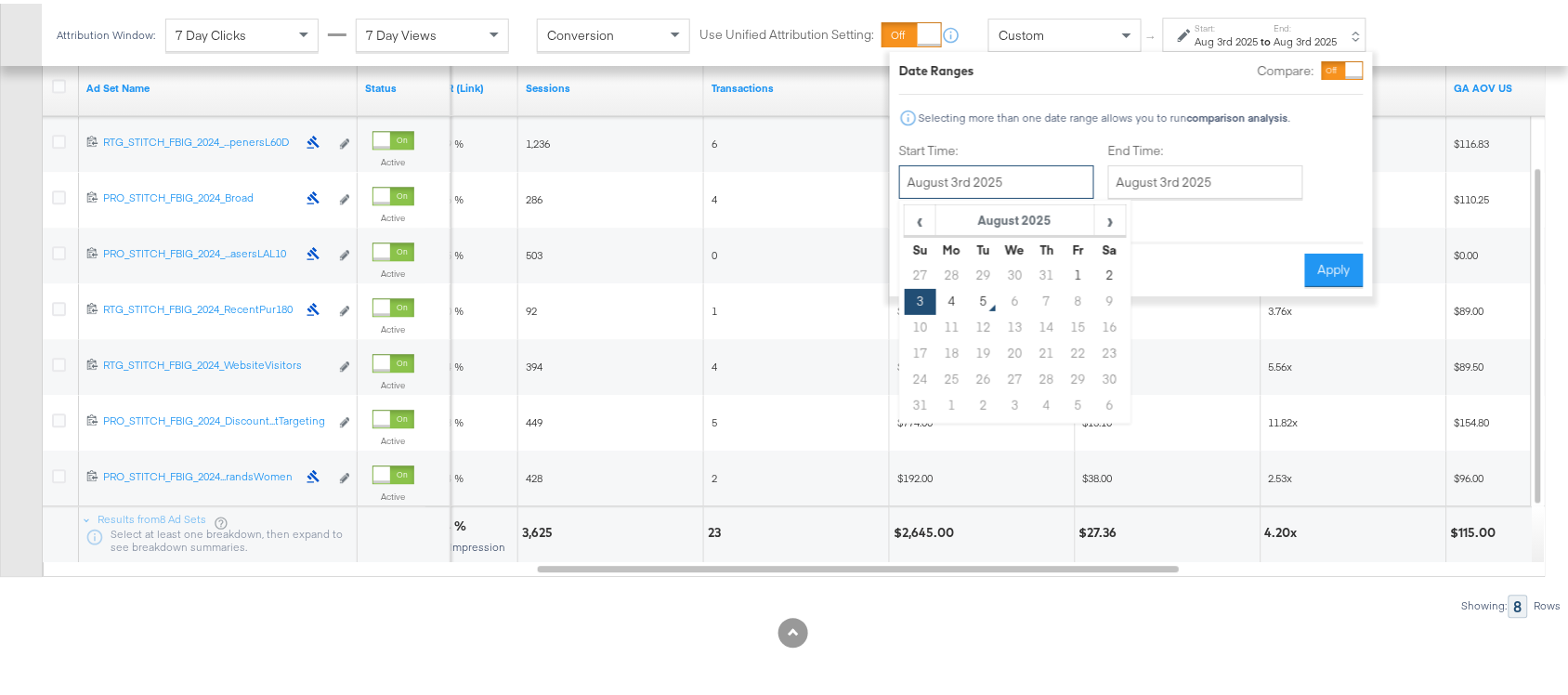 click on "August 3rd 2025" at bounding box center (997, 178) 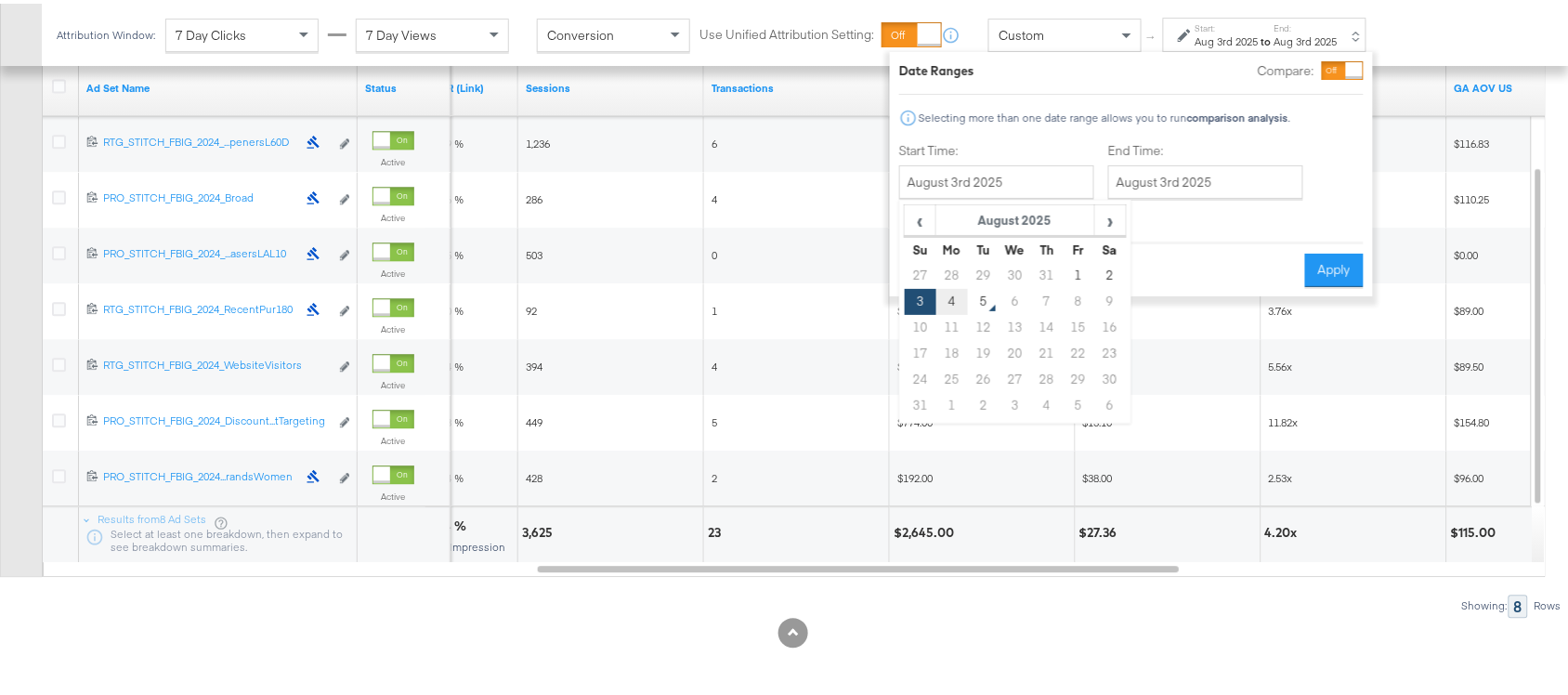 click on "4" at bounding box center [952, 298] 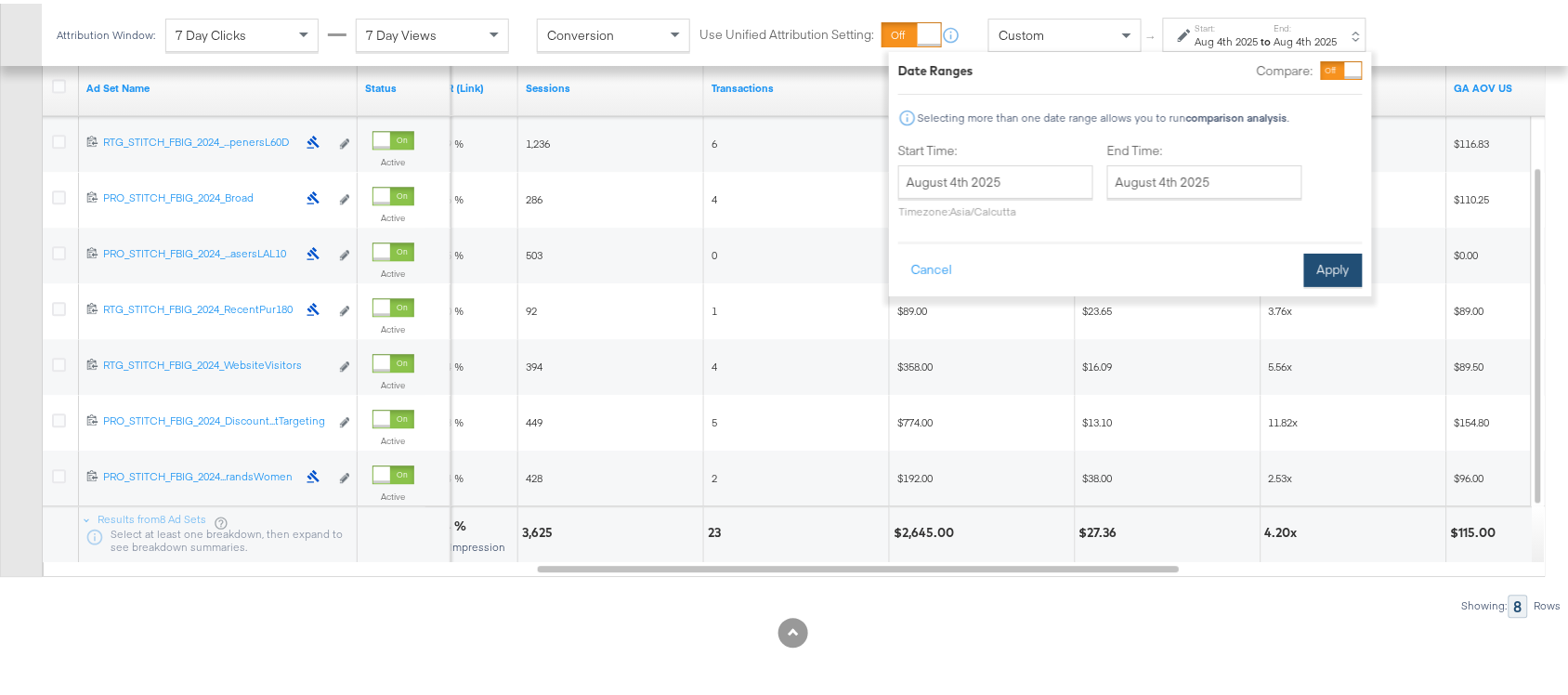 click on "Apply" at bounding box center [1333, 267] 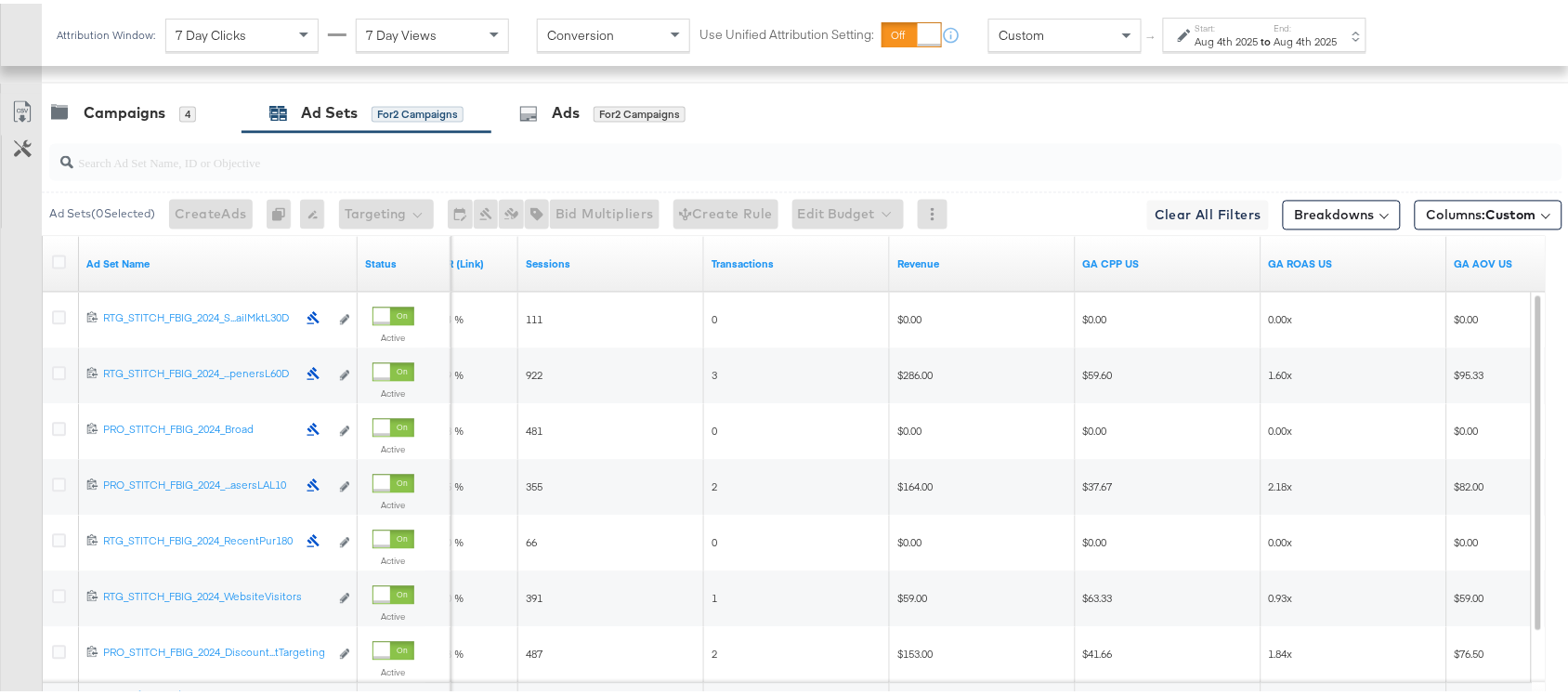 scroll, scrollTop: 1191, scrollLeft: 0, axis: vertical 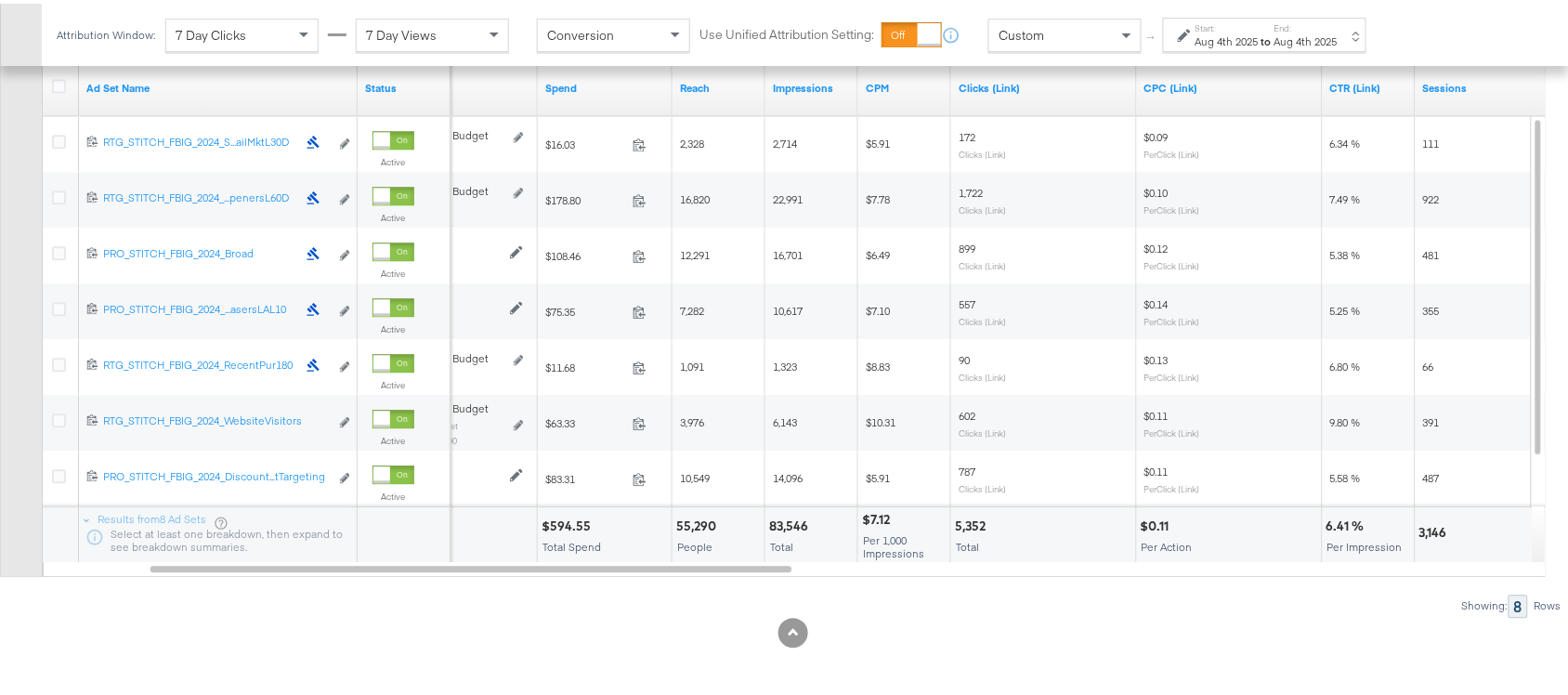 click on "$594.55    Total Spend" at bounding box center [605, 531] 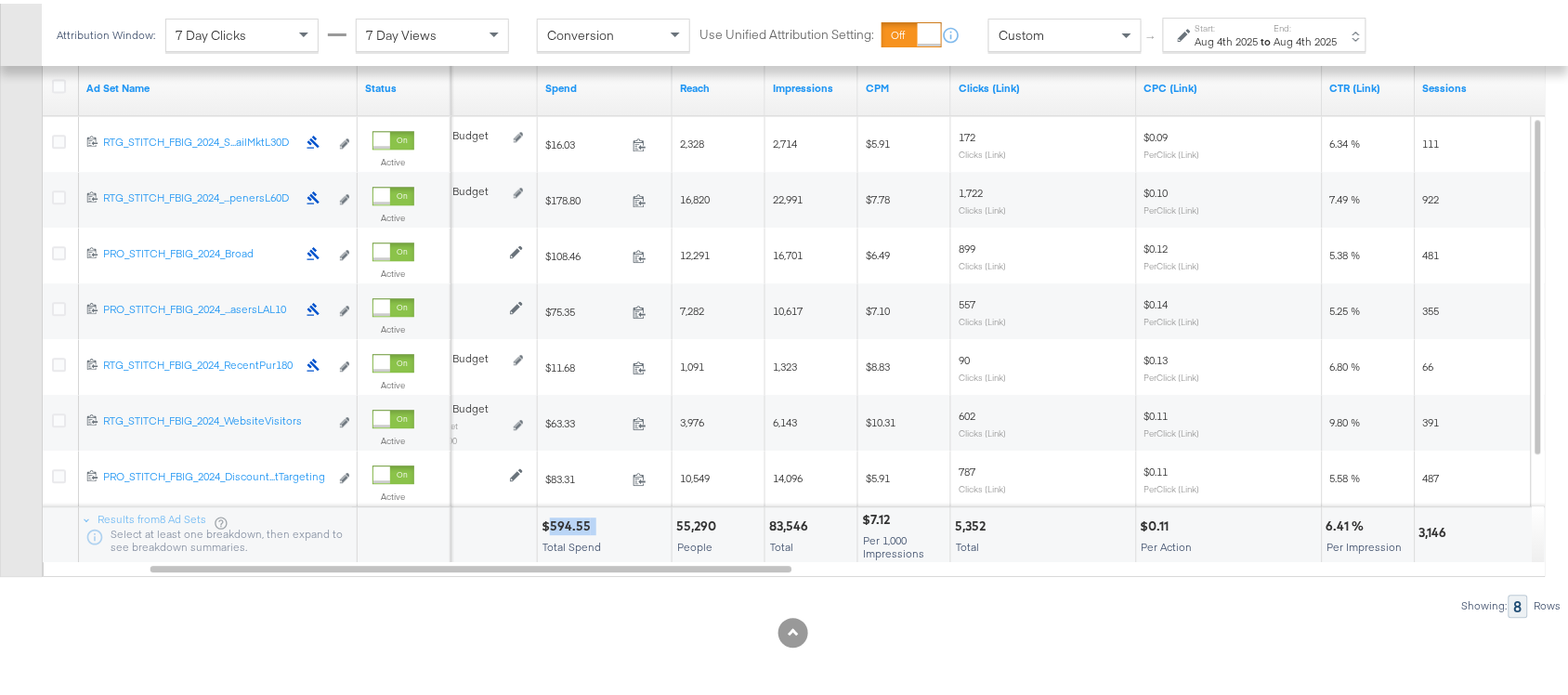 click on "$594.55    Total Spend" at bounding box center [605, 531] 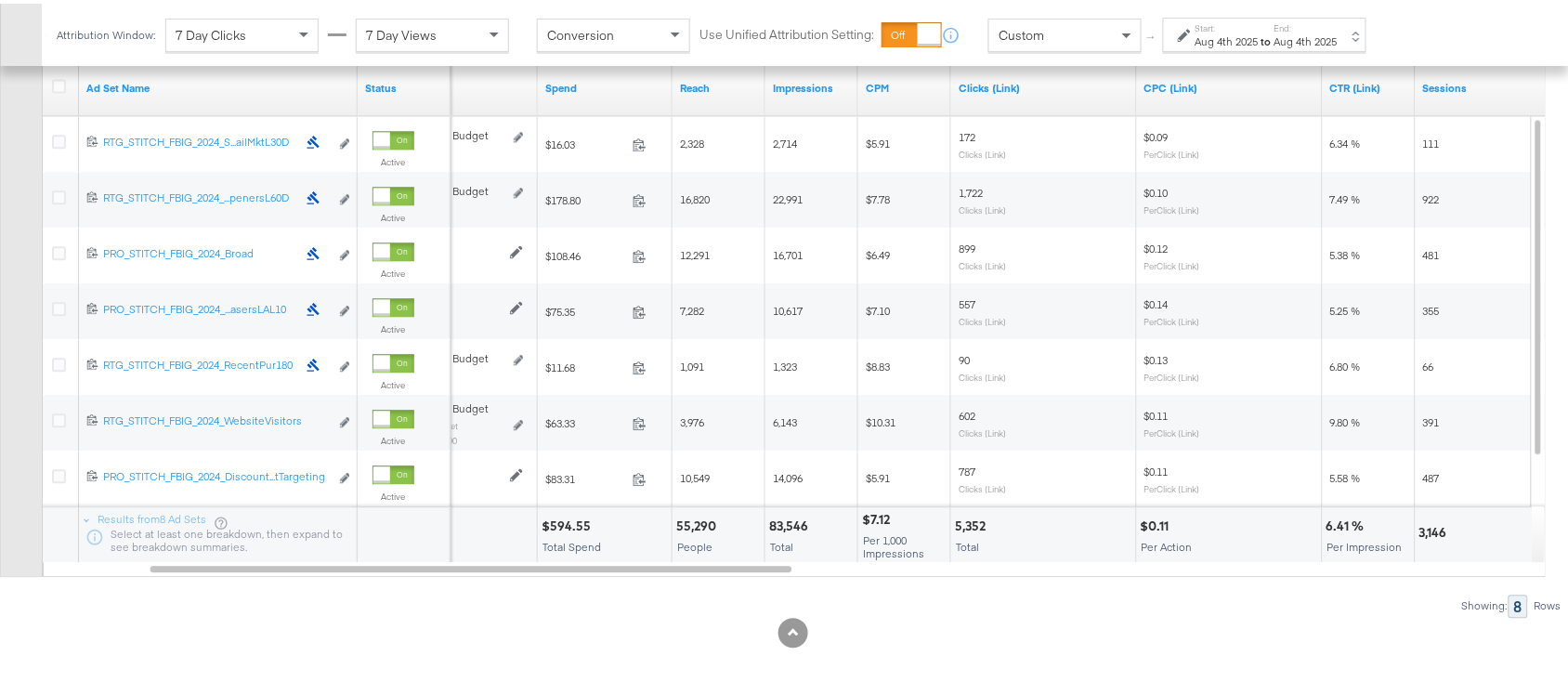 click on "83,546" at bounding box center [791, 522] 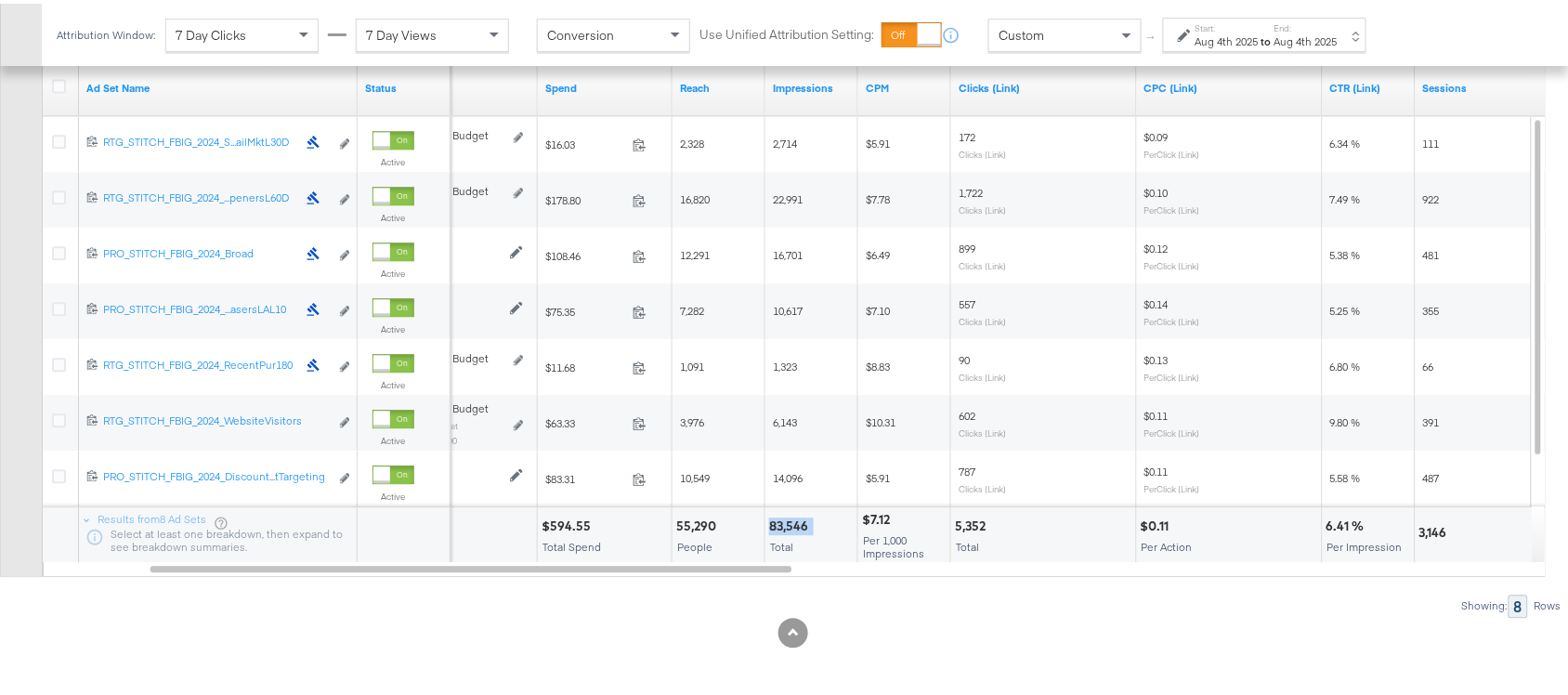 click on "83,546" at bounding box center (791, 522) 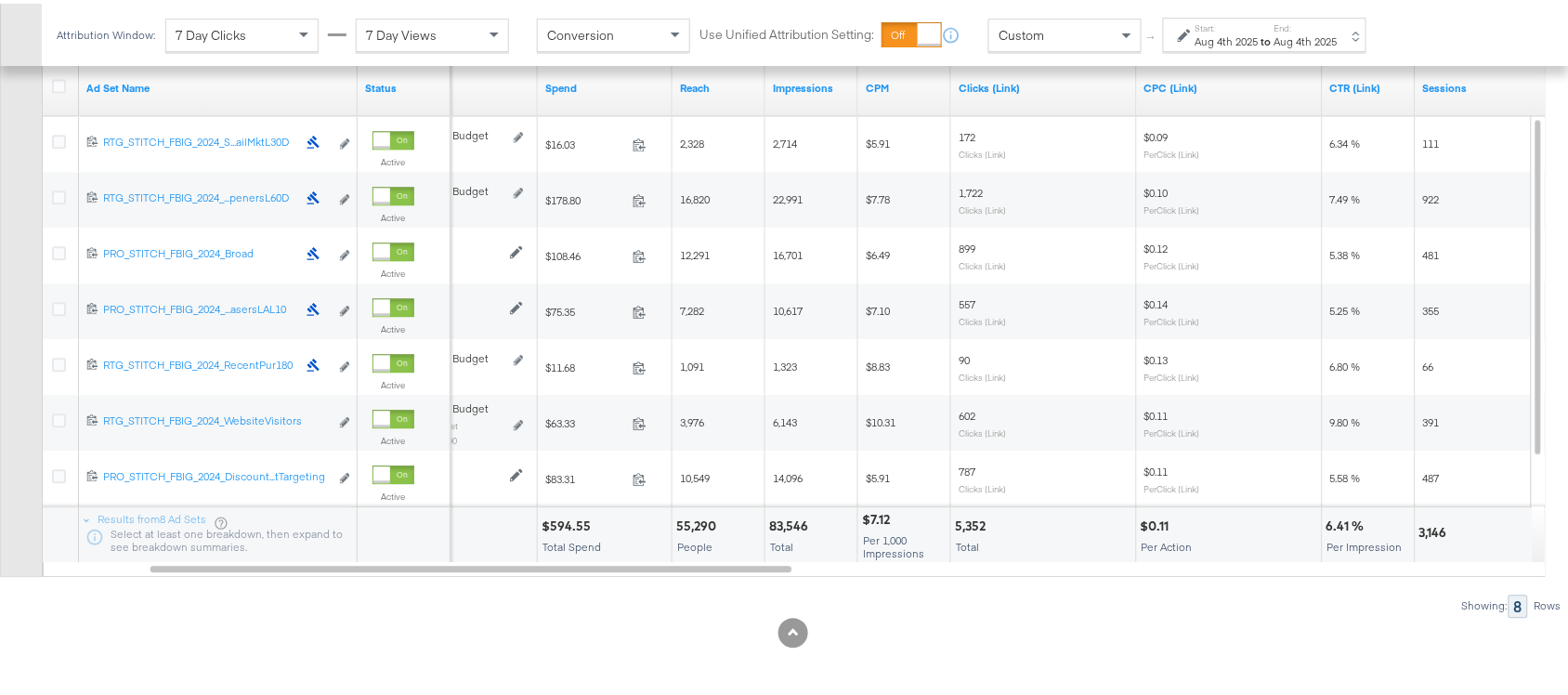 click on "5,352" at bounding box center (973, 522) 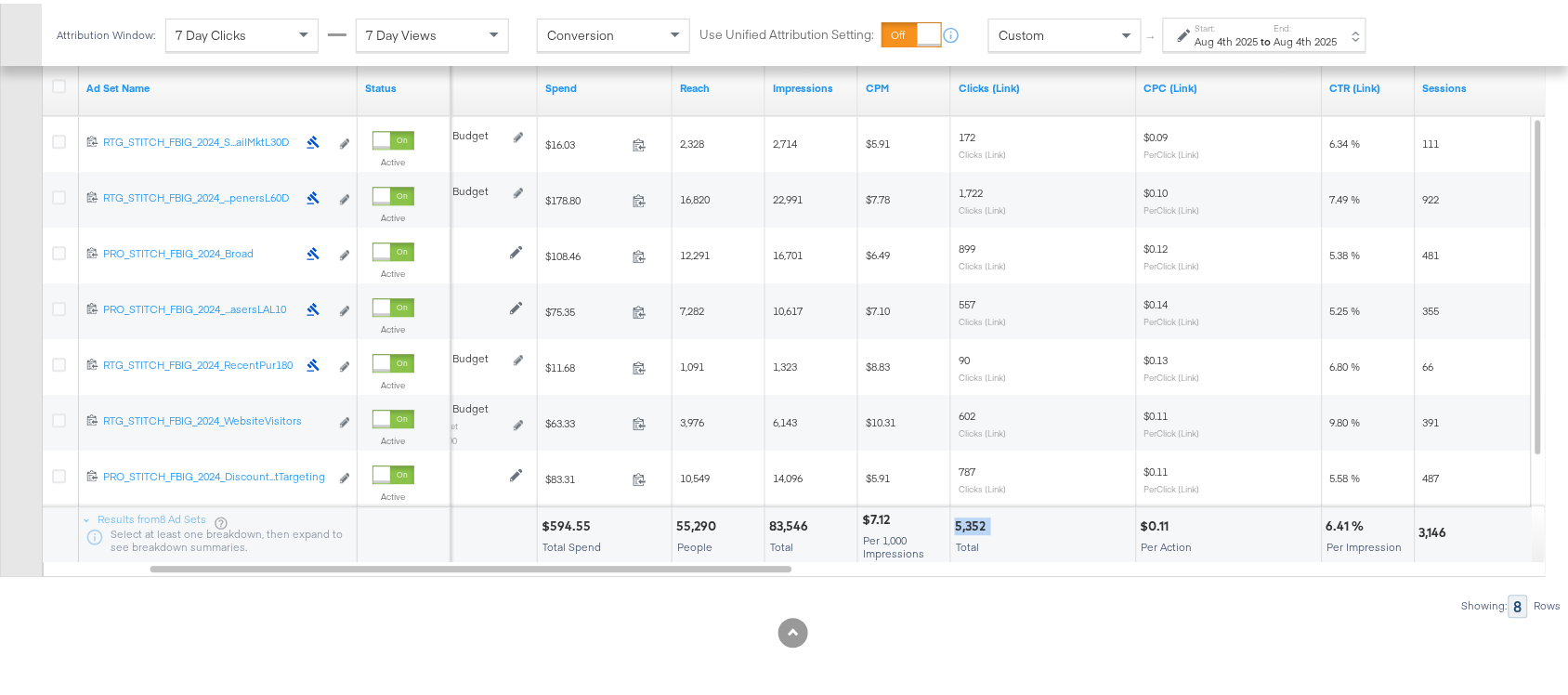 click on "5,352" at bounding box center (973, 522) 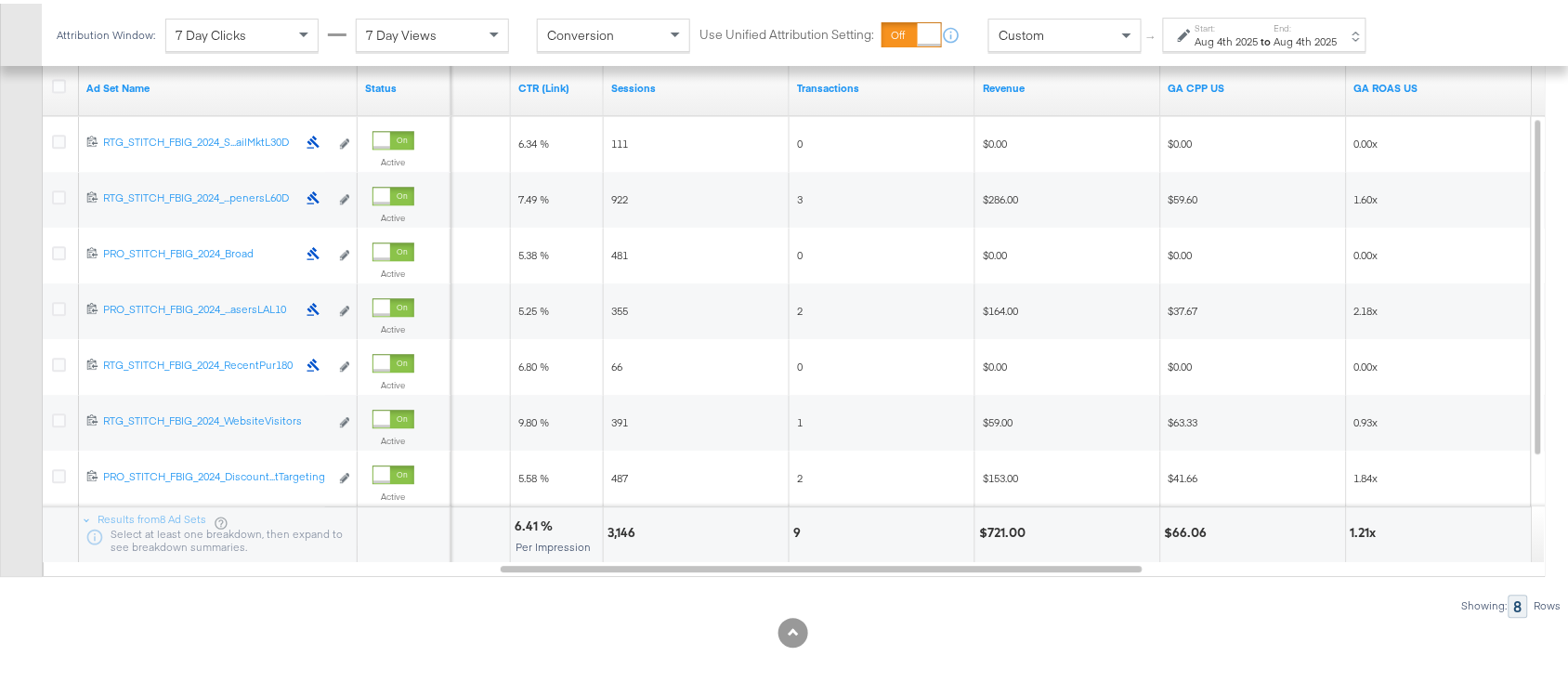 click on "3,146" at bounding box center (624, 529) 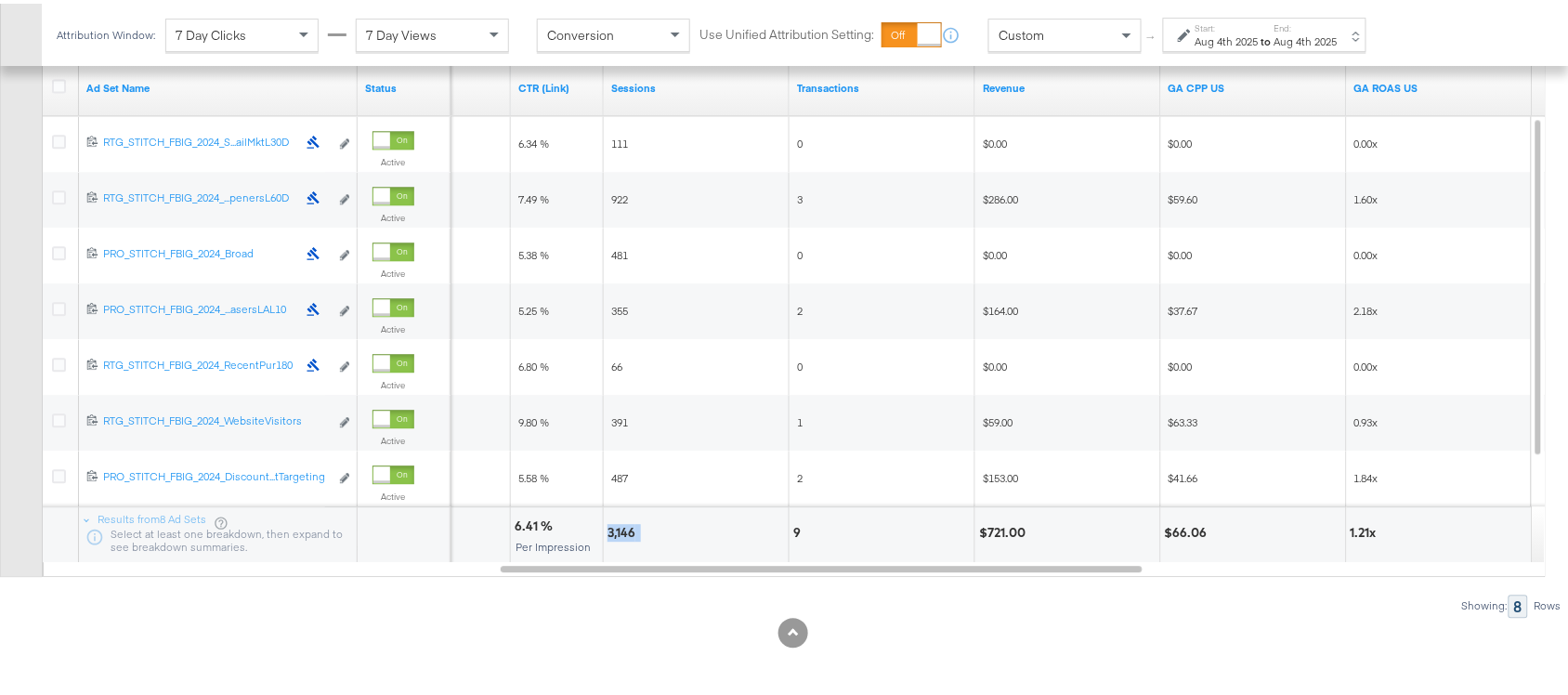 click on "3,146" at bounding box center [624, 529] 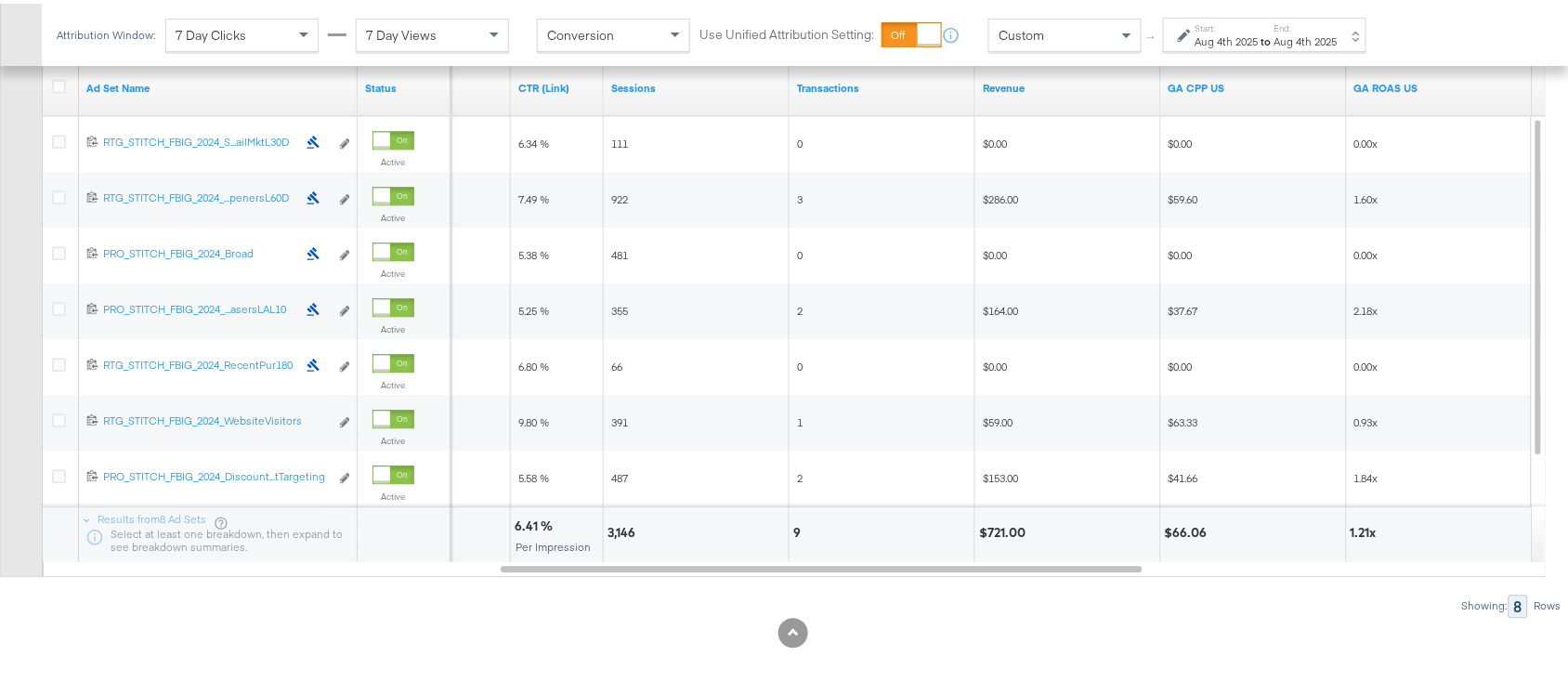 click on "9" at bounding box center (800, 529) 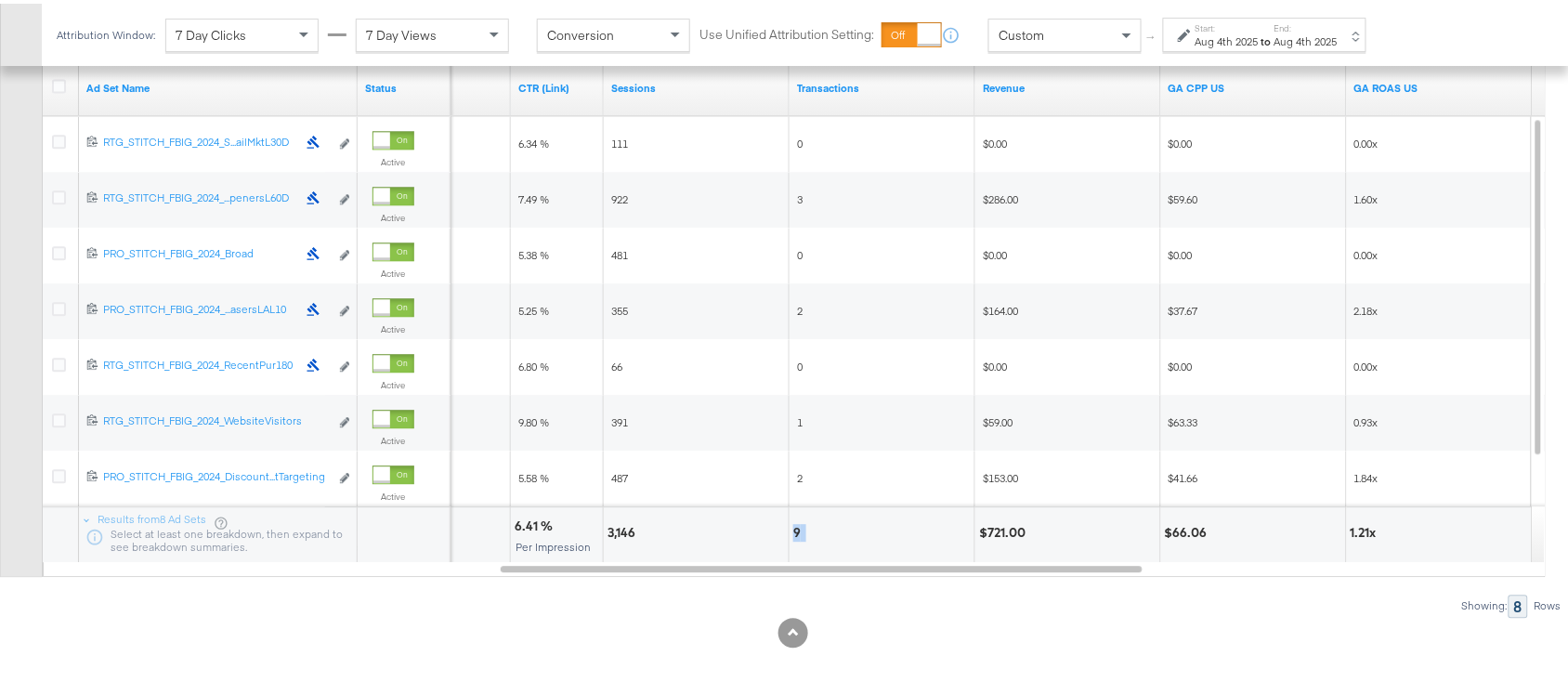 click on "9" at bounding box center (800, 529) 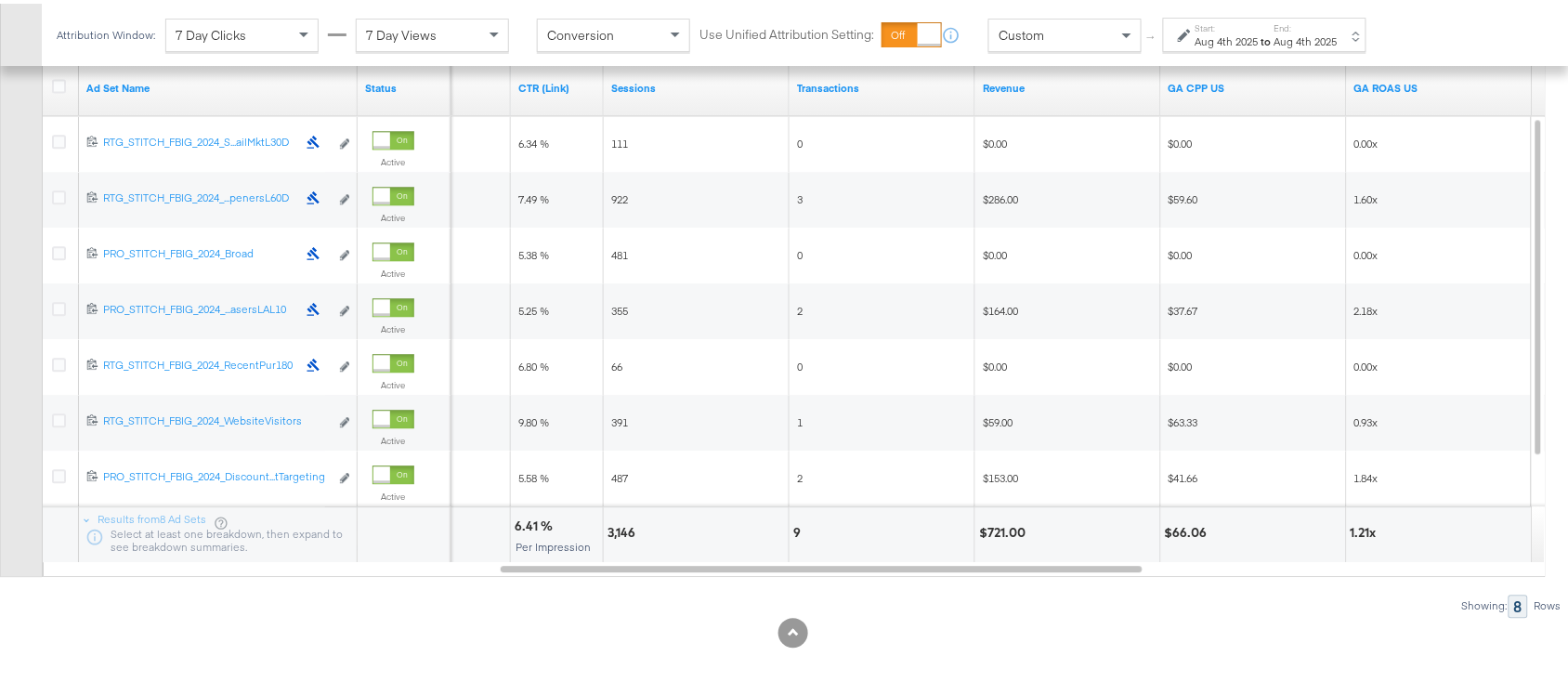 click on "$721.00" at bounding box center [1005, 529] 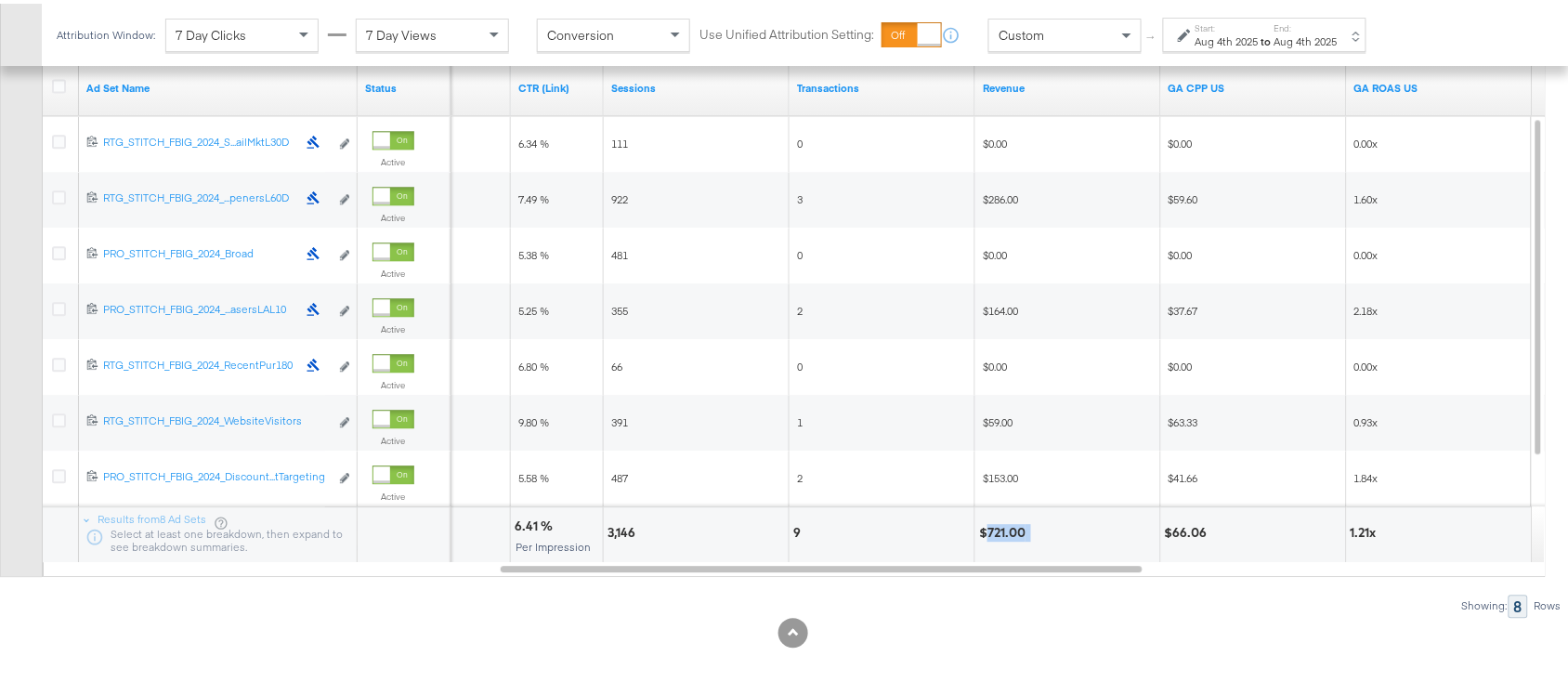 click on "$721.00" at bounding box center (1005, 529) 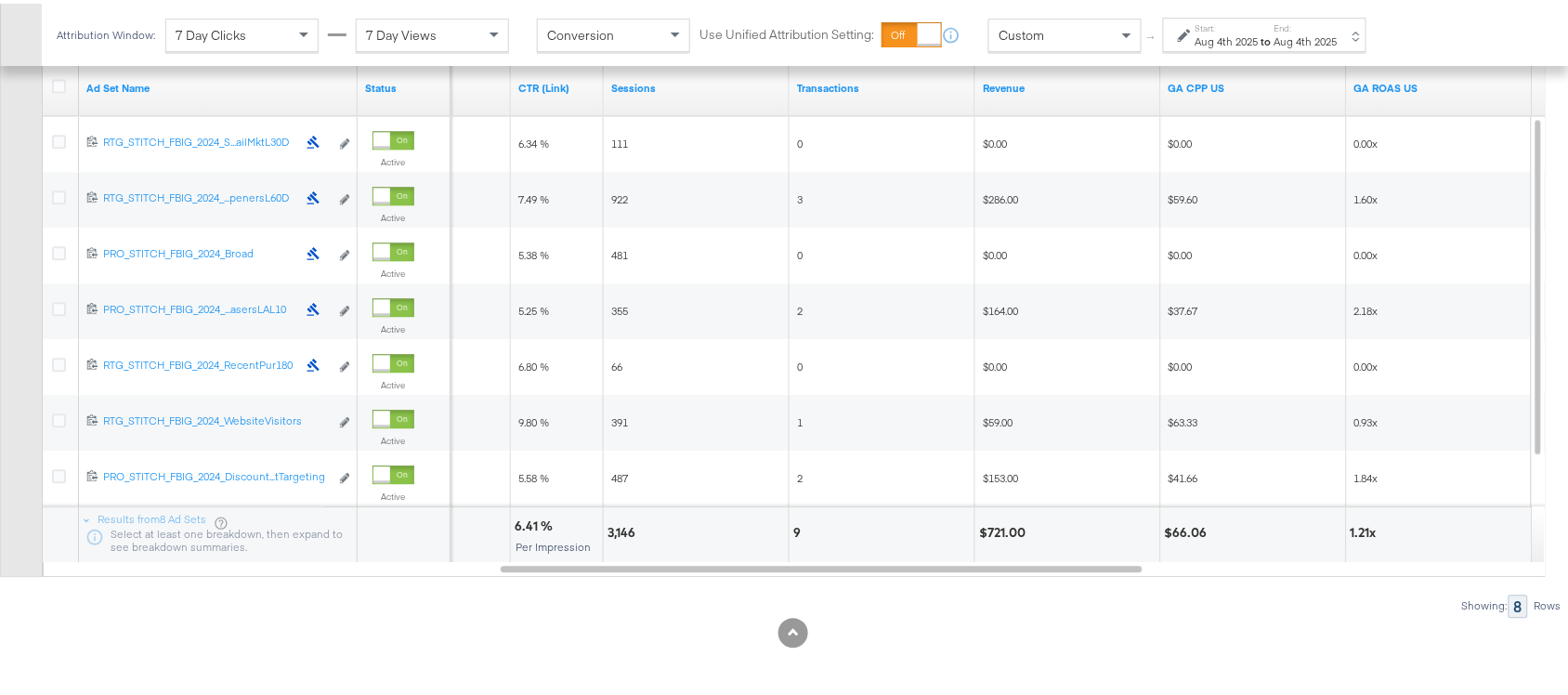 click on "Start:" at bounding box center [1227, 24] 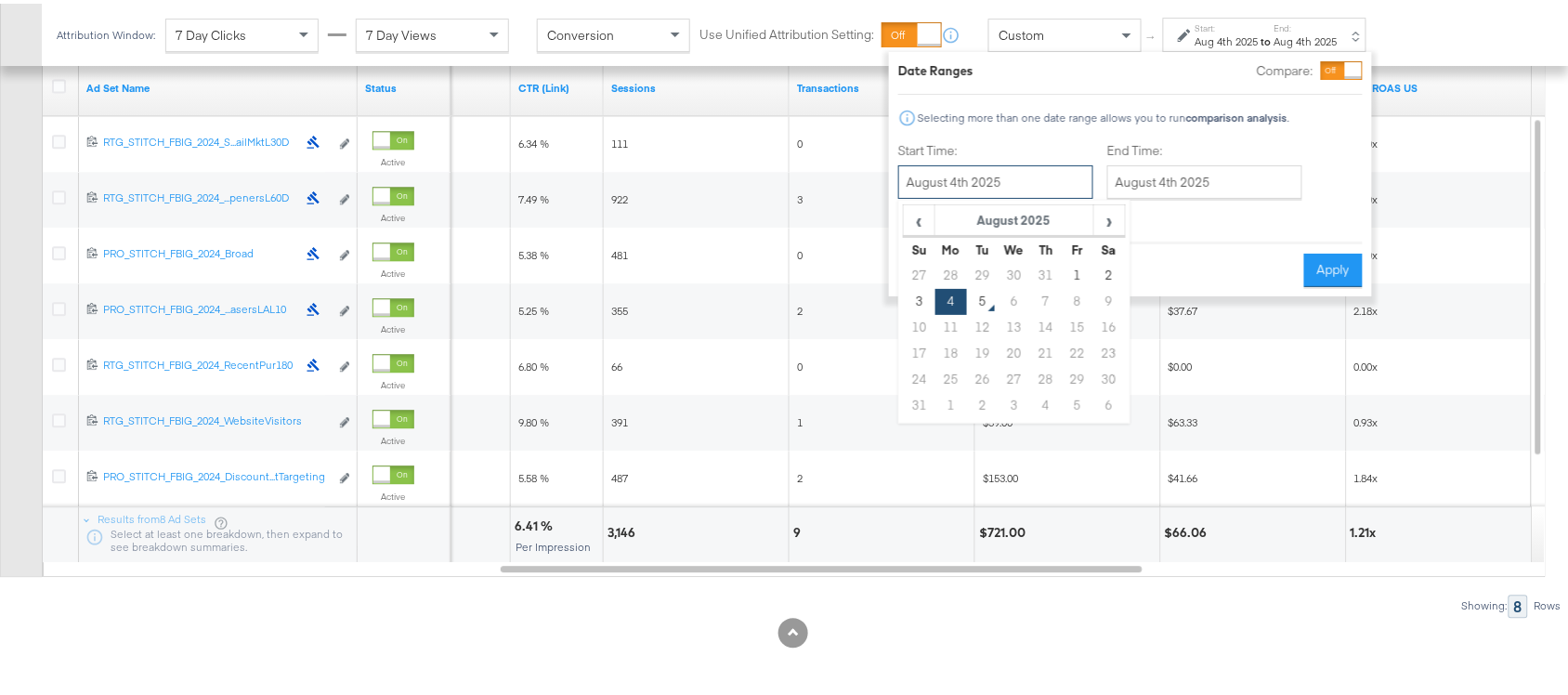 click on "August 4th 2025" at bounding box center [996, 178] 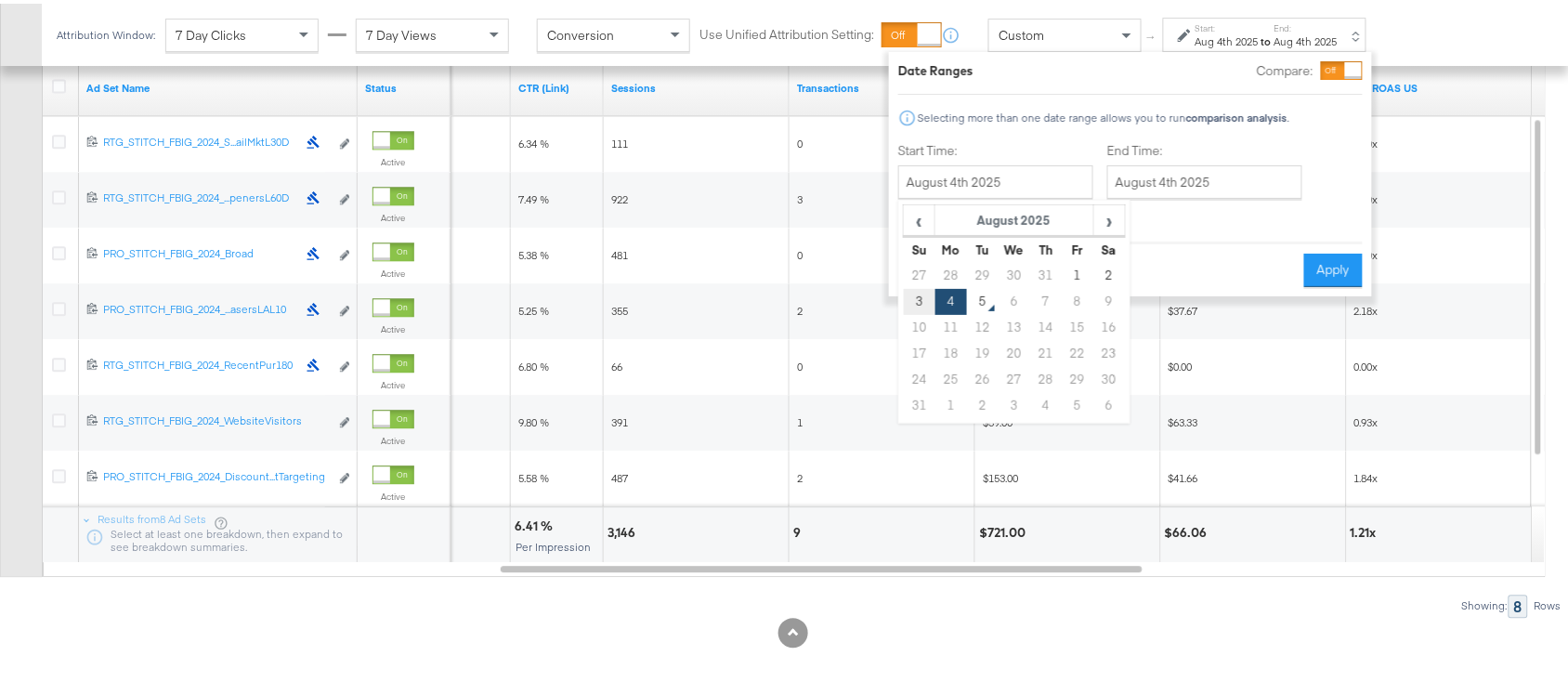 click on "3" at bounding box center (920, 298) 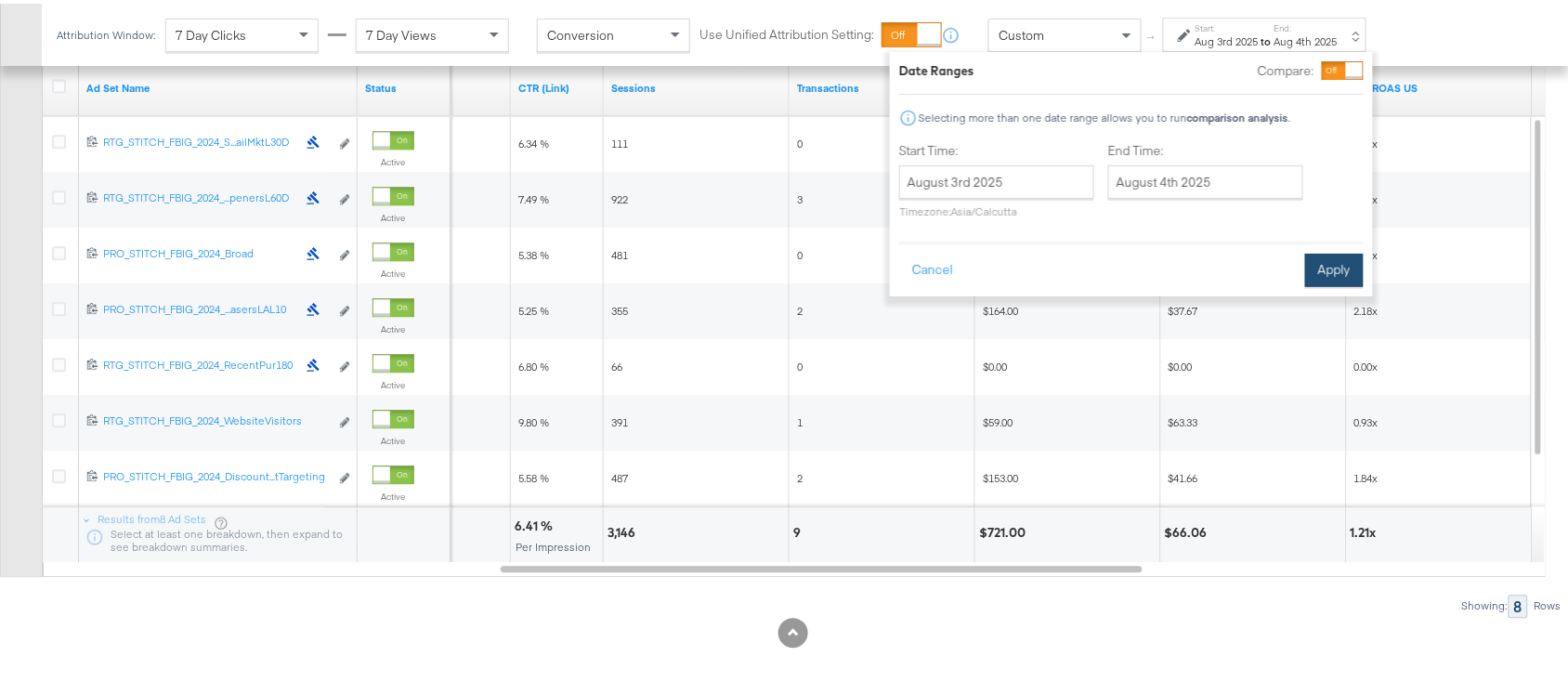 click on "Apply" at bounding box center (1334, 267) 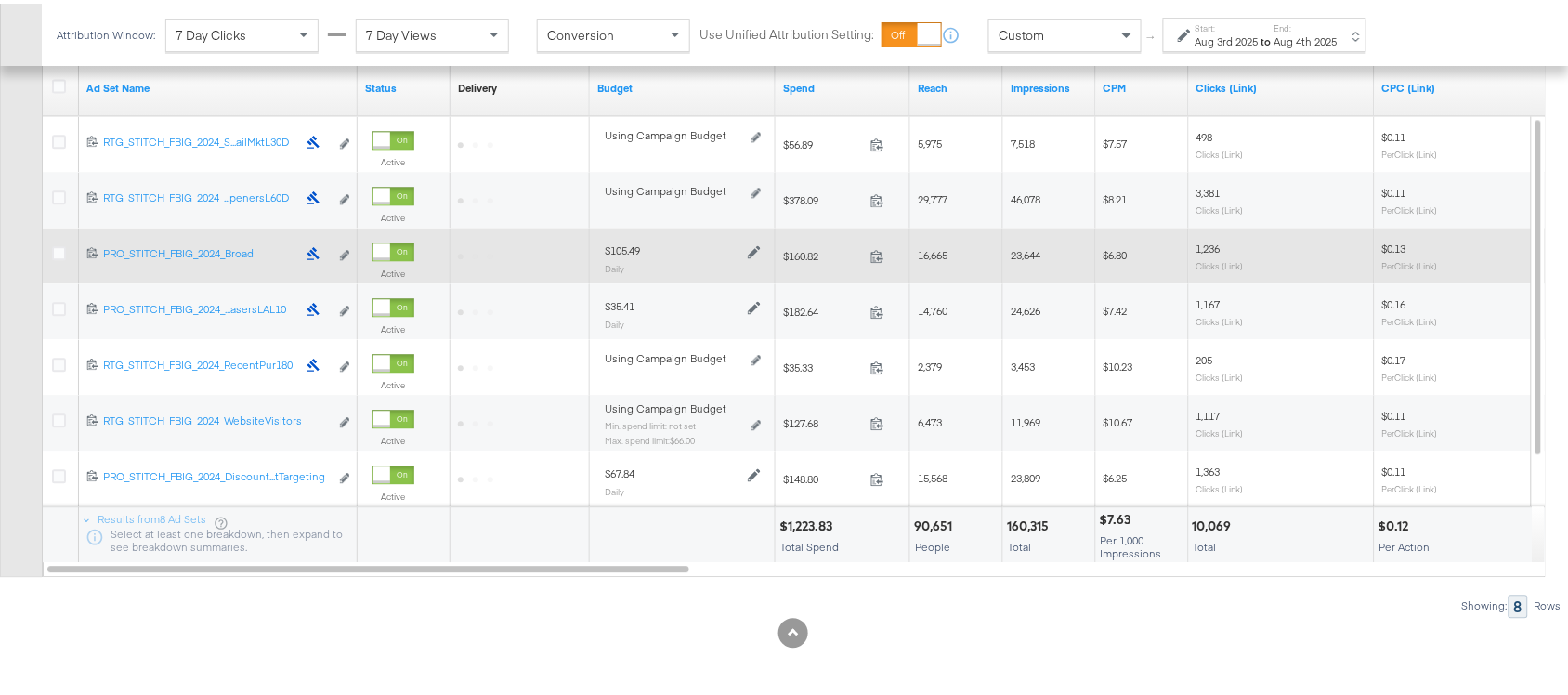 scroll, scrollTop: 876, scrollLeft: 0, axis: vertical 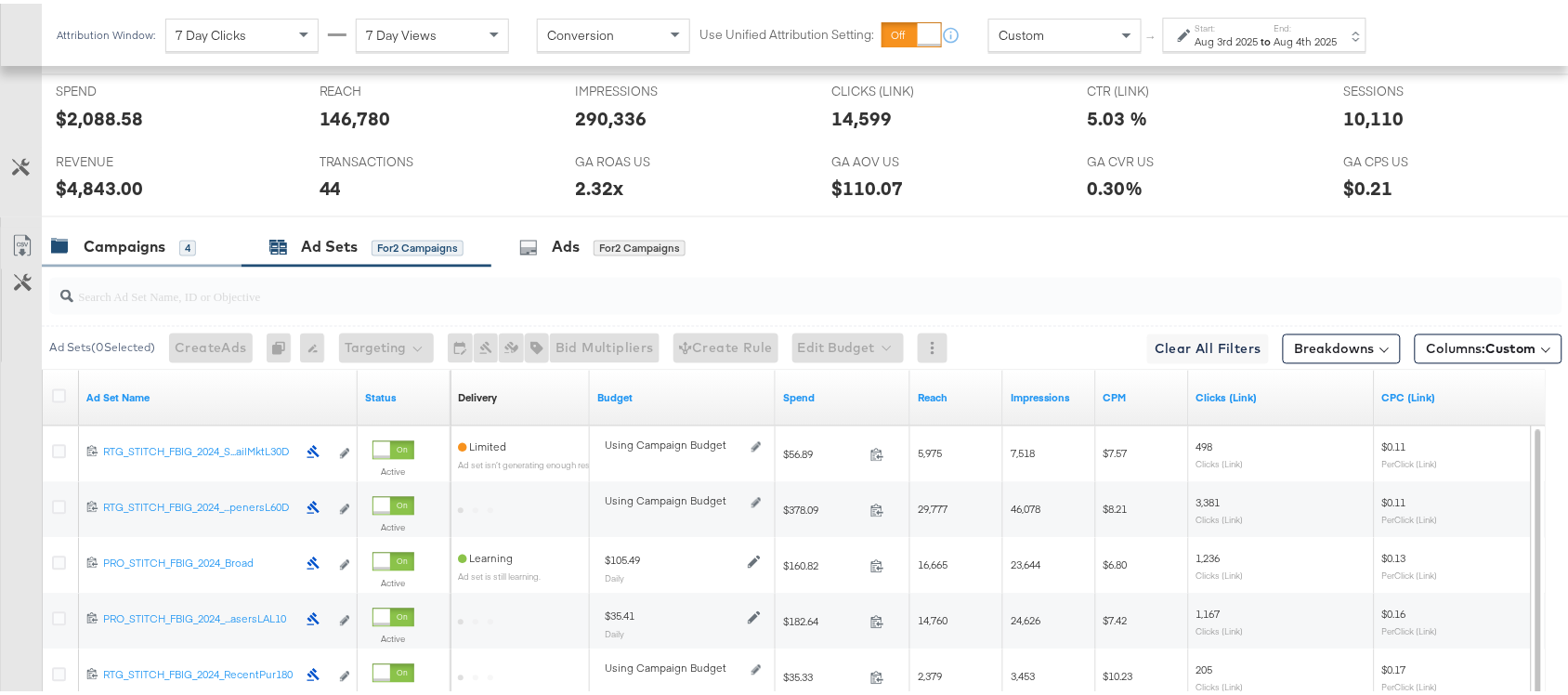 click on "Campaigns" at bounding box center (124, 243) 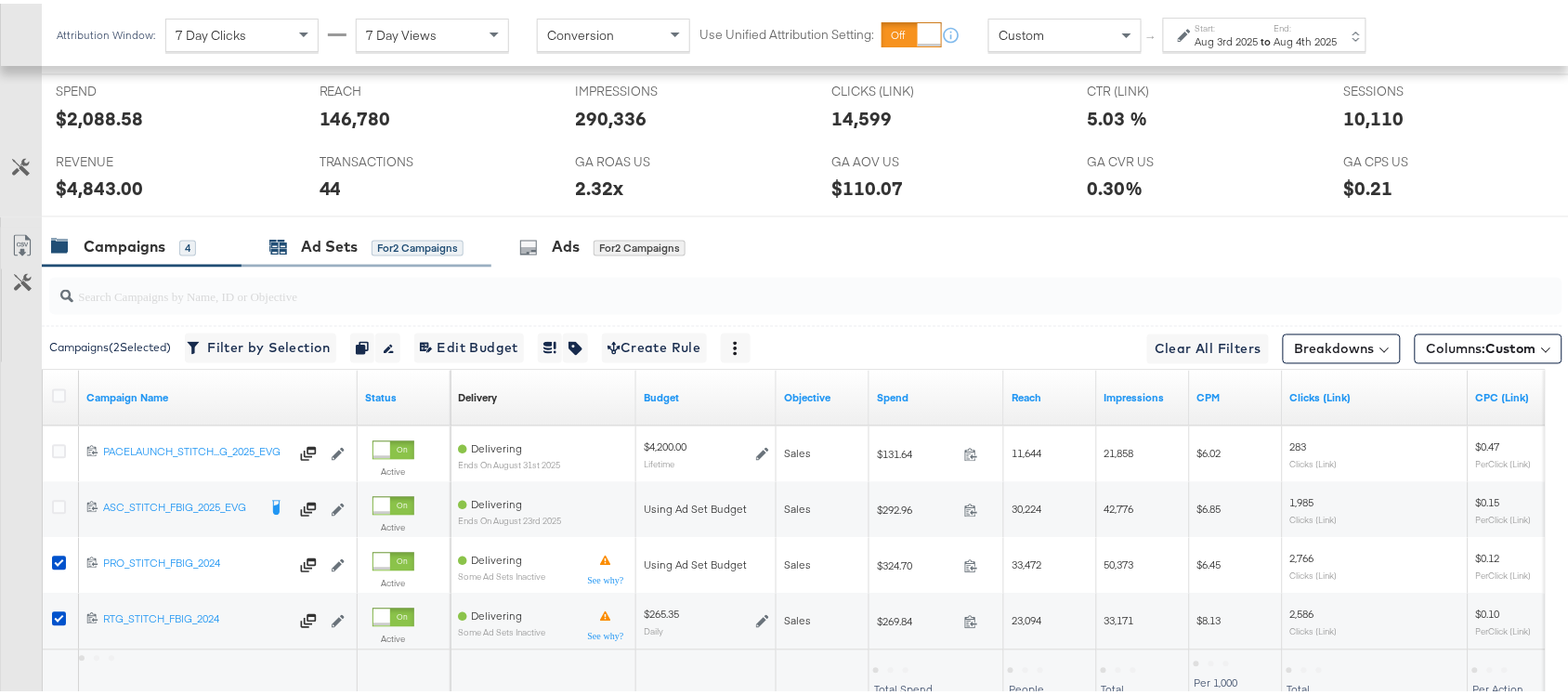 scroll, scrollTop: 1024, scrollLeft: 0, axis: vertical 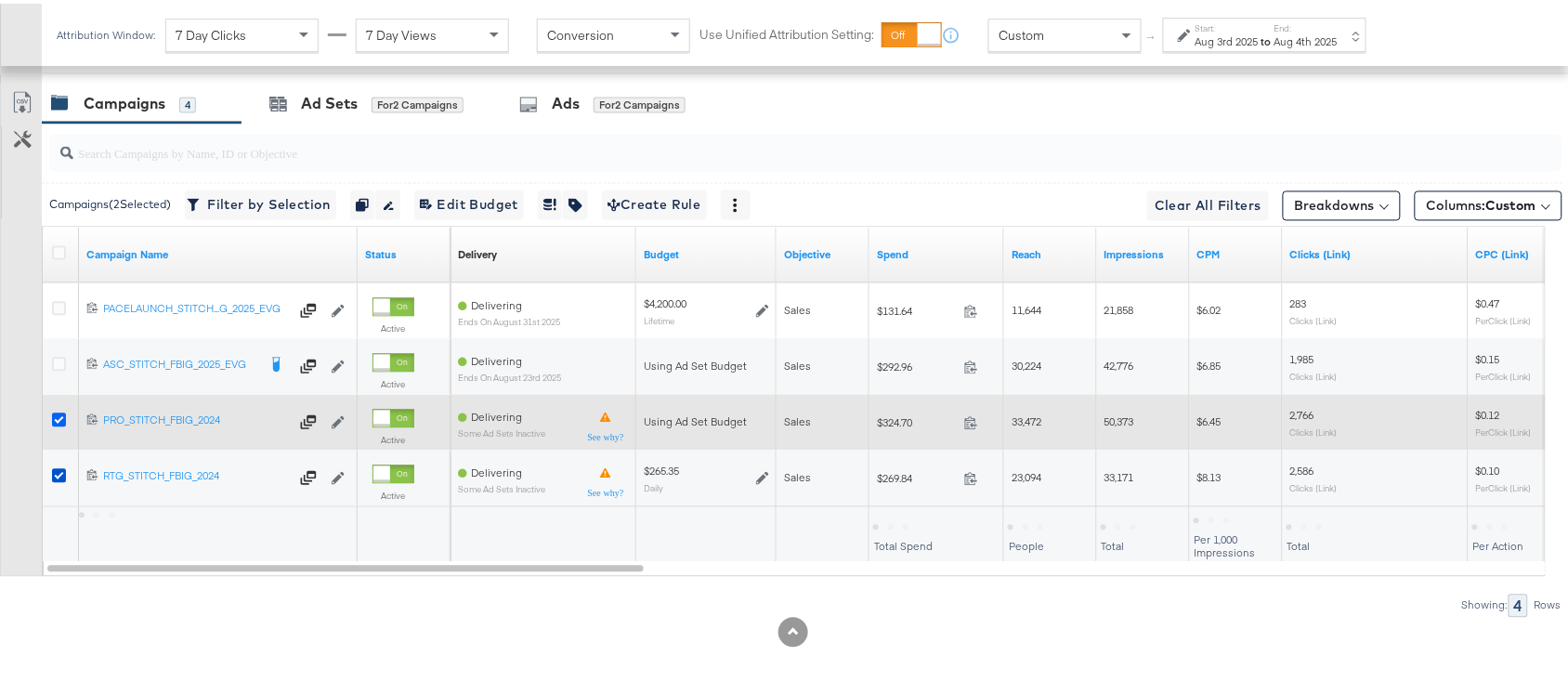 click at bounding box center [59, 416] 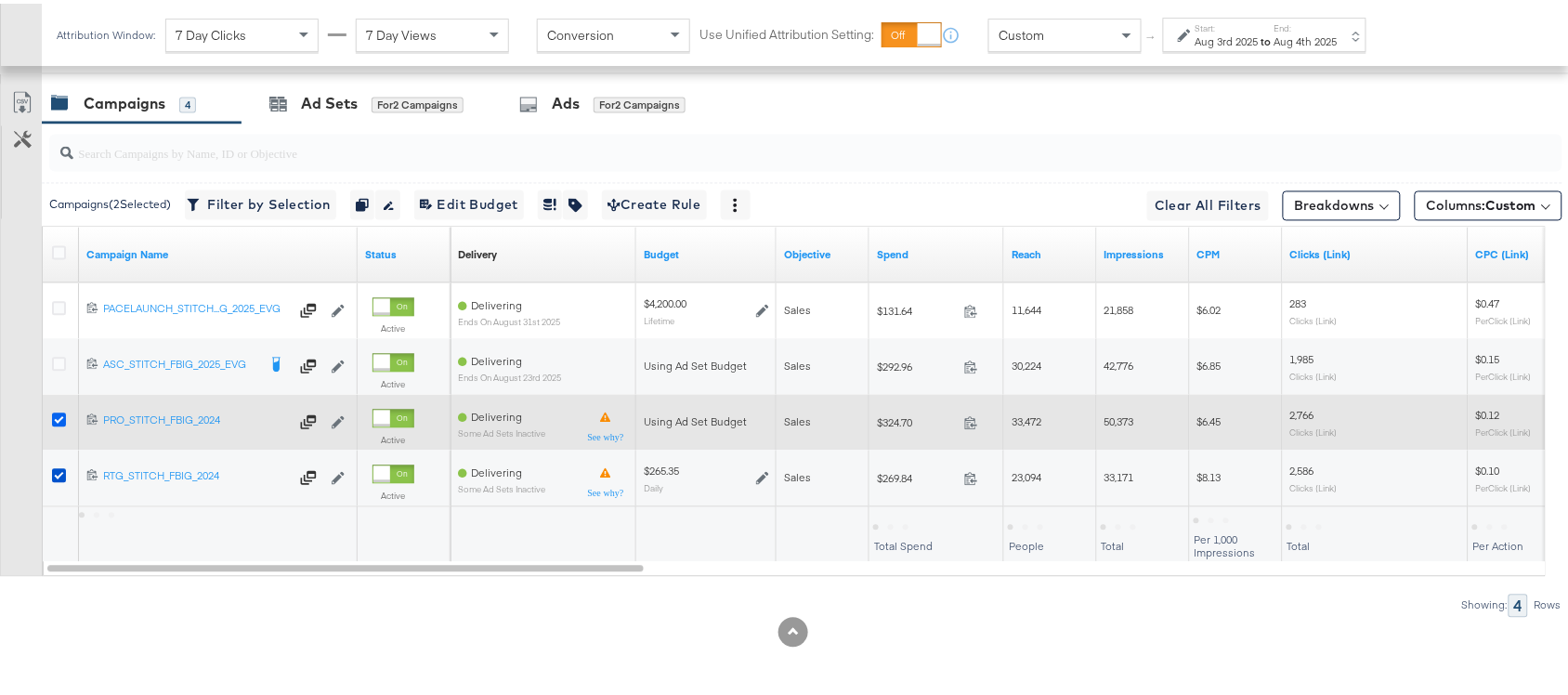 click at bounding box center [0, 0] 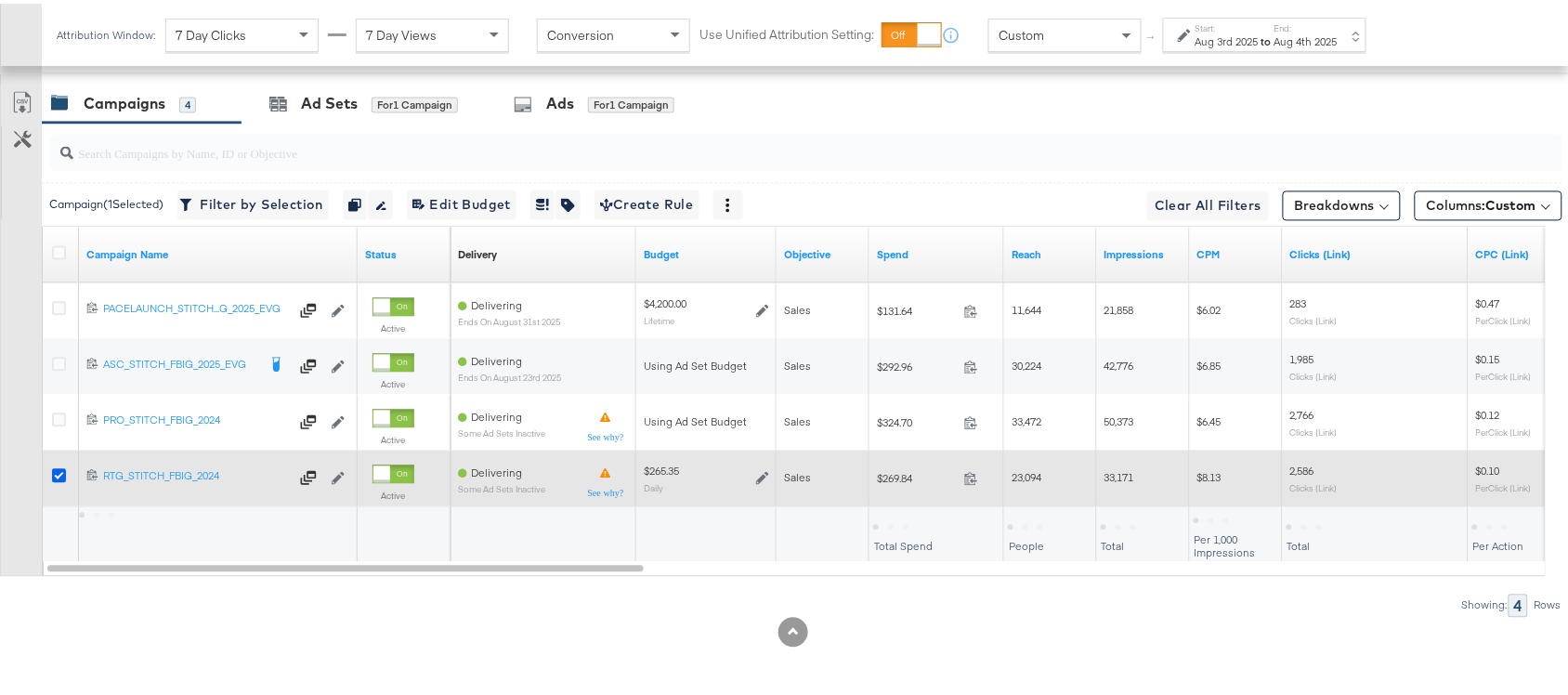 click at bounding box center (59, 472) 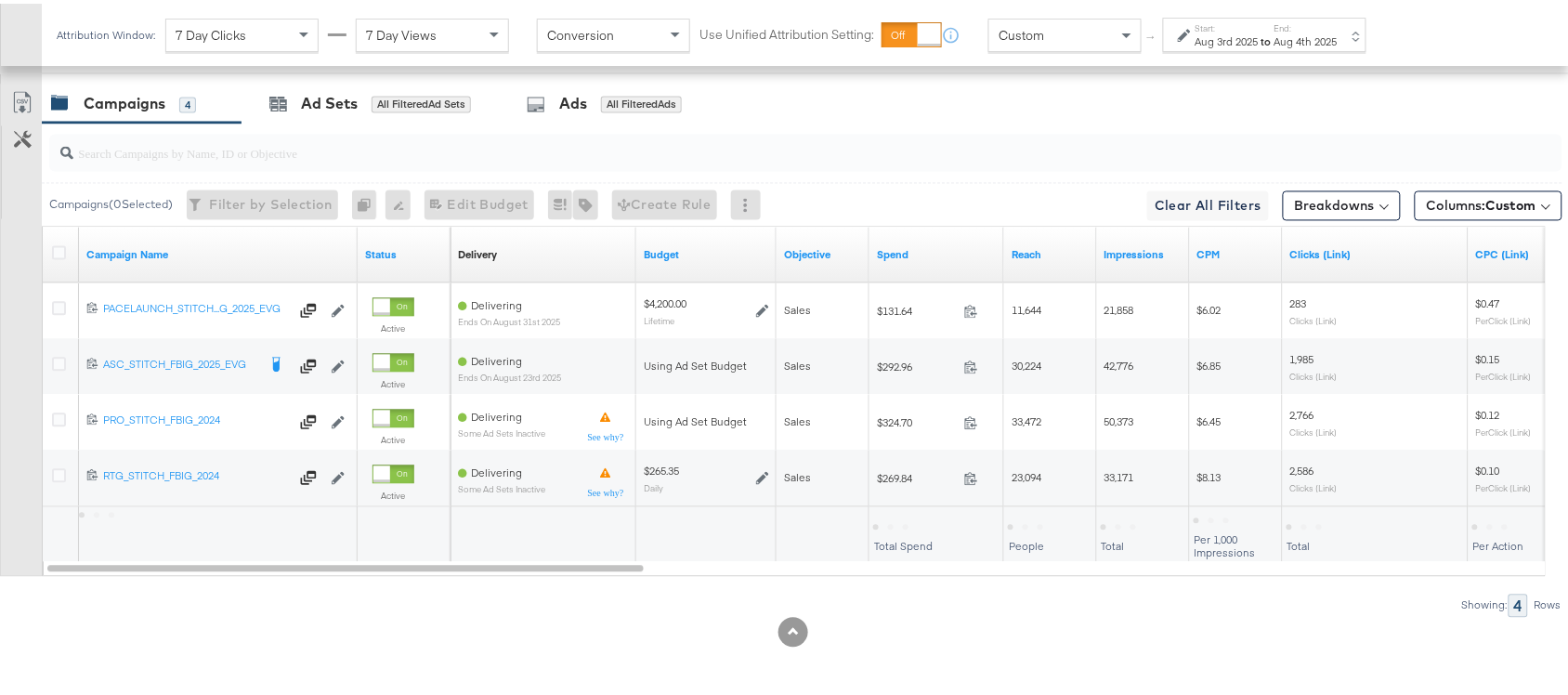 click on "Aug 4th 2025" at bounding box center (1306, 38) 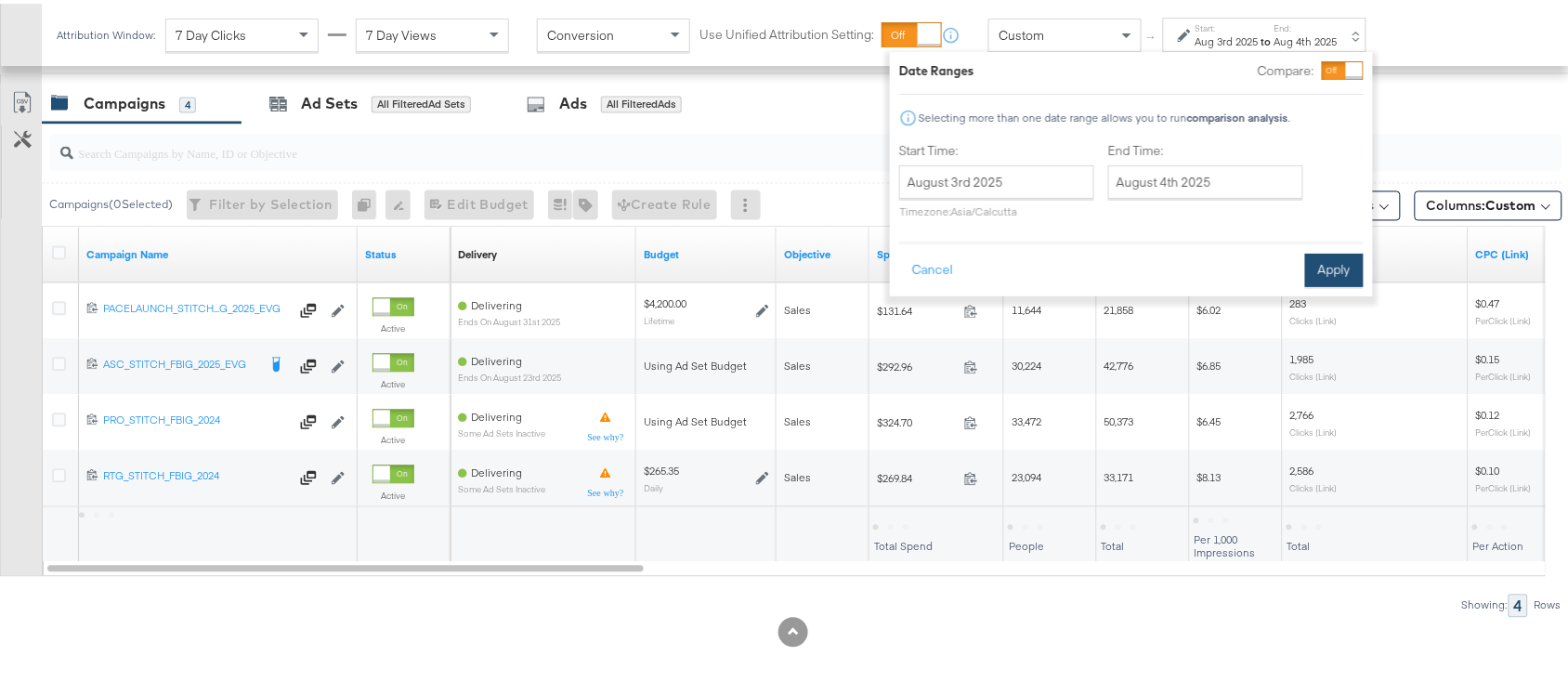 click on "Apply" at bounding box center [1334, 267] 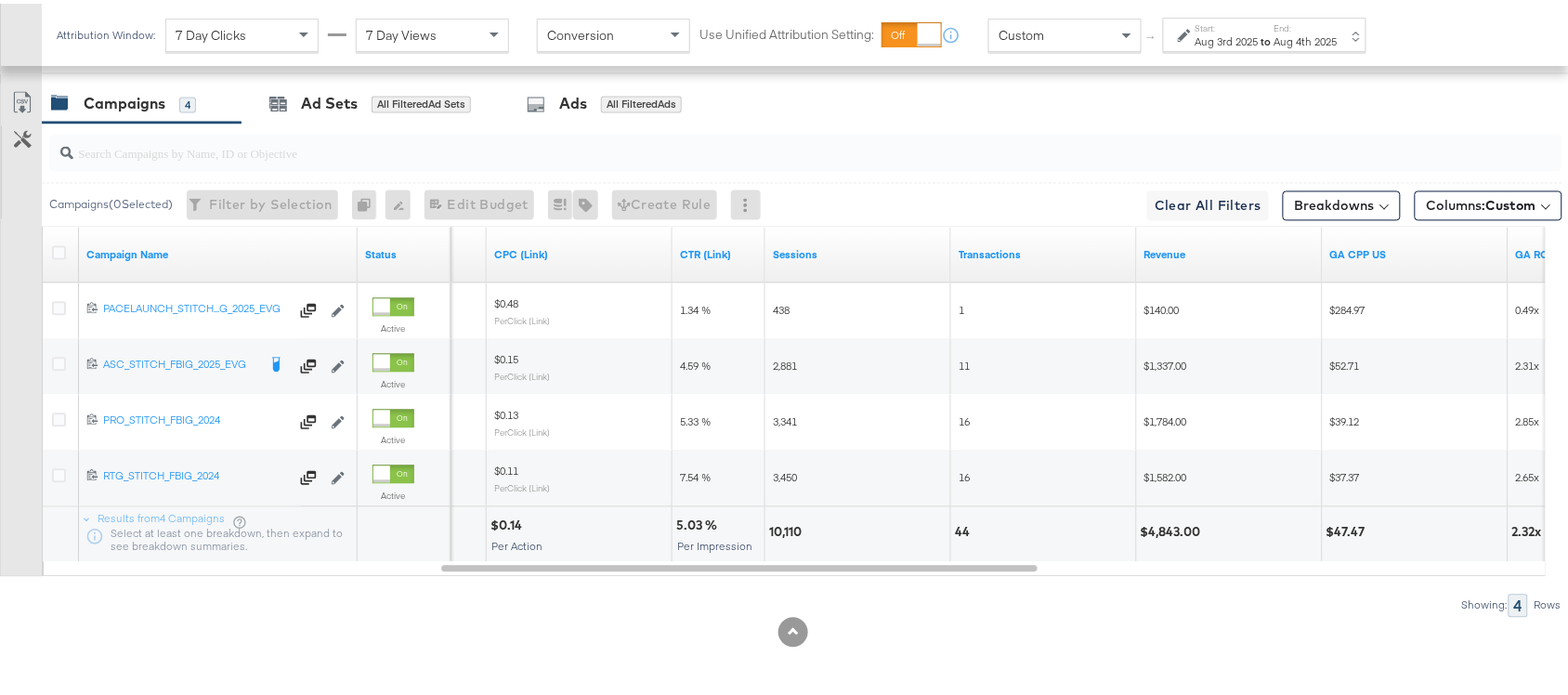 scroll, scrollTop: 0, scrollLeft: 0, axis: both 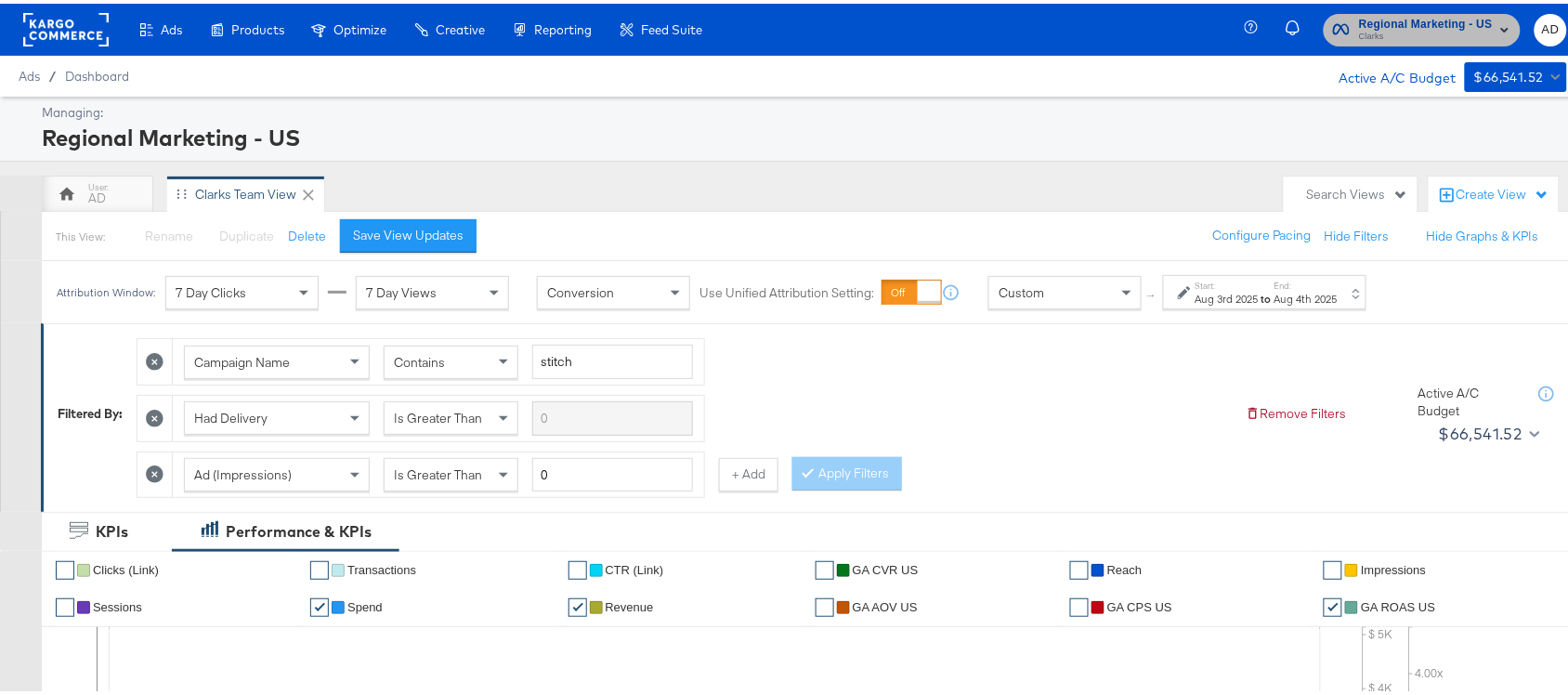 click on "Clarks" at bounding box center (1426, 33) 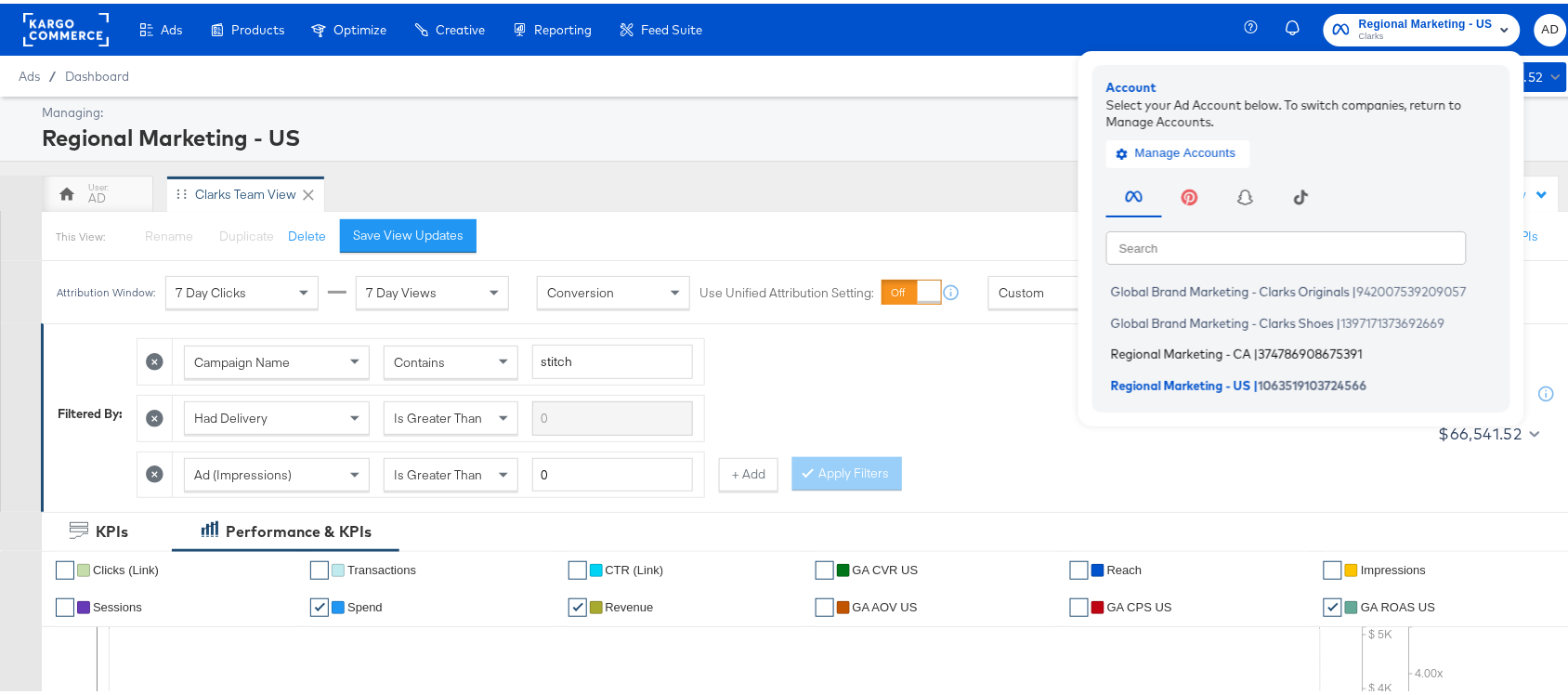 click on "Regional Marketing - CA" at bounding box center (1181, 350) 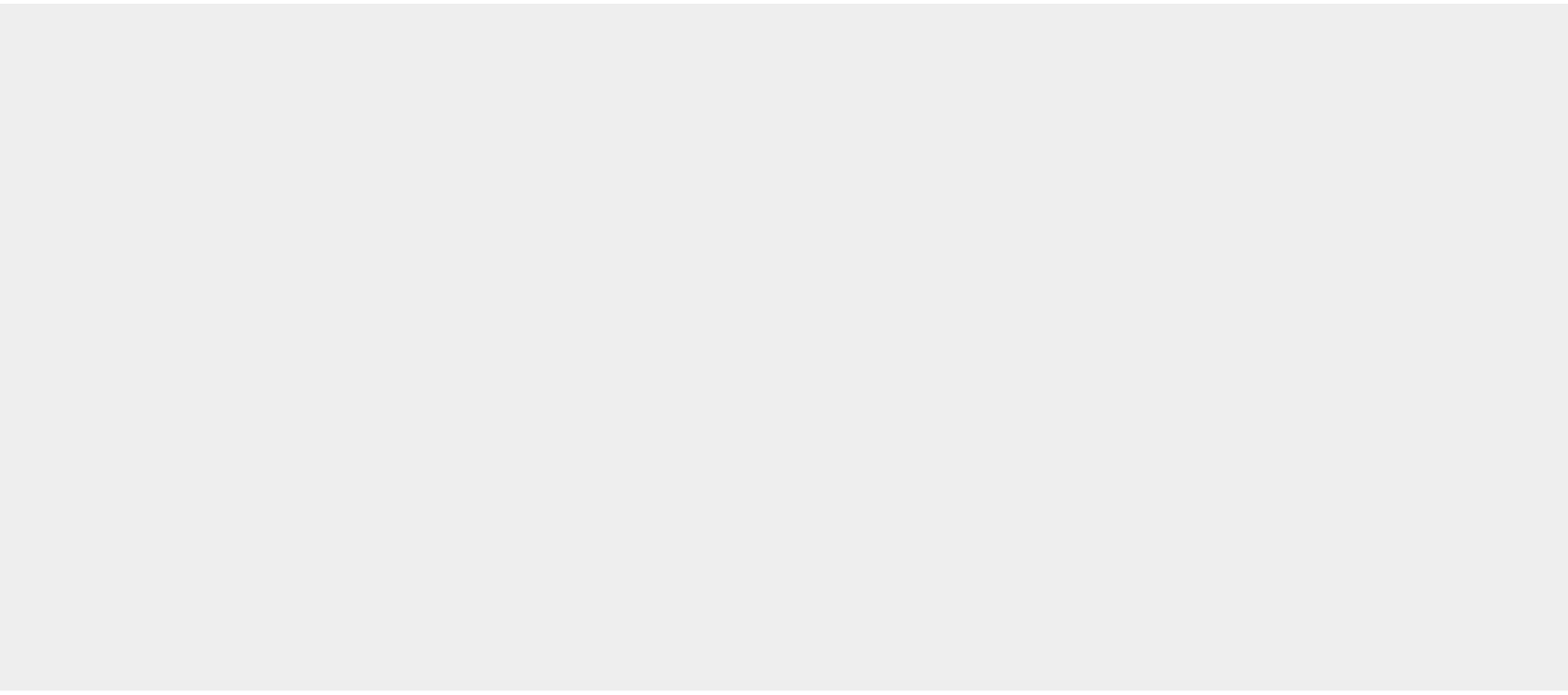 scroll, scrollTop: 0, scrollLeft: 0, axis: both 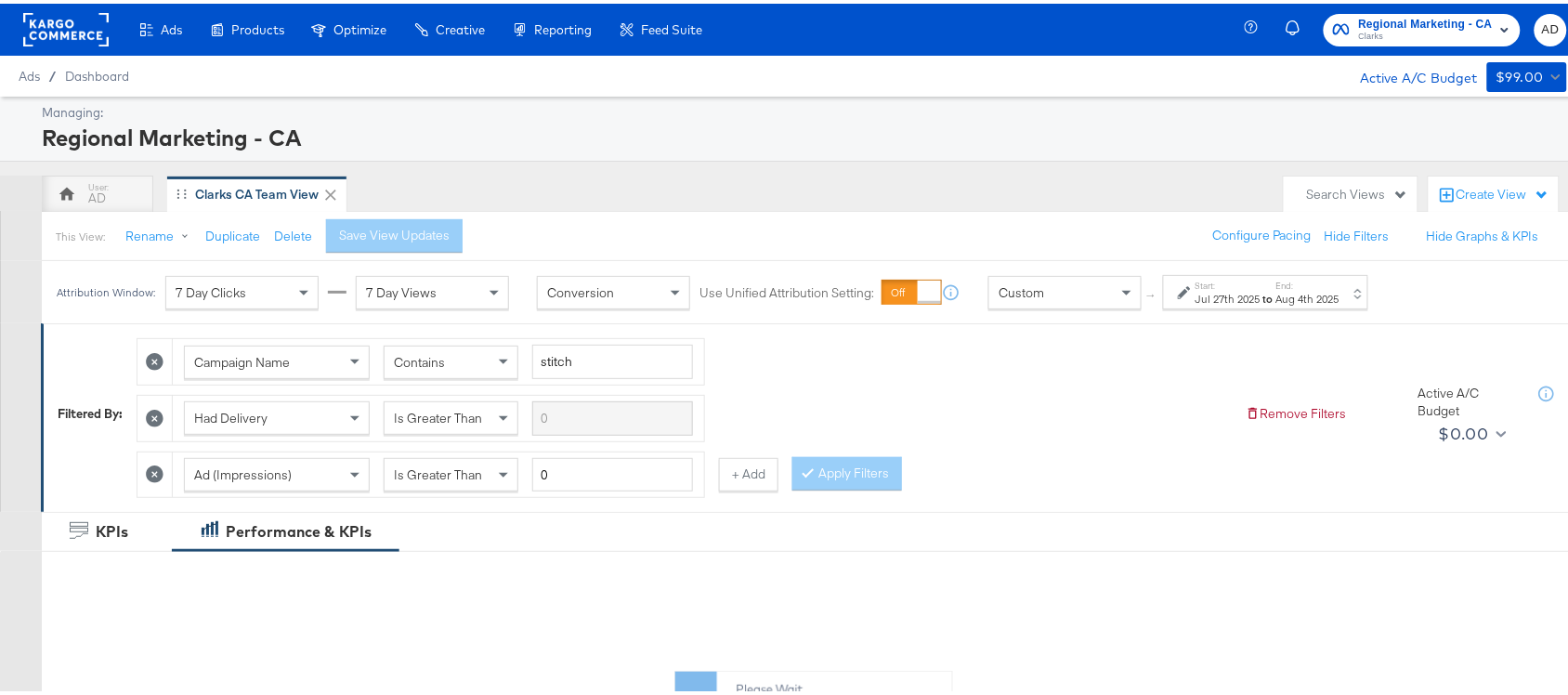 click on "End:" at bounding box center (1308, 282) 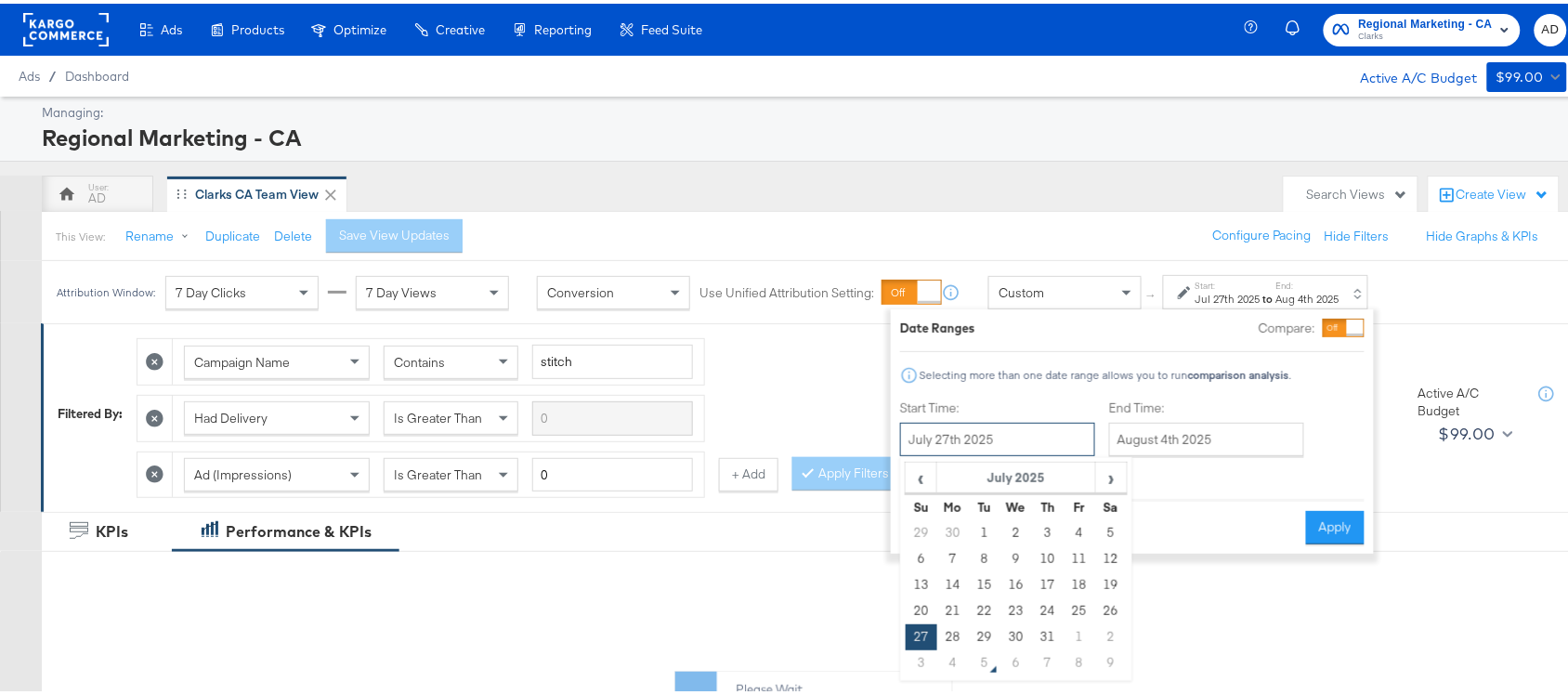 click on "July 27th 2025" at bounding box center (998, 436) 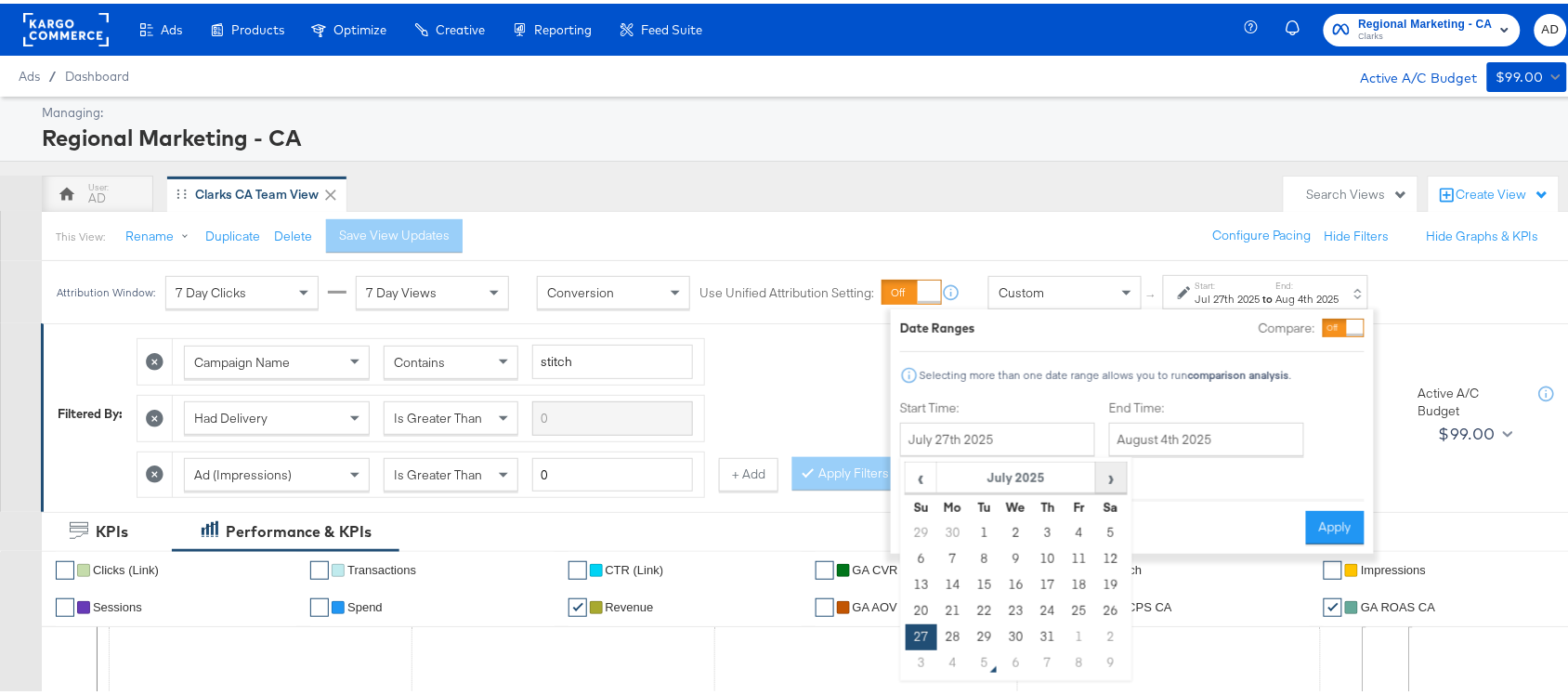 click on "›" at bounding box center (1111, 474) 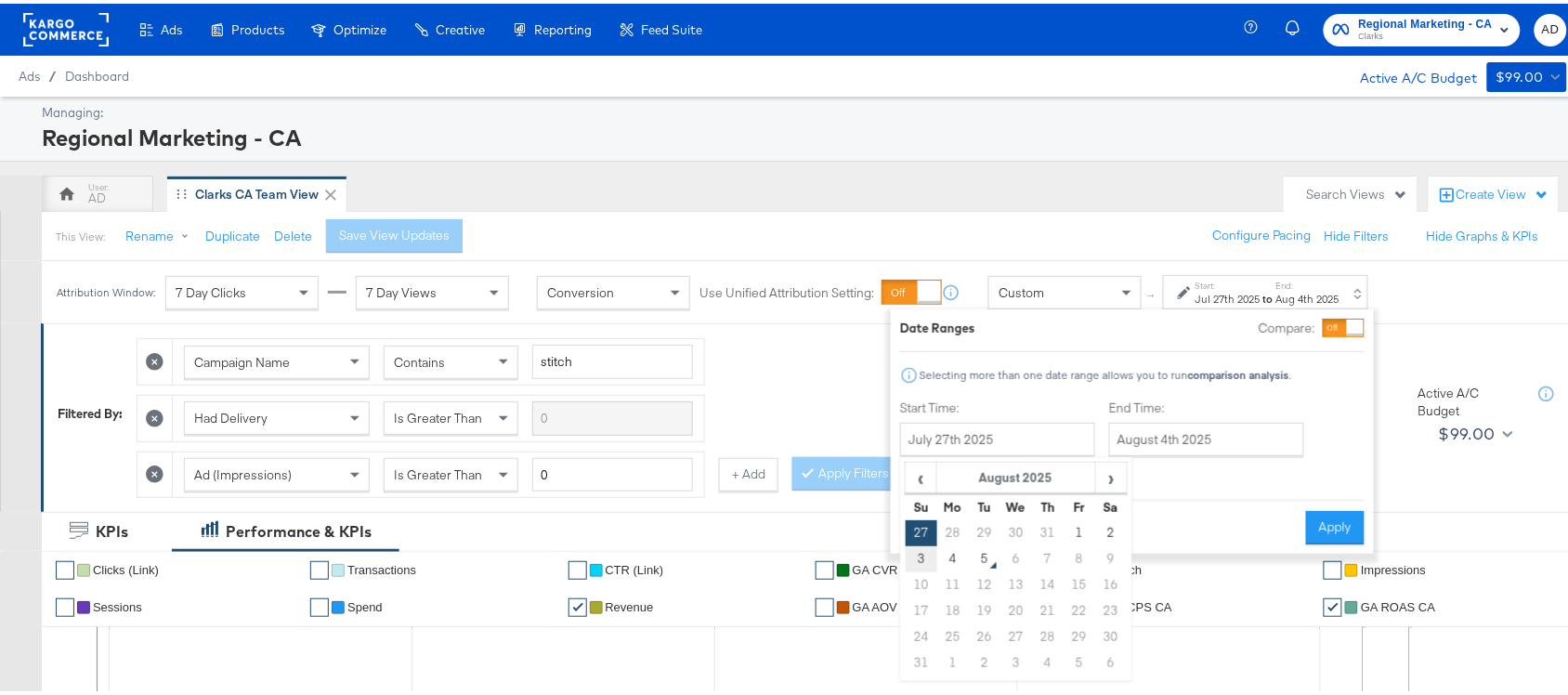 click on "3" at bounding box center (921, 556) 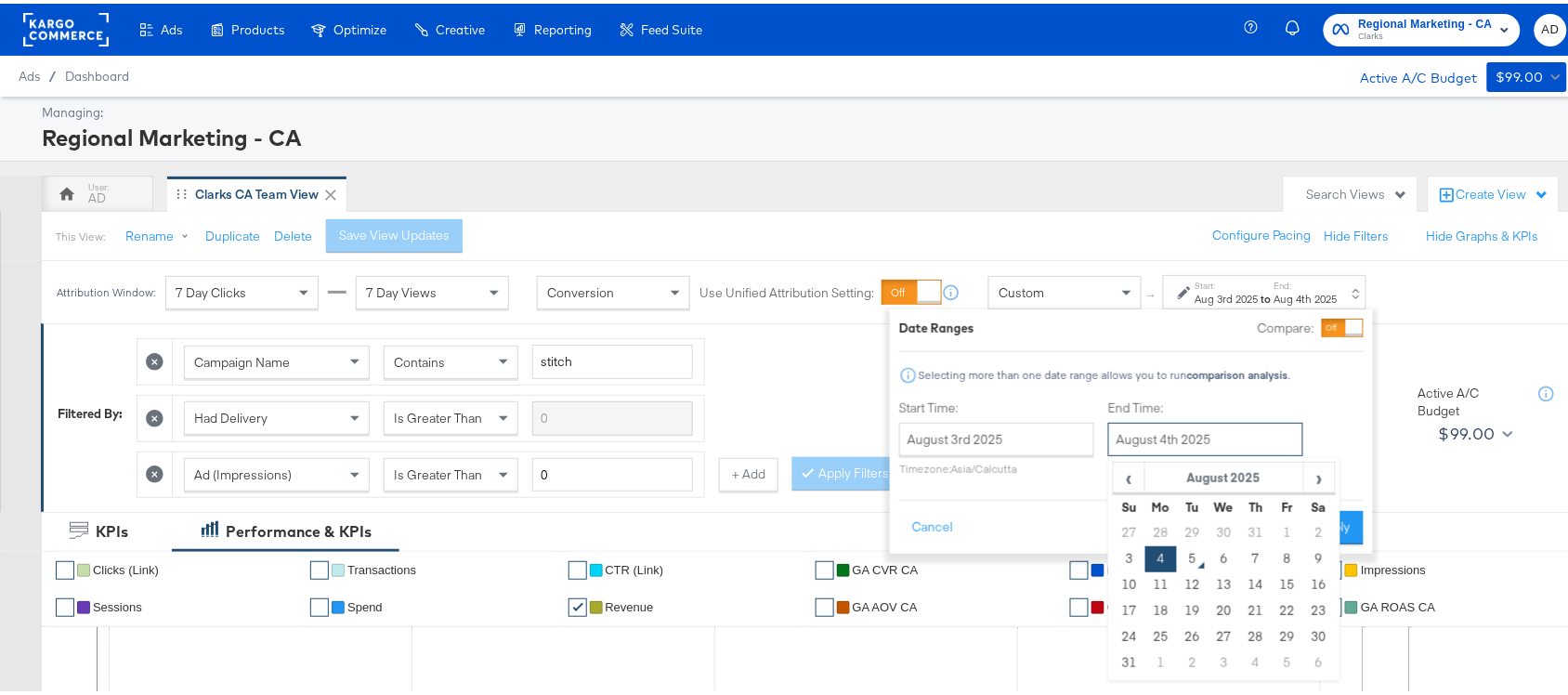 click on "August 4th 2025" at bounding box center (1206, 436) 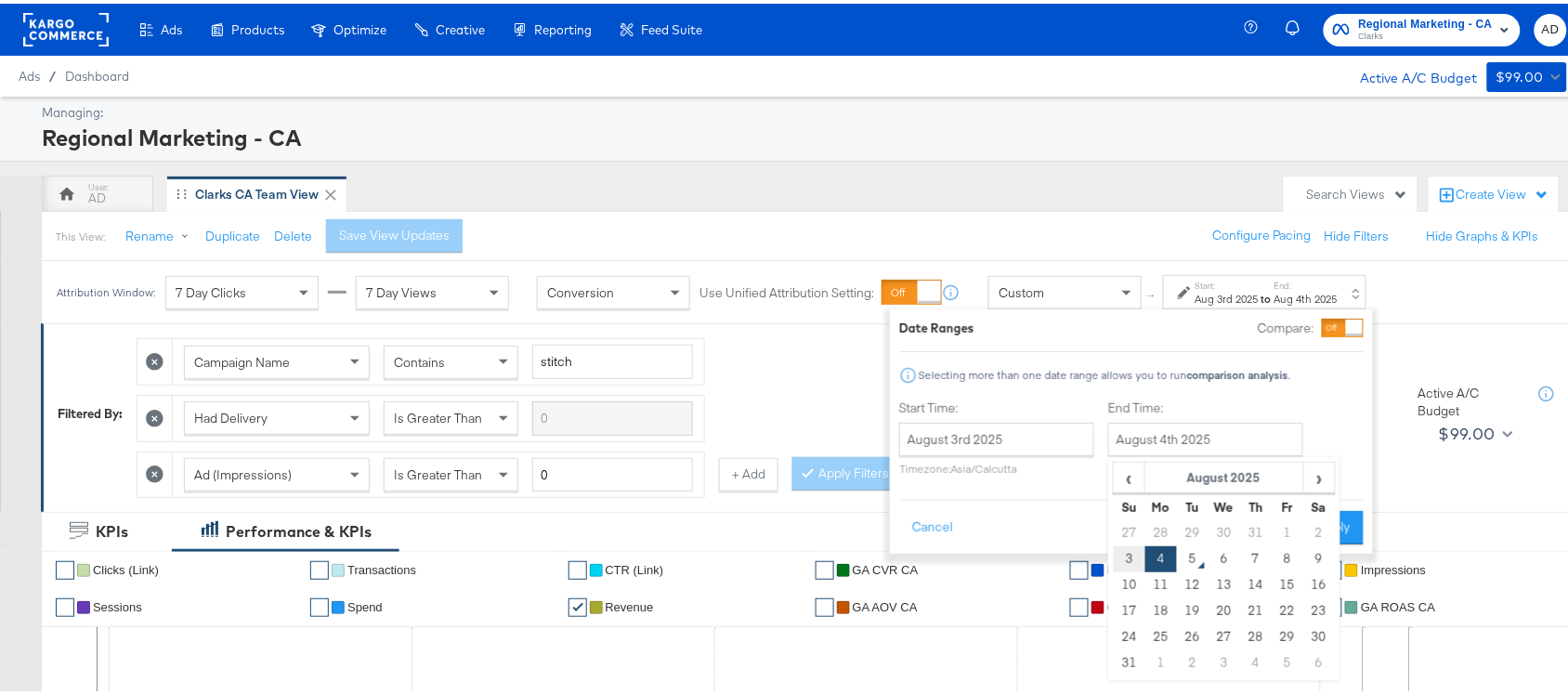 click on "3" at bounding box center (1130, 556) 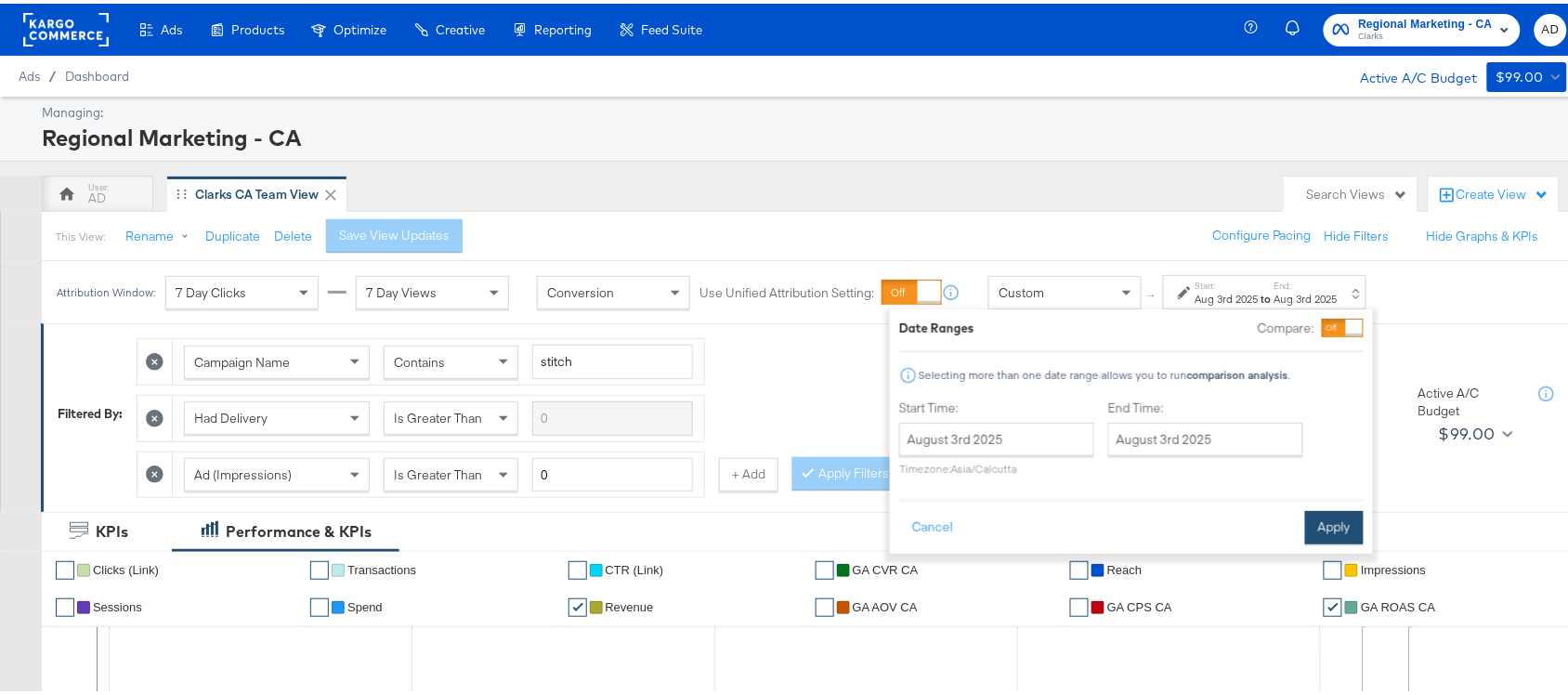 click on "Apply" at bounding box center [1334, 524] 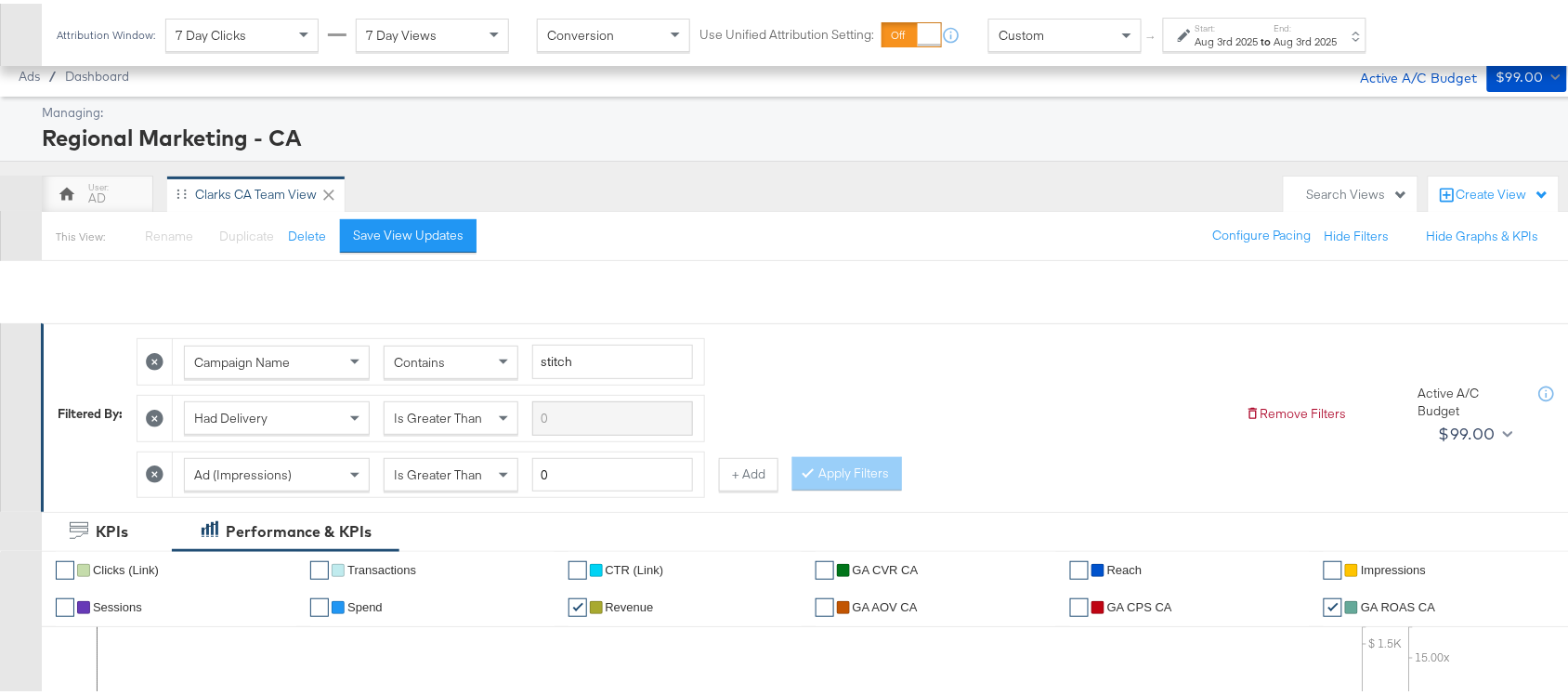 scroll, scrollTop: 912, scrollLeft: 0, axis: vertical 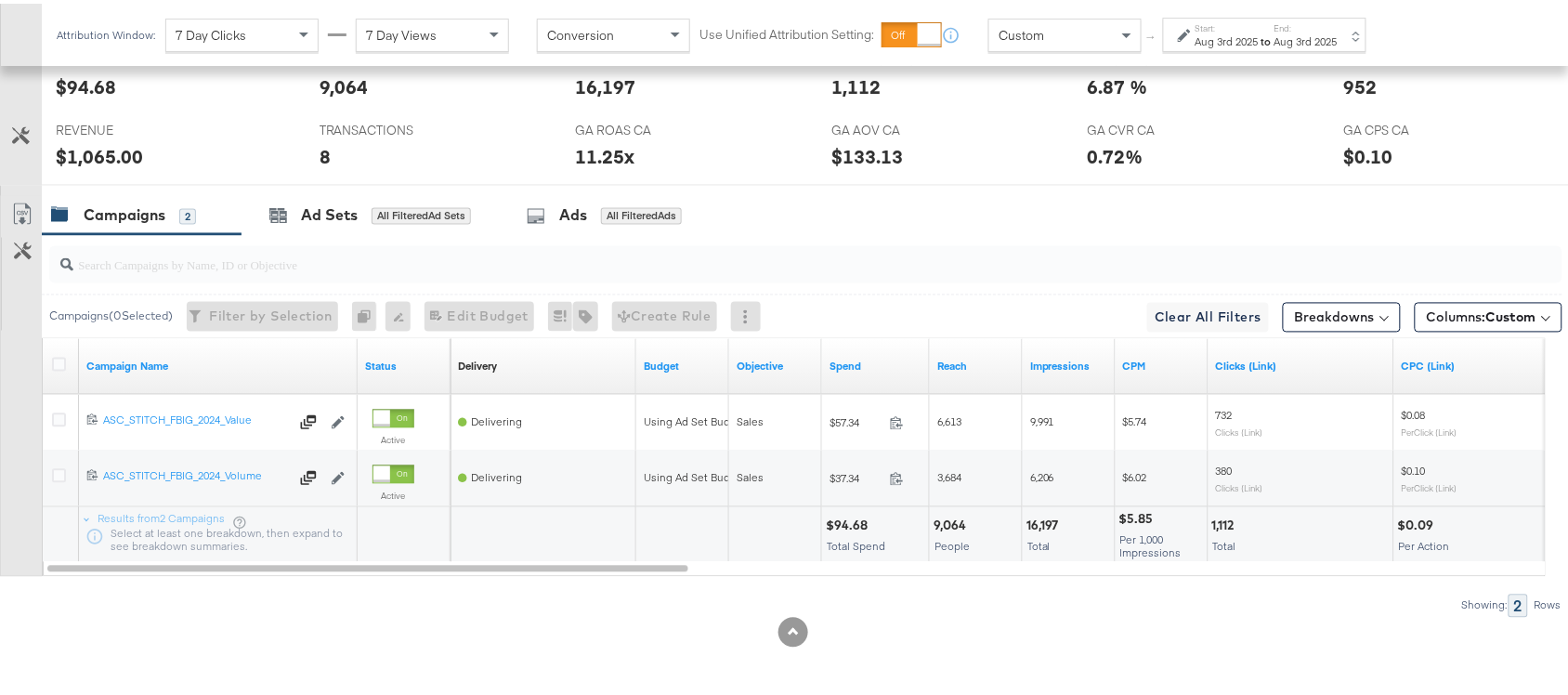 click on "$94.68" at bounding box center [849, 522] 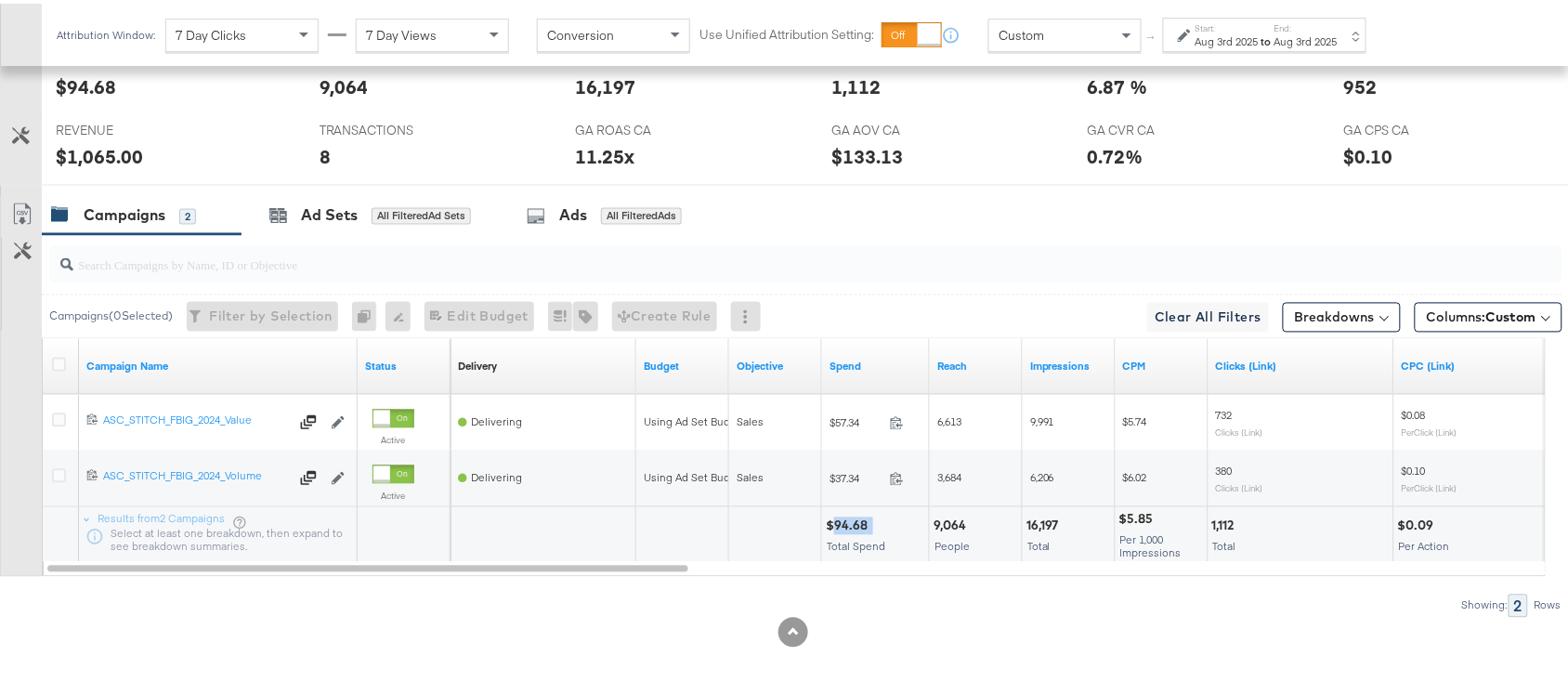 copy on "94.68" 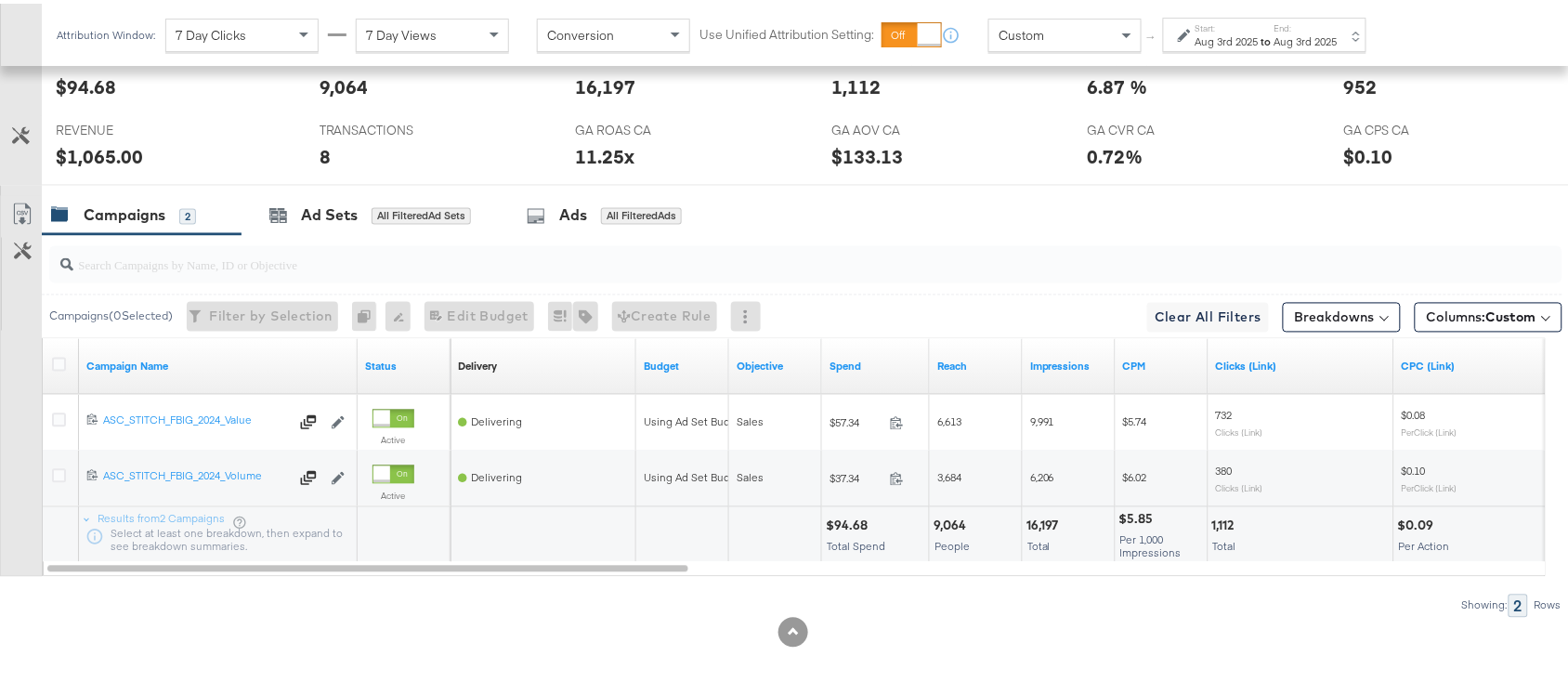 click on "16,197" at bounding box center (1045, 522) 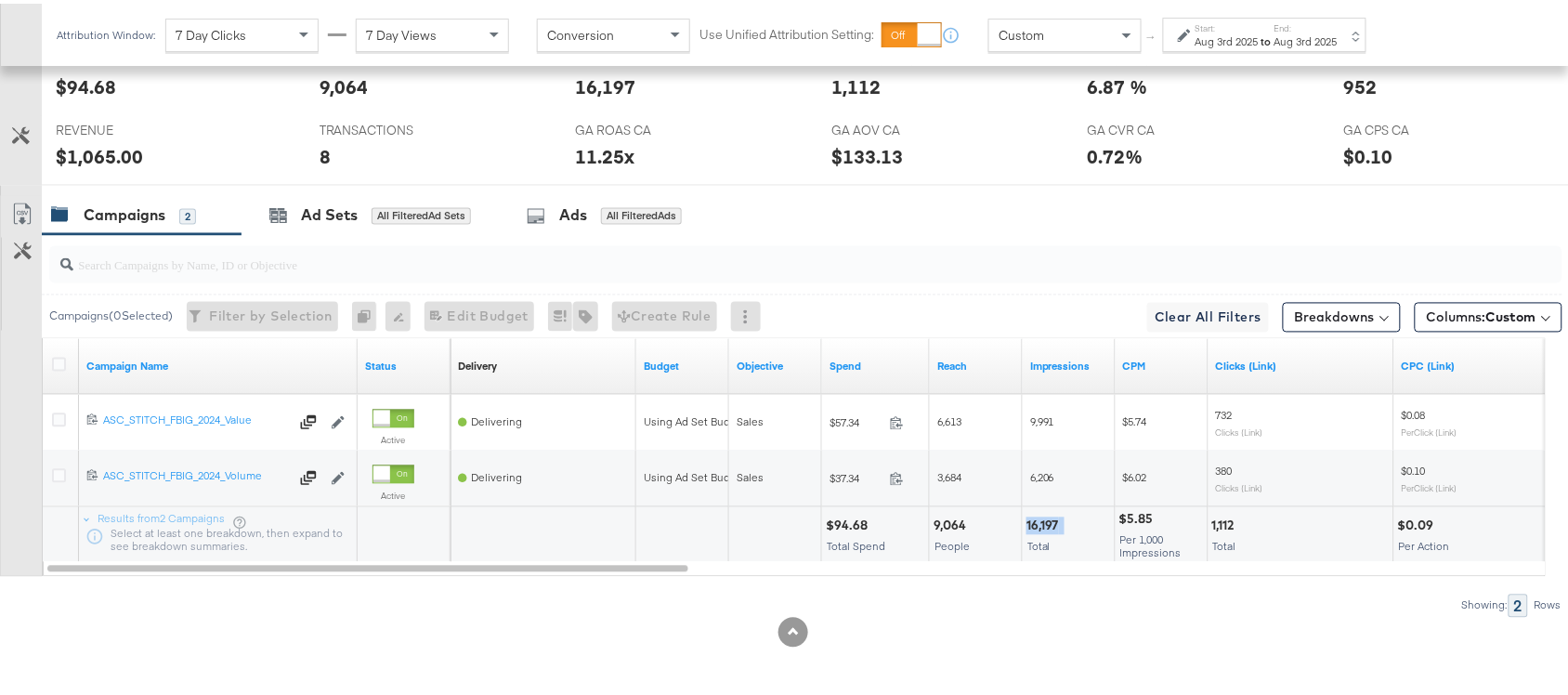 copy on "16,197" 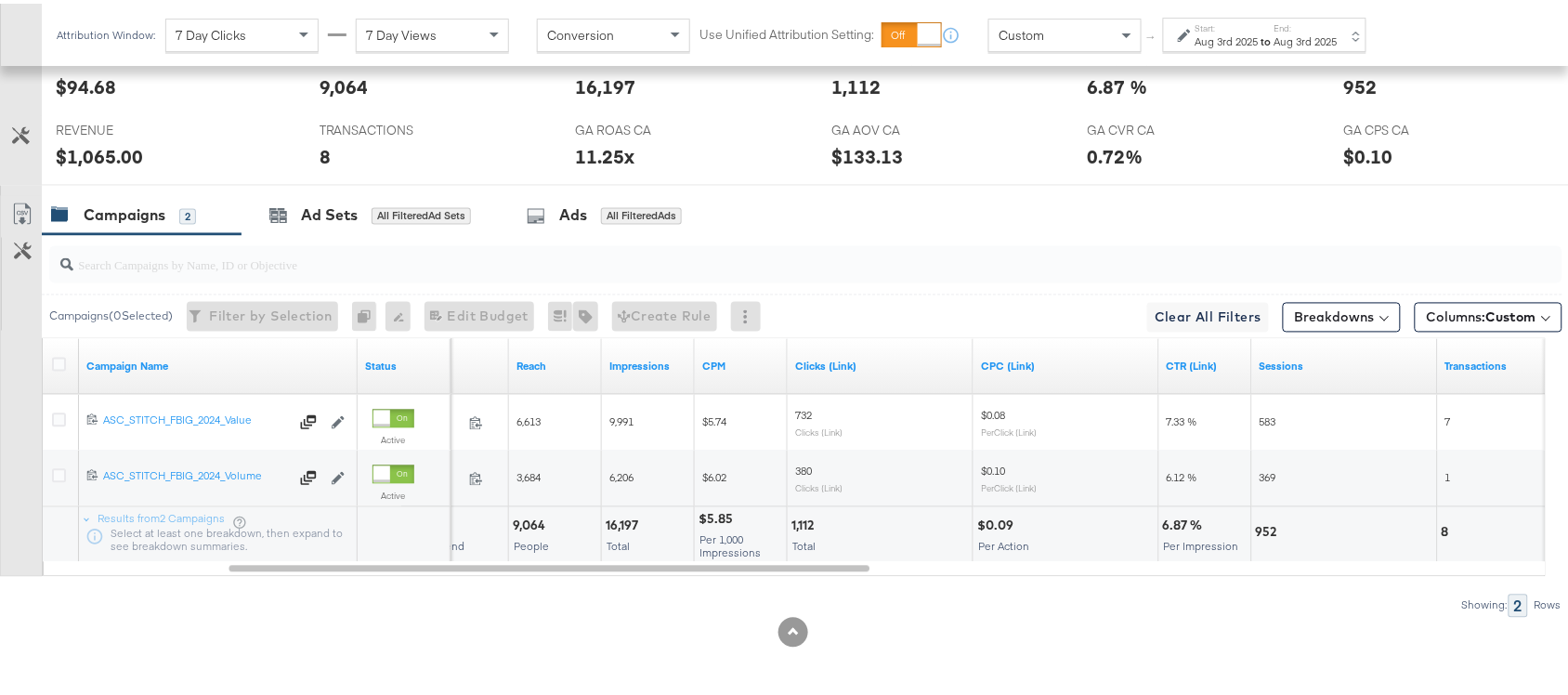 click on "1,112" at bounding box center (805, 522) 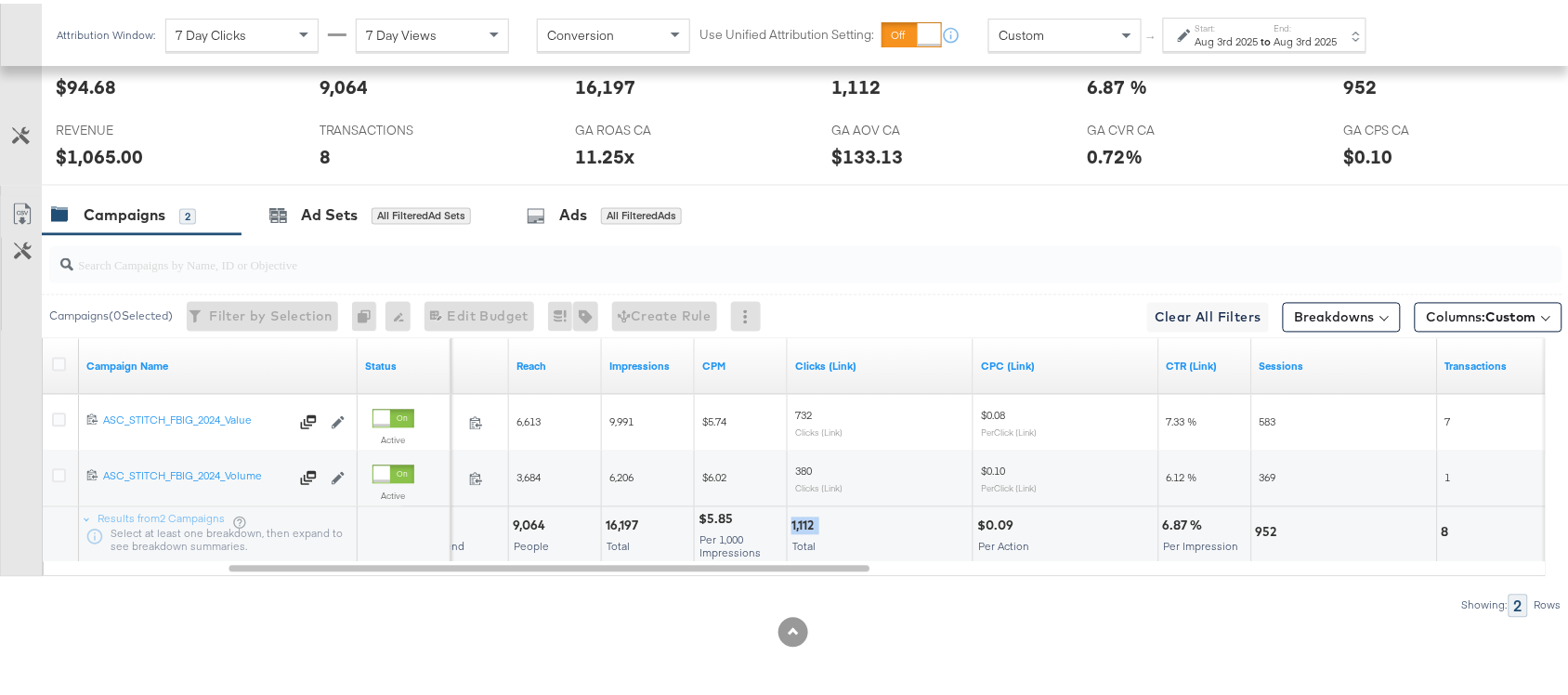 click on "1,112" at bounding box center [805, 522] 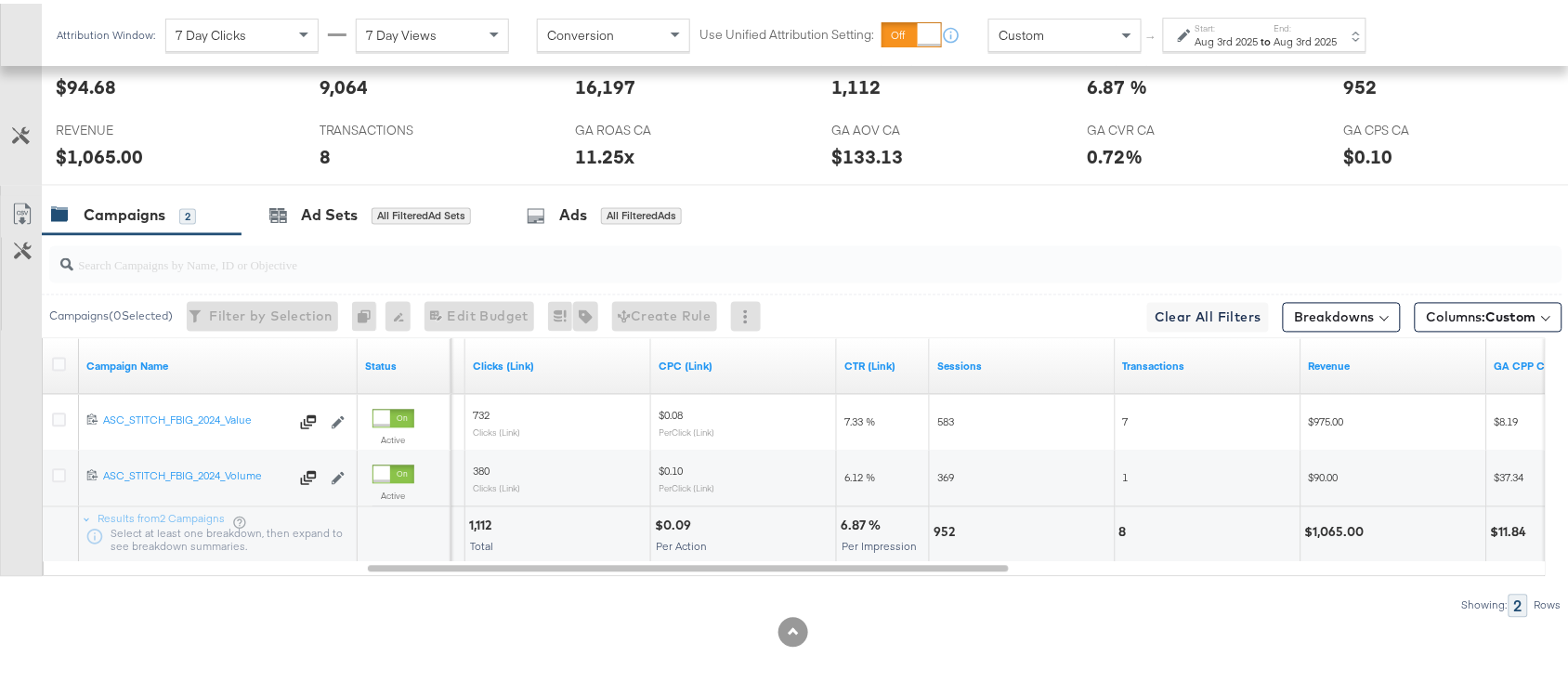 click on "952" at bounding box center [947, 529] 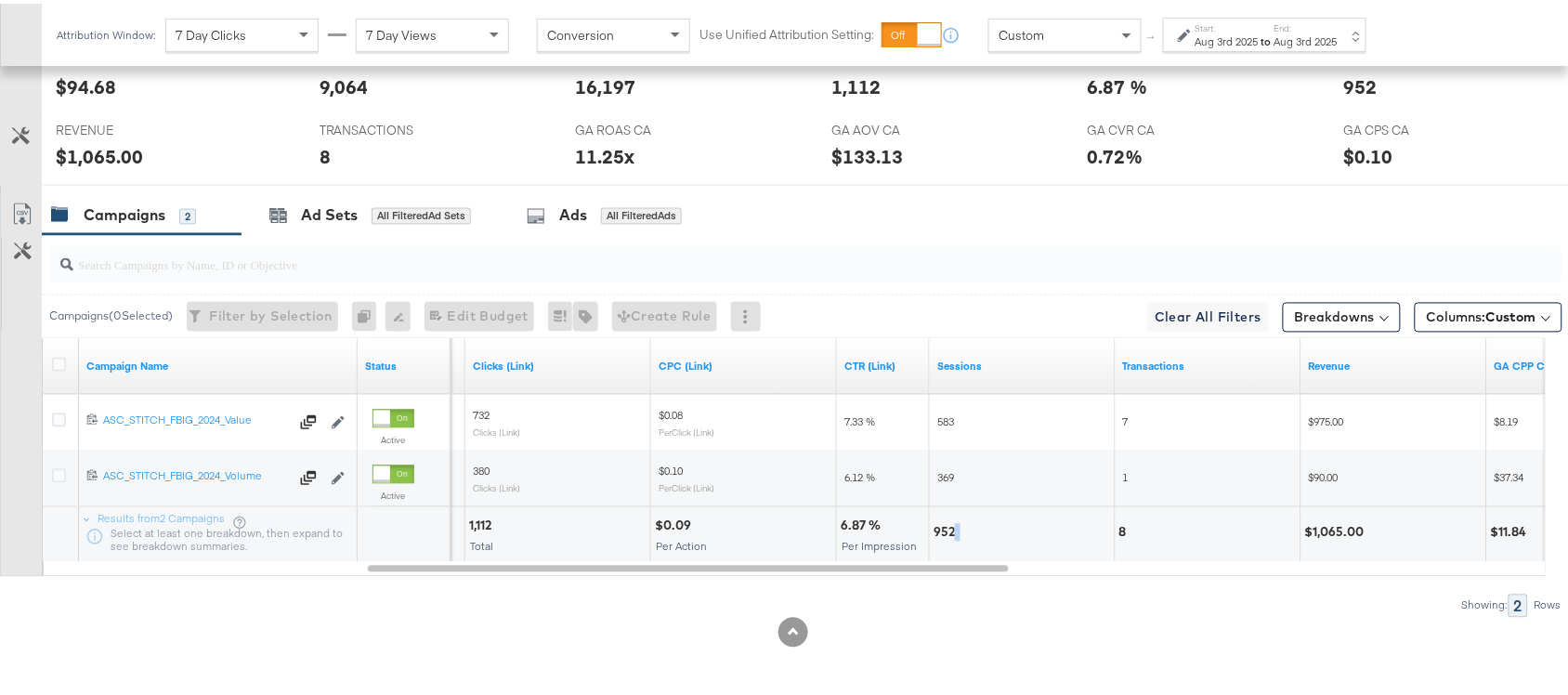 click on "952" at bounding box center [947, 529] 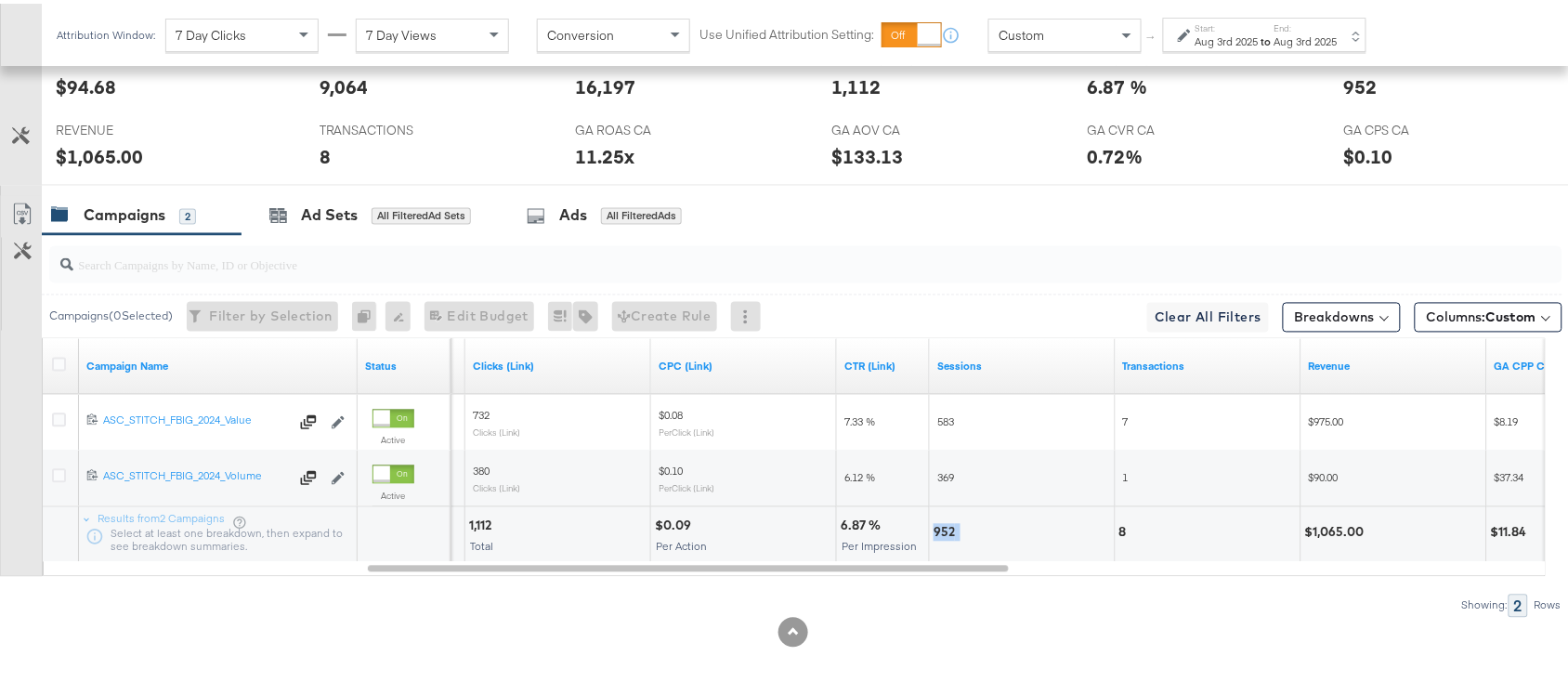 click on "952" at bounding box center (947, 529) 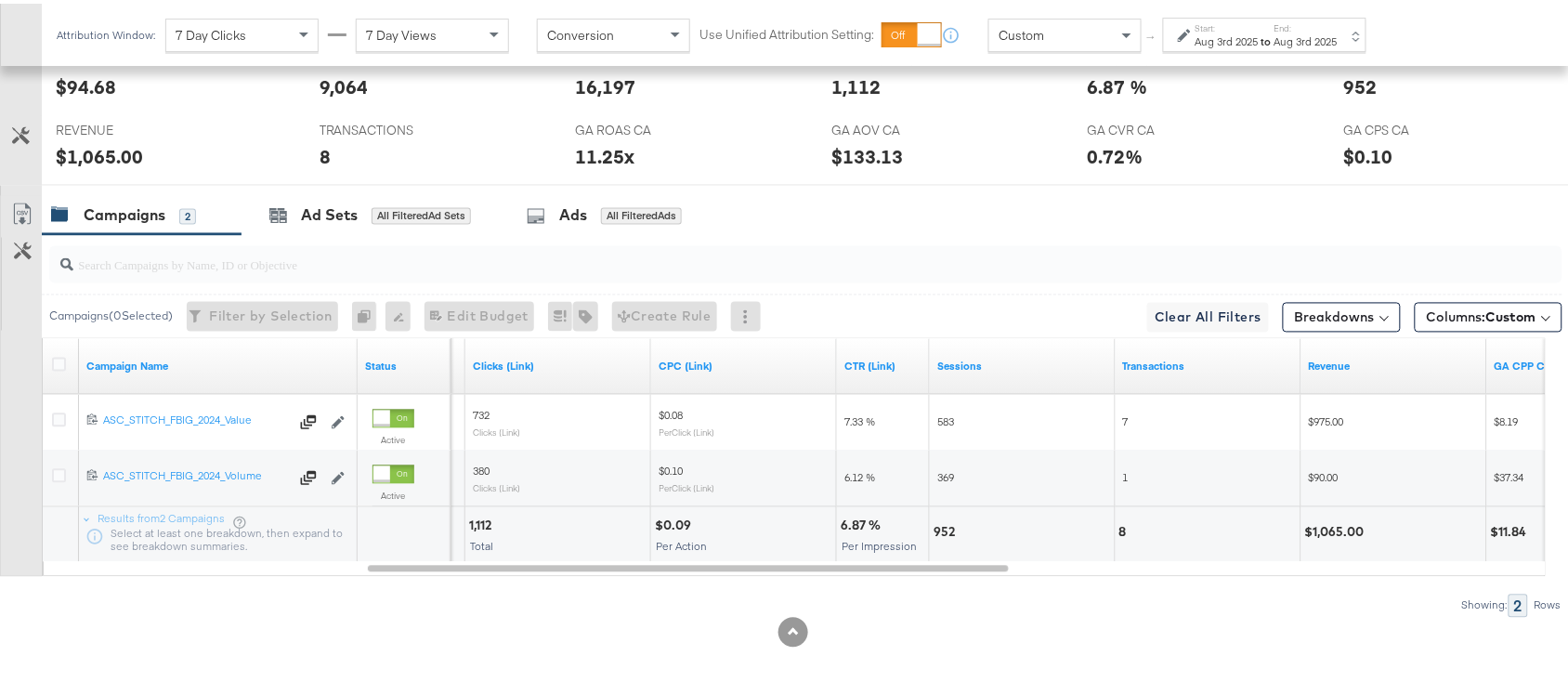 click on "8" at bounding box center [1126, 529] 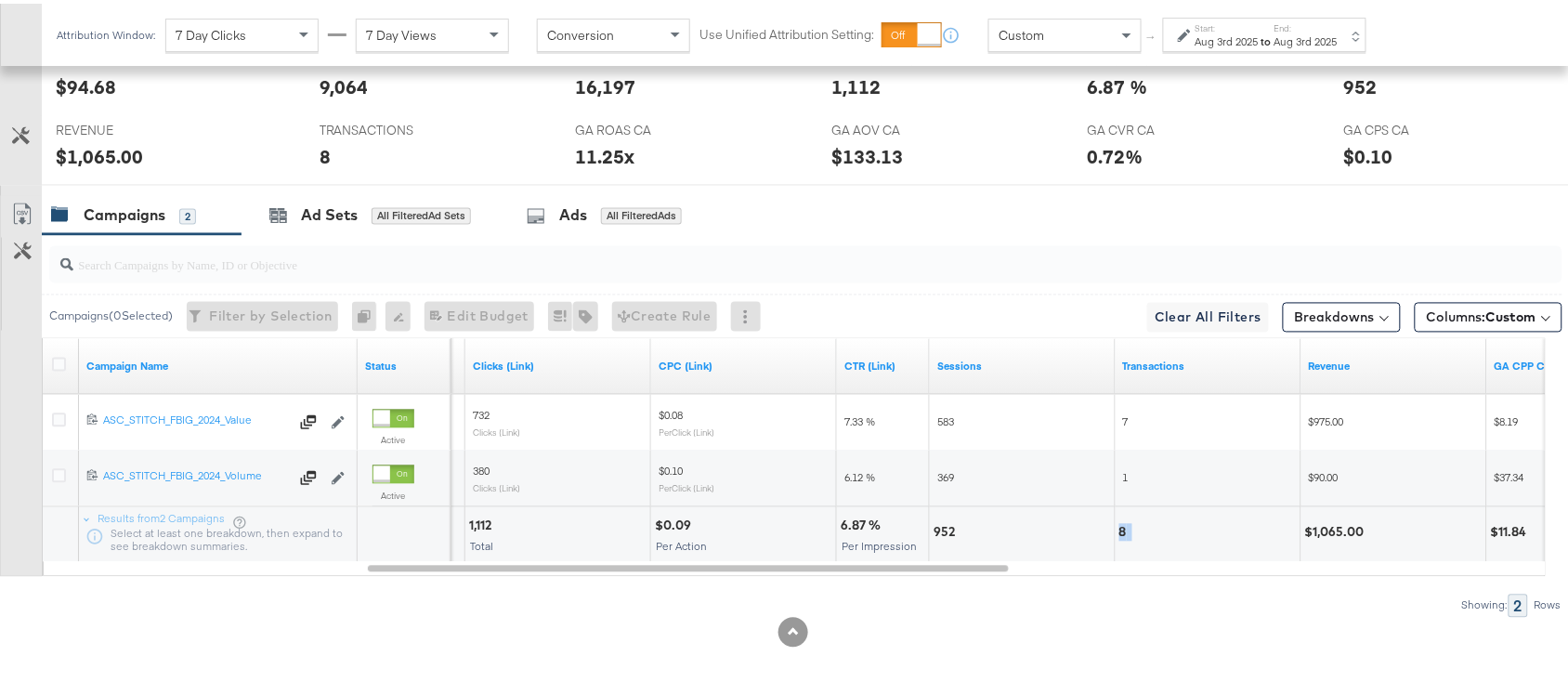 click on "8" at bounding box center (1126, 529) 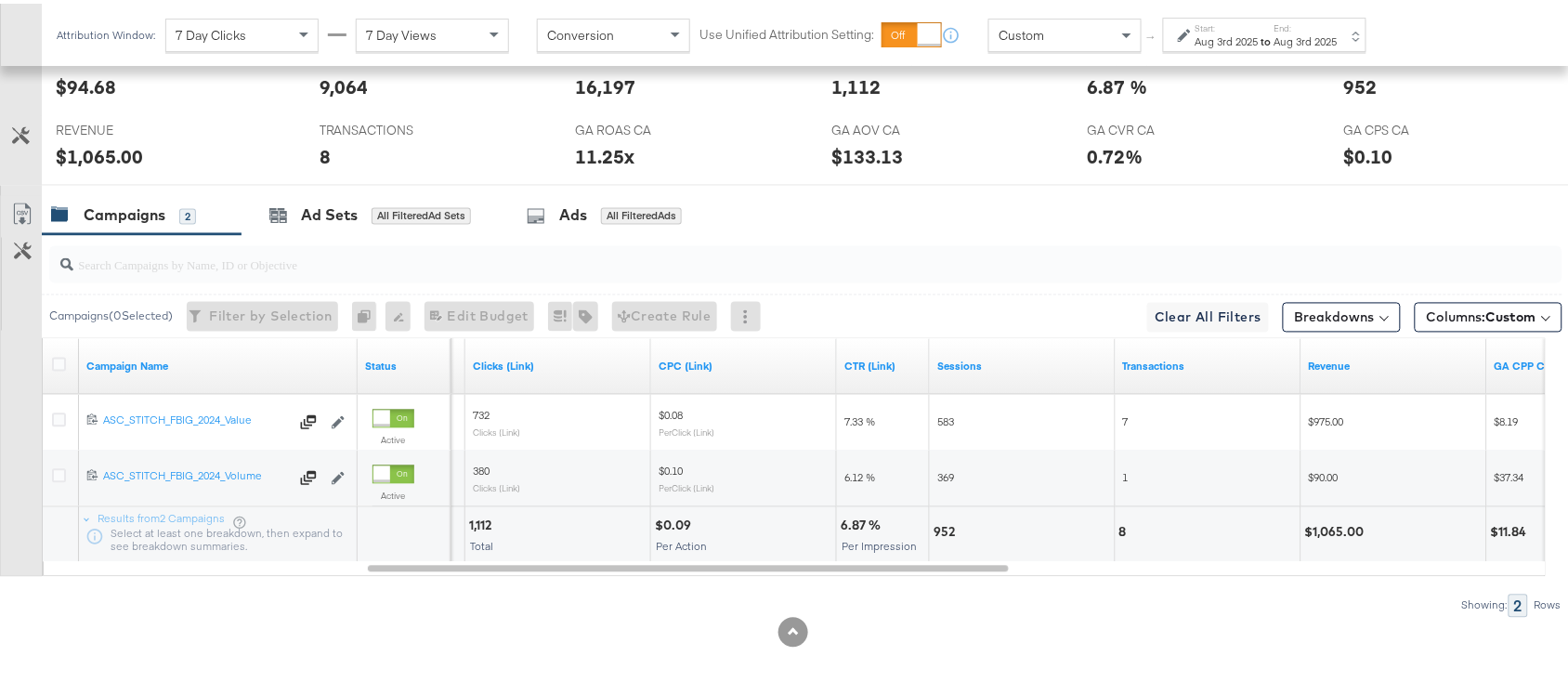click on "$1,065.00" at bounding box center (1338, 529) 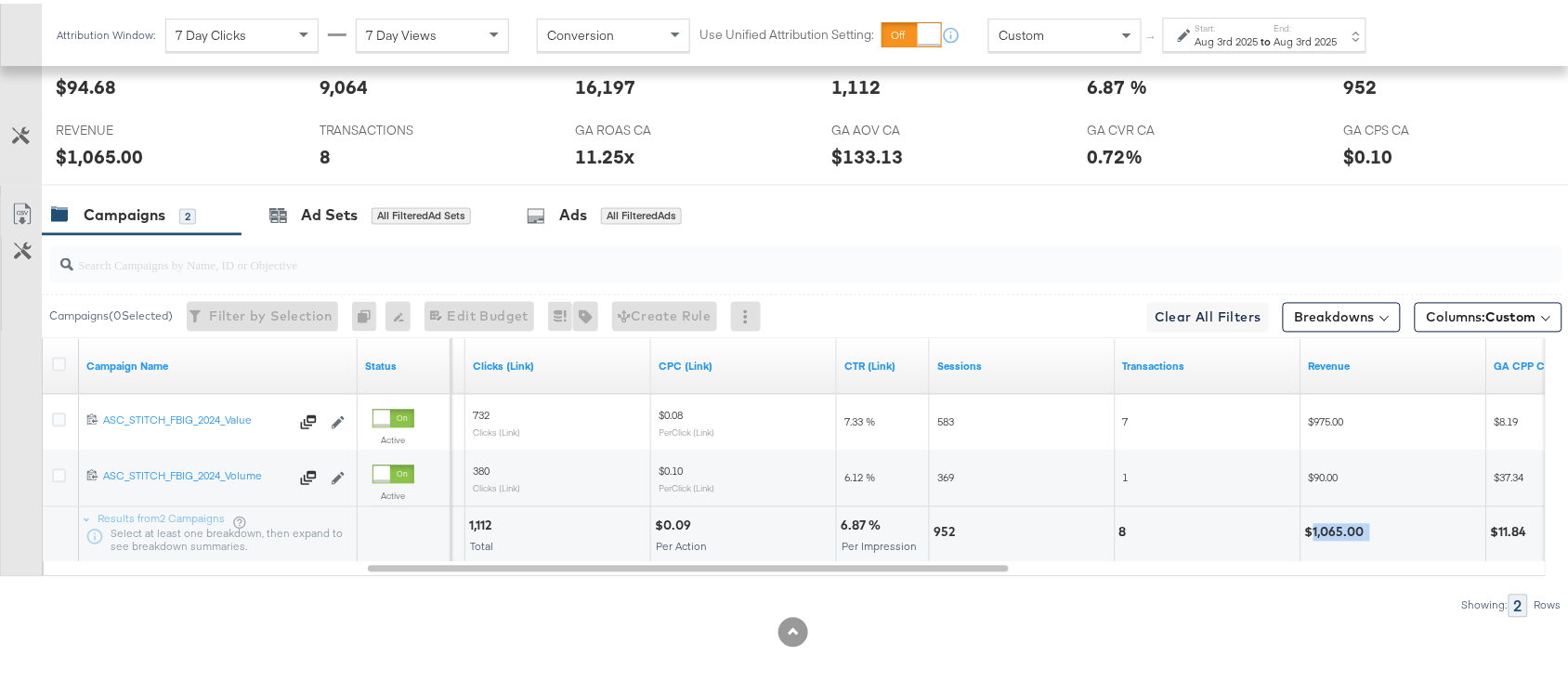 copy on "1,065.00" 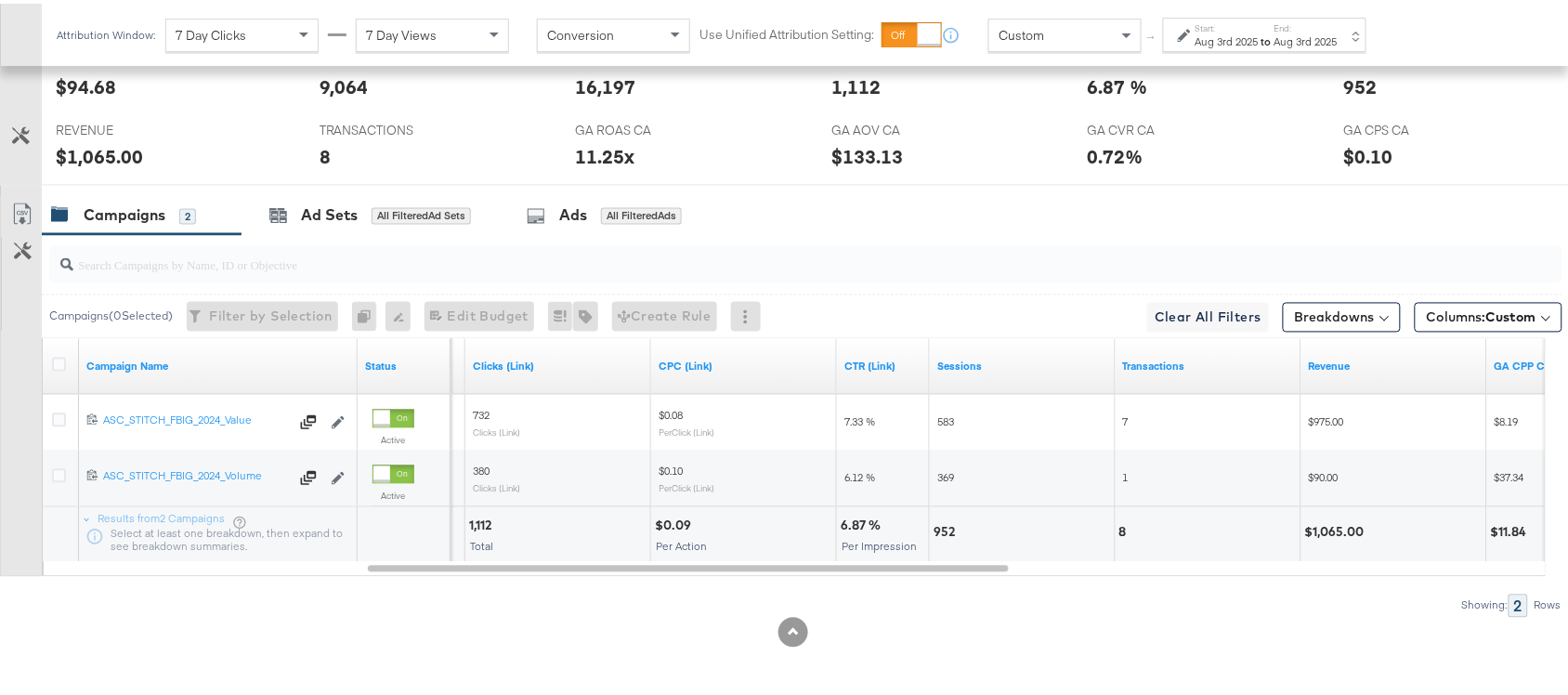 click on "to" at bounding box center (1266, 37) 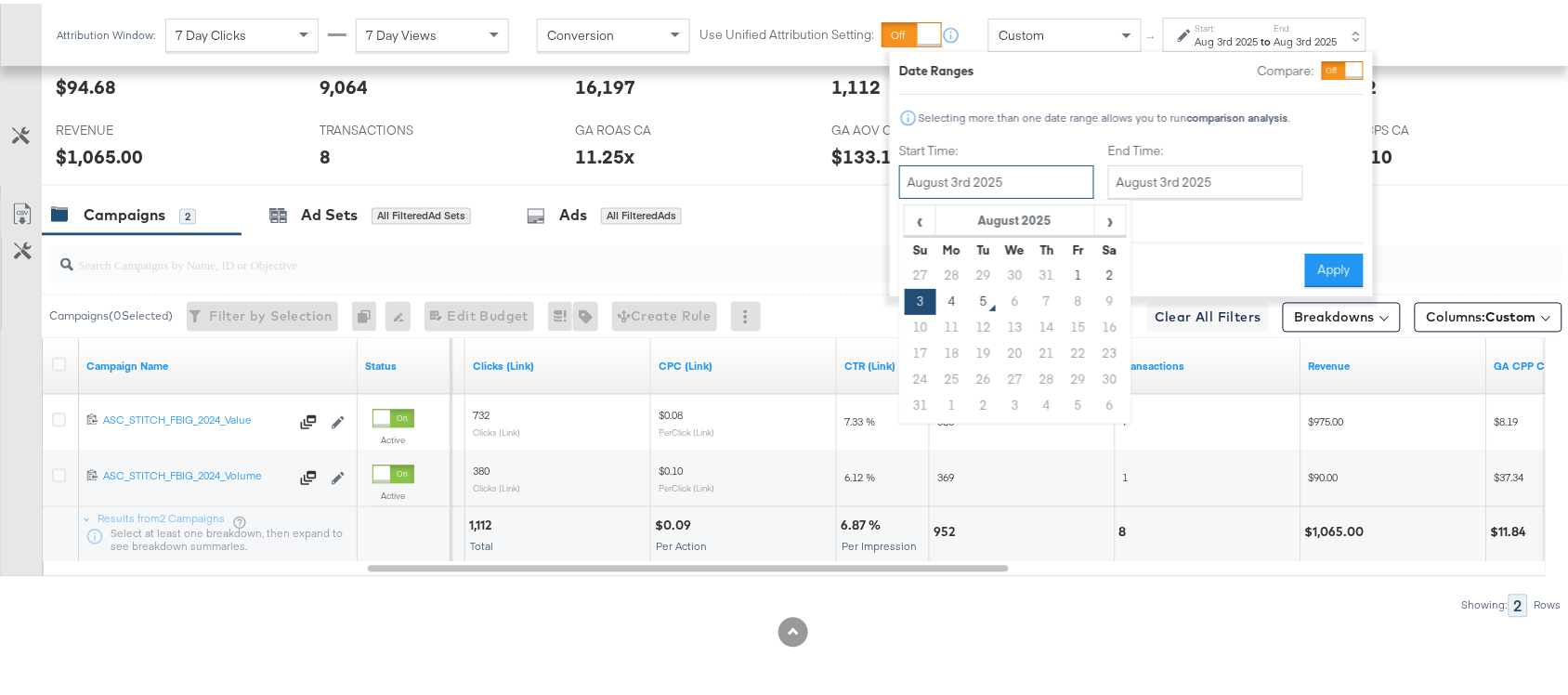 click on "August 3rd 2025" at bounding box center (997, 178) 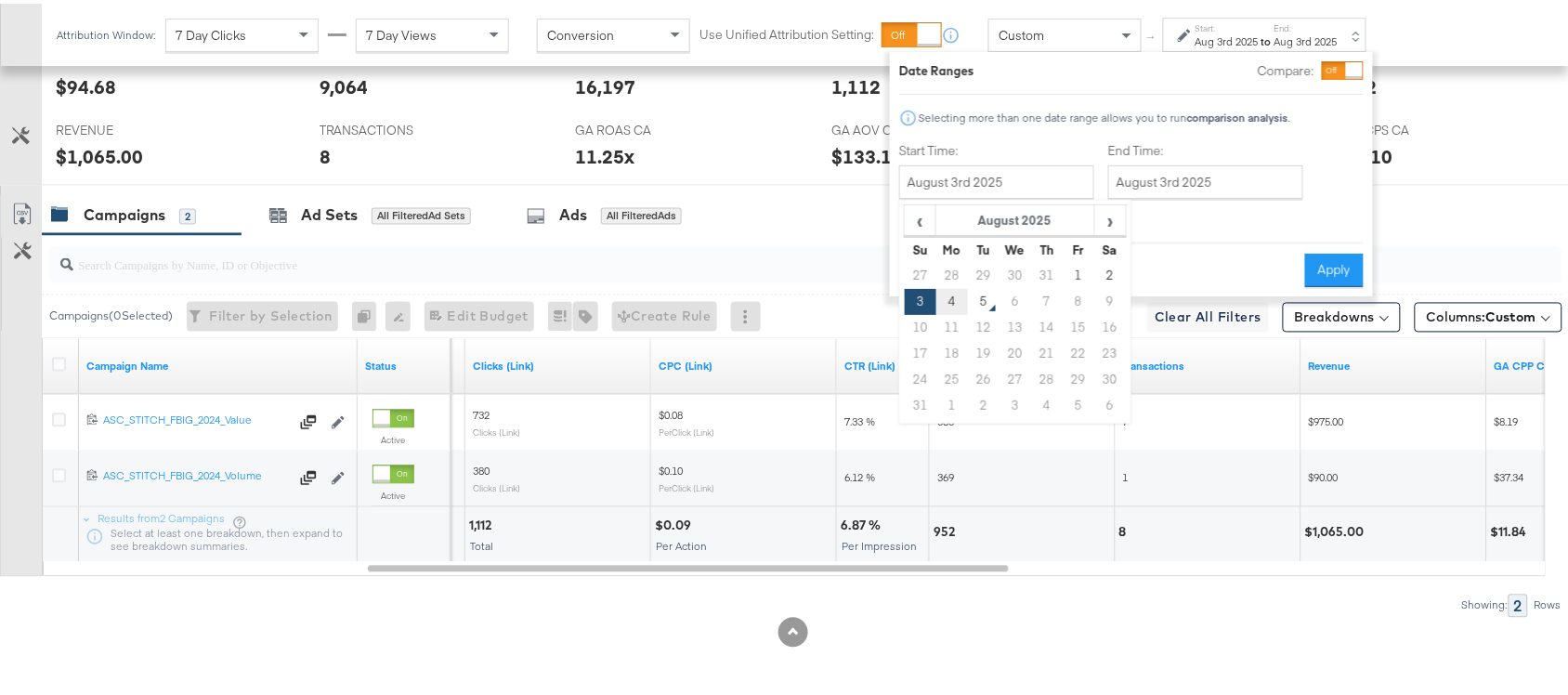 click on "4" at bounding box center (952, 298) 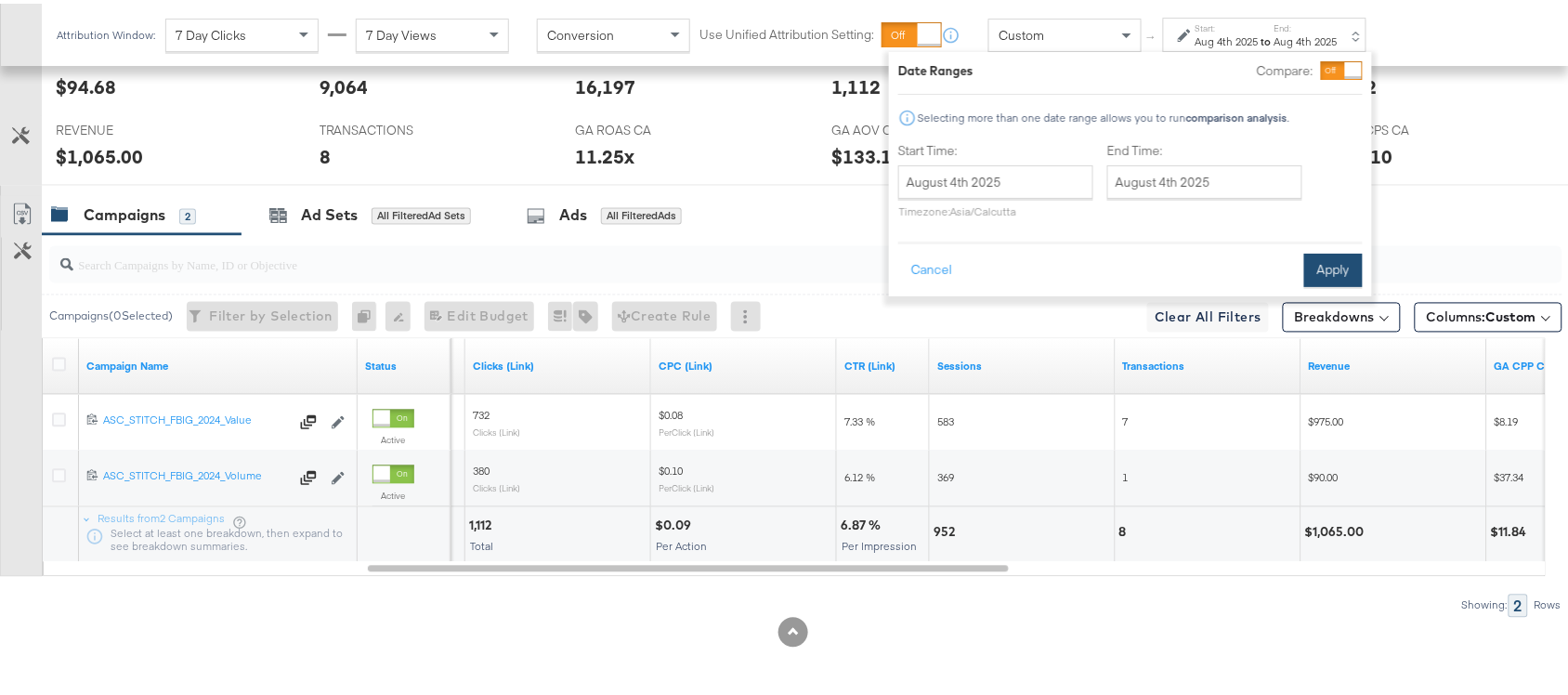click on "Apply" at bounding box center (1333, 267) 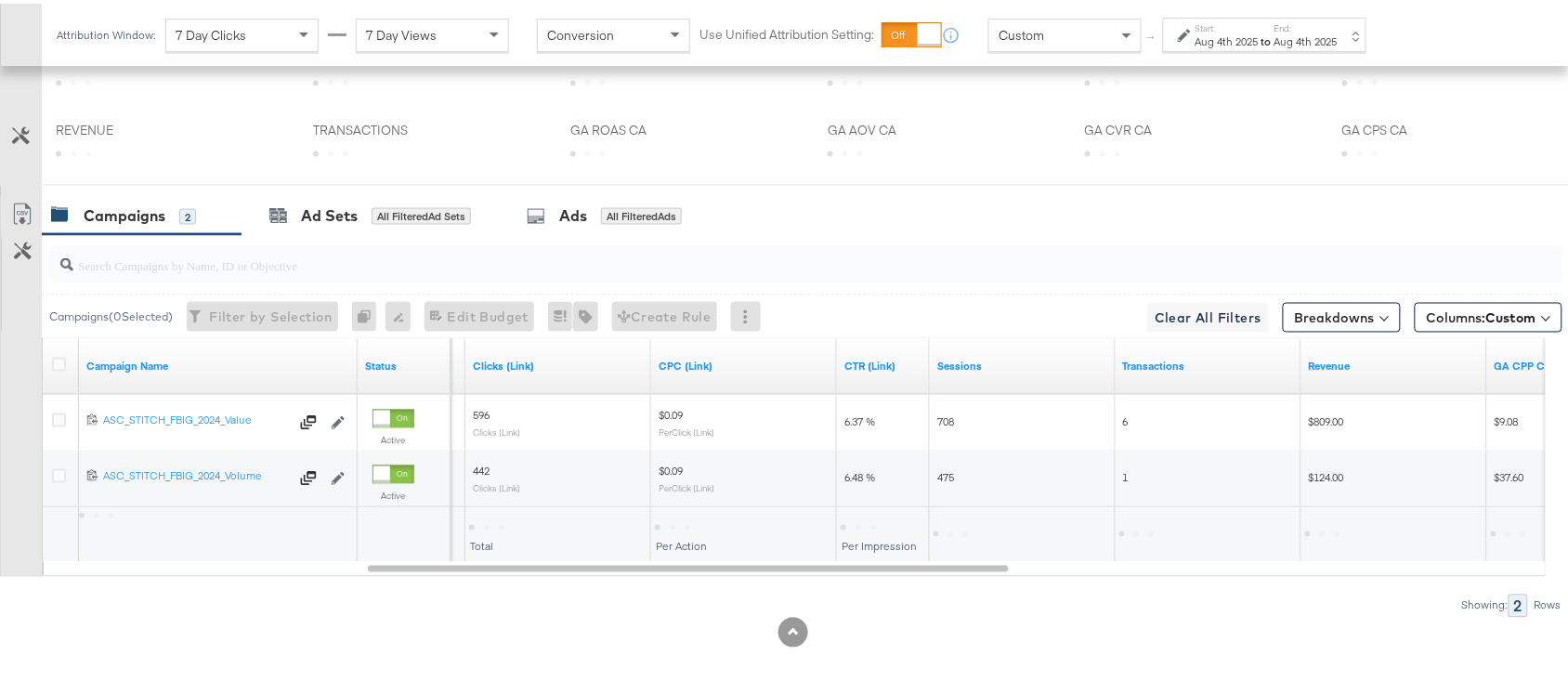 scroll, scrollTop: 912, scrollLeft: 0, axis: vertical 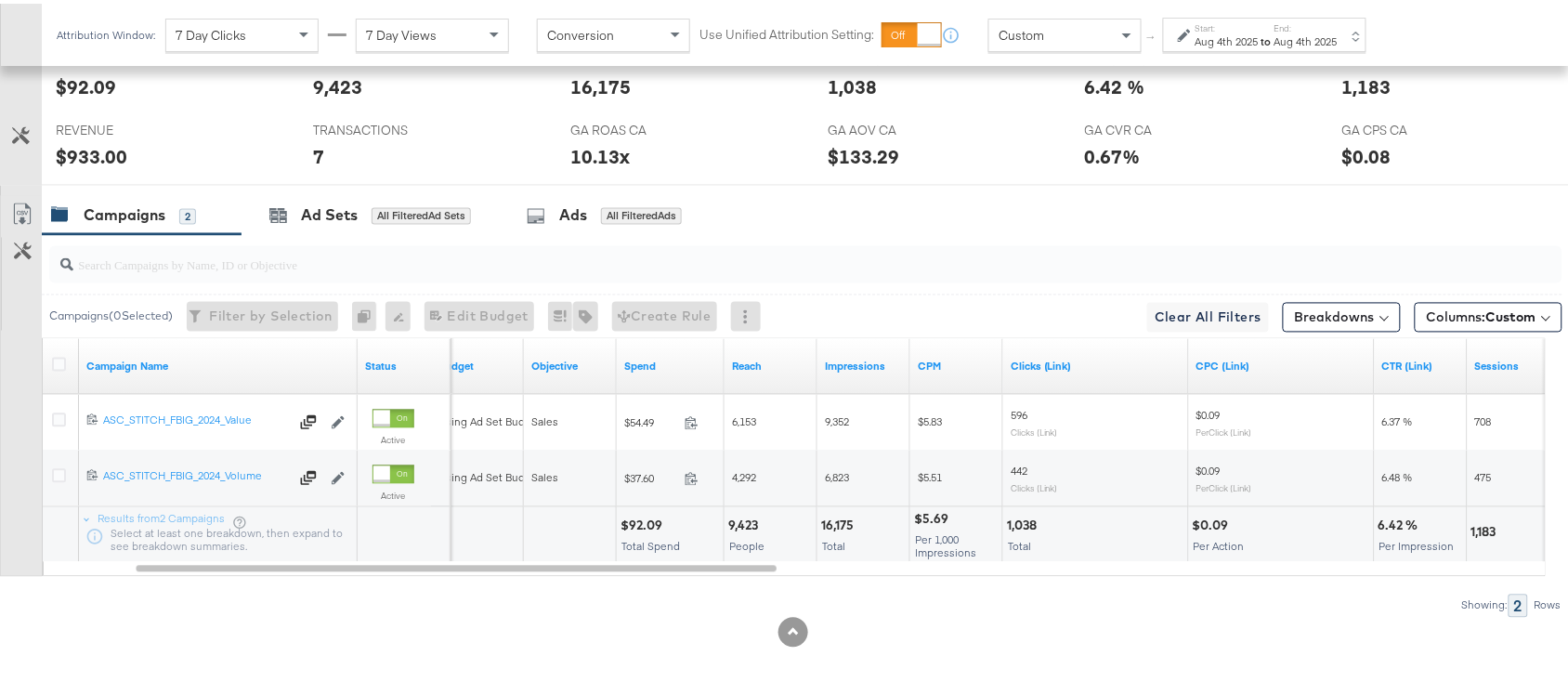 click on "$92.09    Total Spend" at bounding box center (670, 531) 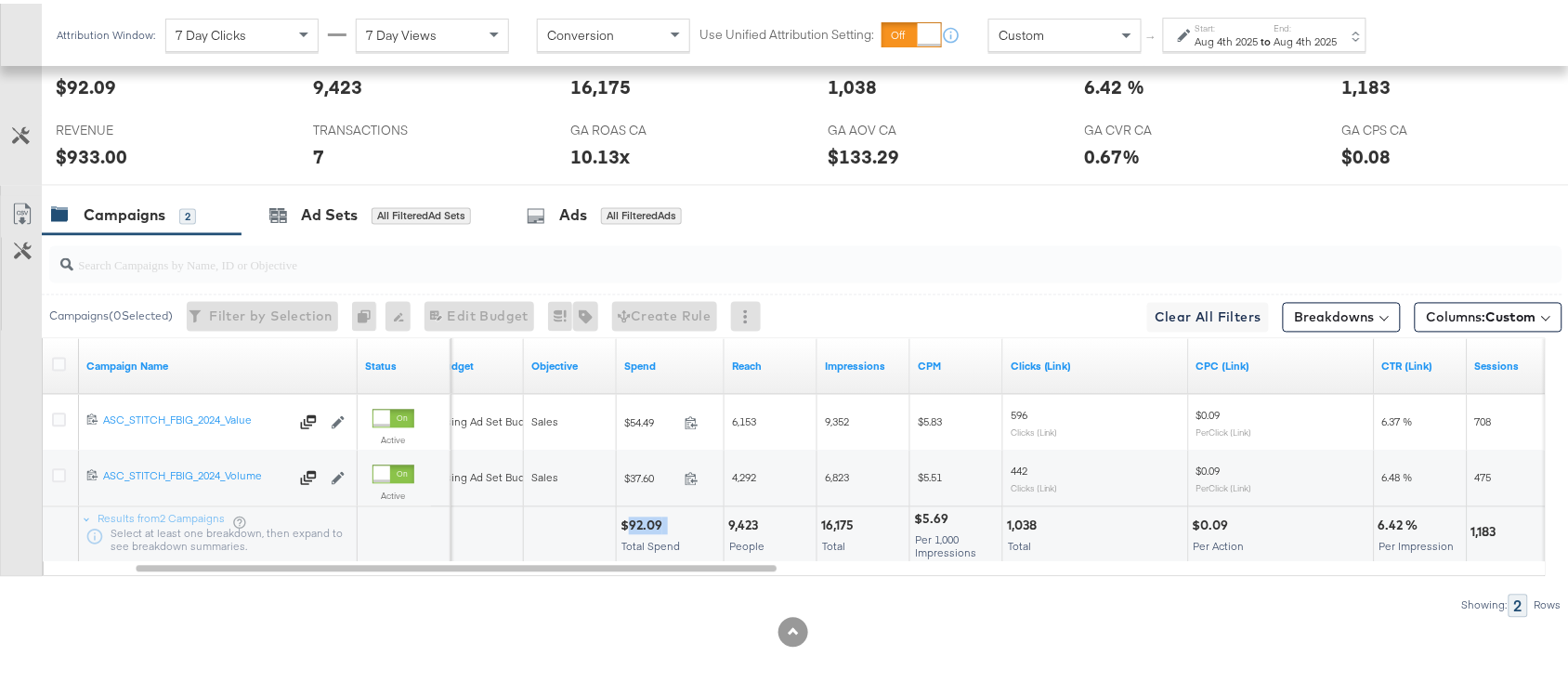 click on "$92.09    Total Spend" at bounding box center [670, 531] 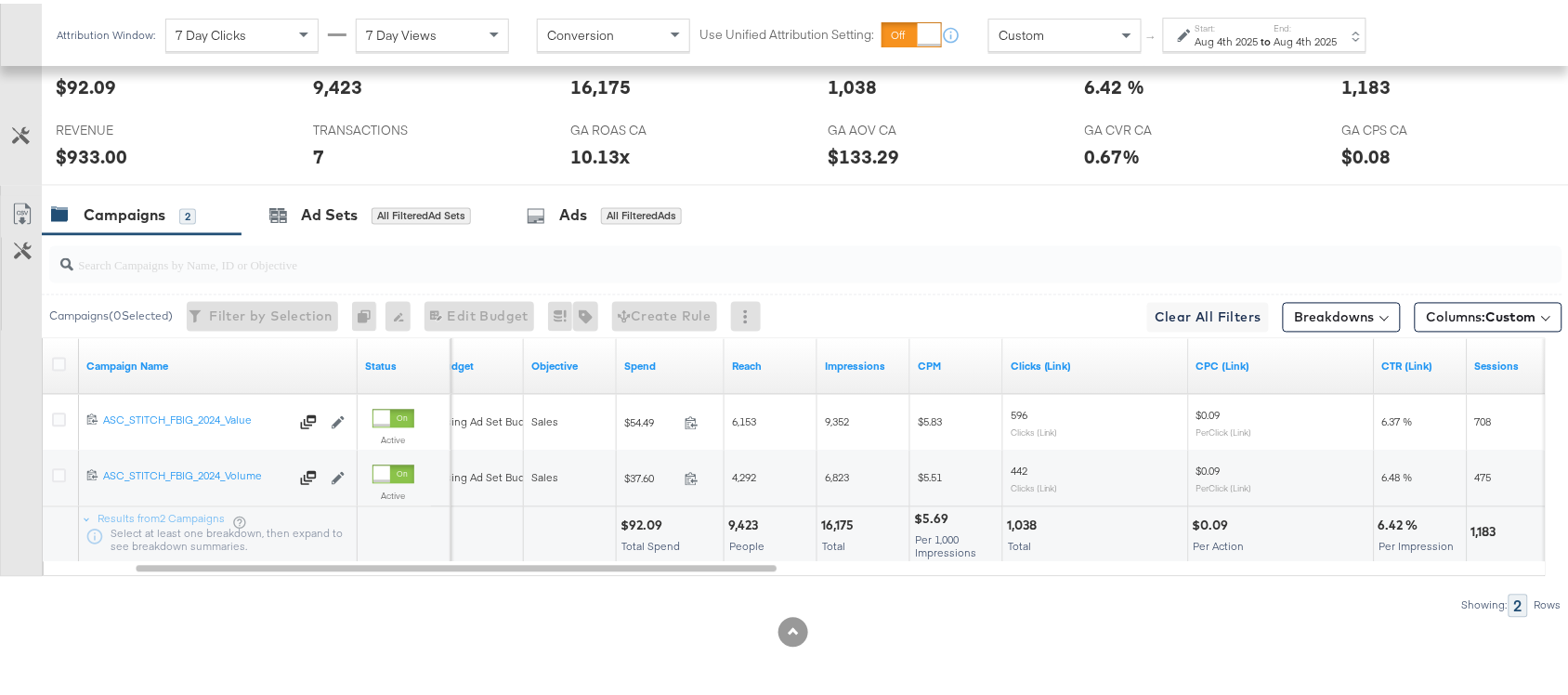 click on "16,175" at bounding box center (840, 522) 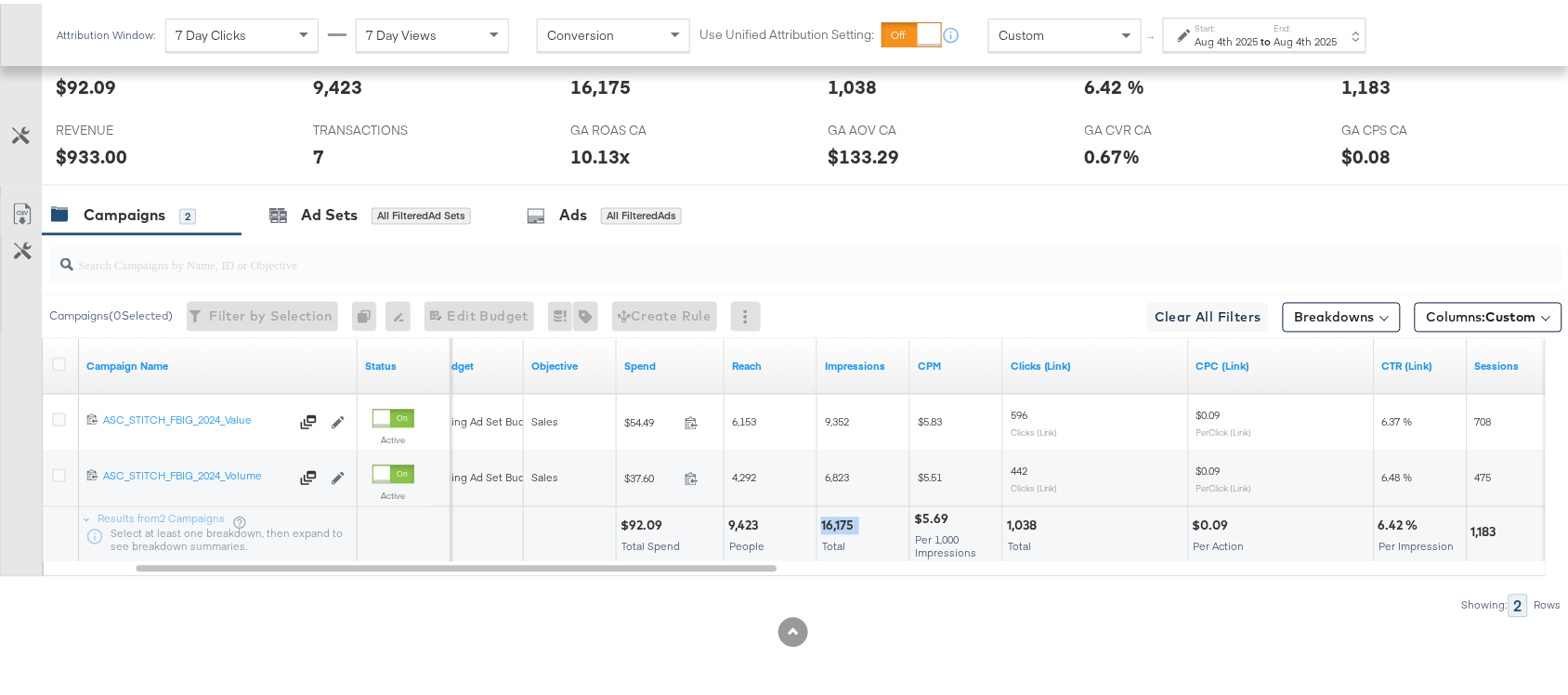 click on "16,175" at bounding box center [840, 522] 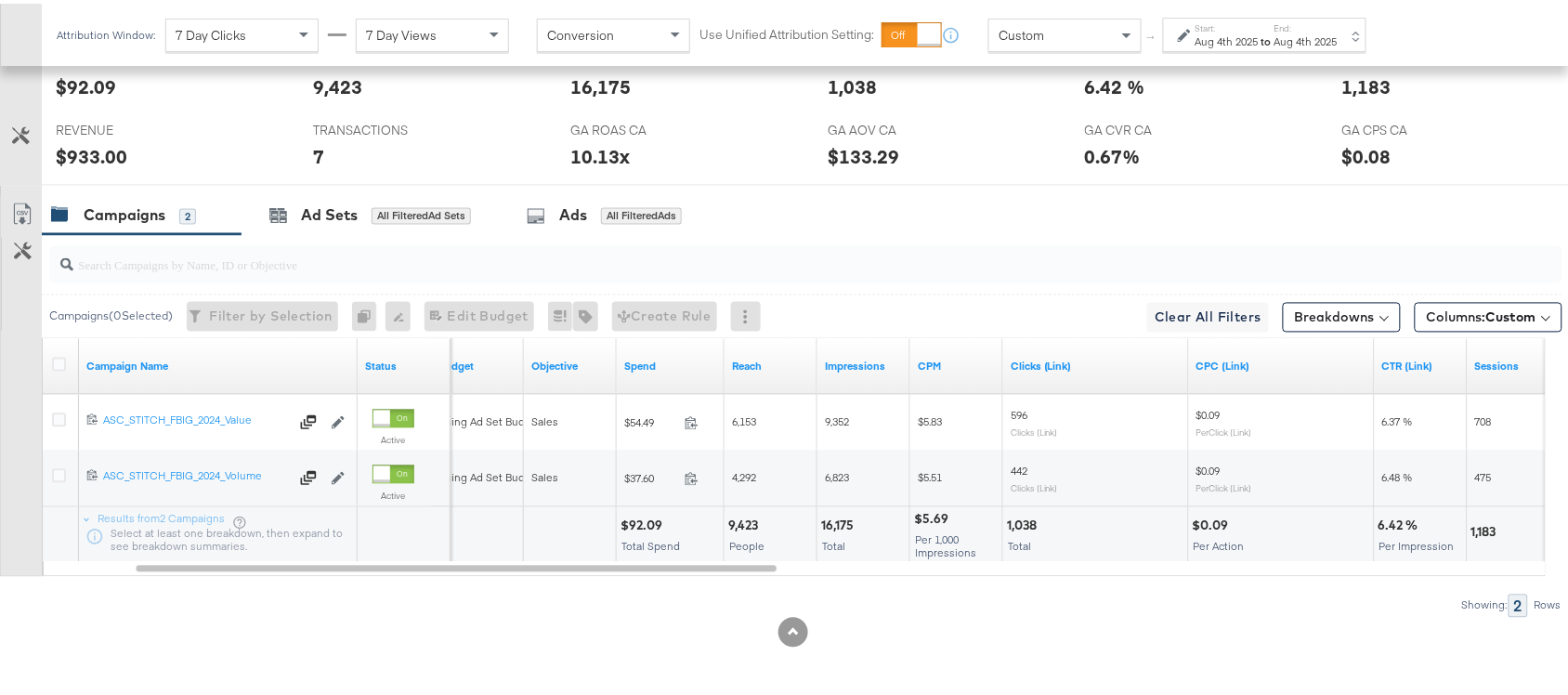 click on "1,038" at bounding box center [1025, 522] 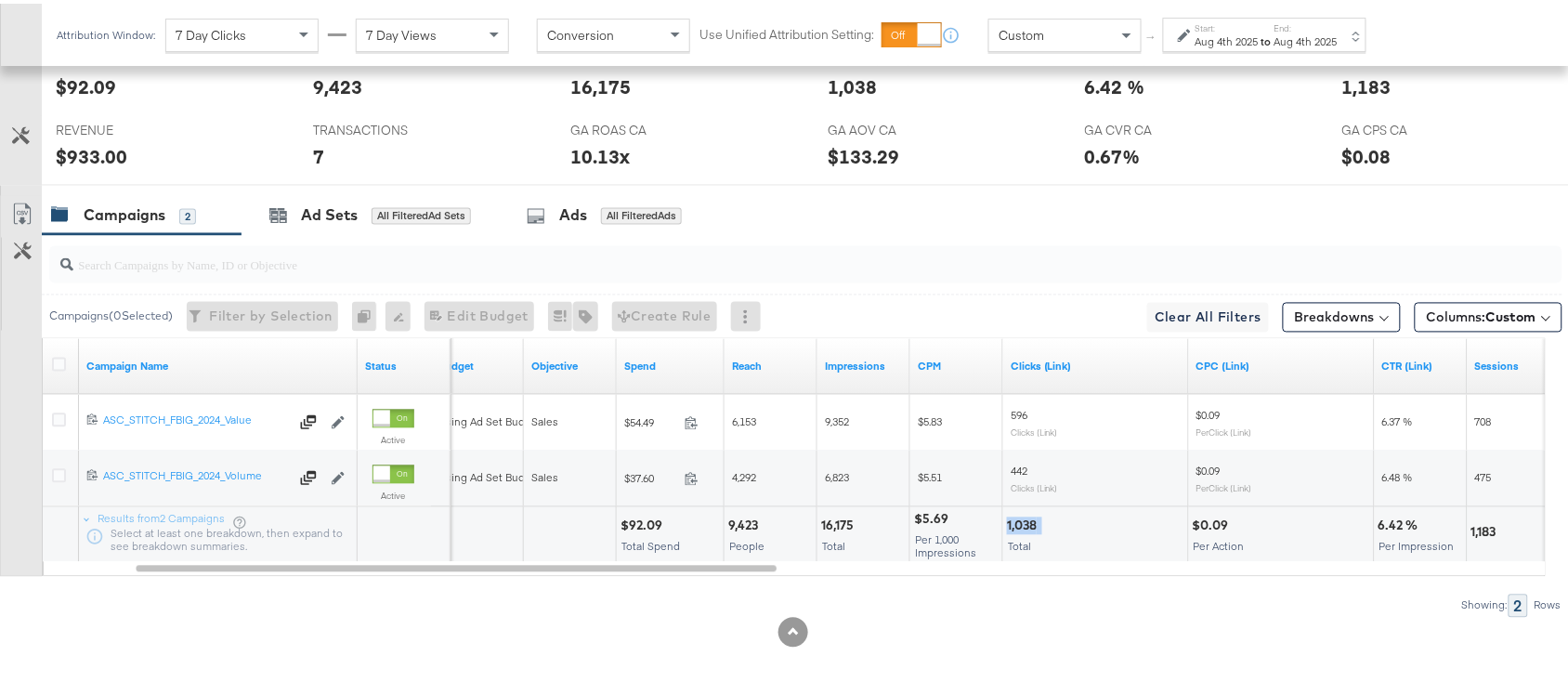 click on "1,038" at bounding box center [1025, 522] 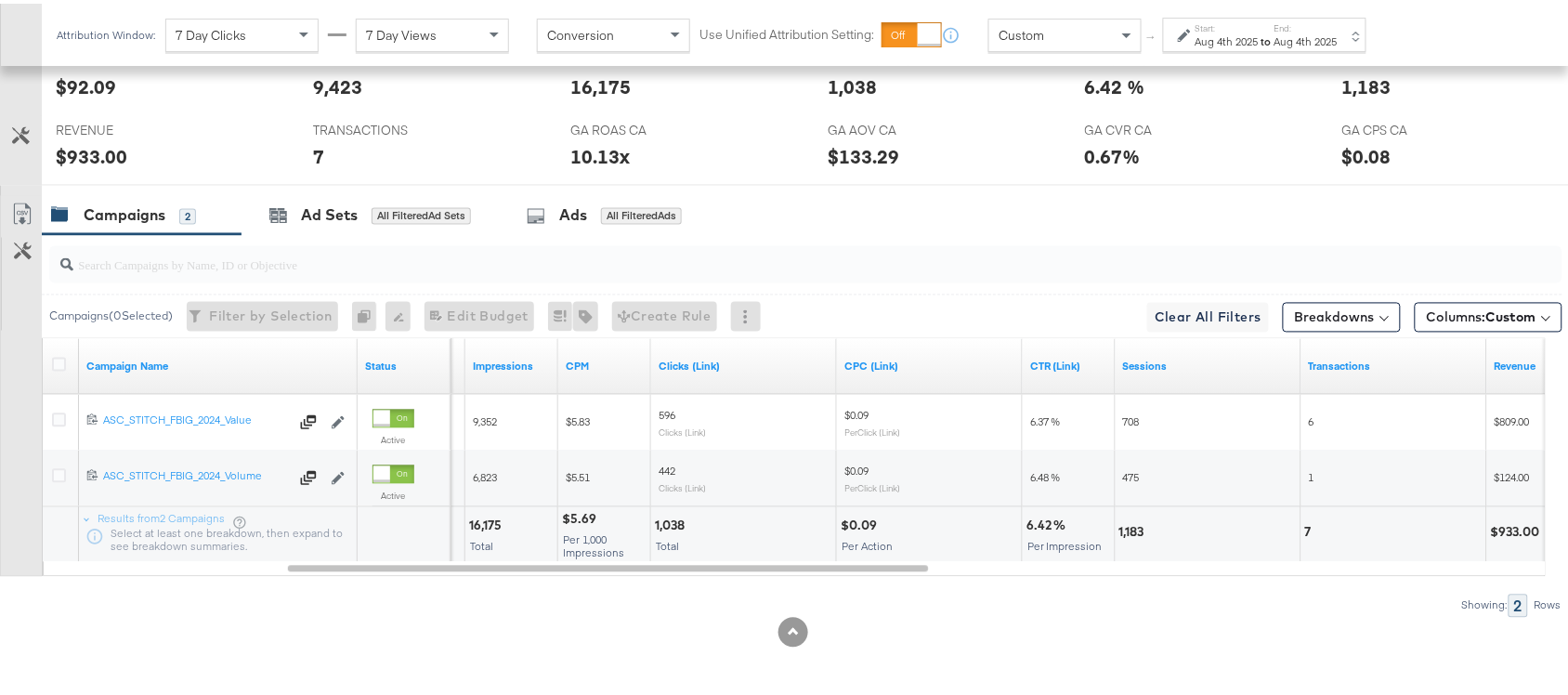click on "1,183" at bounding box center (1134, 529) 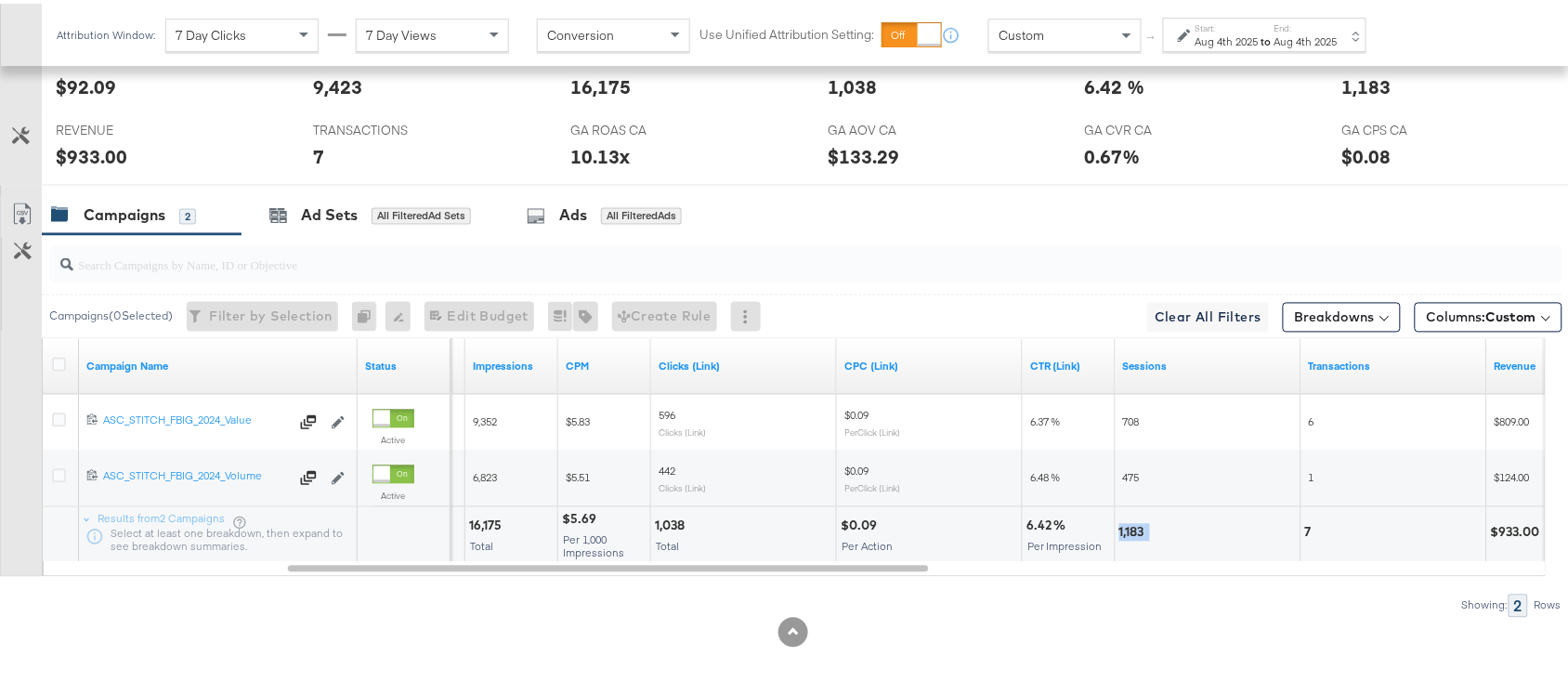 click on "1,183" at bounding box center (1134, 529) 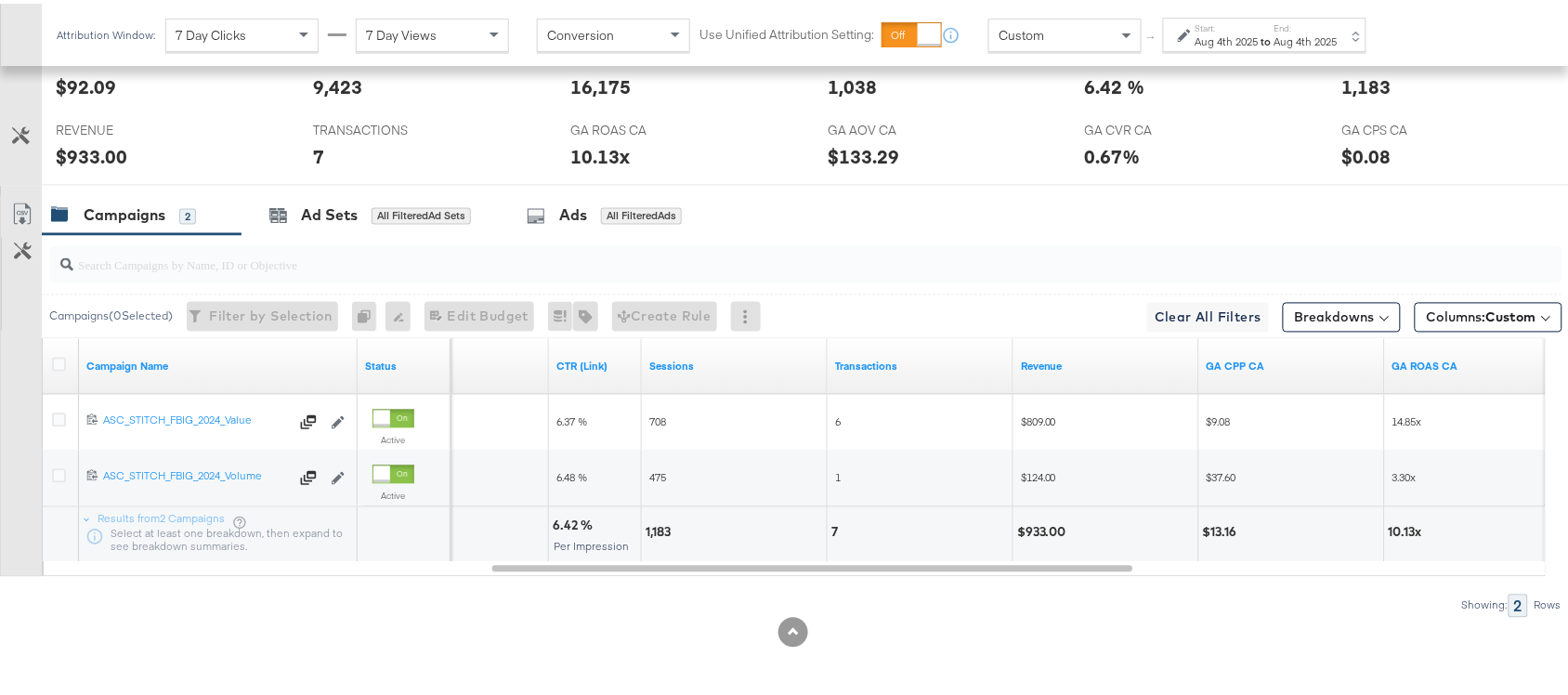 click on "7" at bounding box center (837, 529) 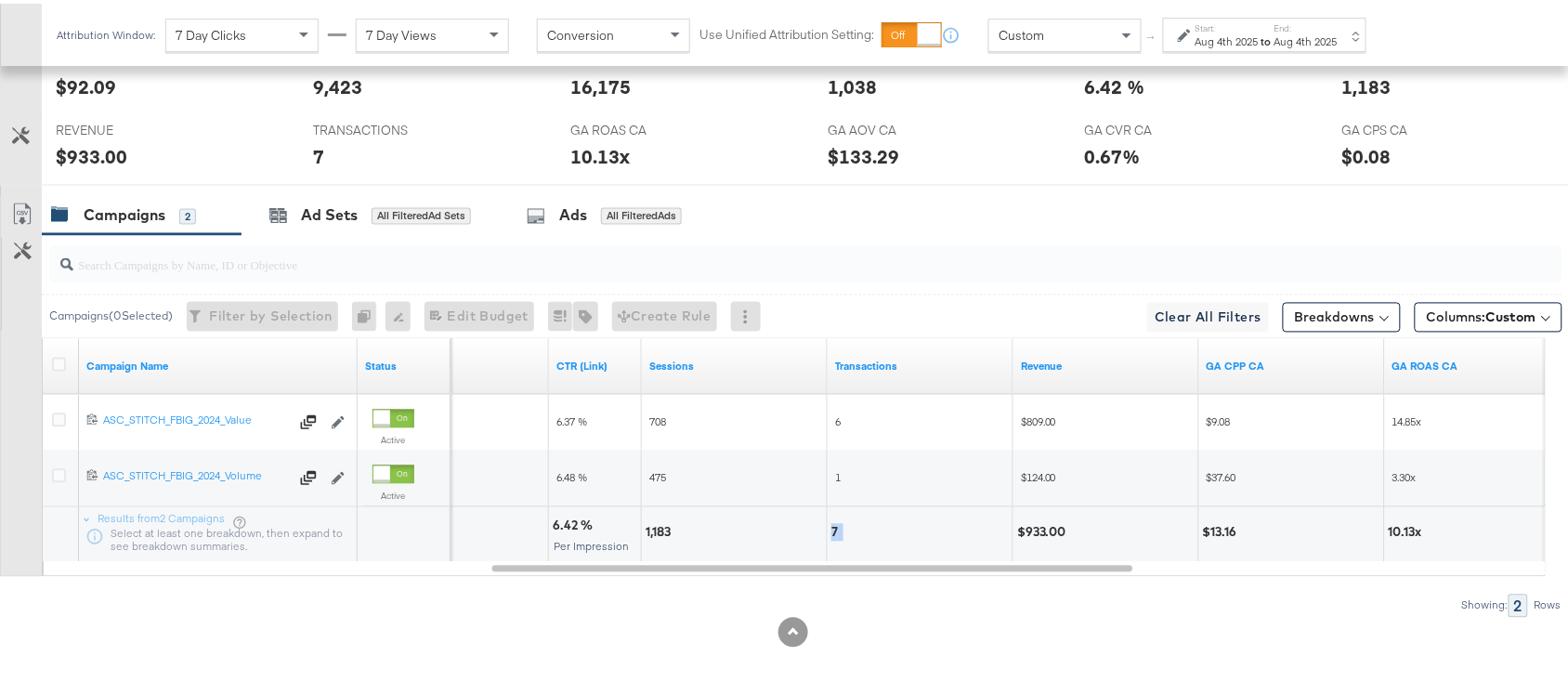 copy on "7" 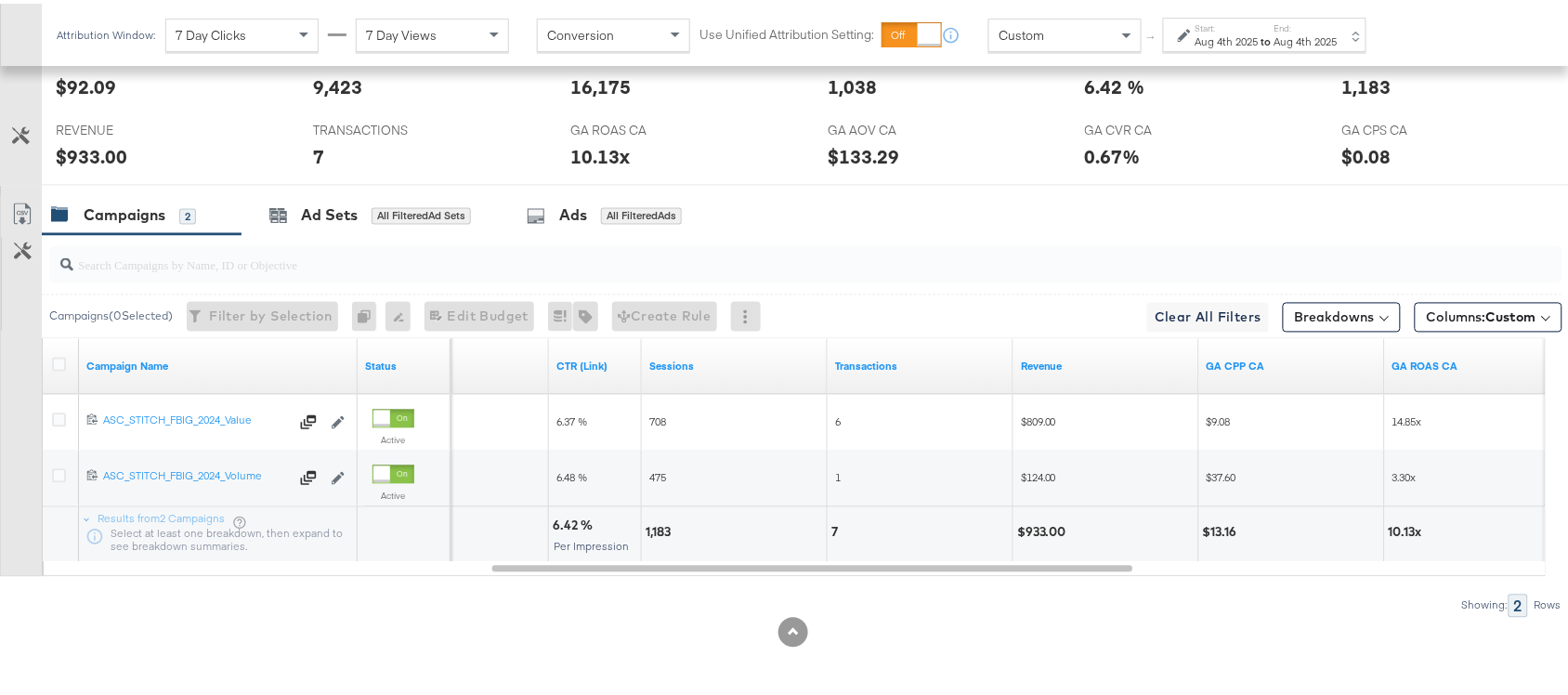 click on "$933.00" at bounding box center [1044, 529] 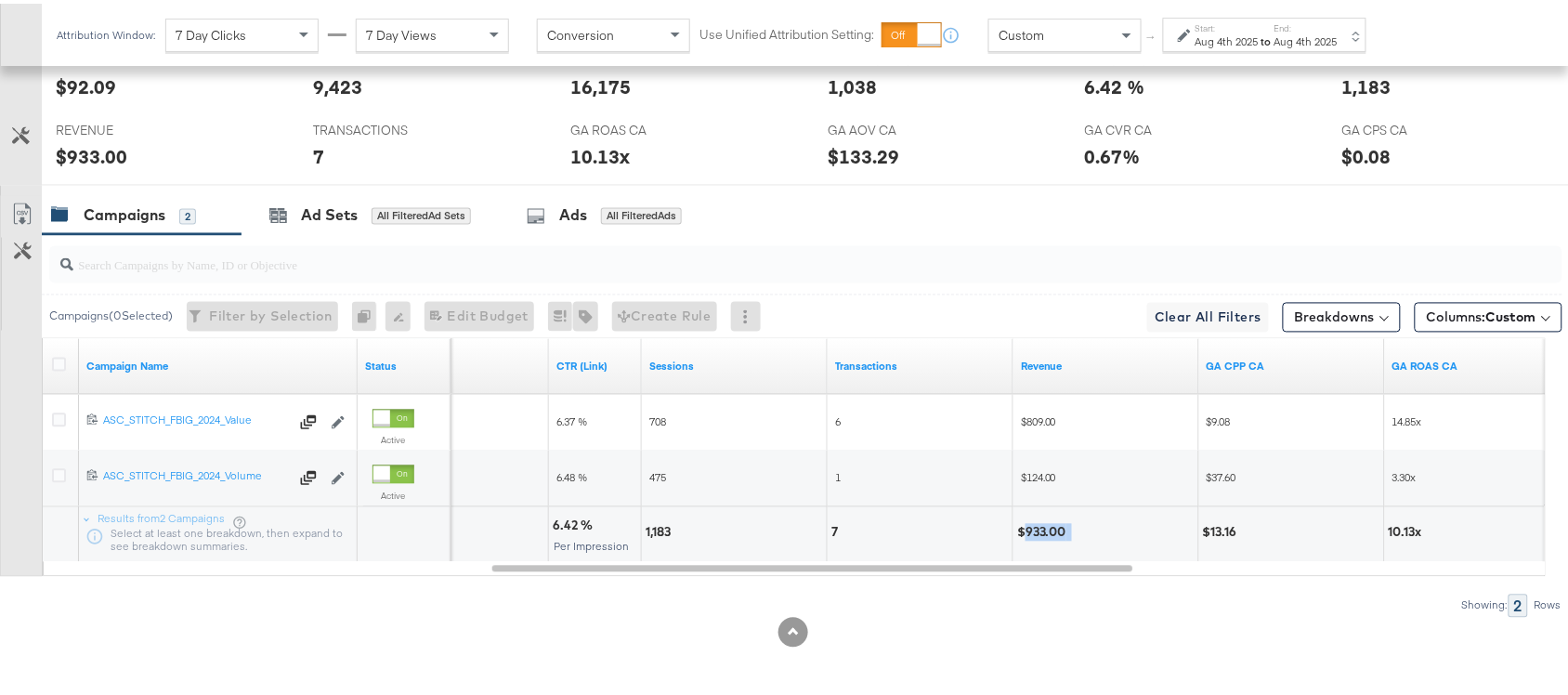 copy on "933.00" 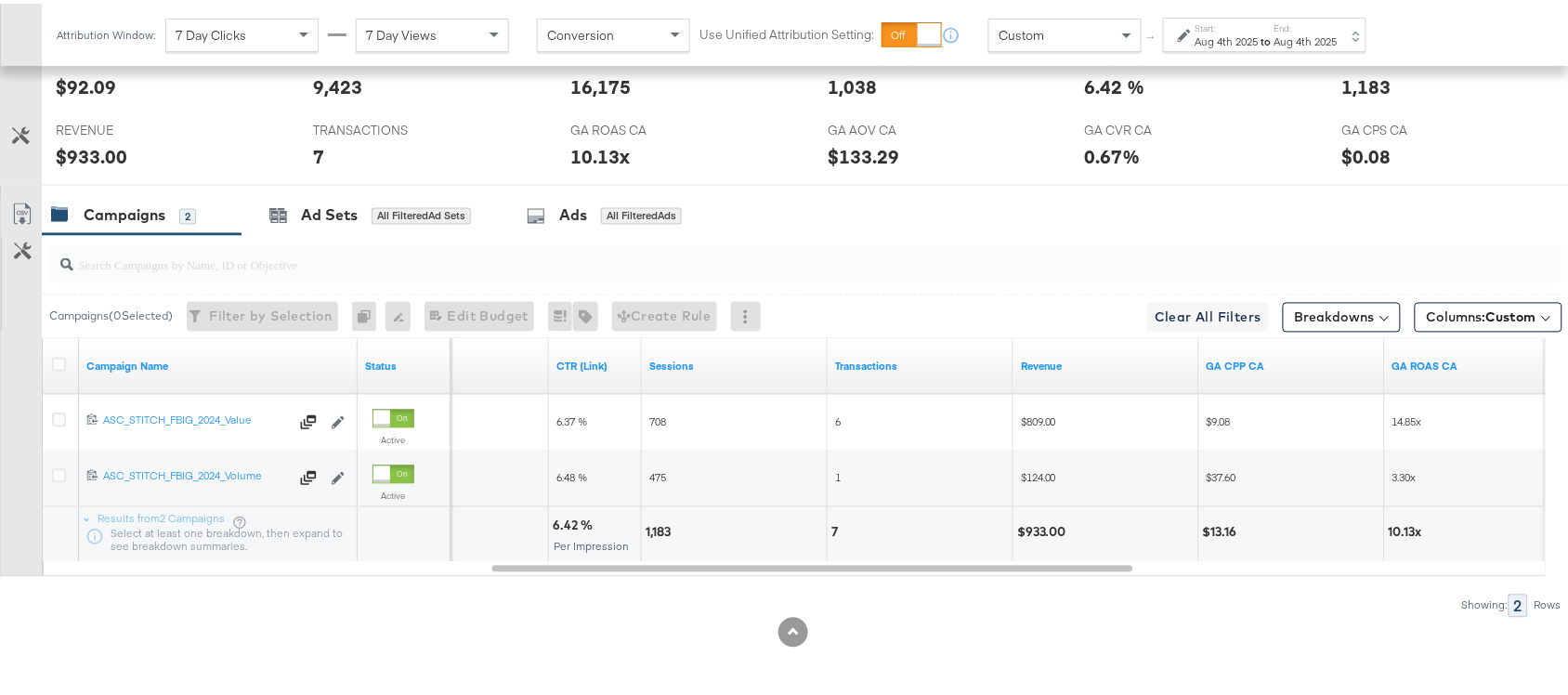 click on "to" at bounding box center (1266, 37) 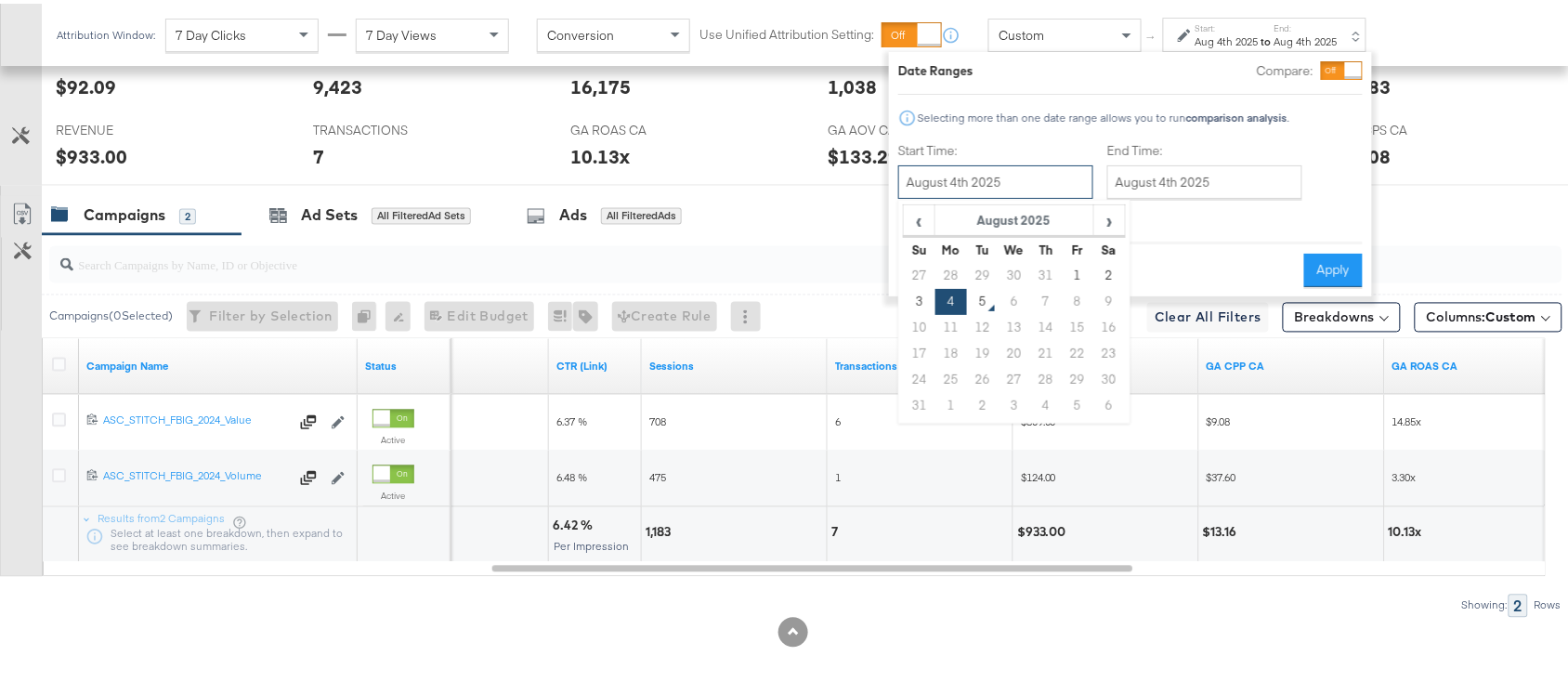 click on "August 4th 2025" at bounding box center (996, 178) 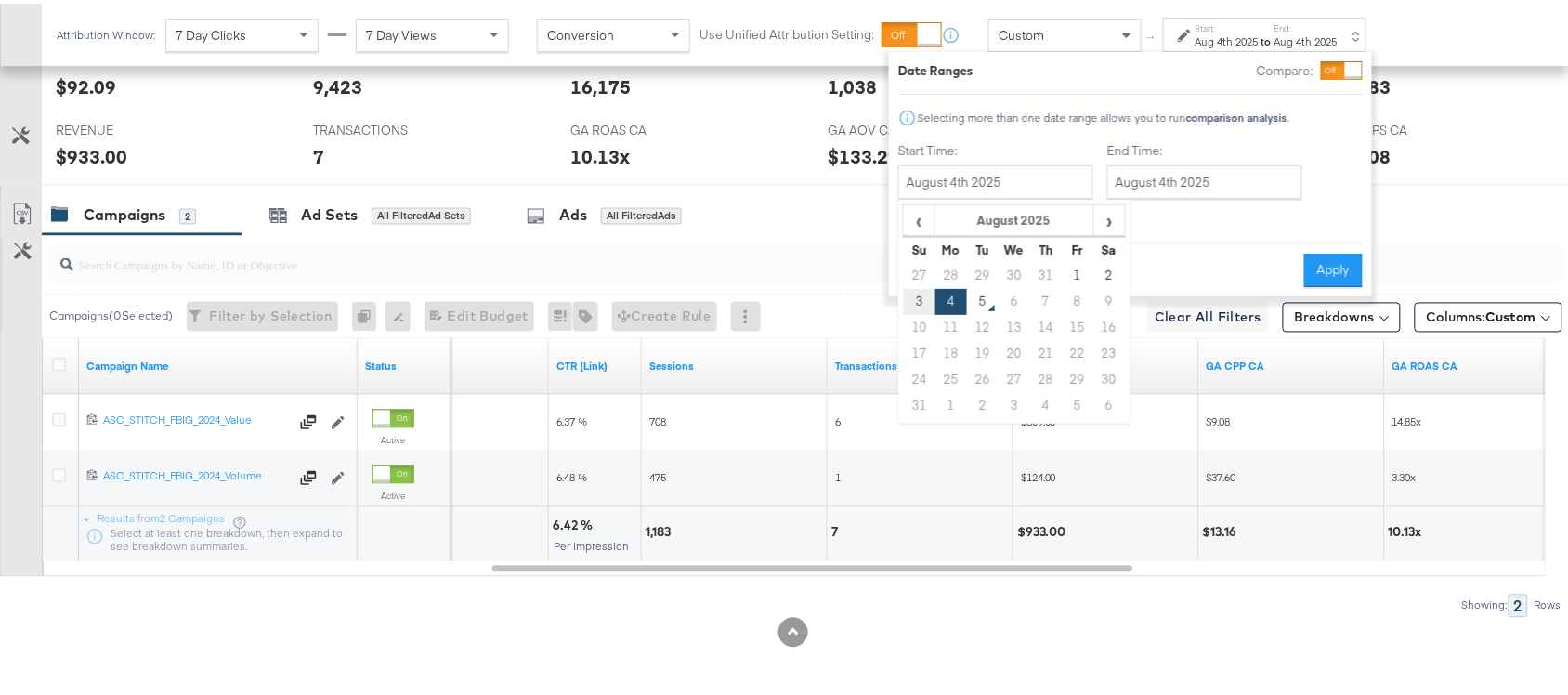click on "3" at bounding box center [920, 298] 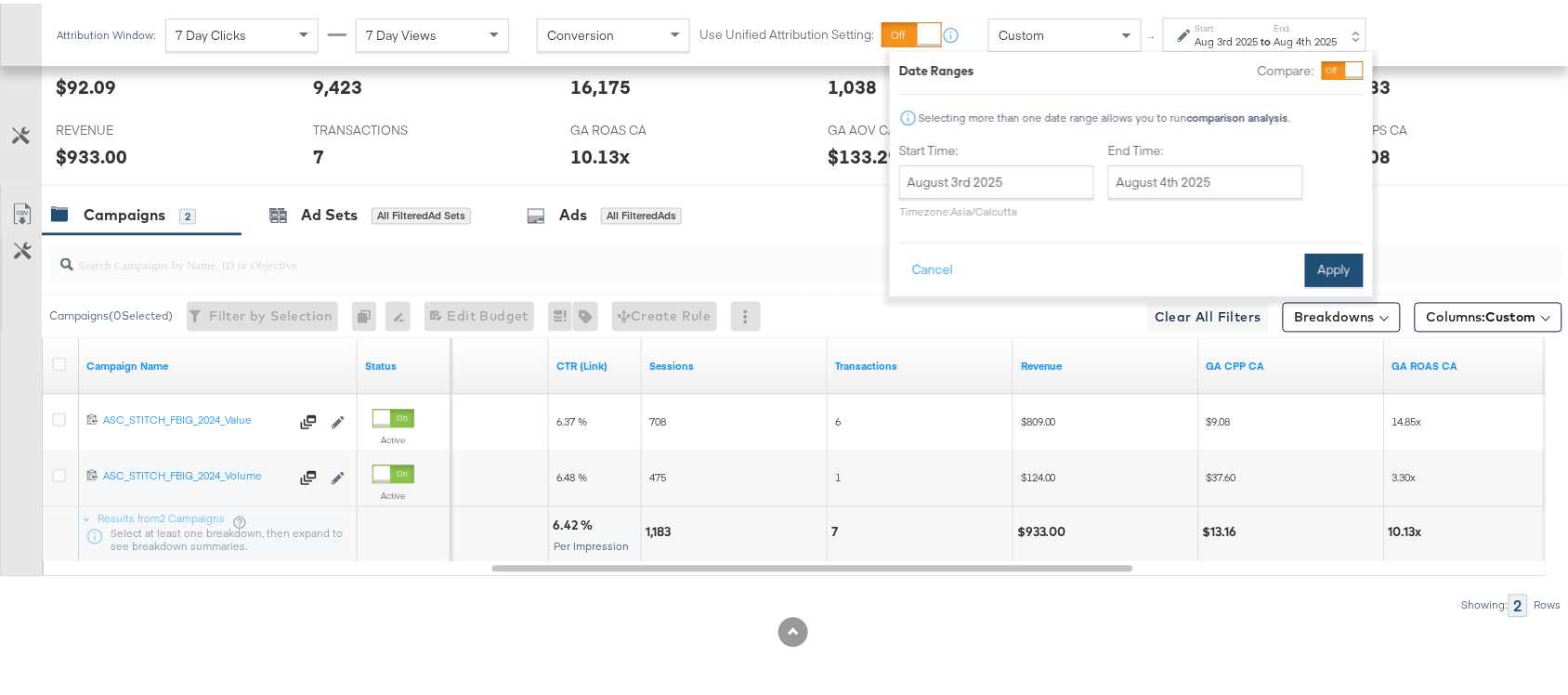 click on "Apply" at bounding box center [1334, 267] 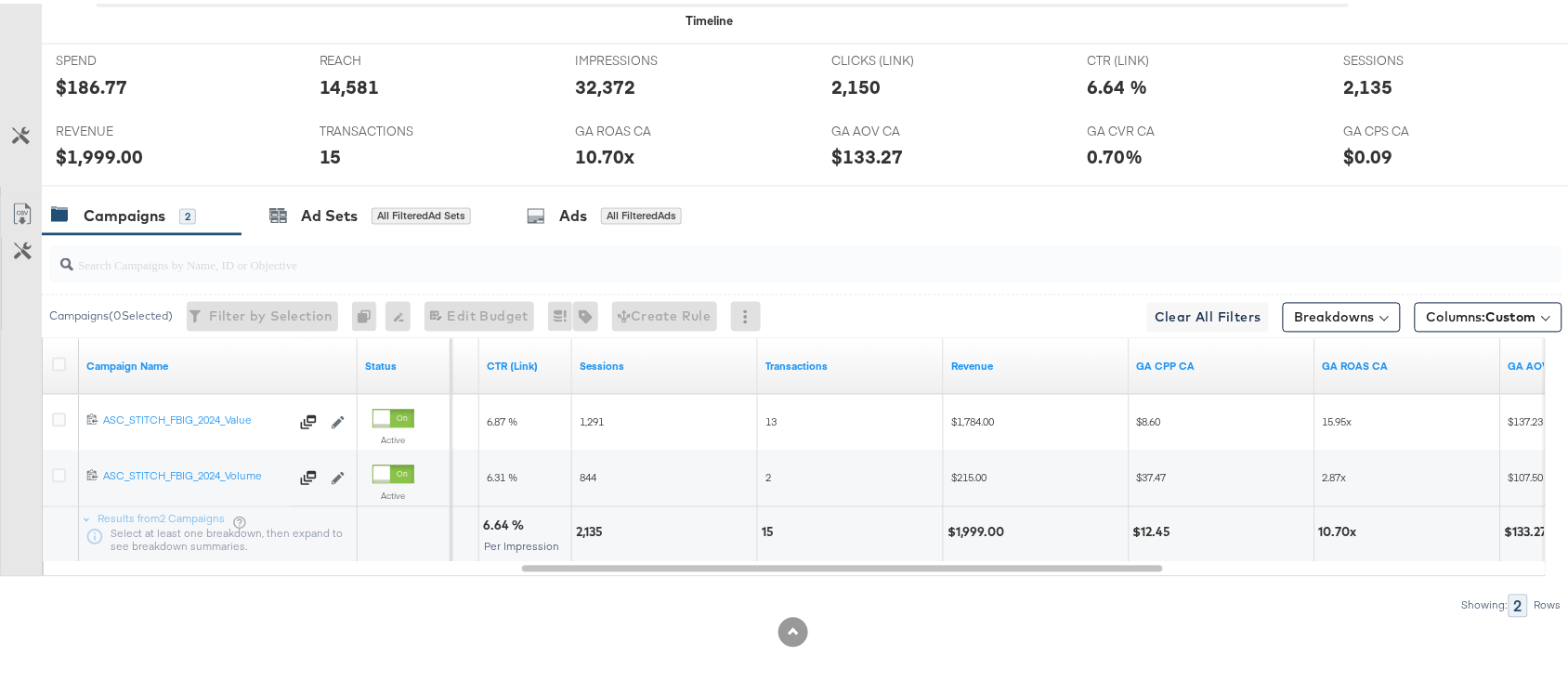 scroll, scrollTop: 0, scrollLeft: 0, axis: both 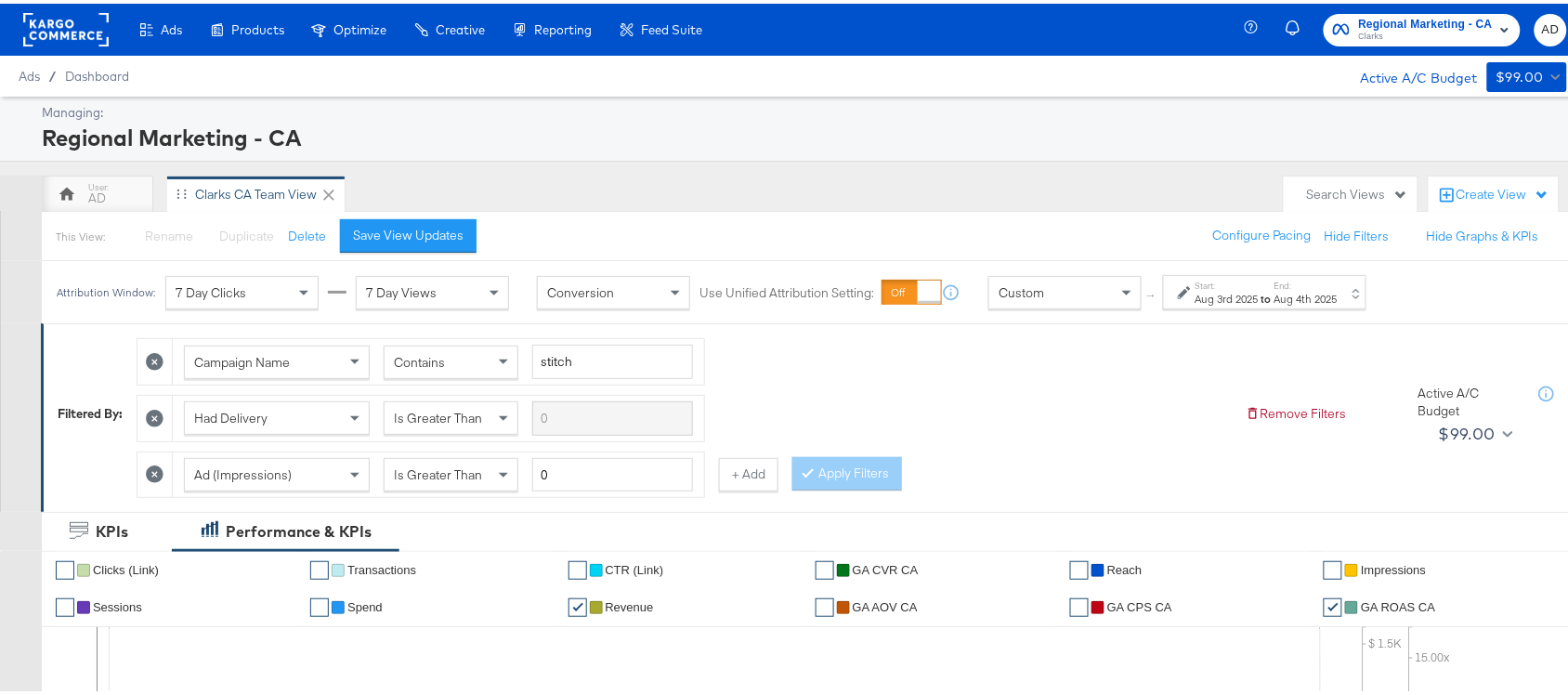 click 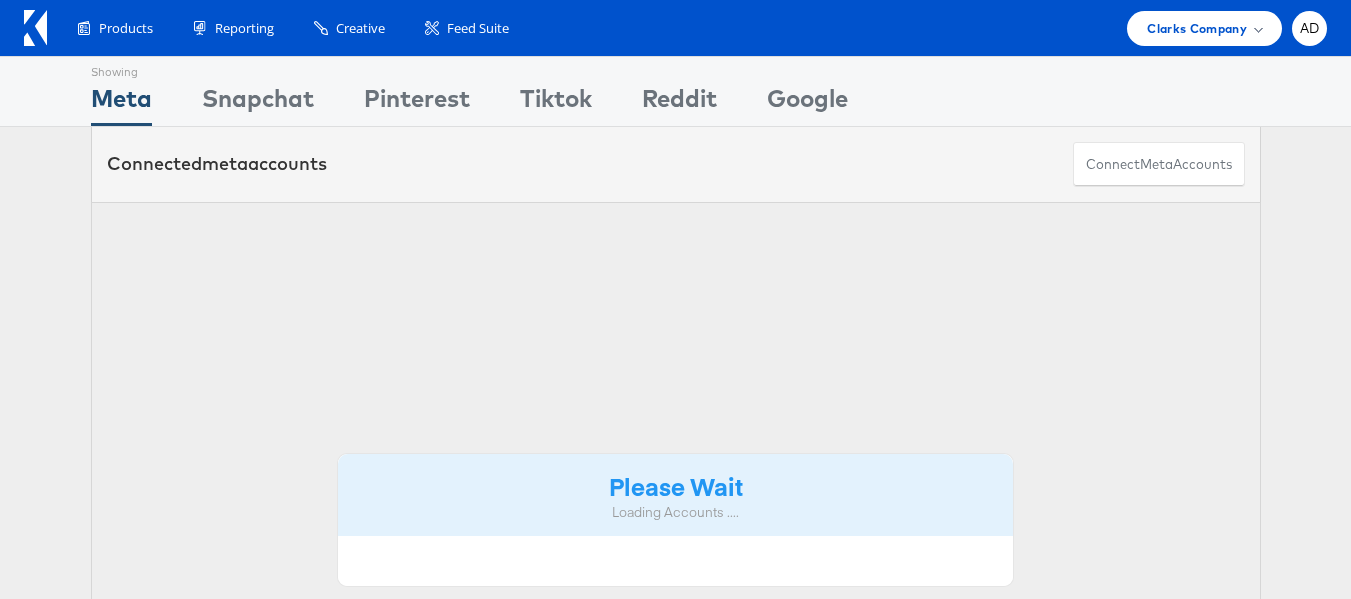 scroll, scrollTop: 0, scrollLeft: 0, axis: both 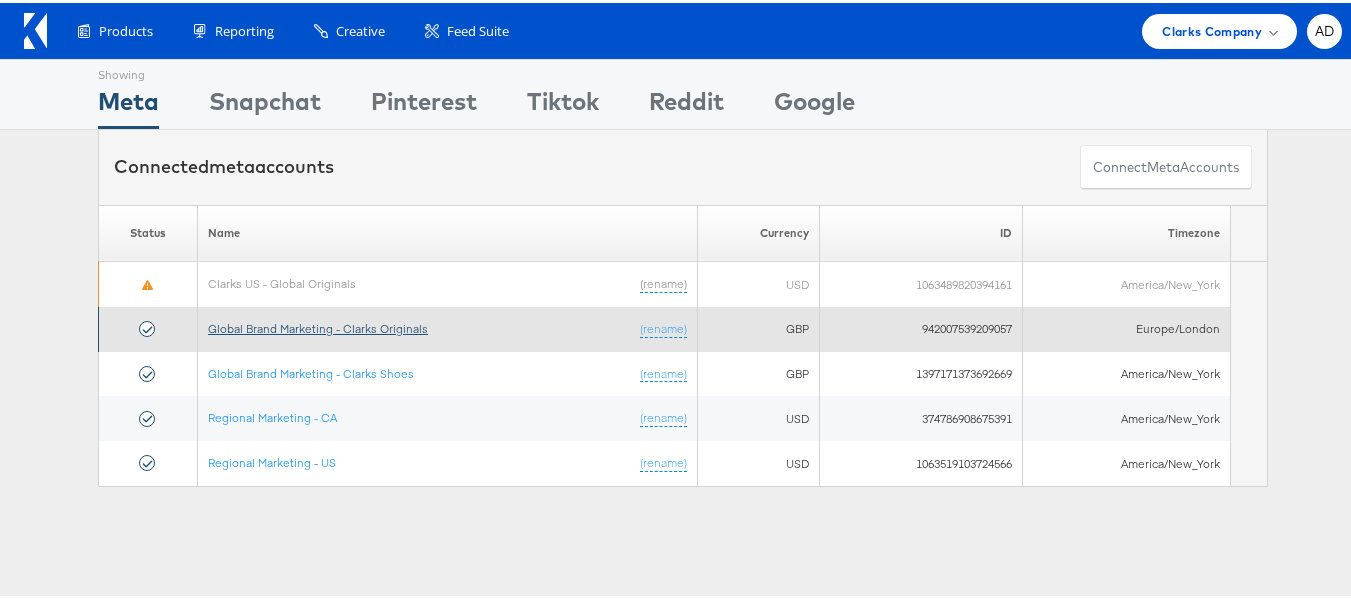 click on "Global Brand Marketing - Clarks Originals" at bounding box center [318, 325] 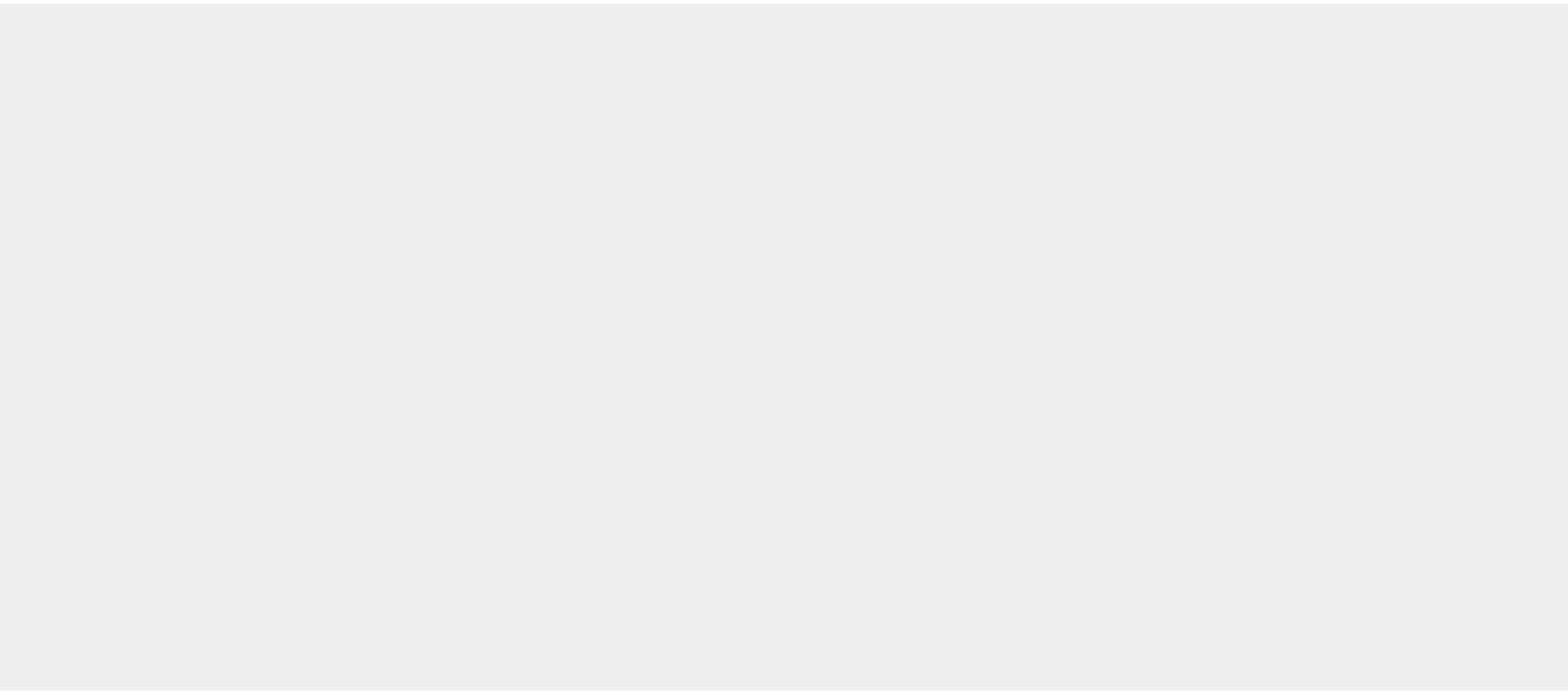 scroll, scrollTop: 0, scrollLeft: 0, axis: both 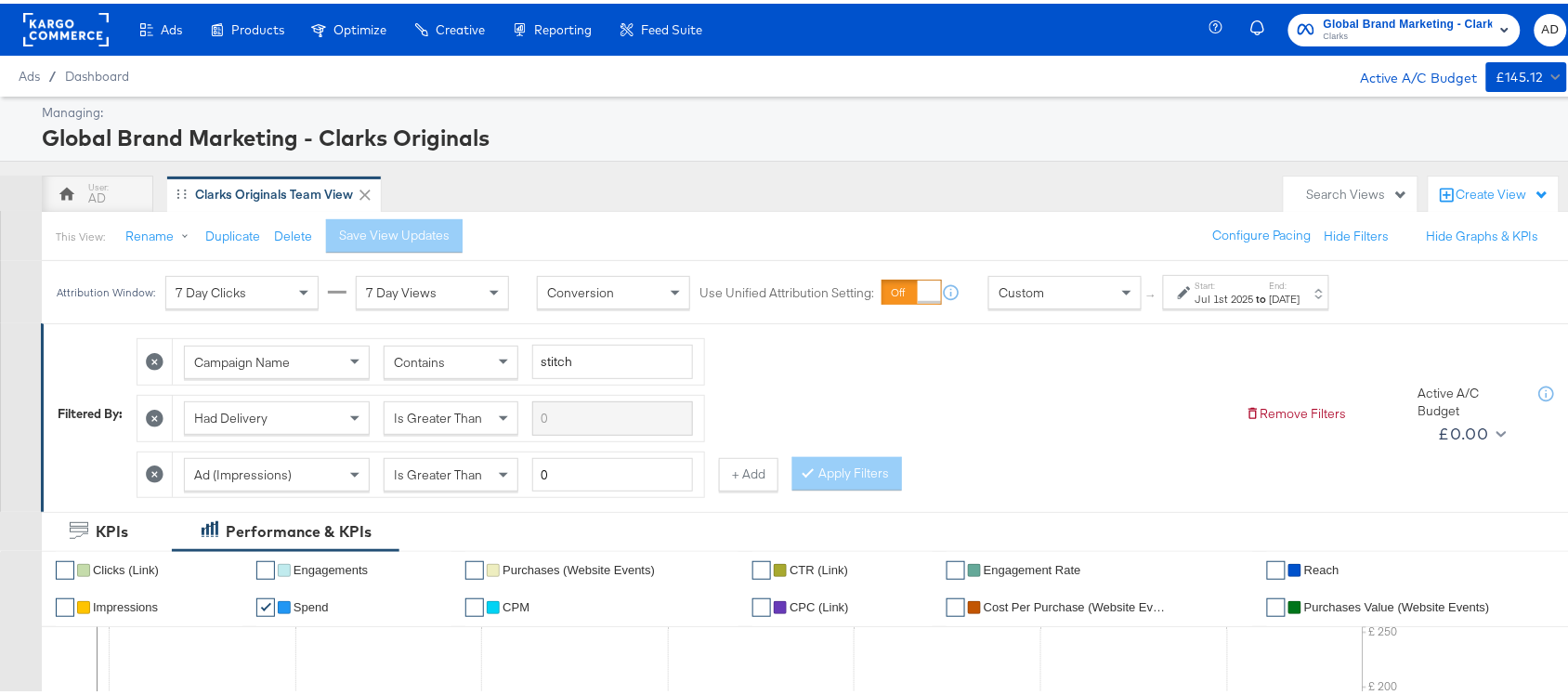 click on "[DATE]" at bounding box center [1285, 295] 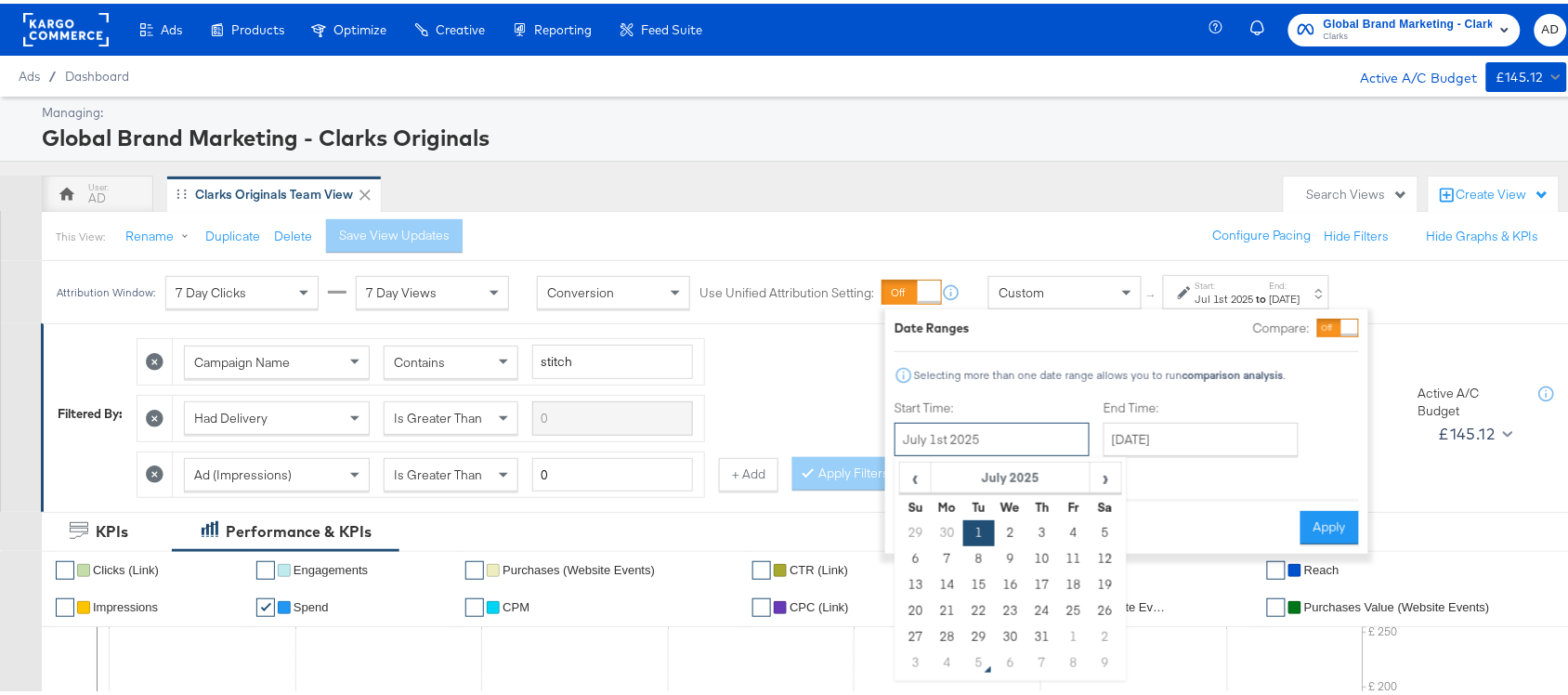 click on "July 1st 2025" at bounding box center [992, 436] 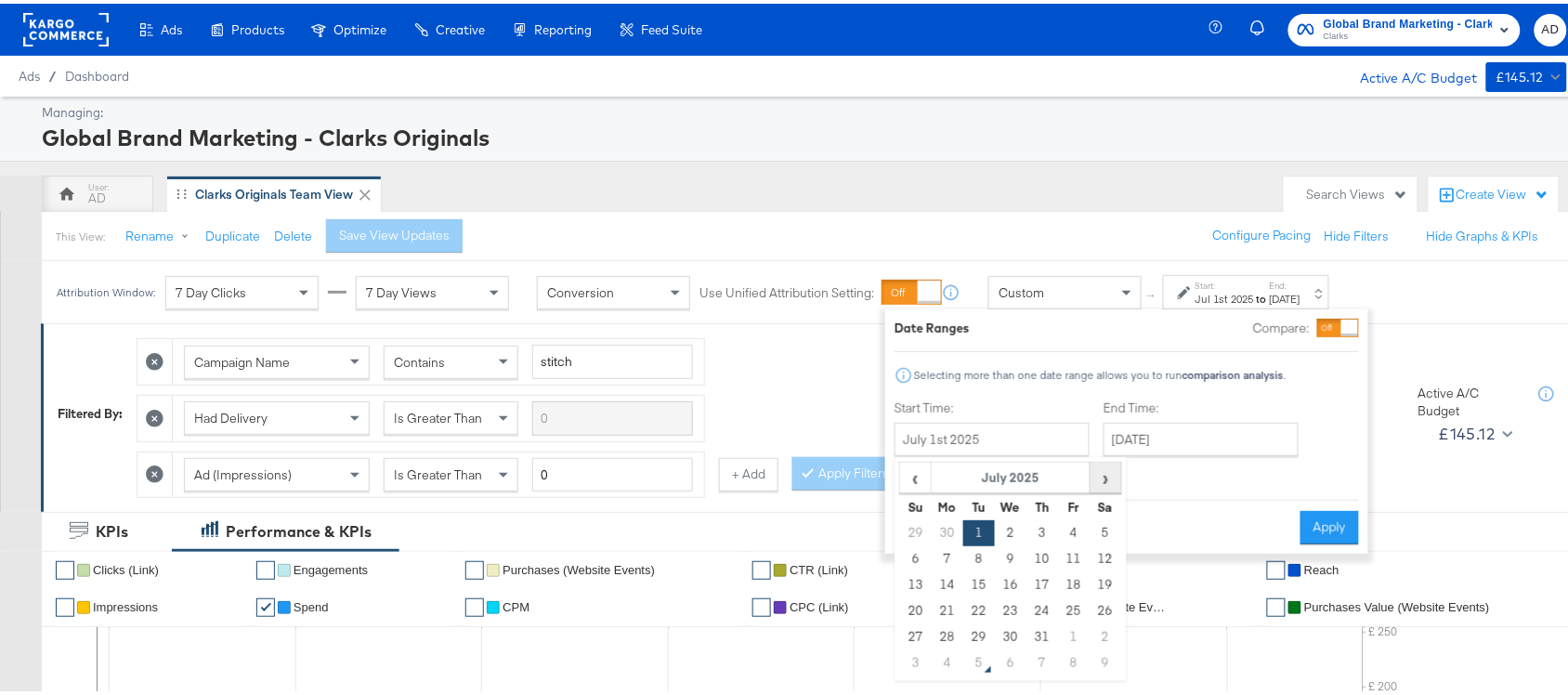 click on "›" at bounding box center (1105, 474) 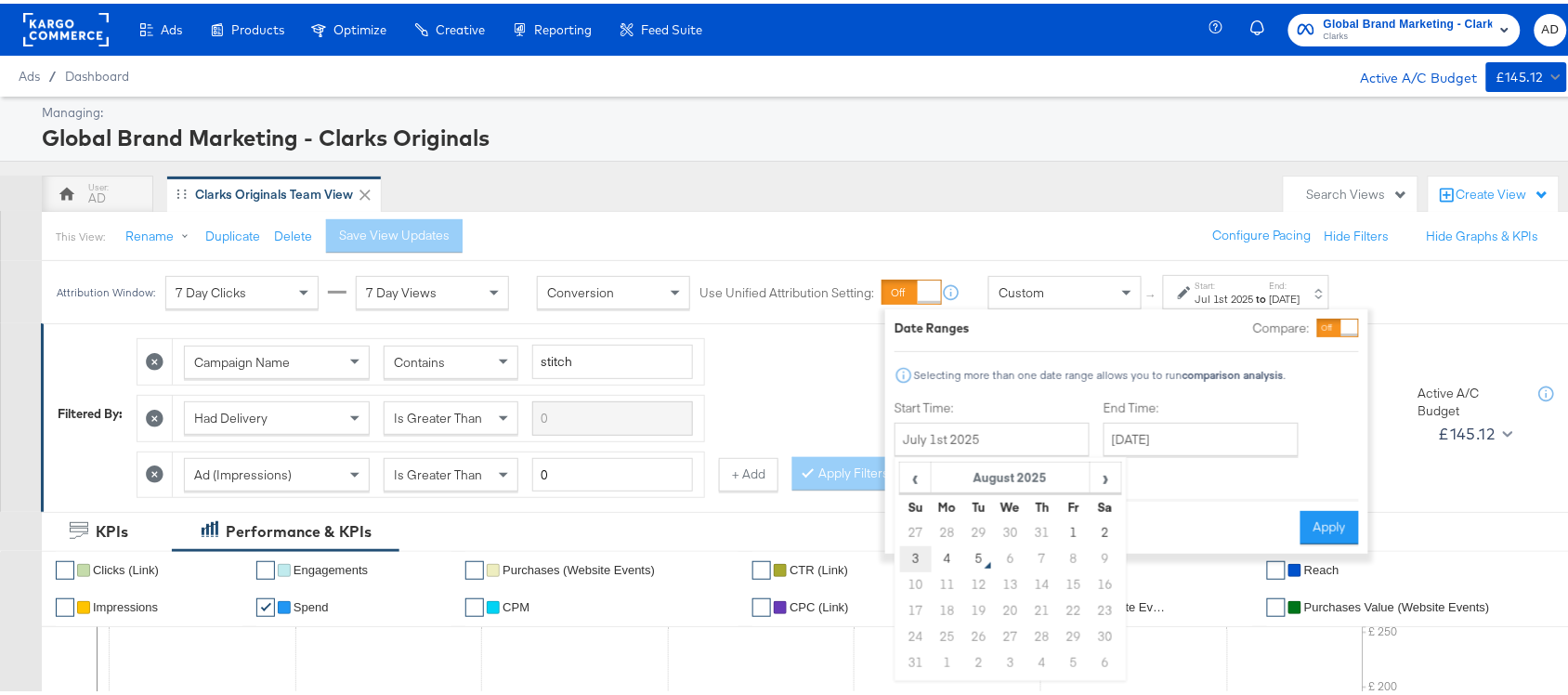 click on "3" at bounding box center (916, 556) 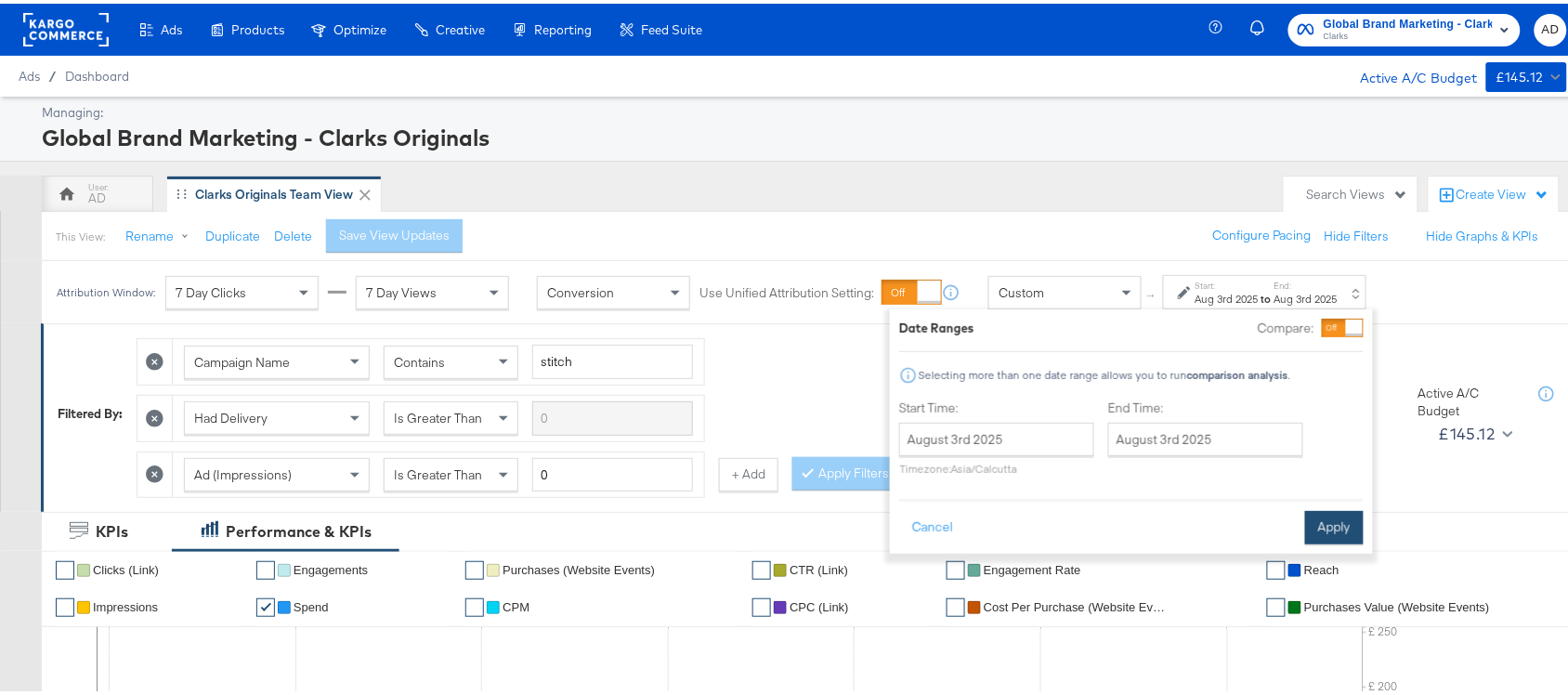 click on "Apply" at bounding box center [1334, 524] 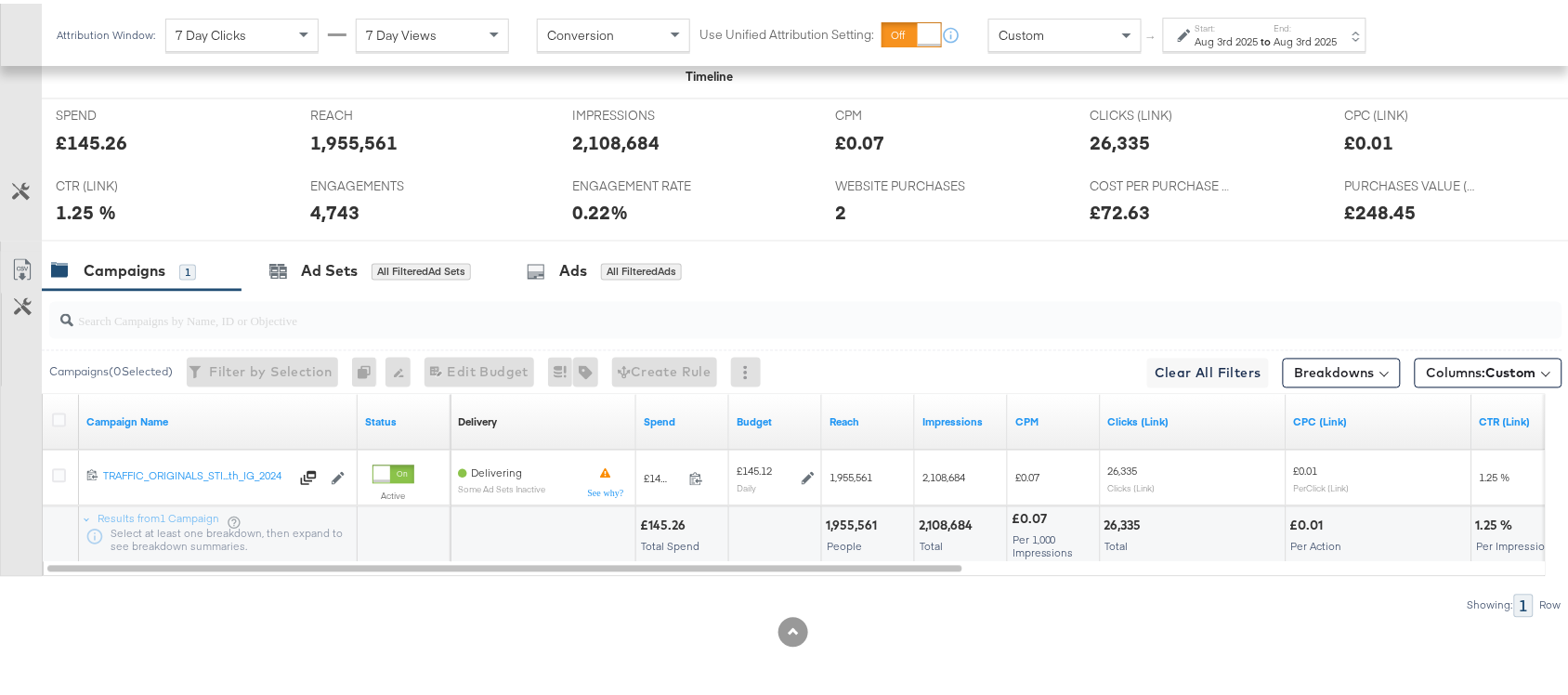scroll, scrollTop: 857, scrollLeft: 0, axis: vertical 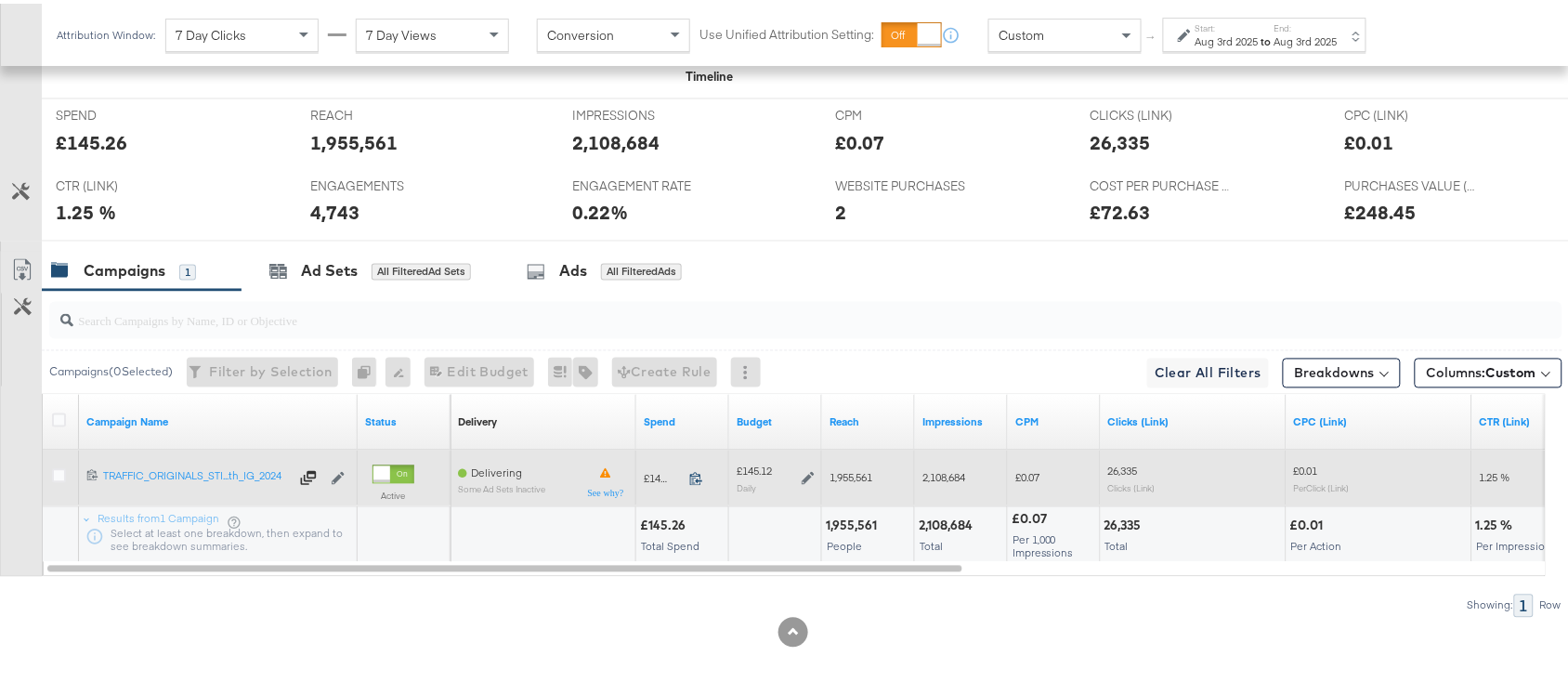 click at bounding box center (701, 478) 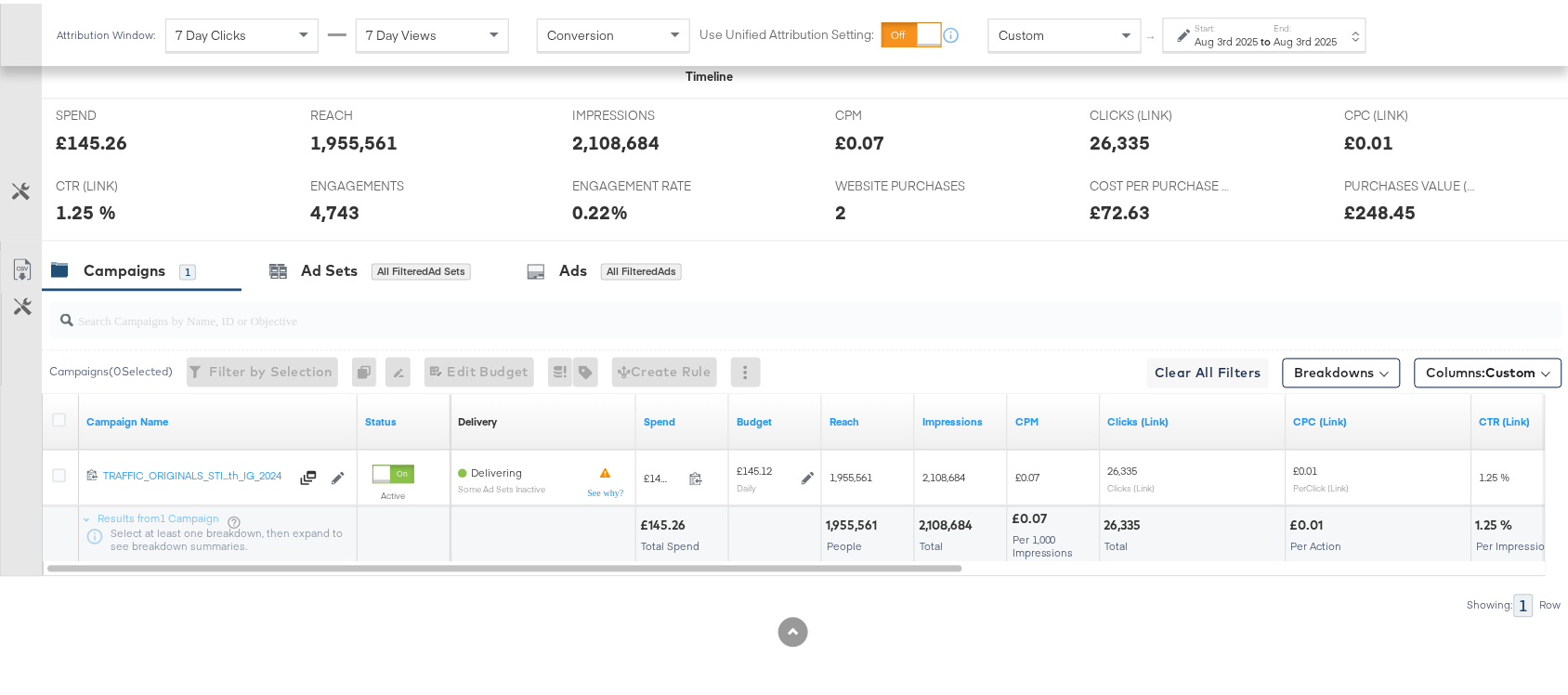 click on "1,955,561" at bounding box center (854, 522) 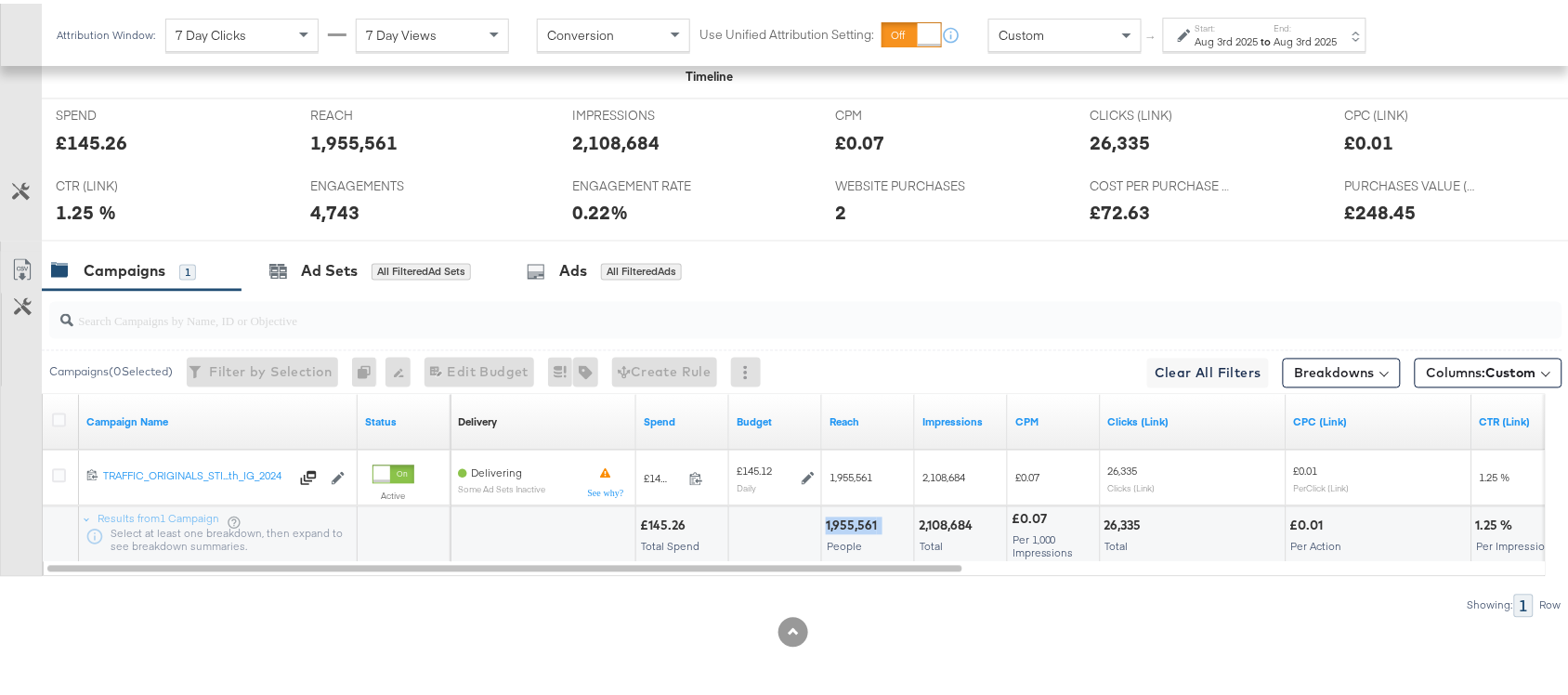 click on "1,955,561" at bounding box center (854, 522) 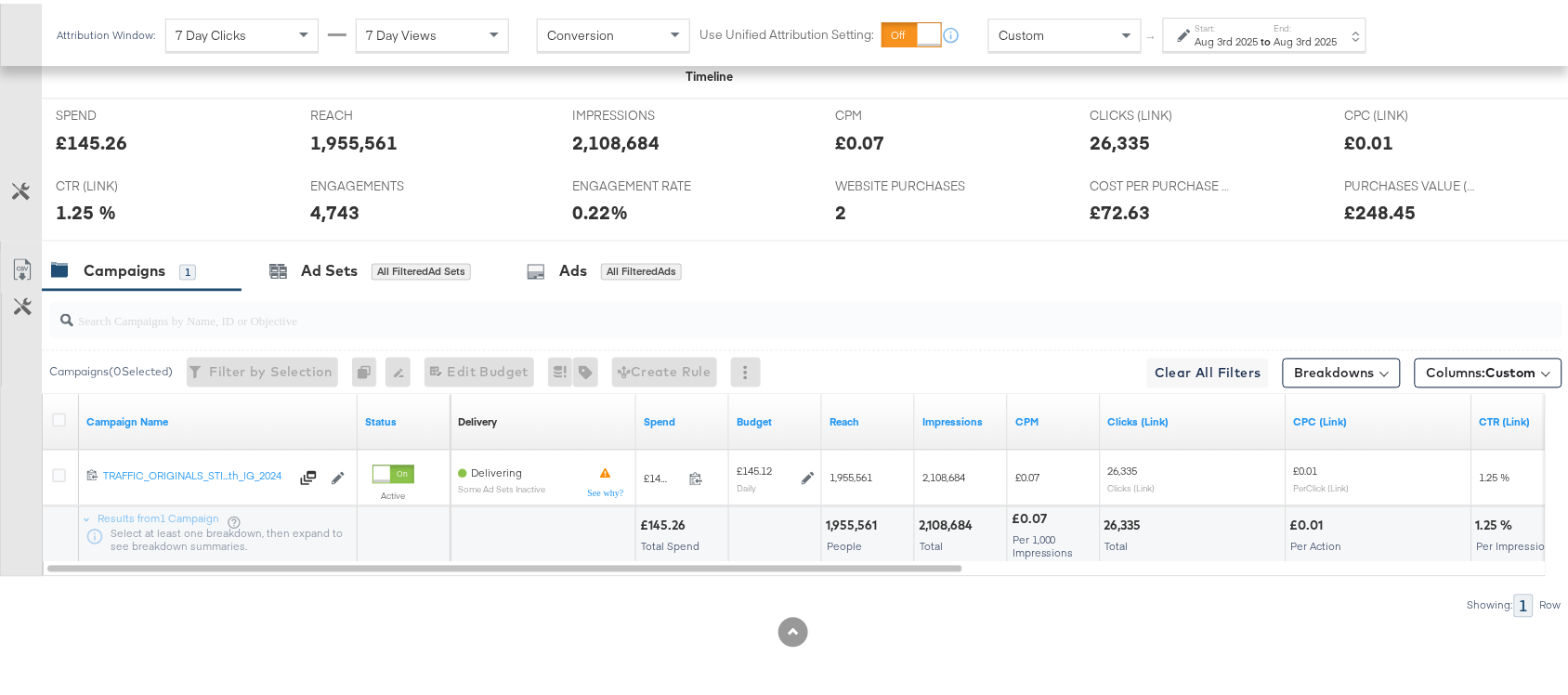 click on "2,108,684" at bounding box center [948, 522] 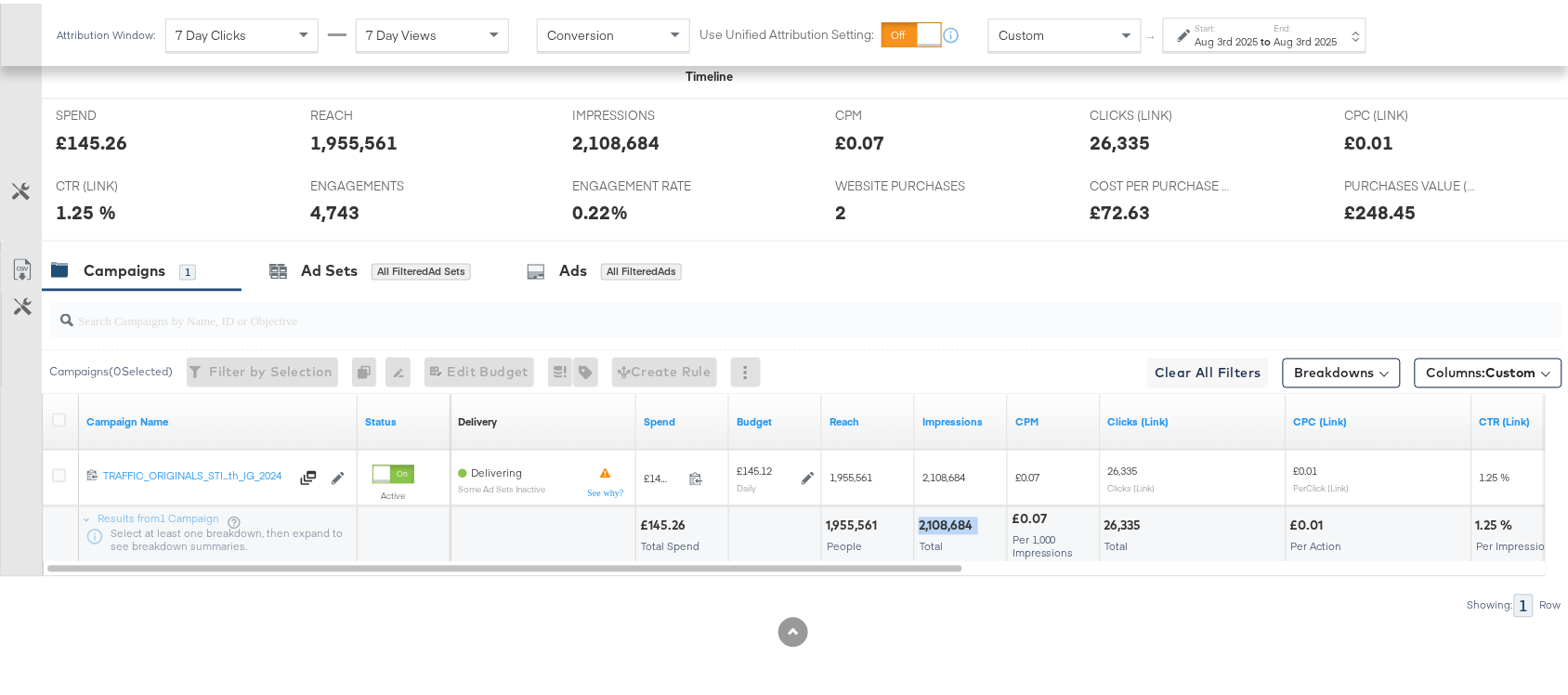 copy on "2,108,684" 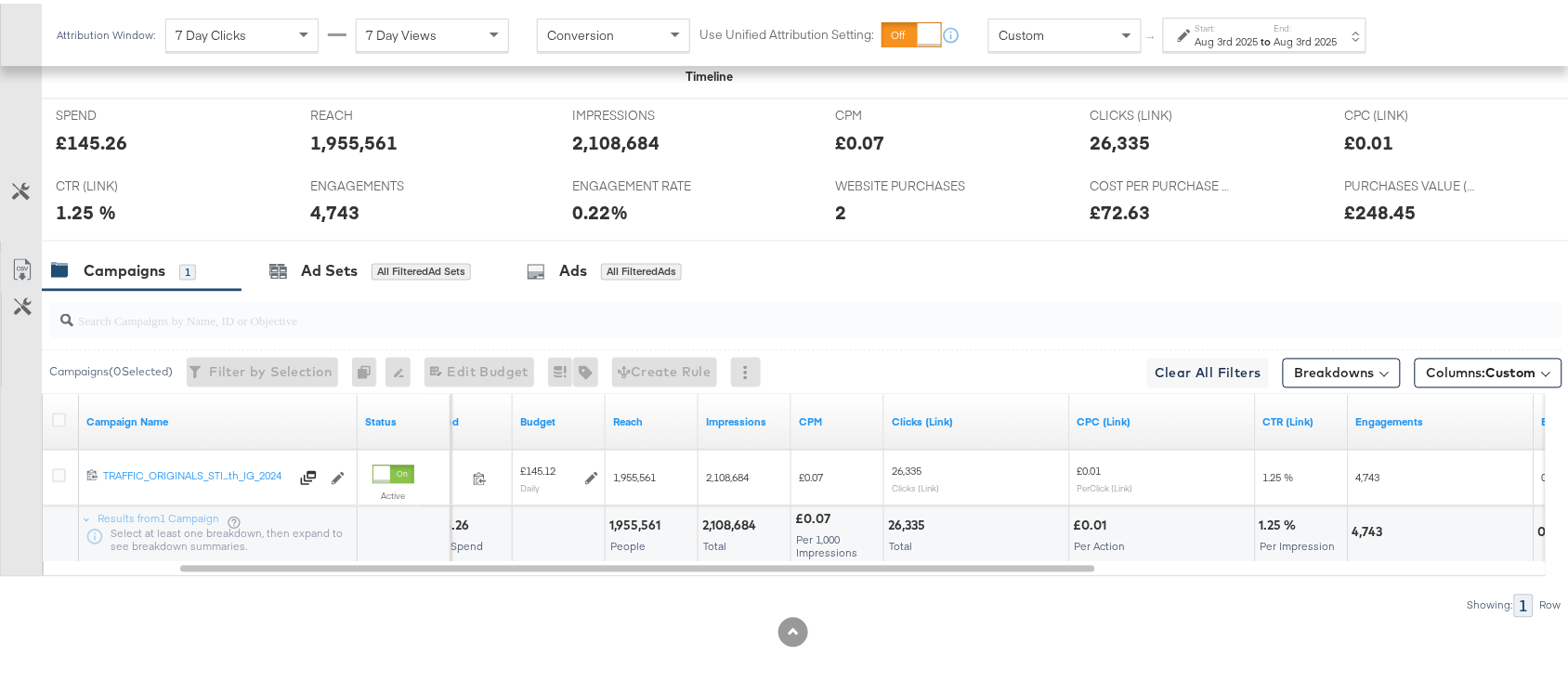 click on "26,335" at bounding box center (909, 522) 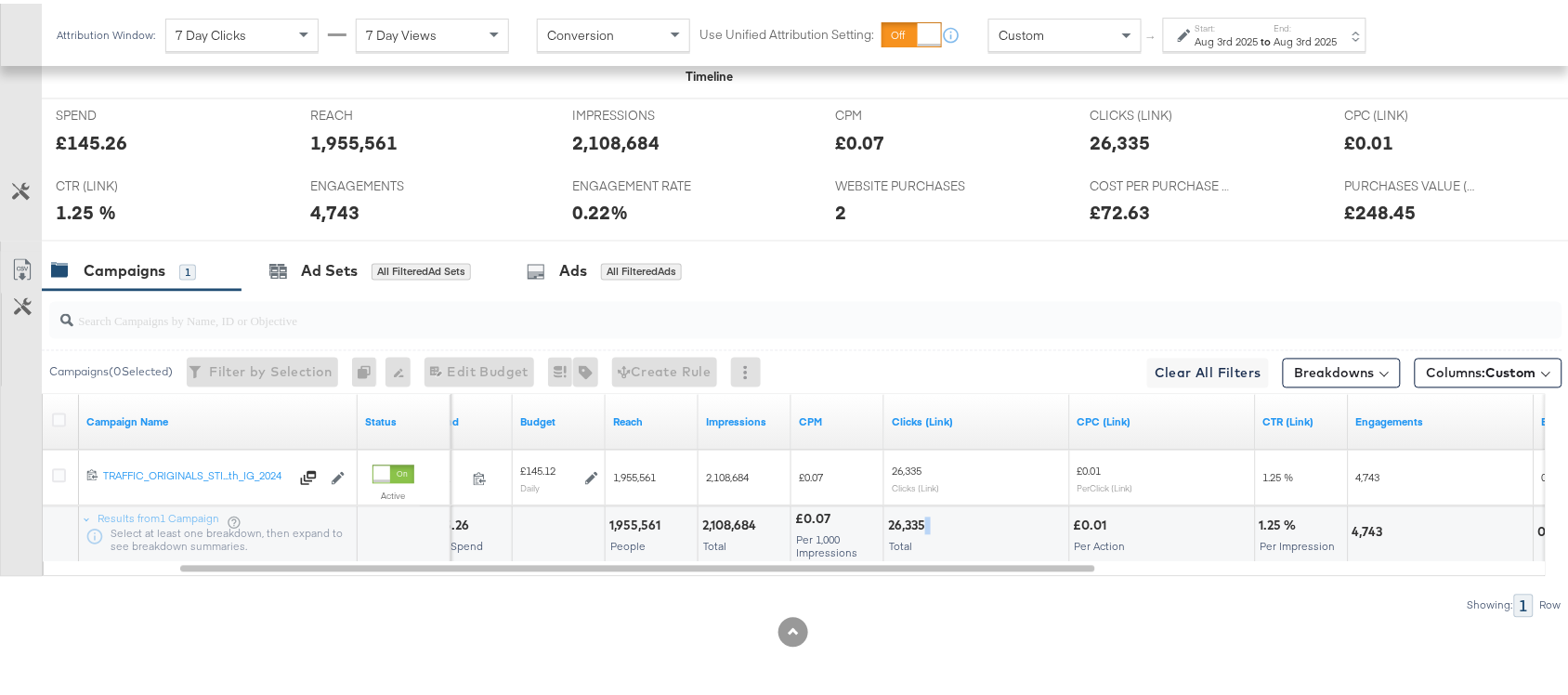 copy 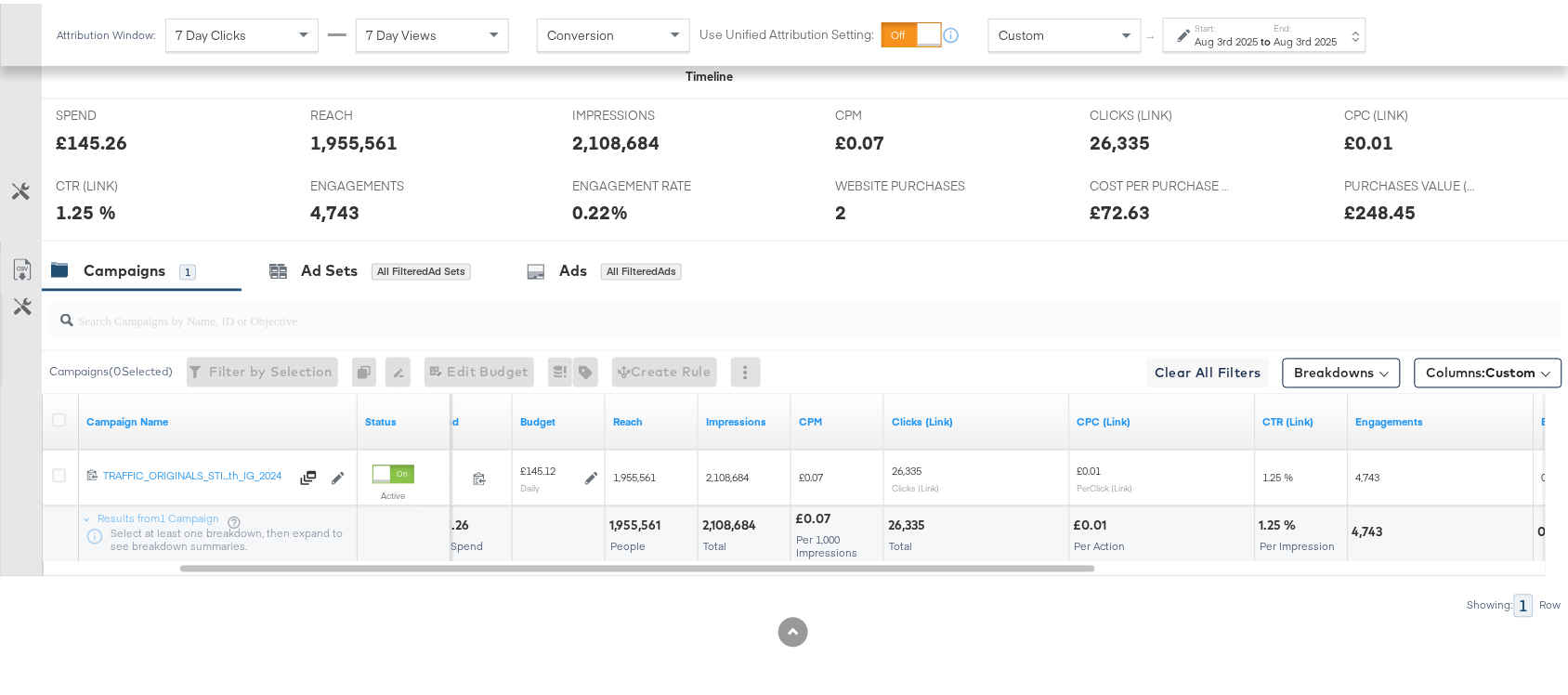 click on "26,335" at bounding box center [909, 522] 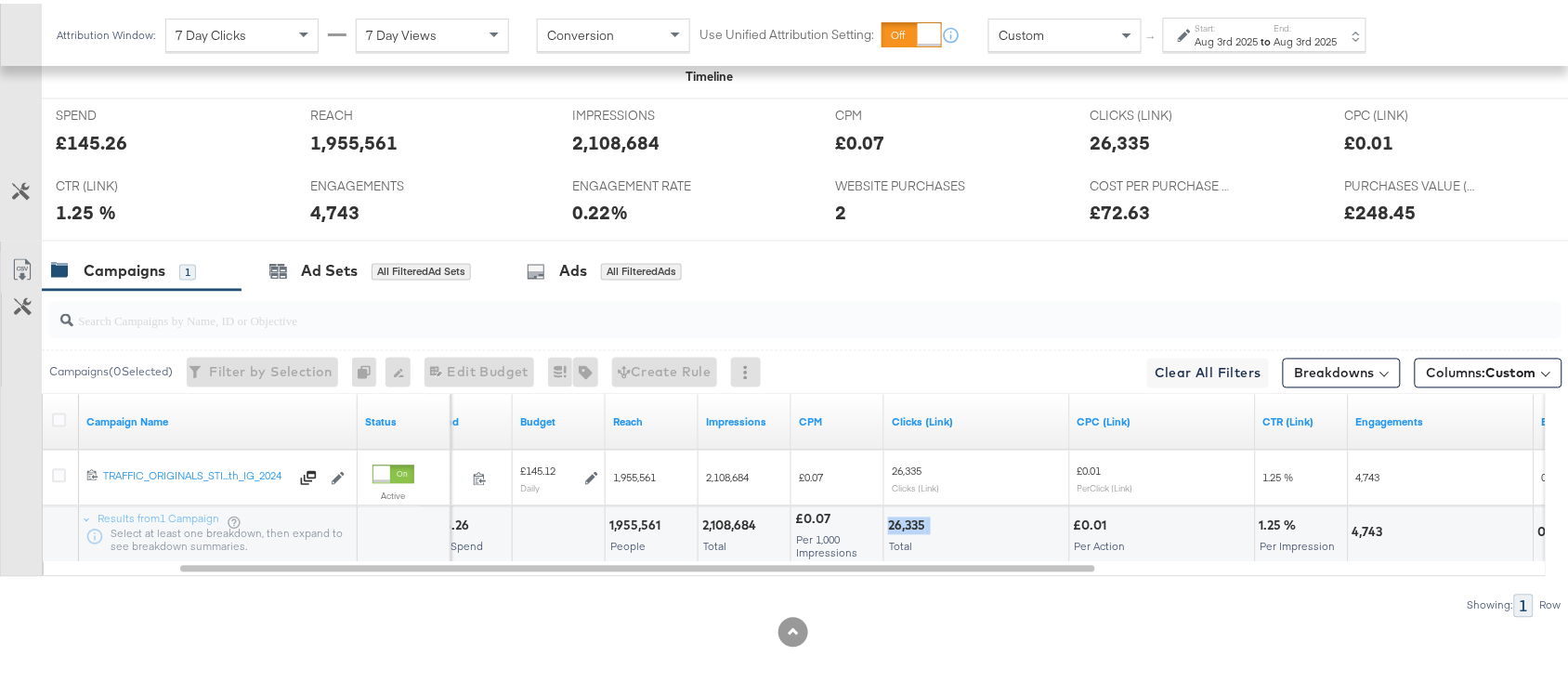 click on "26,335" at bounding box center [909, 522] 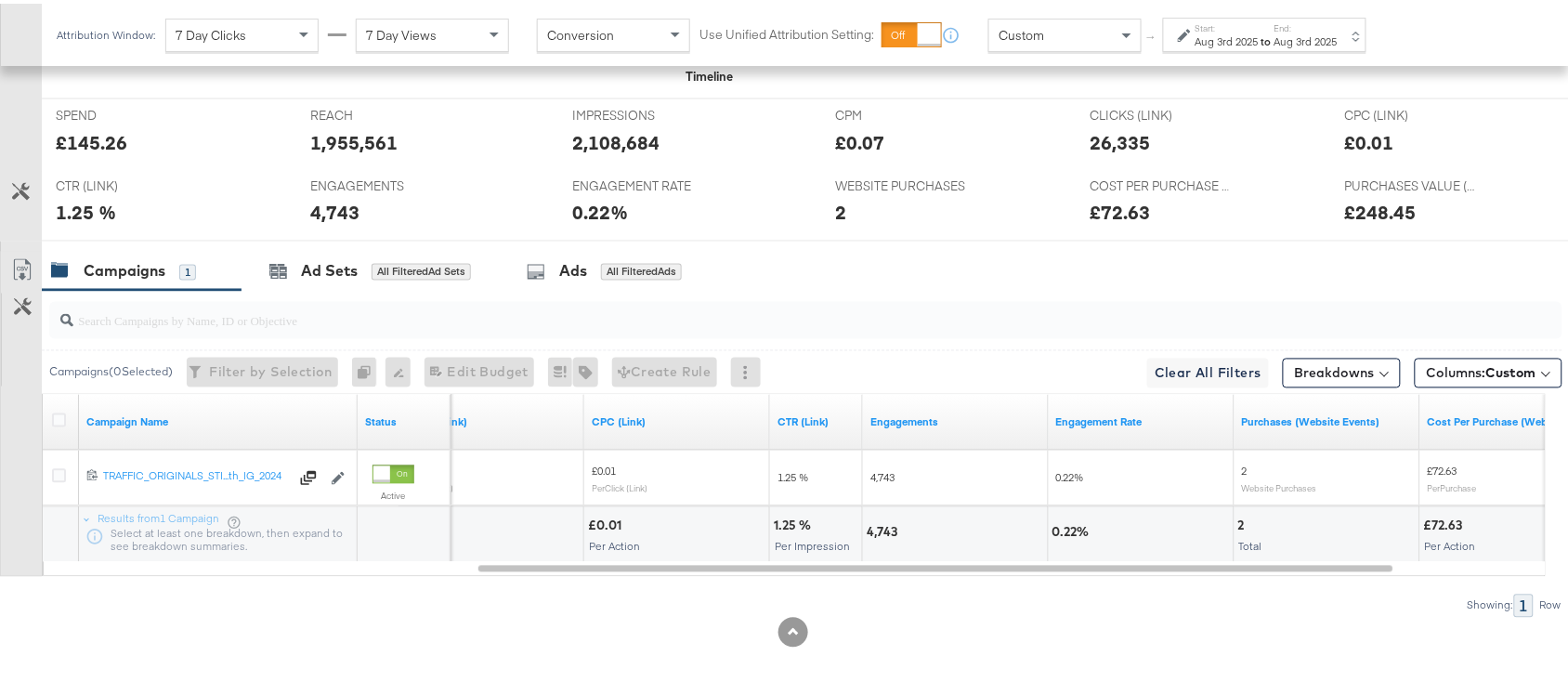 click on "4,743" at bounding box center (884, 529) 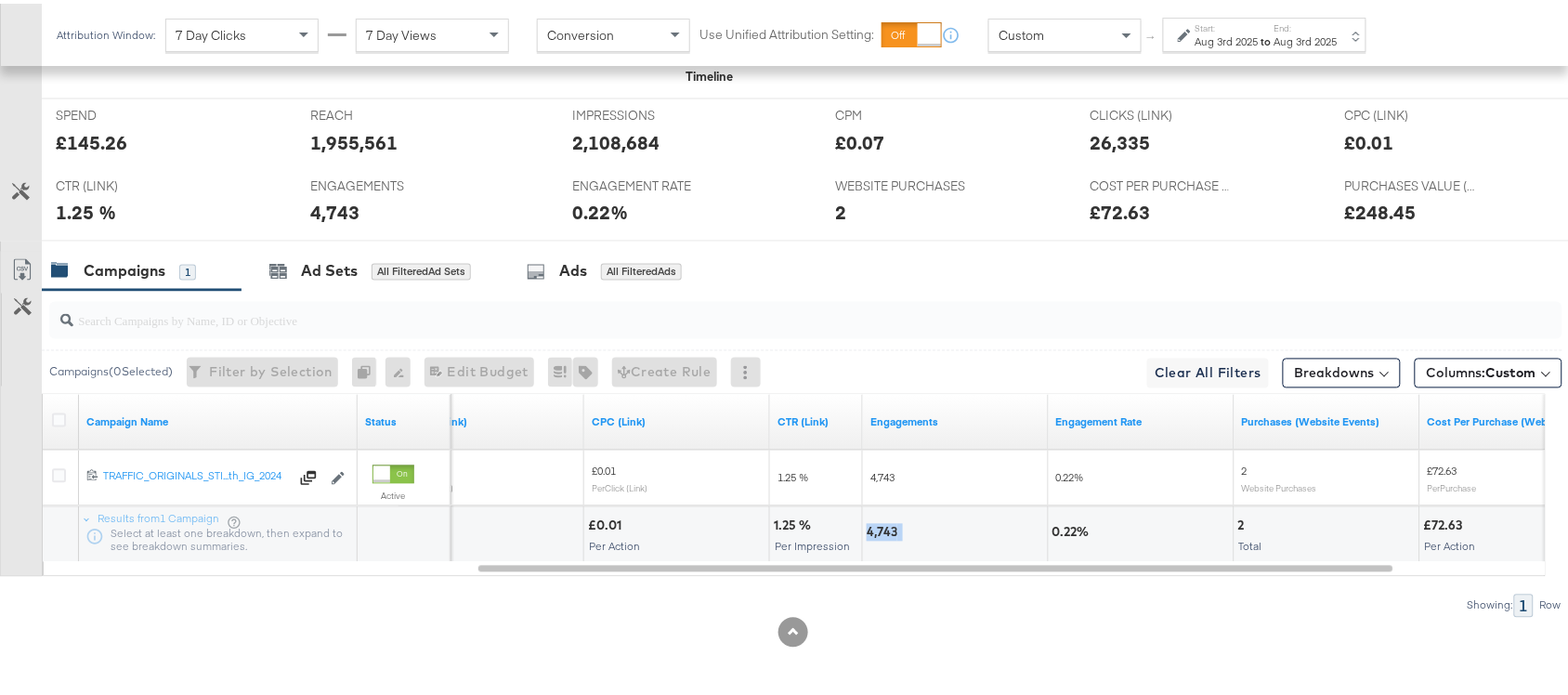 copy on "4,743" 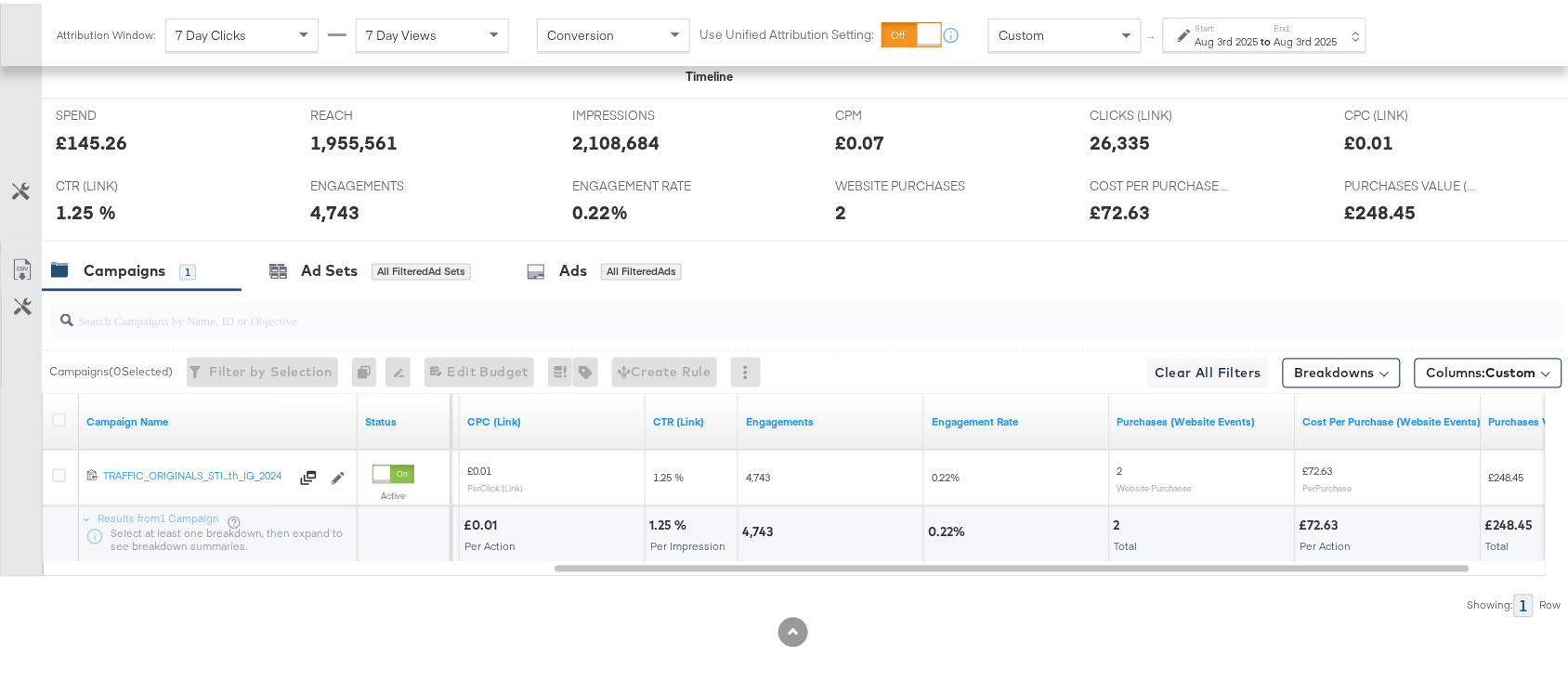 click on "Start:  Aug 3rd 2025    to     End:  Aug 3rd 2025" at bounding box center (1264, 31) 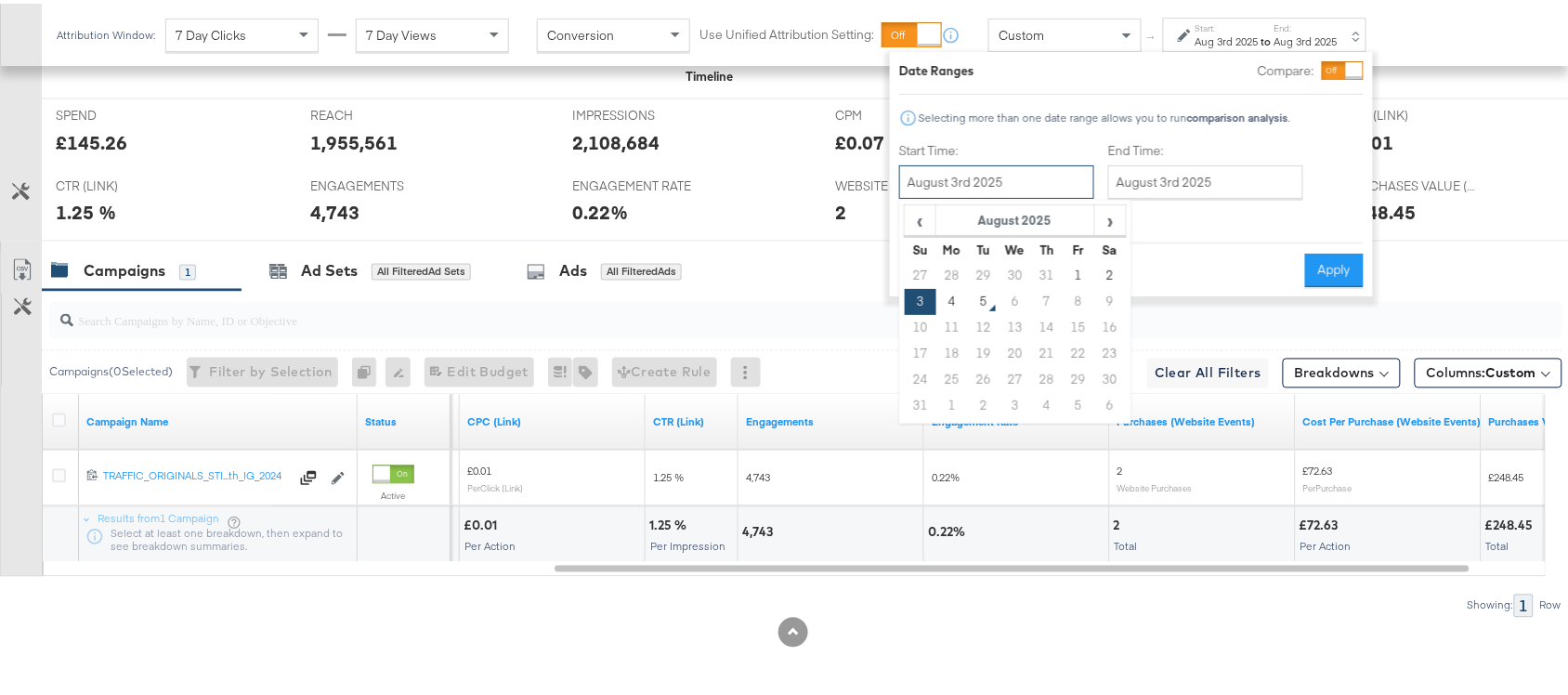 click on "August 3rd 2025" at bounding box center [997, 178] 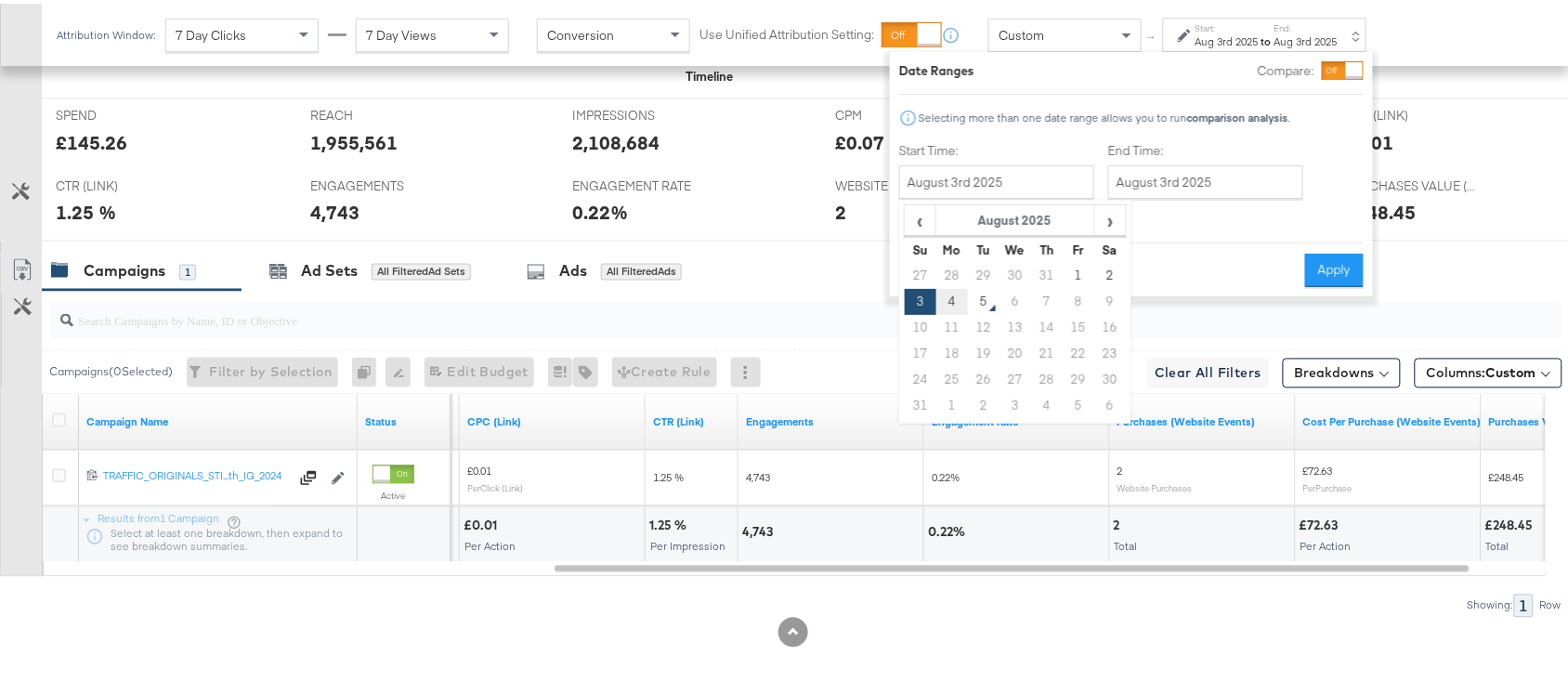 click on "4" at bounding box center [952, 298] 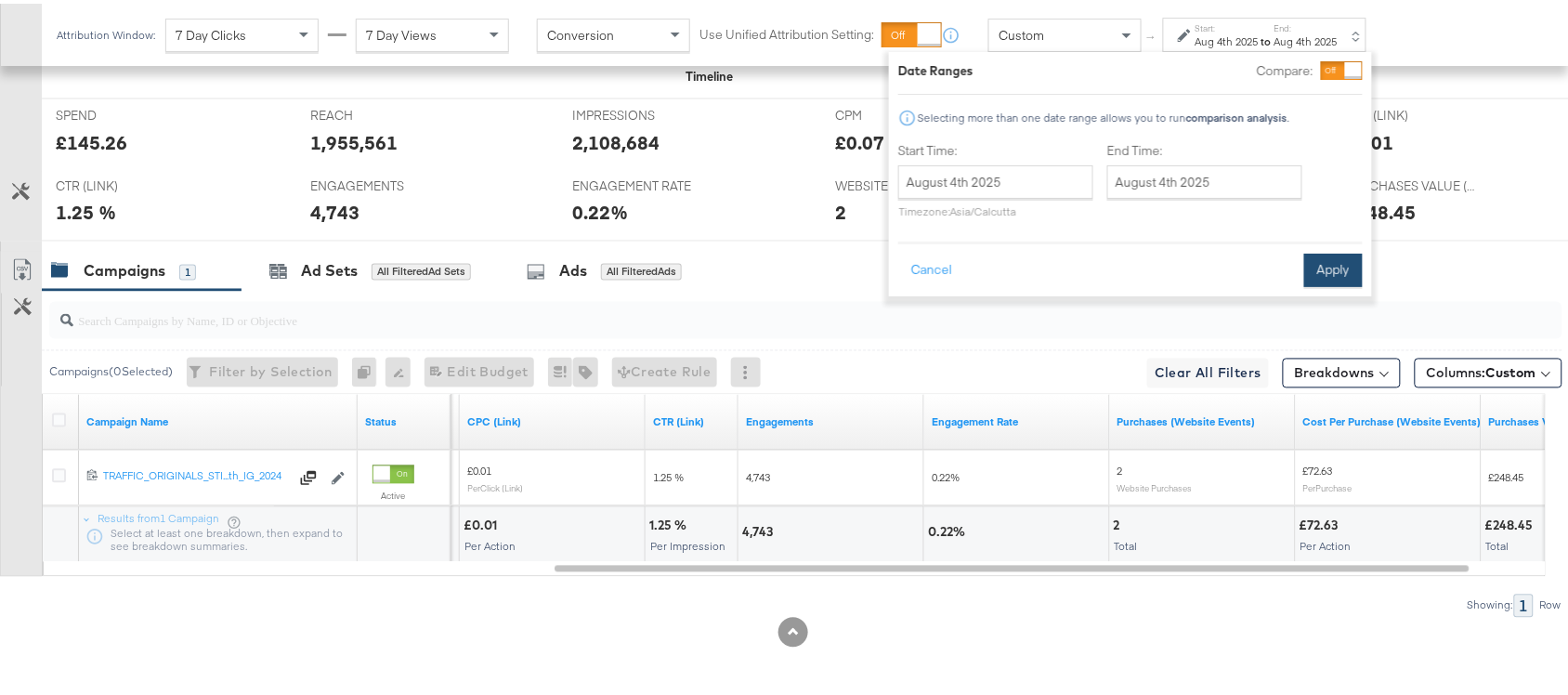 click on "Apply" at bounding box center (1333, 267) 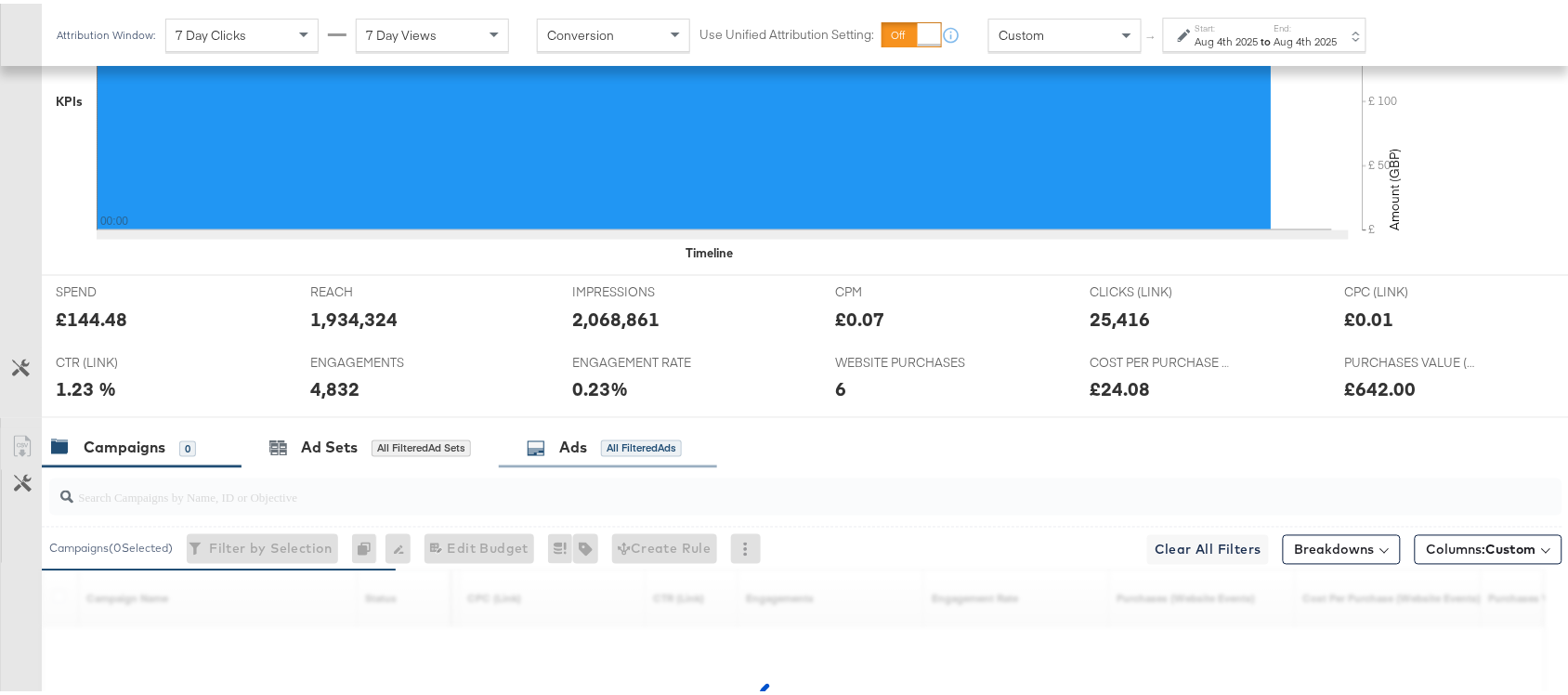 scroll, scrollTop: 857, scrollLeft: 0, axis: vertical 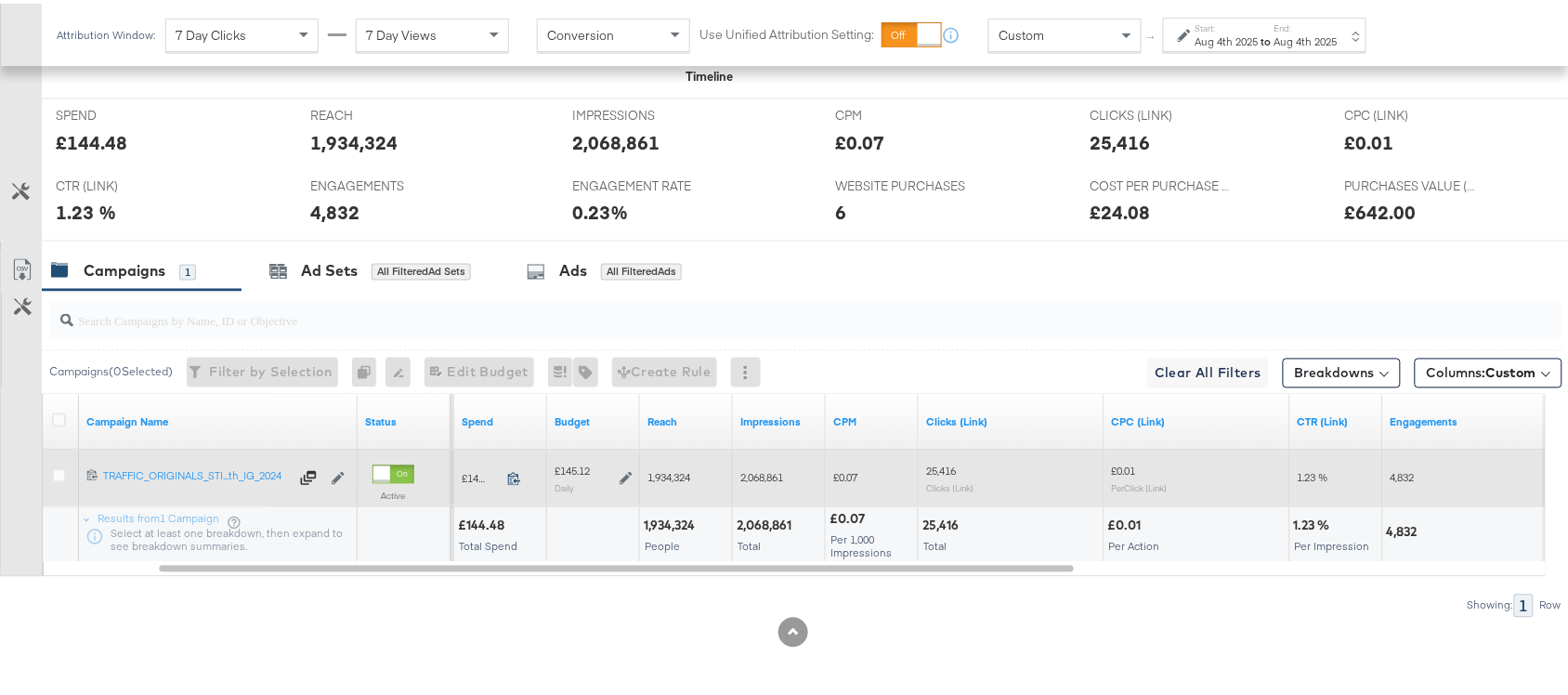 click 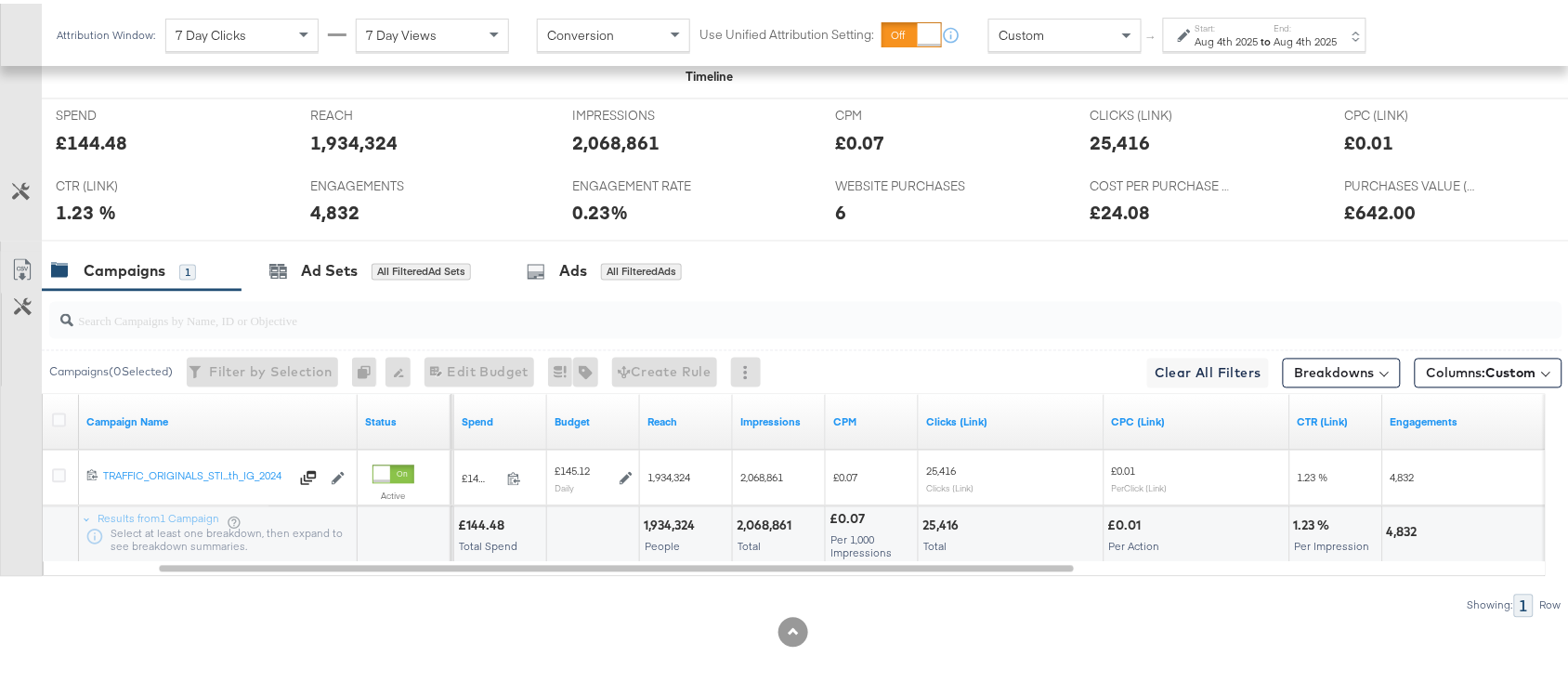 click on "1,934,324" at bounding box center (672, 522) 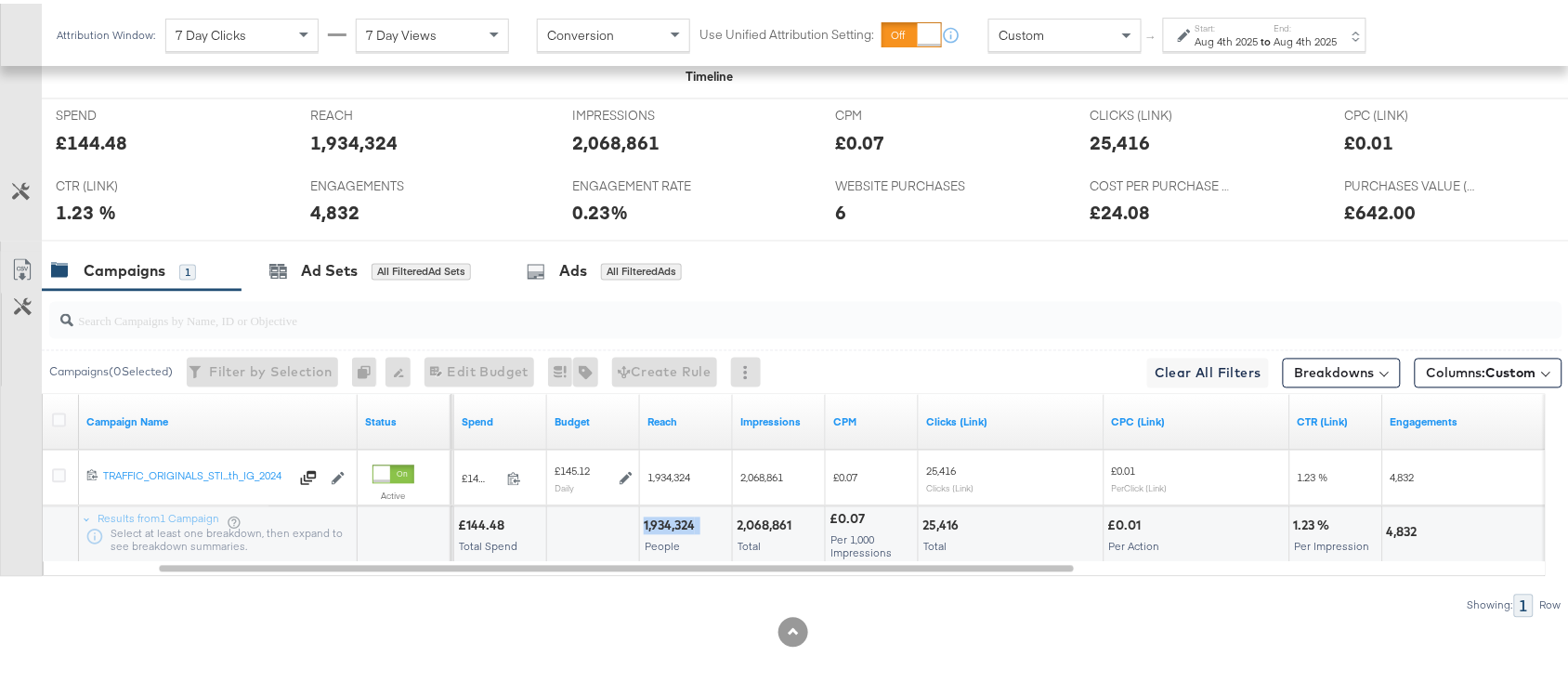 copy on "1,934,324" 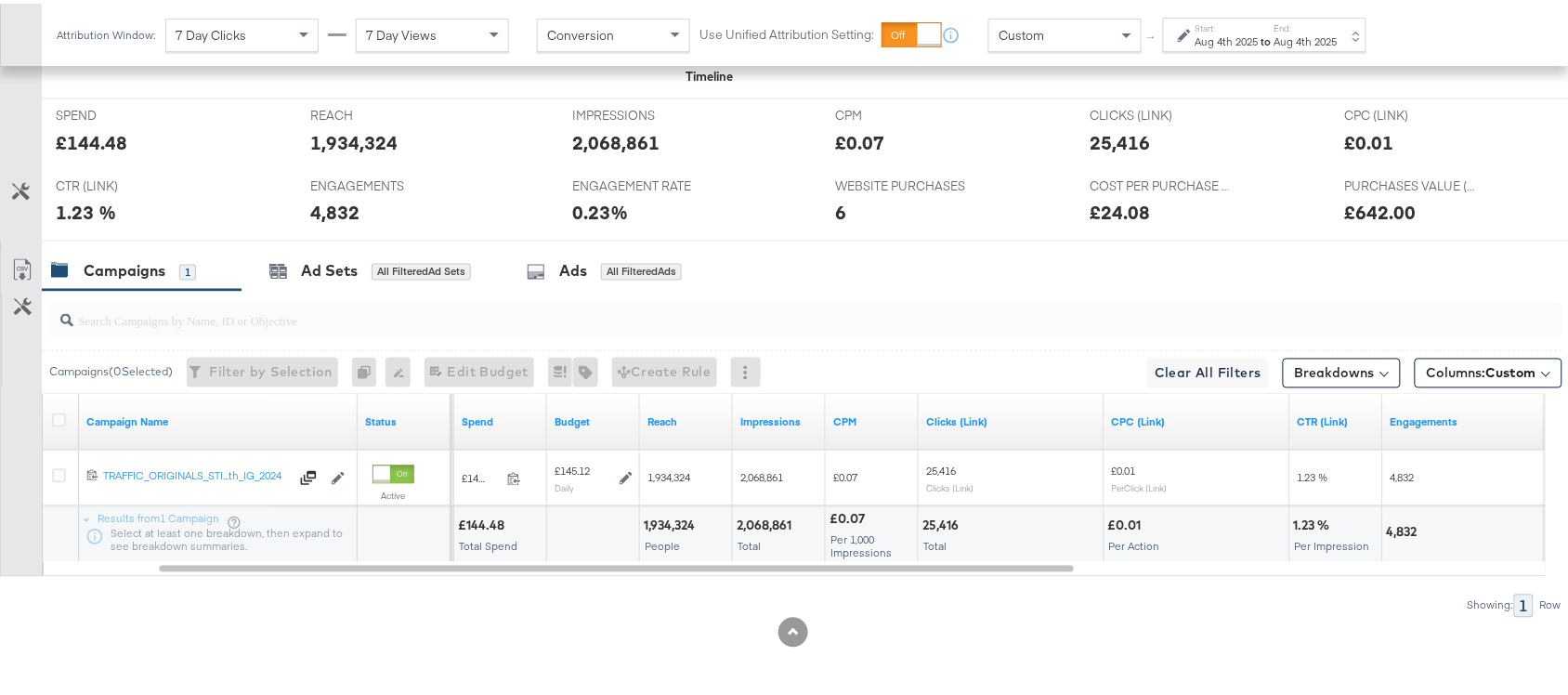 click on "2,068,861" at bounding box center (766, 522) 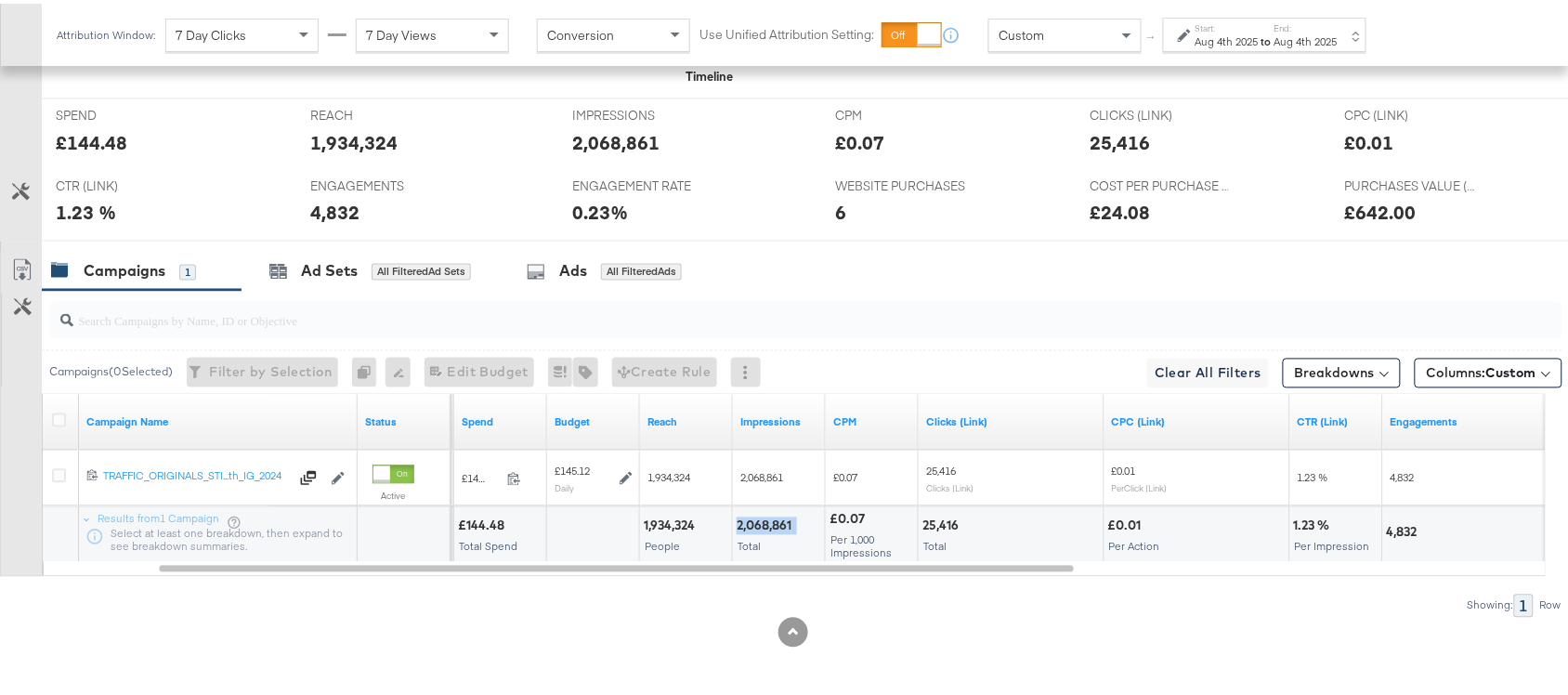 click on "2,068,861" at bounding box center [766, 522] 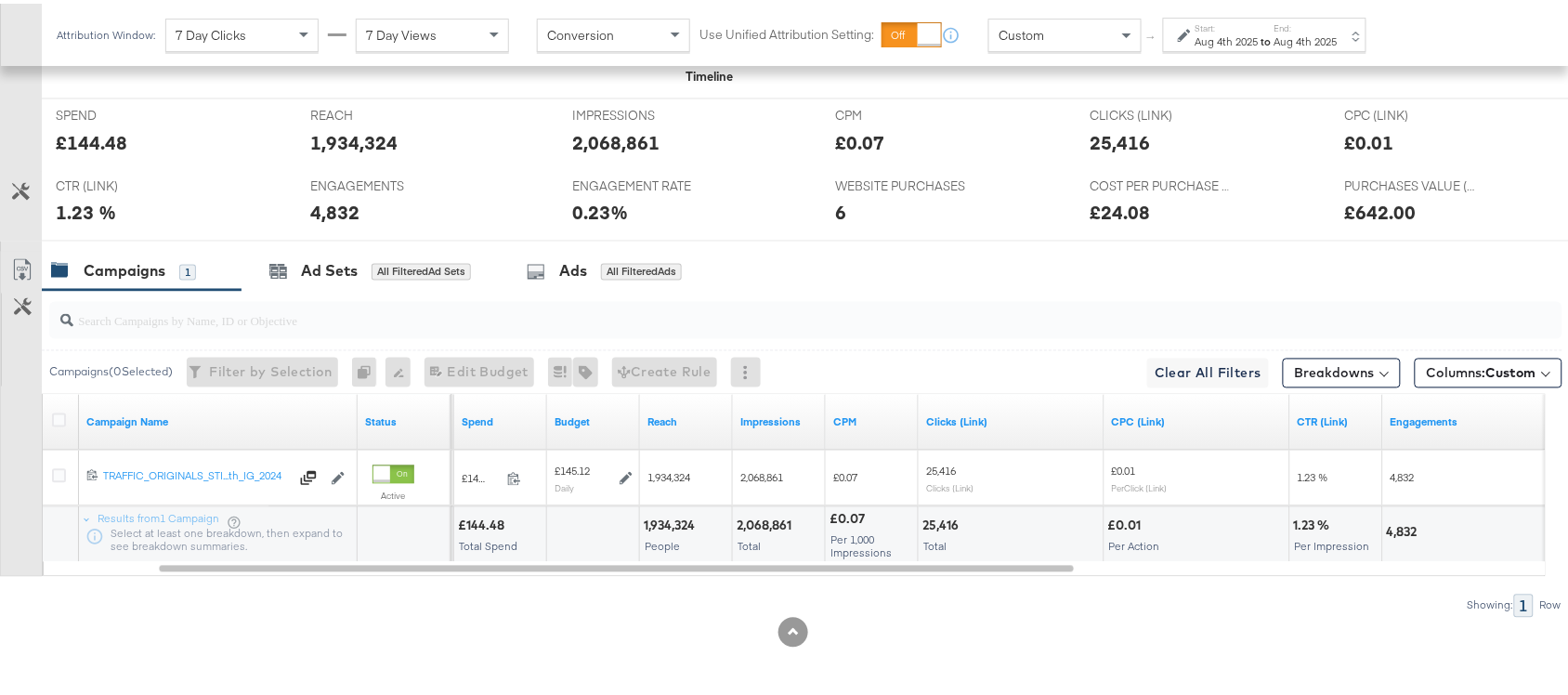 click on "25,416" at bounding box center [943, 522] 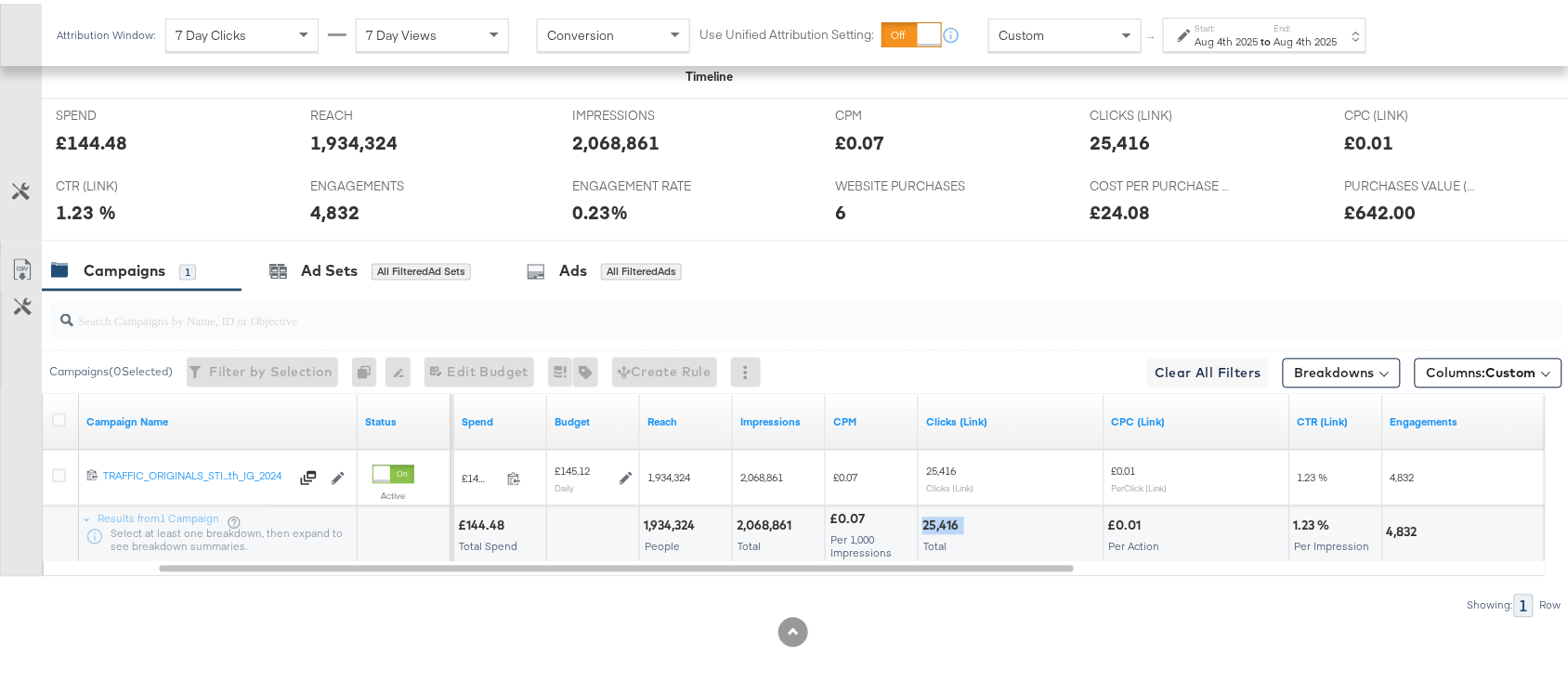 copy on "25,416" 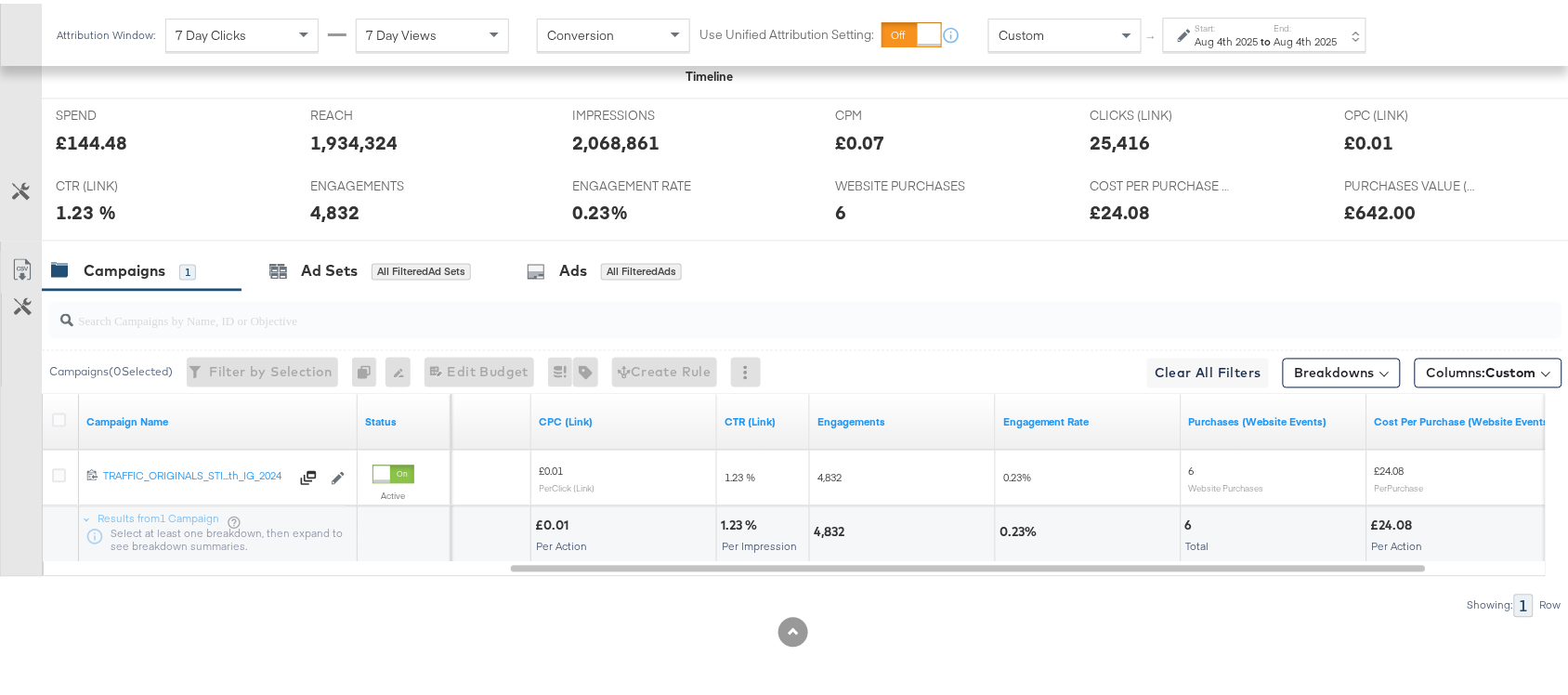 click on "4,832" at bounding box center [831, 529] 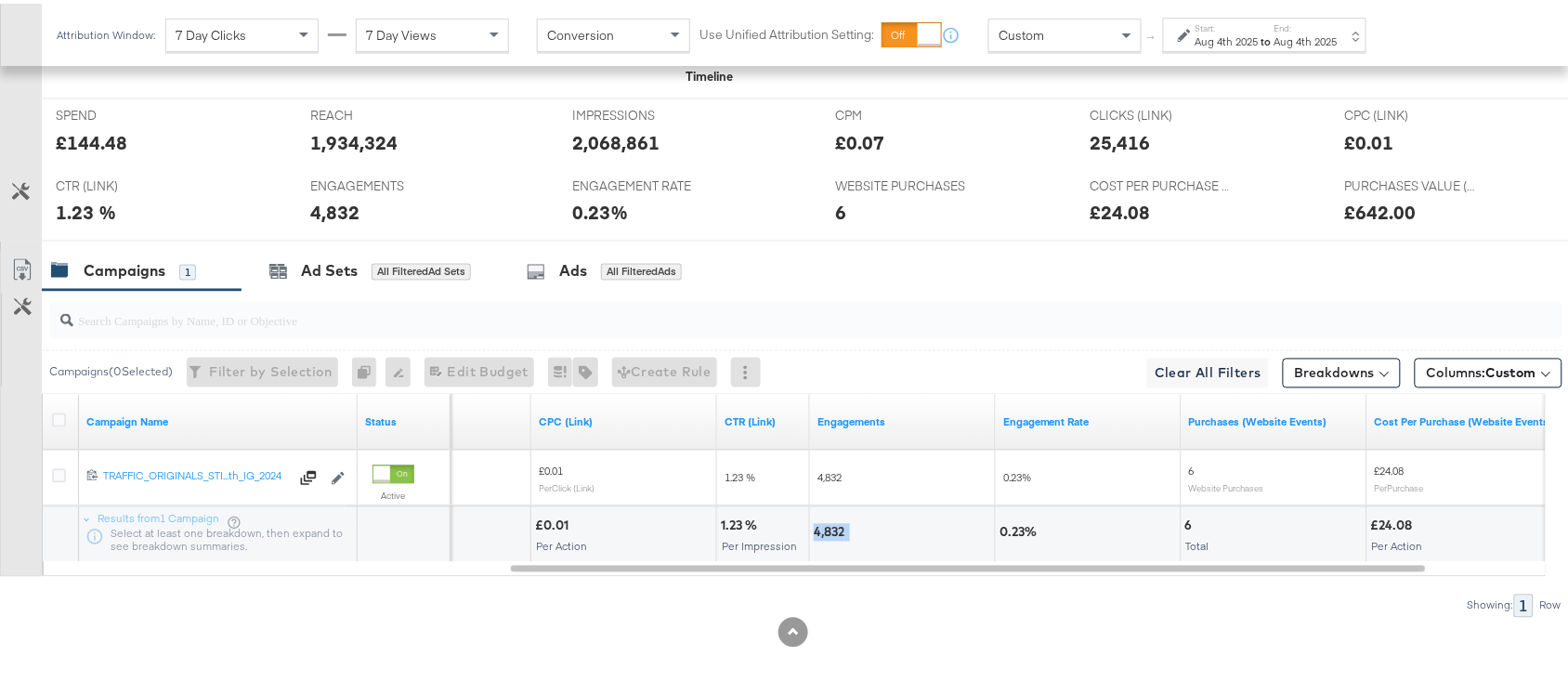 click on "4,832" at bounding box center (831, 529) 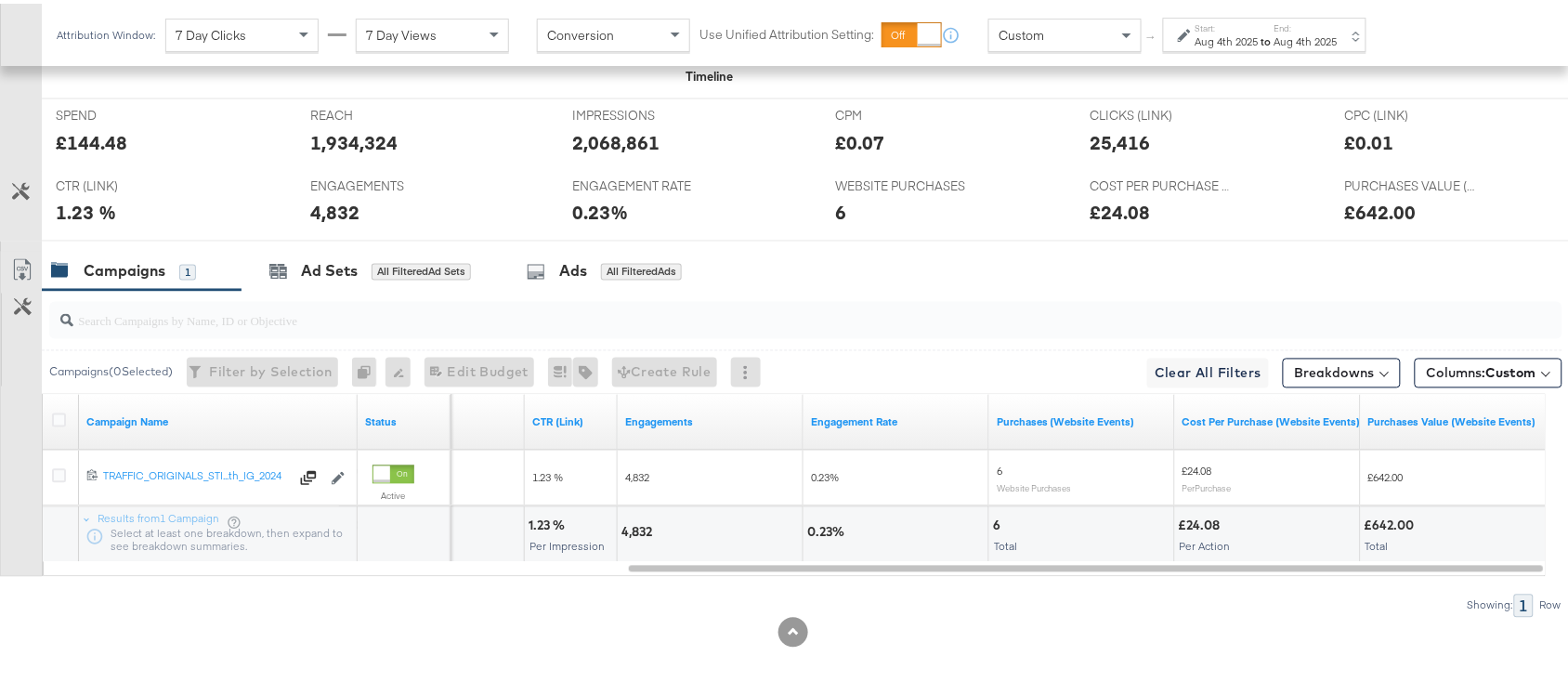 click on "6" at bounding box center [1000, 522] 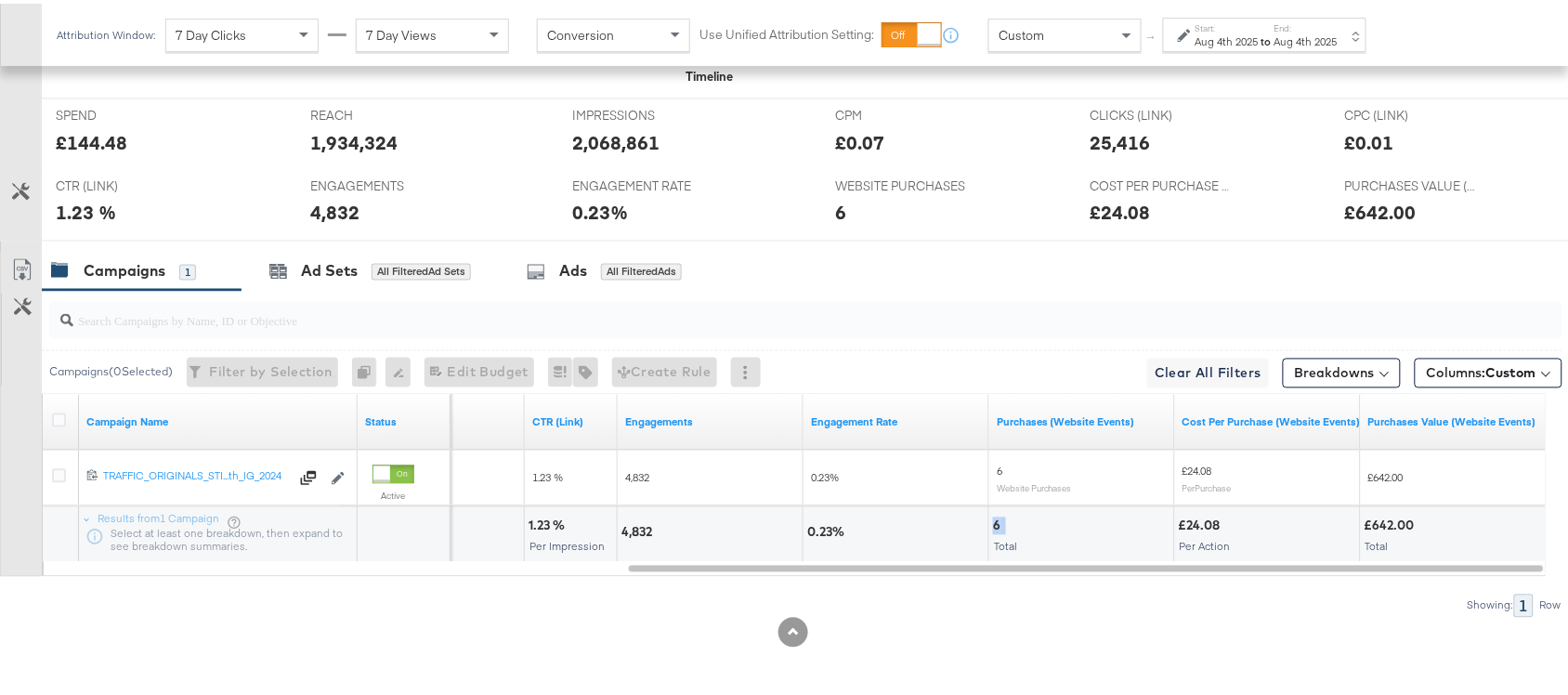 copy on "6" 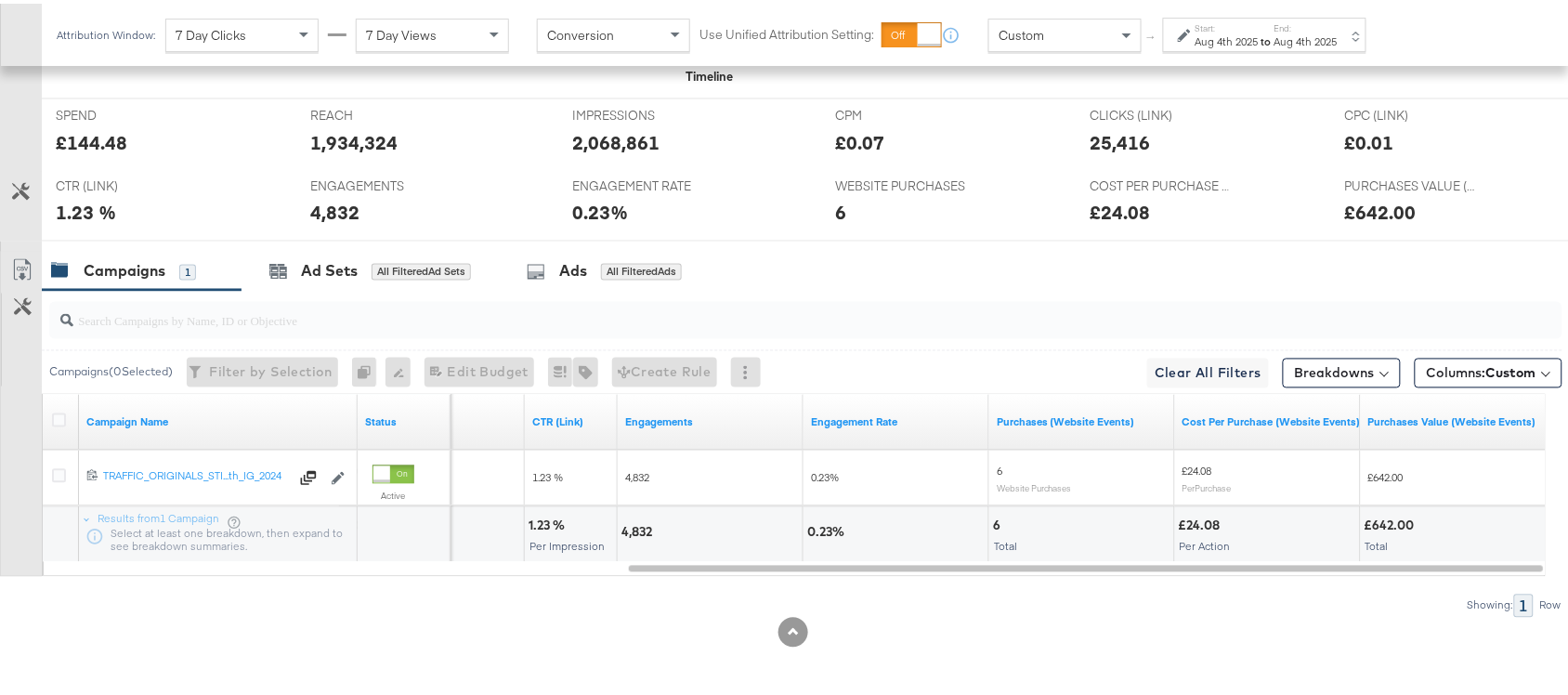 click on "to" at bounding box center [1266, 37] 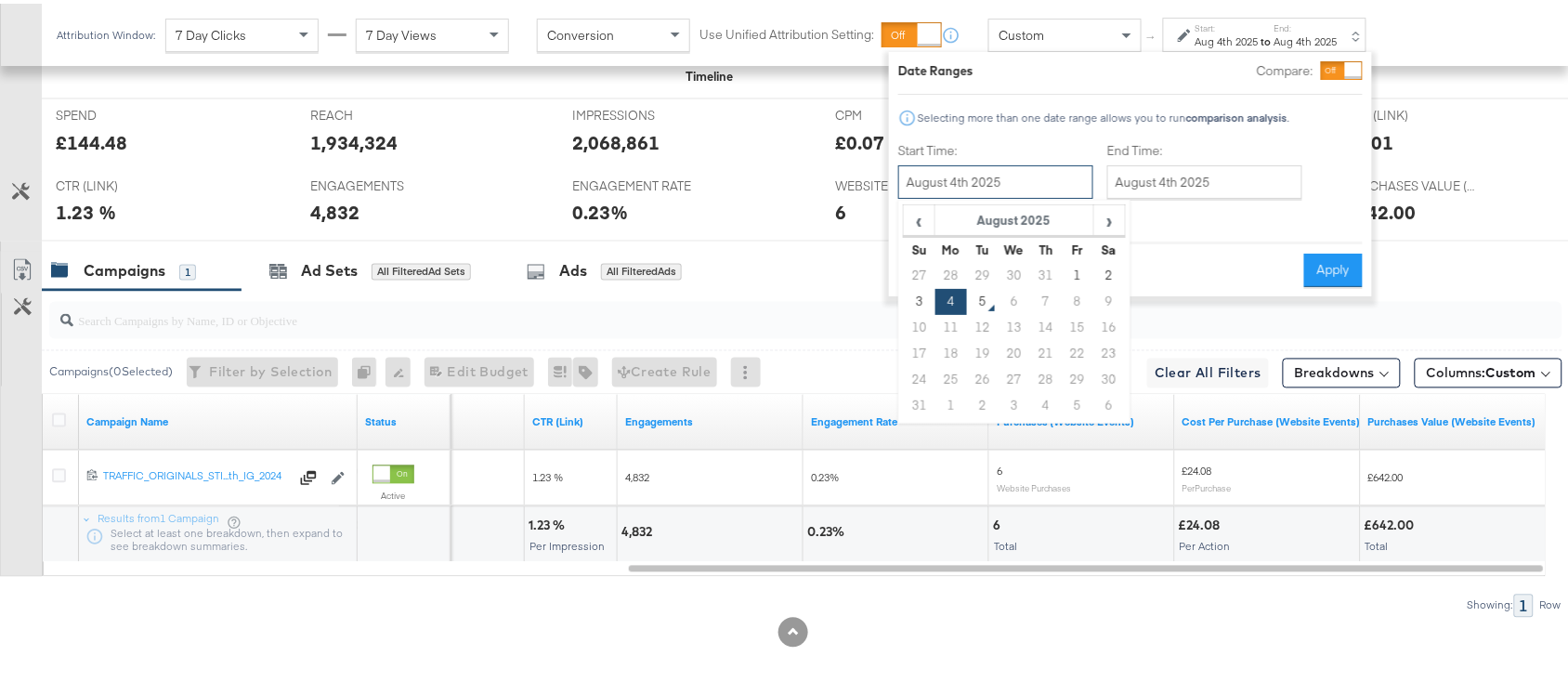 click on "August 4th 2025" at bounding box center [996, 178] 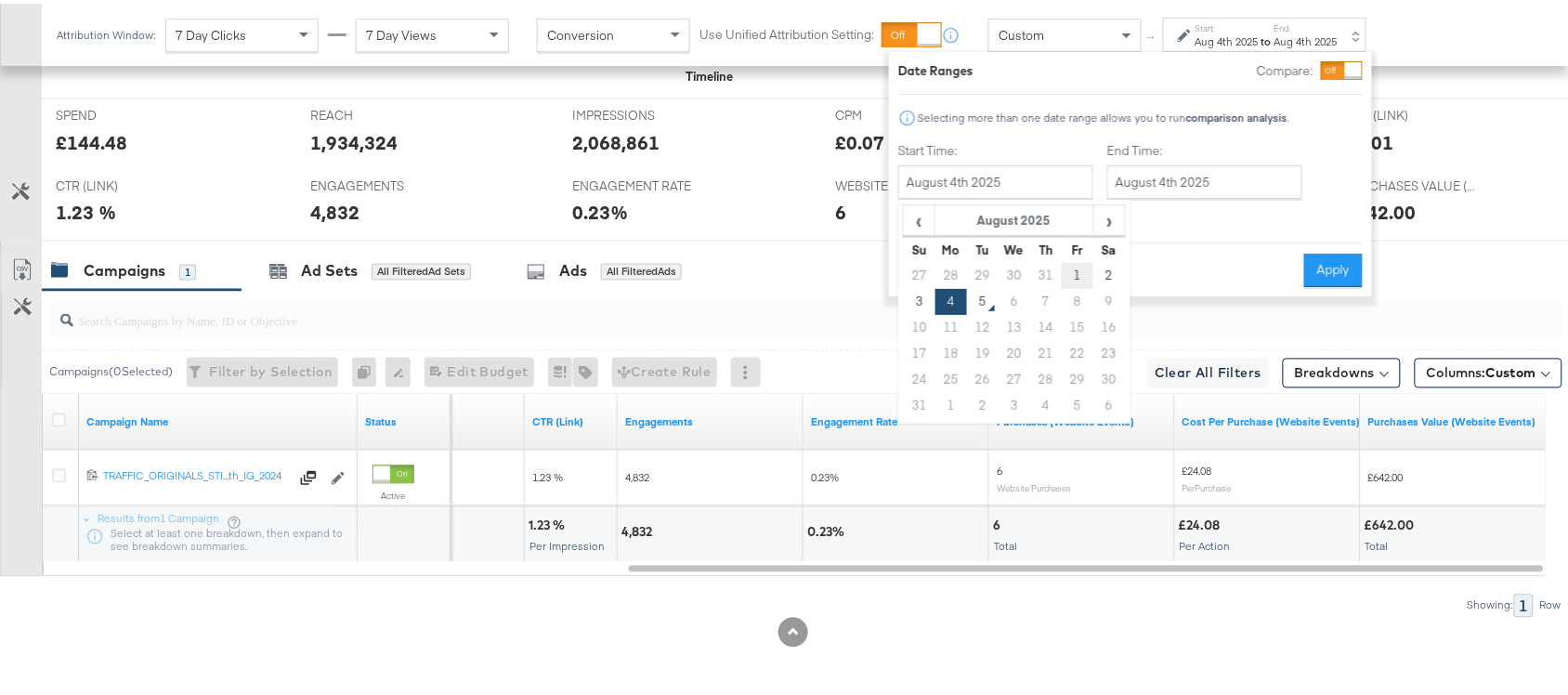 click on "1" at bounding box center (1078, 272) 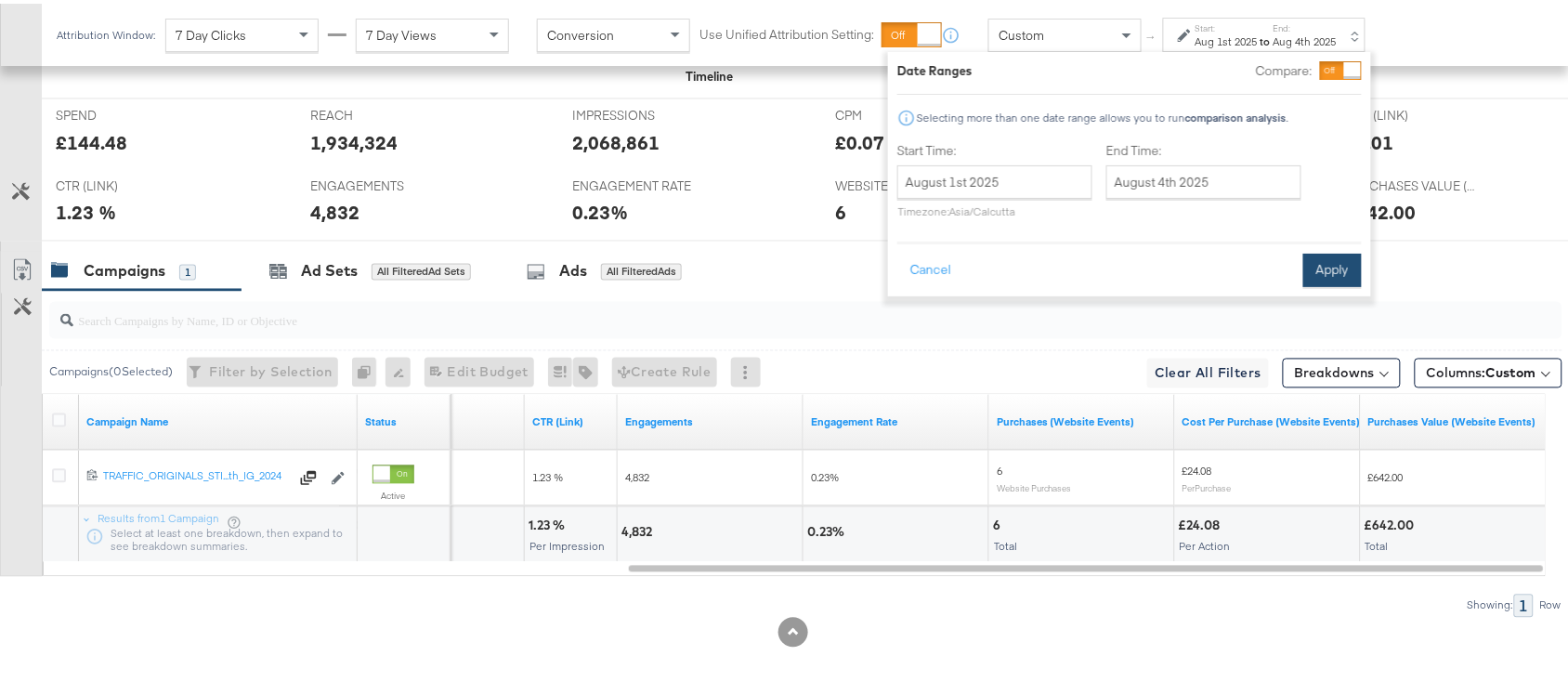 click on "Apply" at bounding box center [1332, 267] 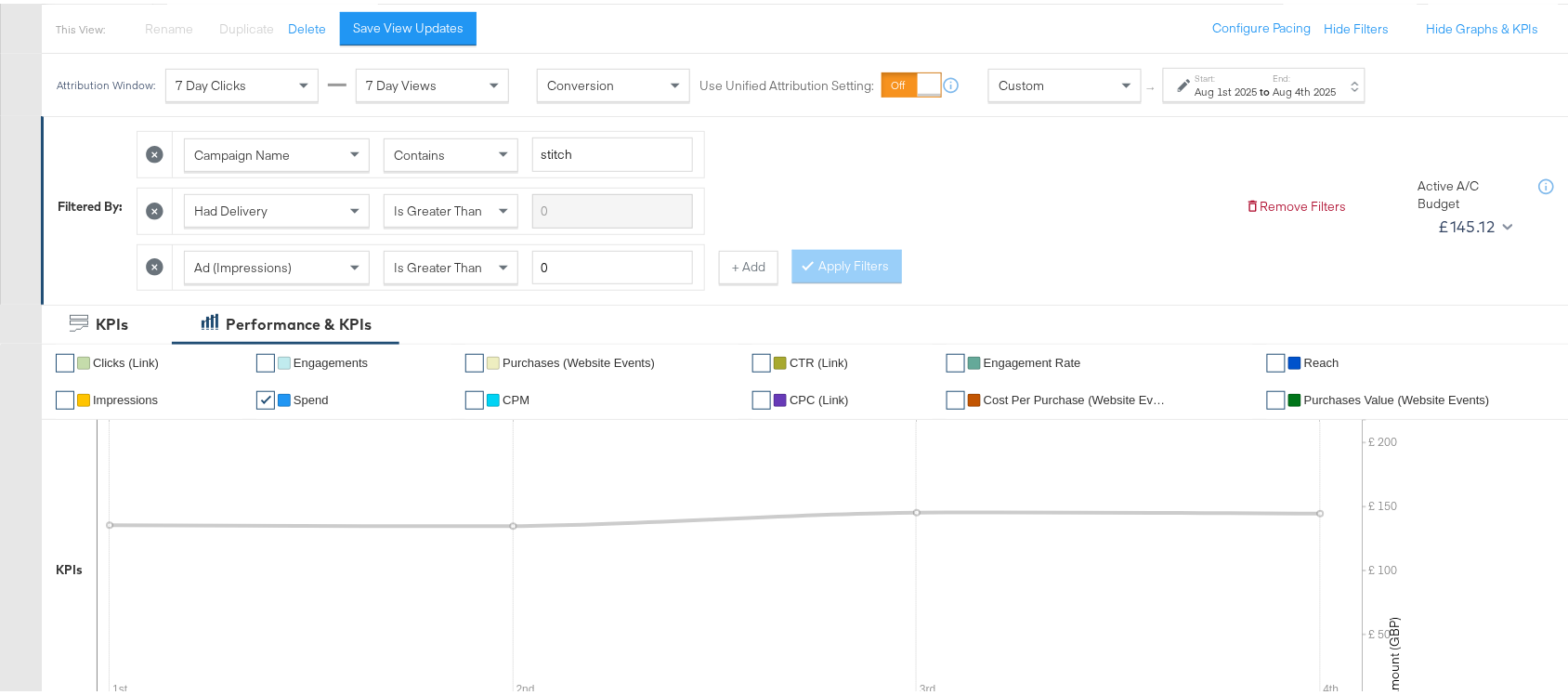 scroll, scrollTop: 0, scrollLeft: 0, axis: both 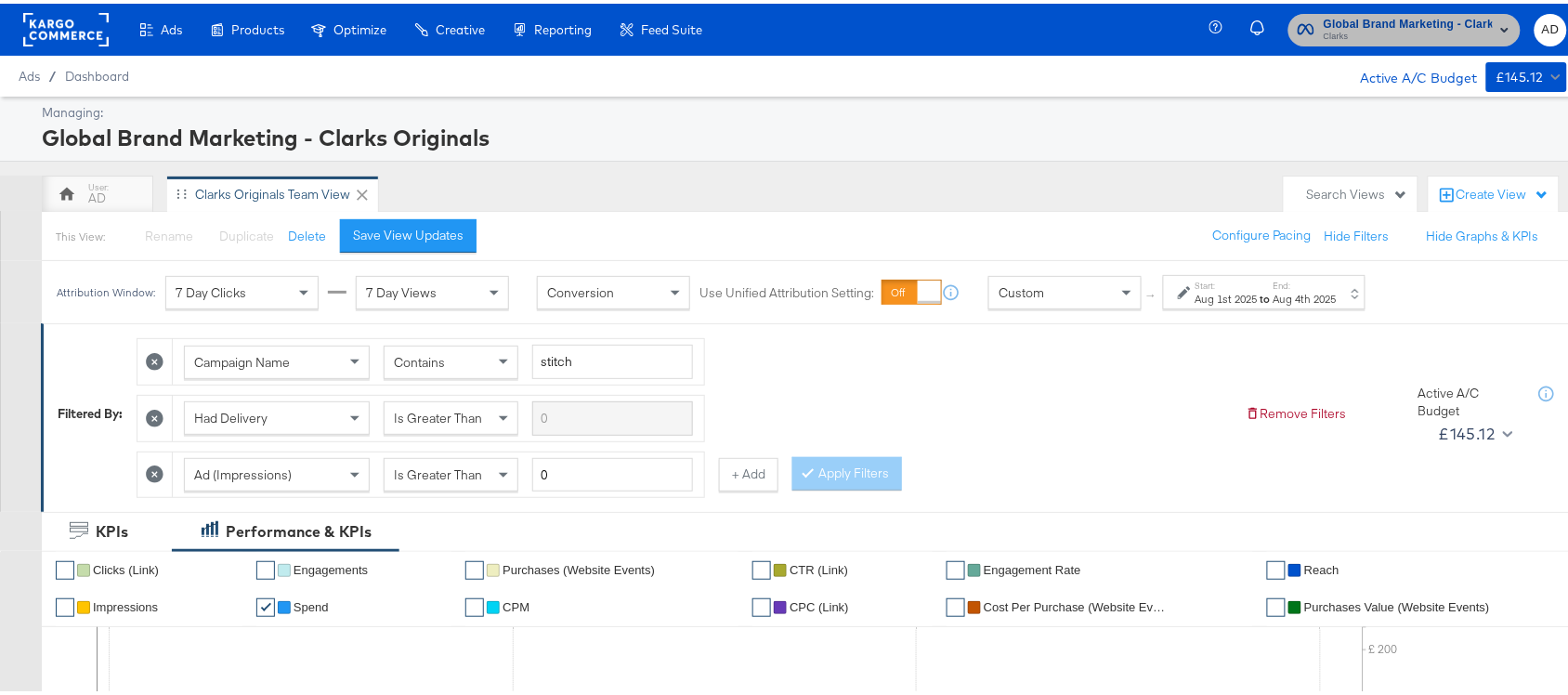 click on "Global Brand Marketing - Clarks Originals" at bounding box center [1408, 20] 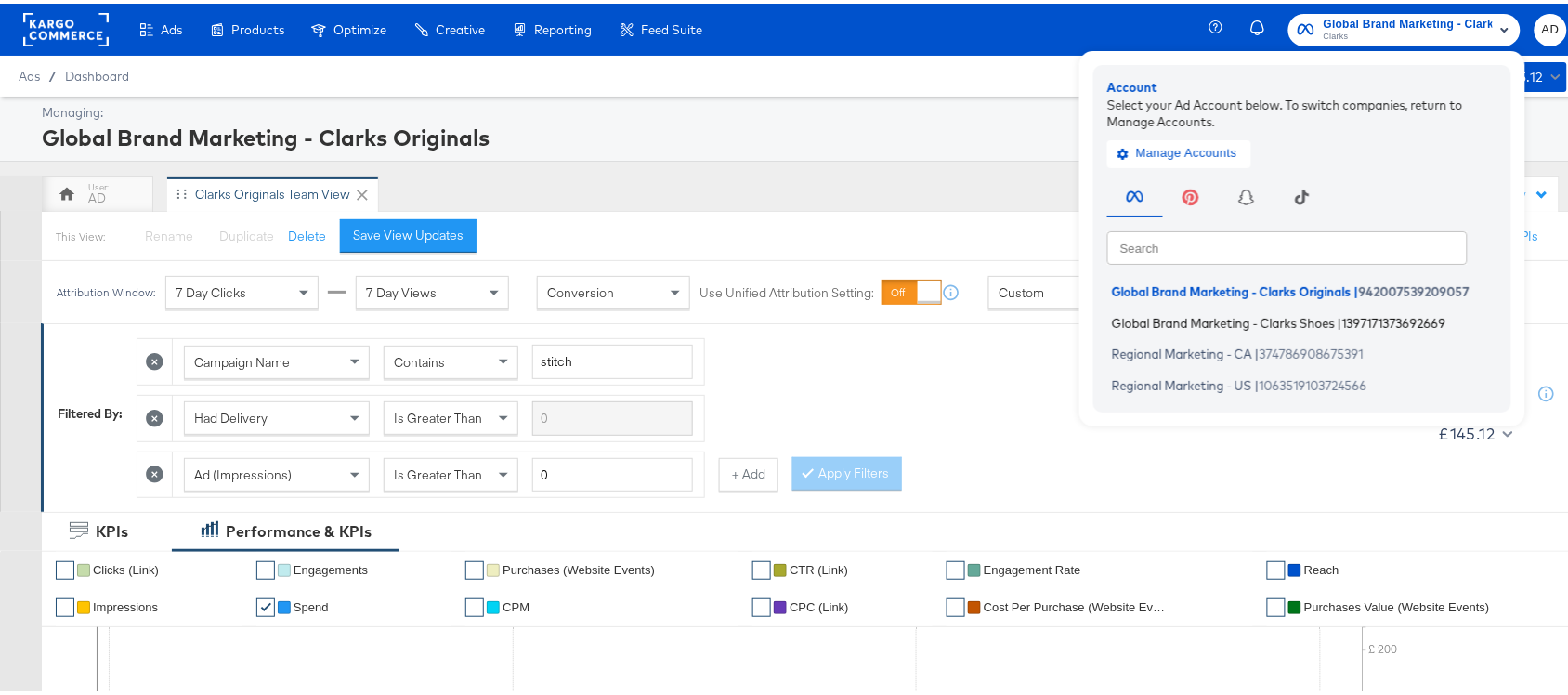 click on "Global Brand Marketing - Clarks Shoes" at bounding box center [1223, 319] 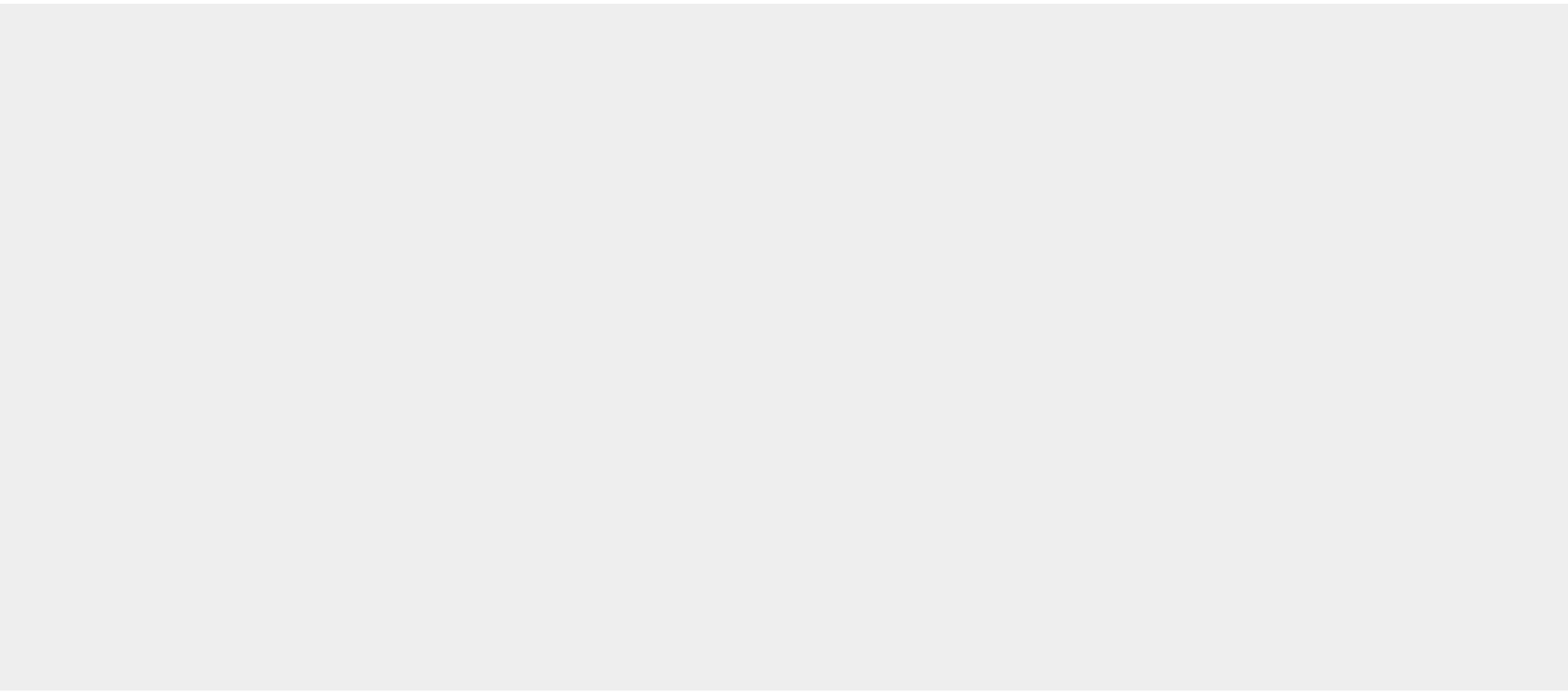 scroll, scrollTop: 0, scrollLeft: 0, axis: both 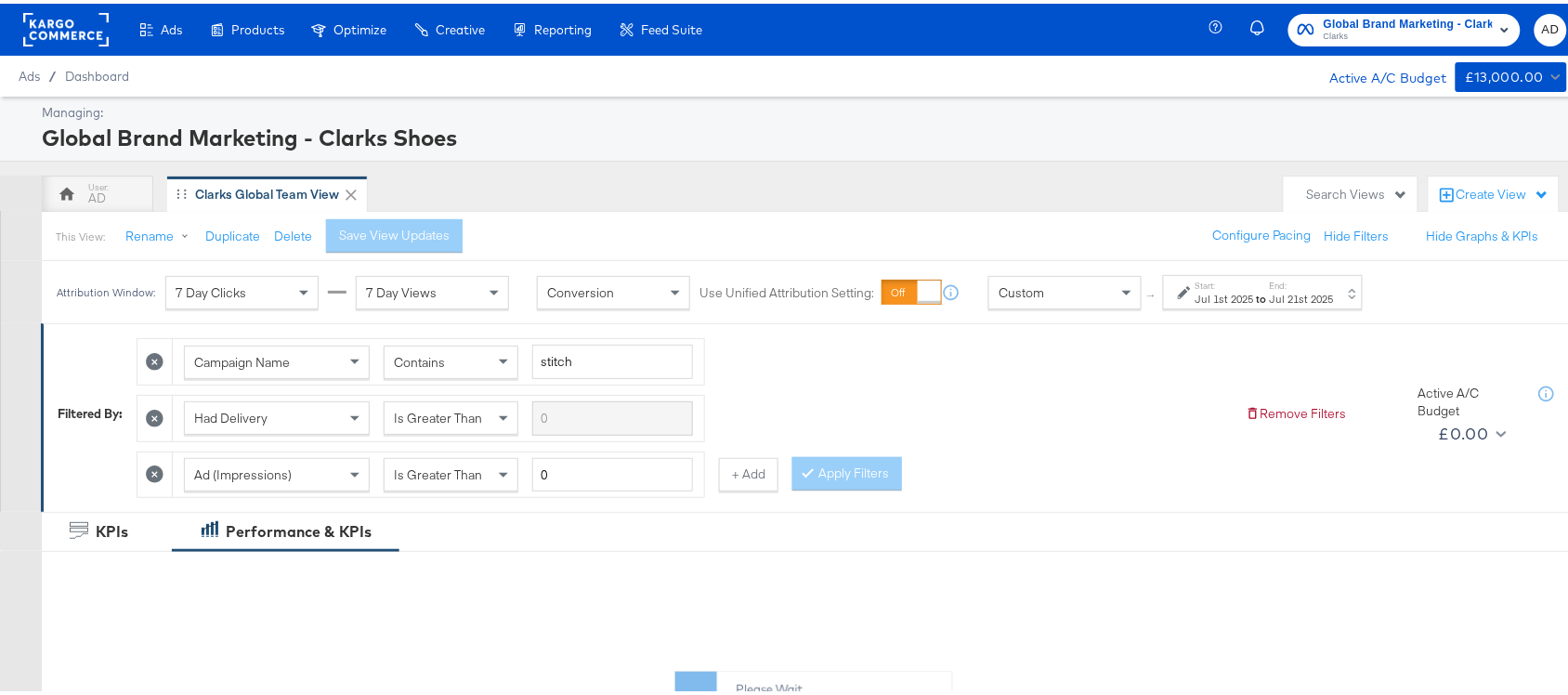 click on "Jul 21st 2025" at bounding box center (1301, 295) 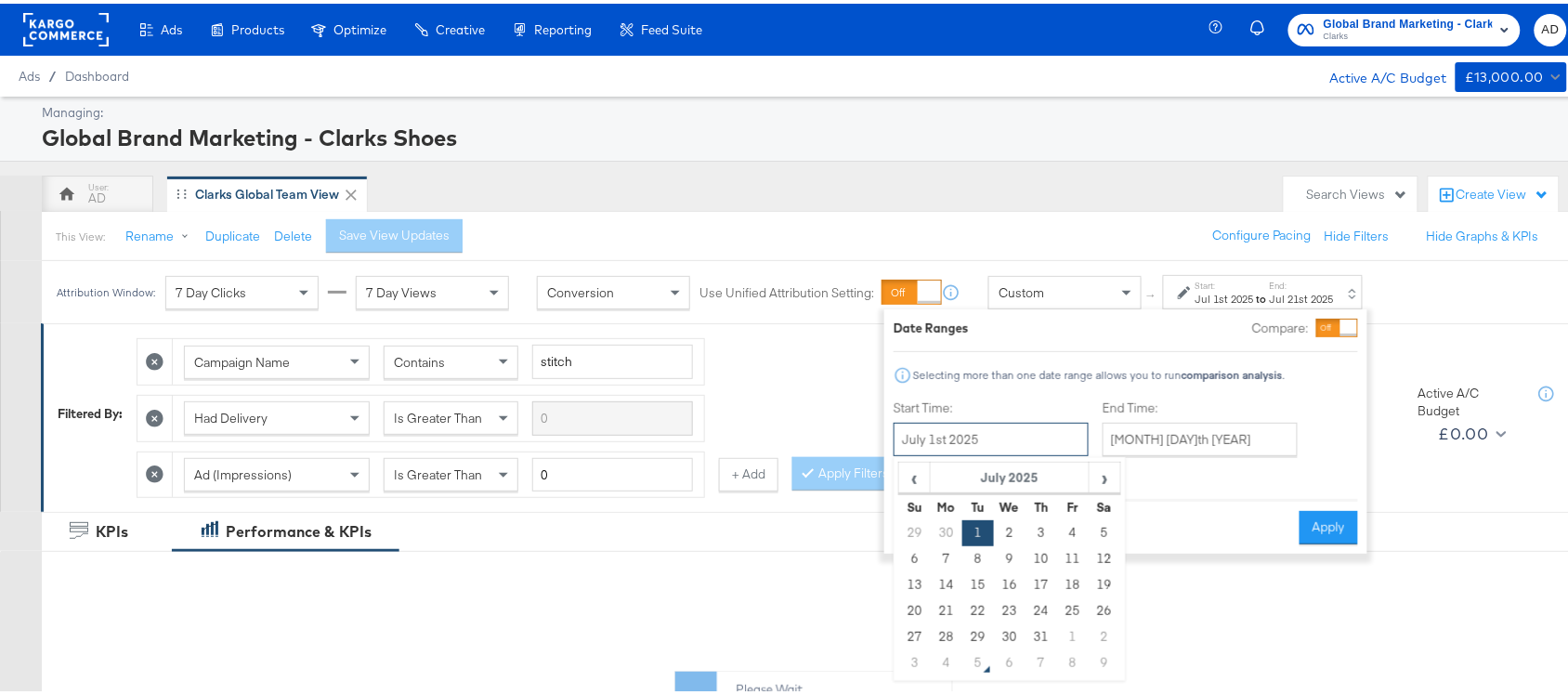 click on "July 1st 2025" at bounding box center [991, 436] 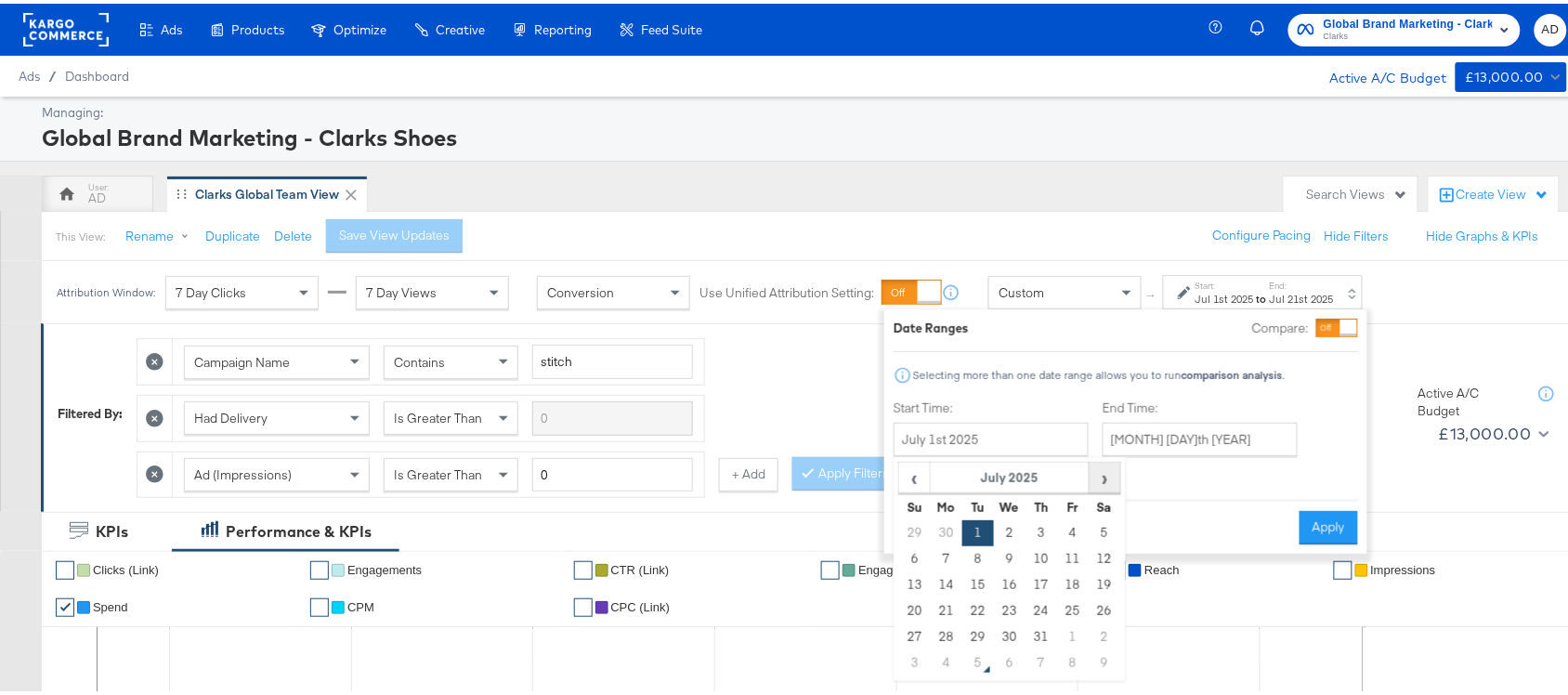 click on "›" at bounding box center [1104, 474] 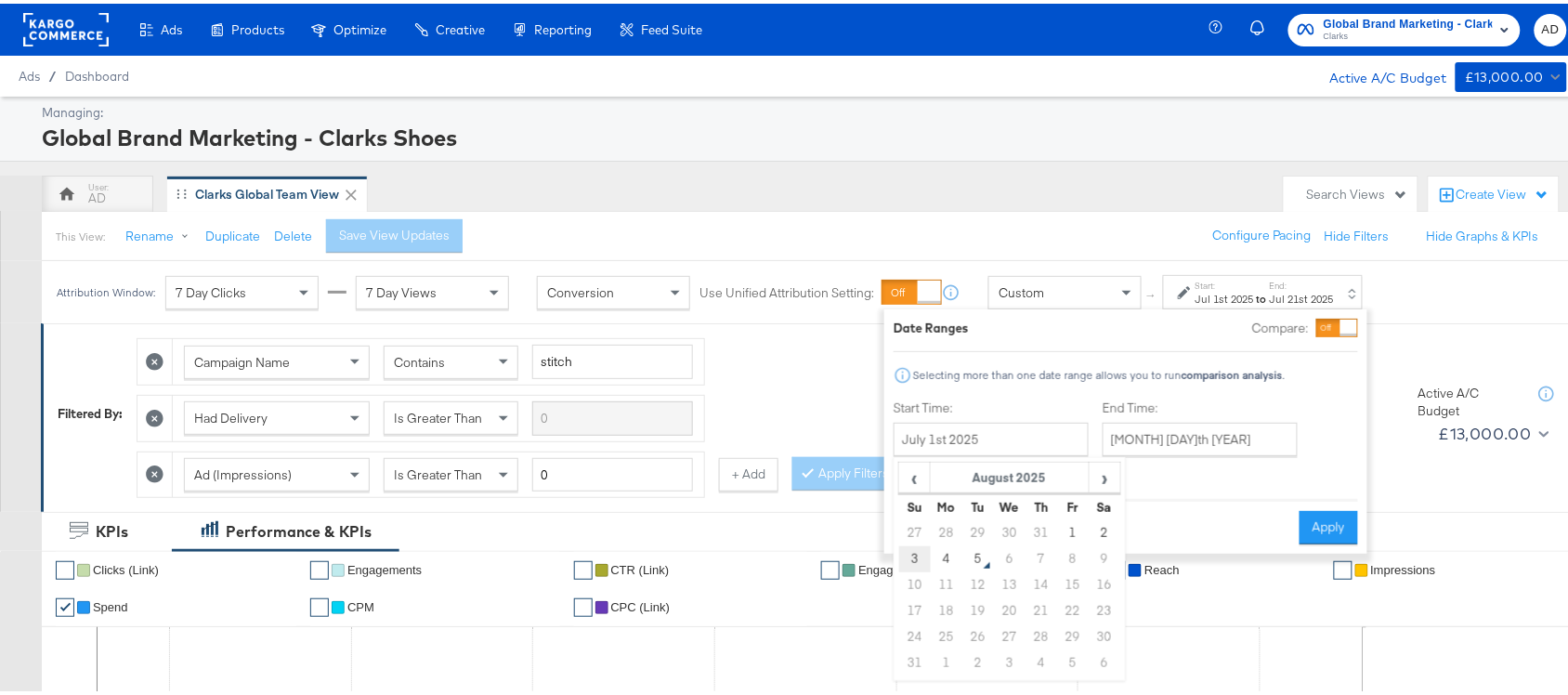 click on "3" at bounding box center [915, 556] 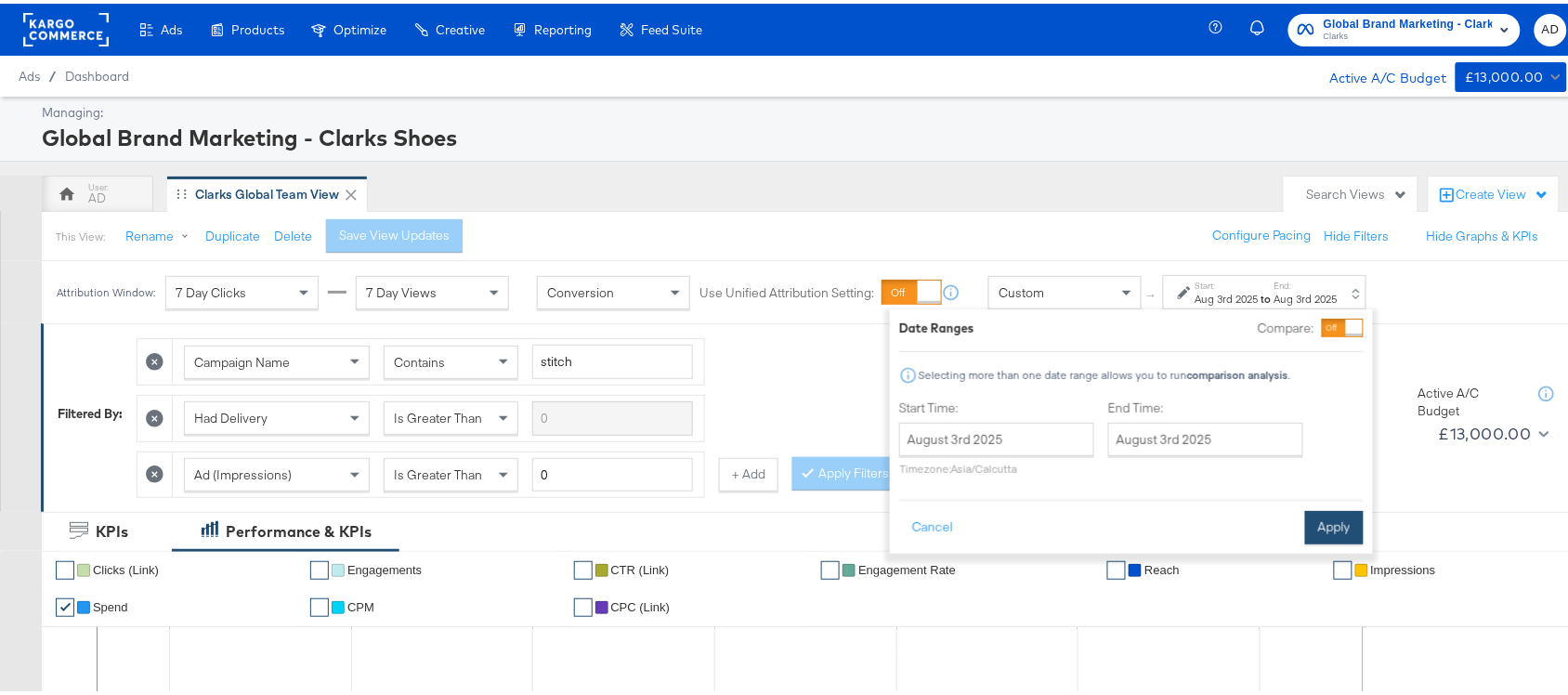 click on "Apply" at bounding box center [1334, 524] 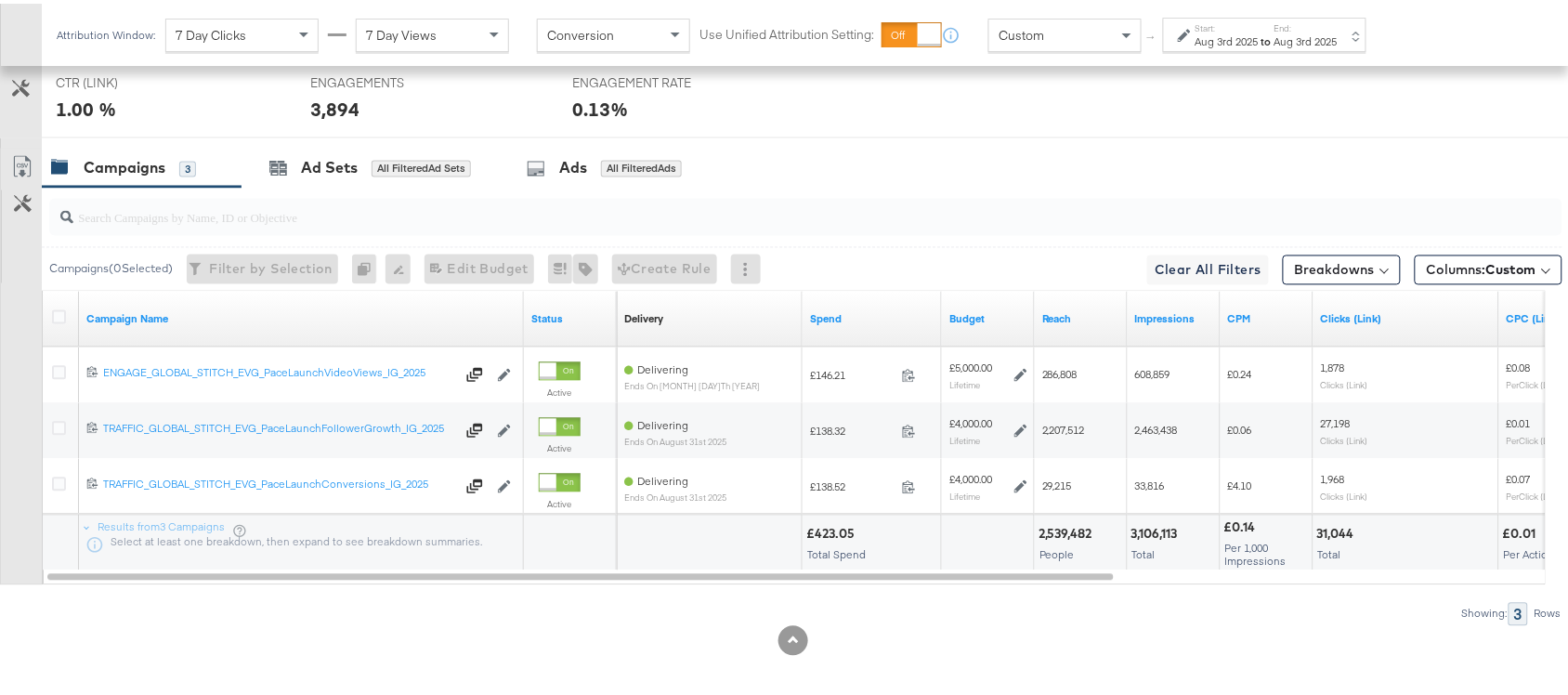 scroll, scrollTop: 962, scrollLeft: 0, axis: vertical 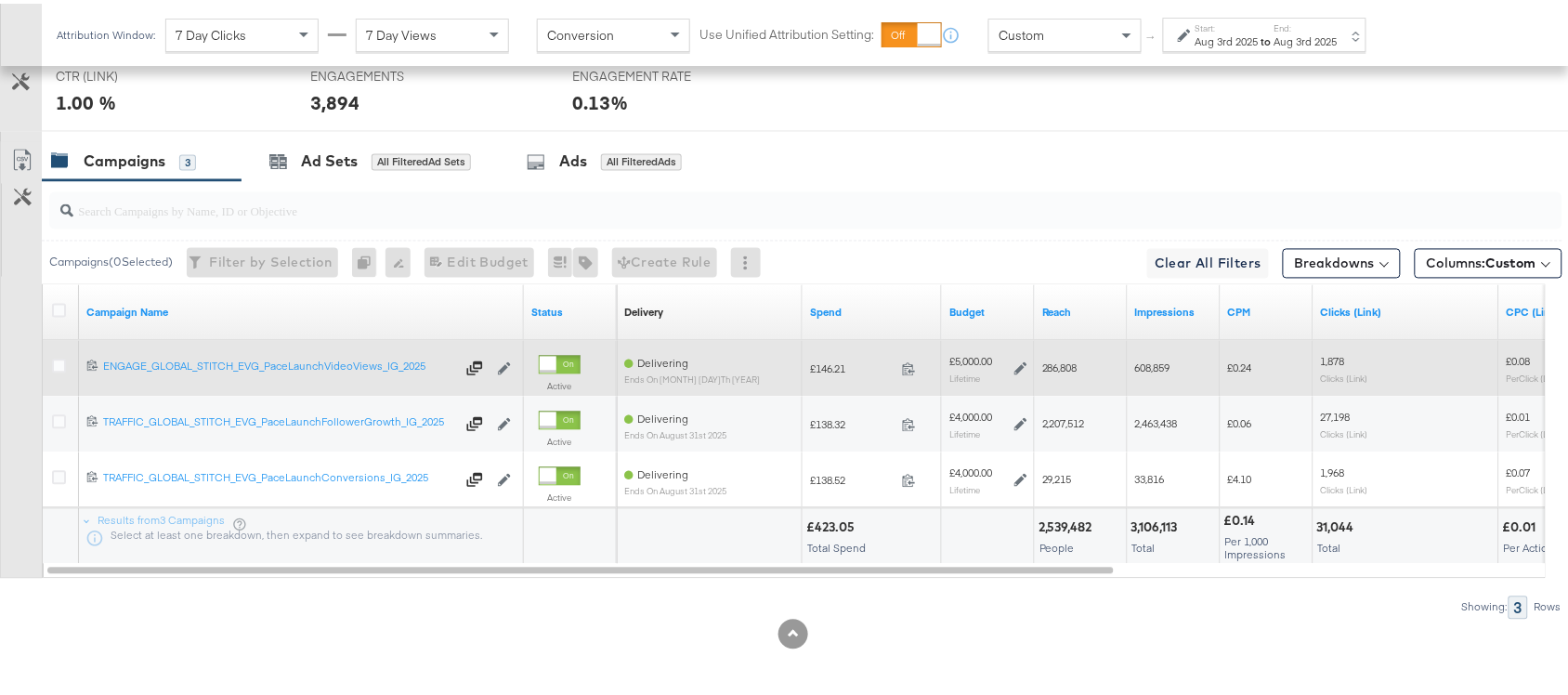 click at bounding box center [914, 368] 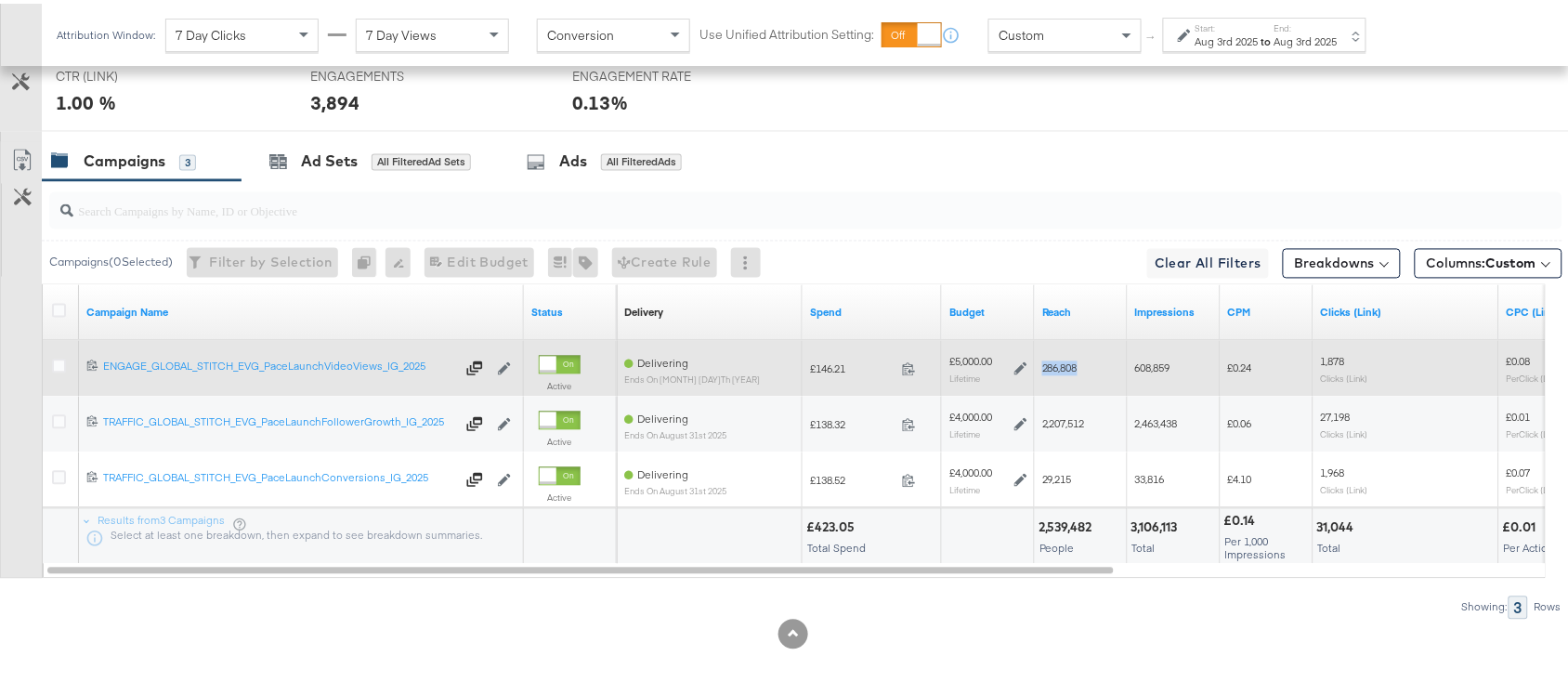 copy on "286,808" 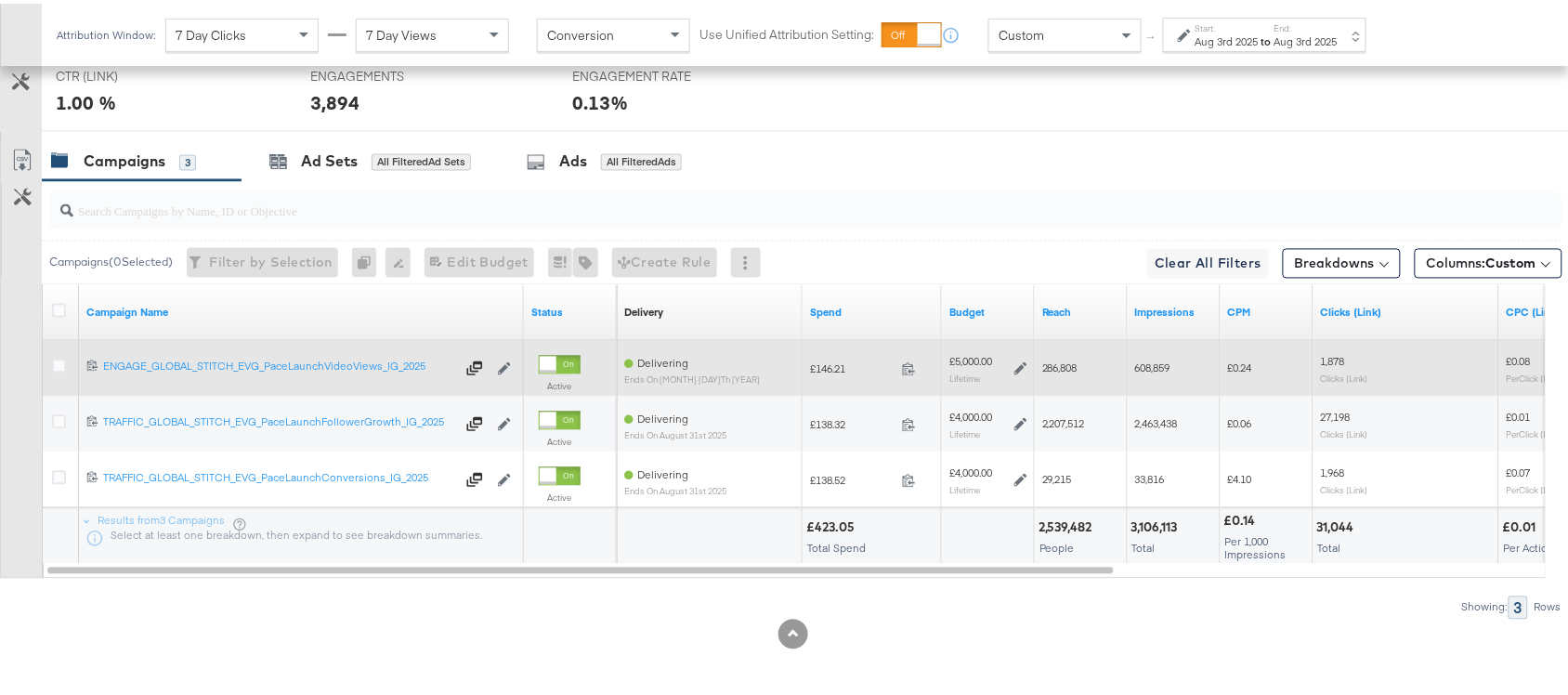 click on "608,859" at bounding box center [1153, 364] 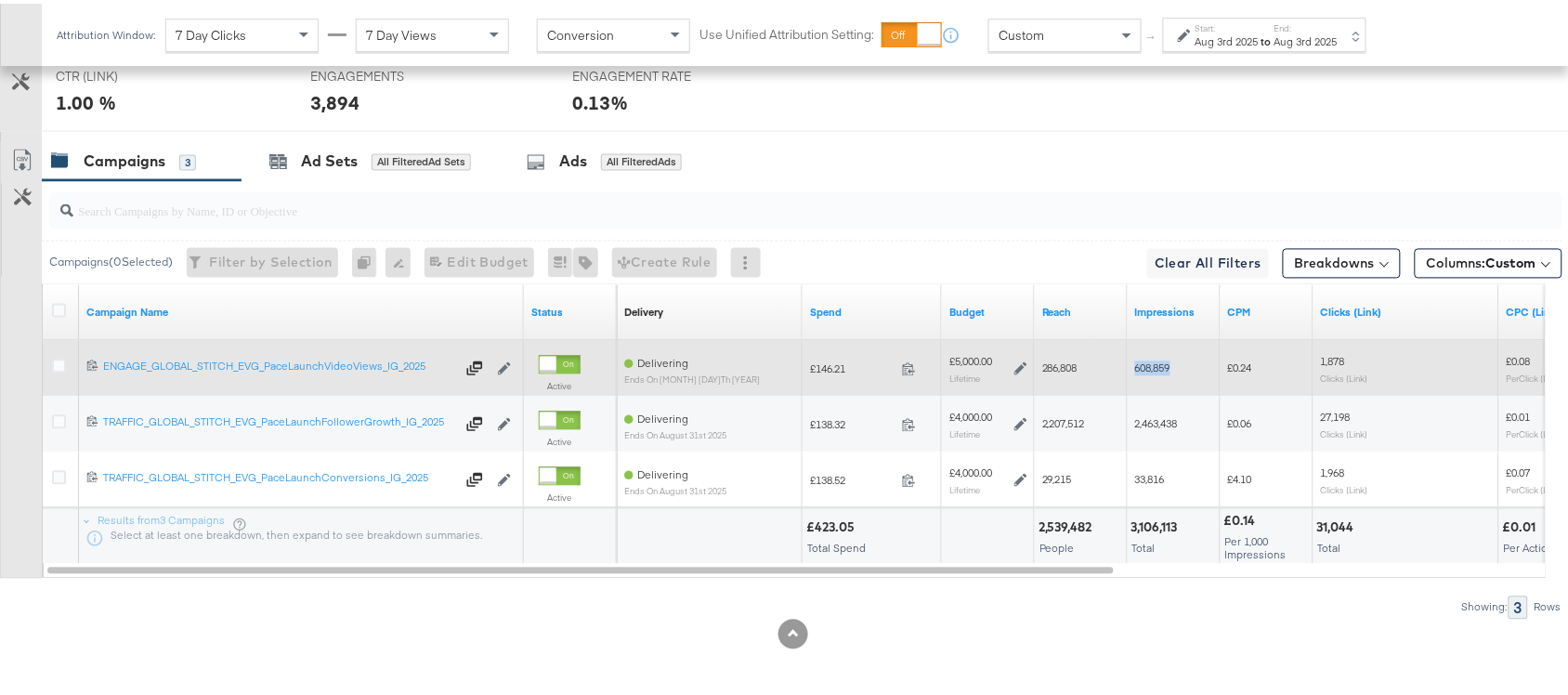 copy on "608,859" 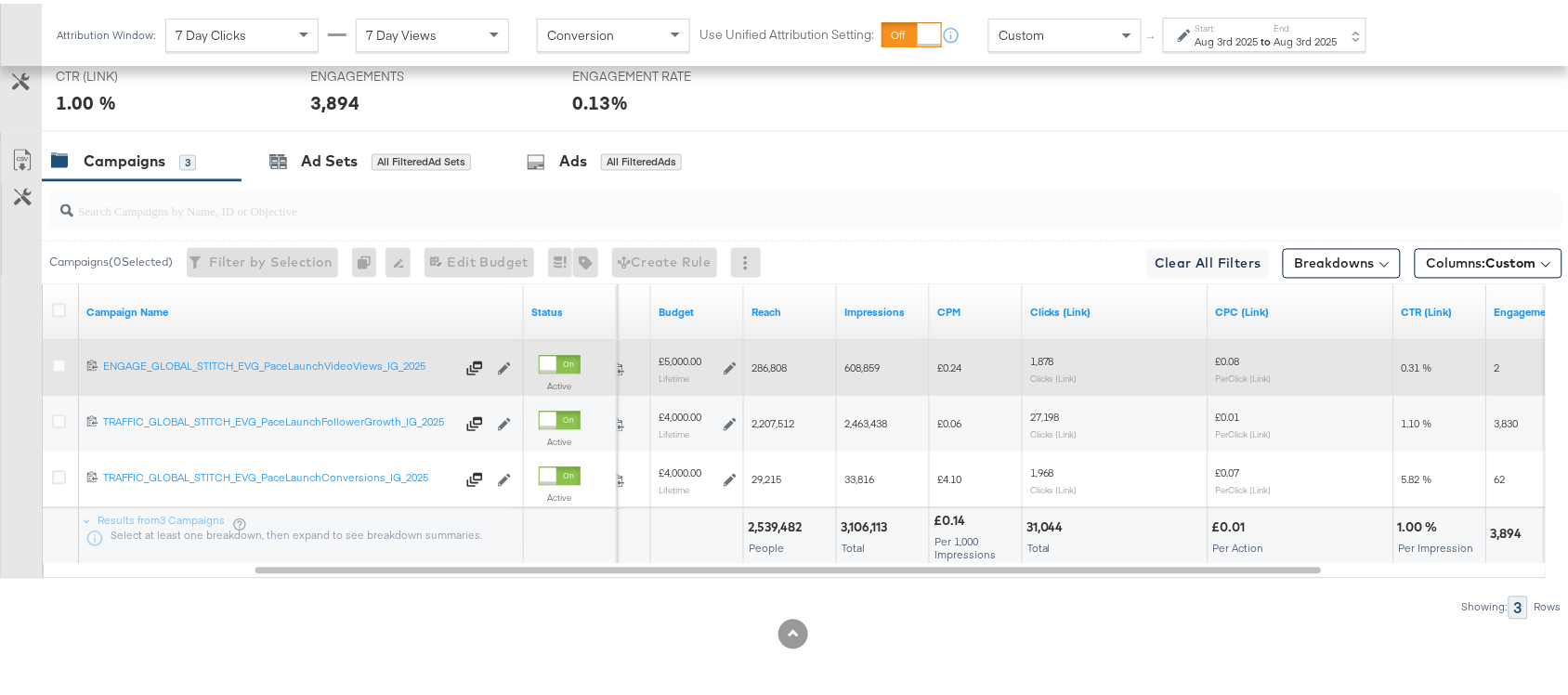 click on "1,878" at bounding box center [1042, 358] 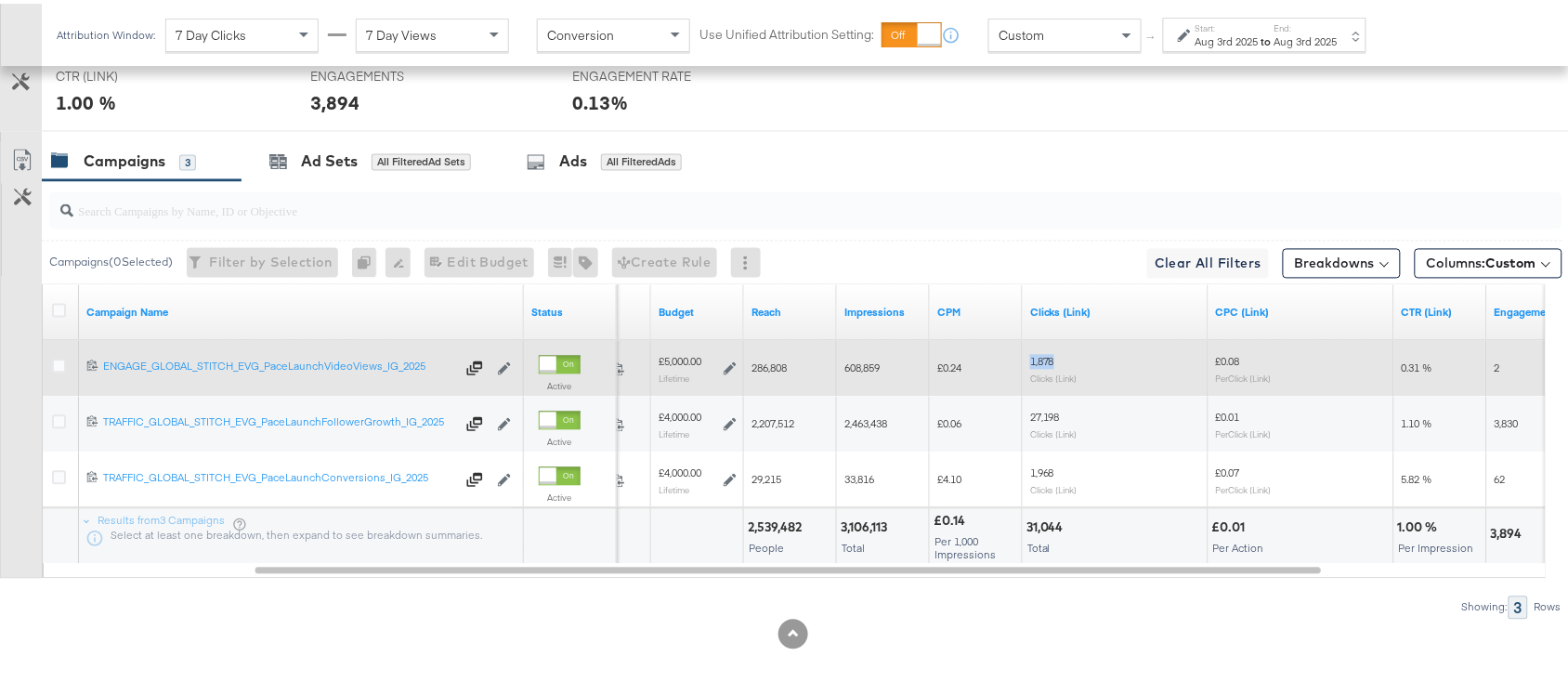copy on "1,878" 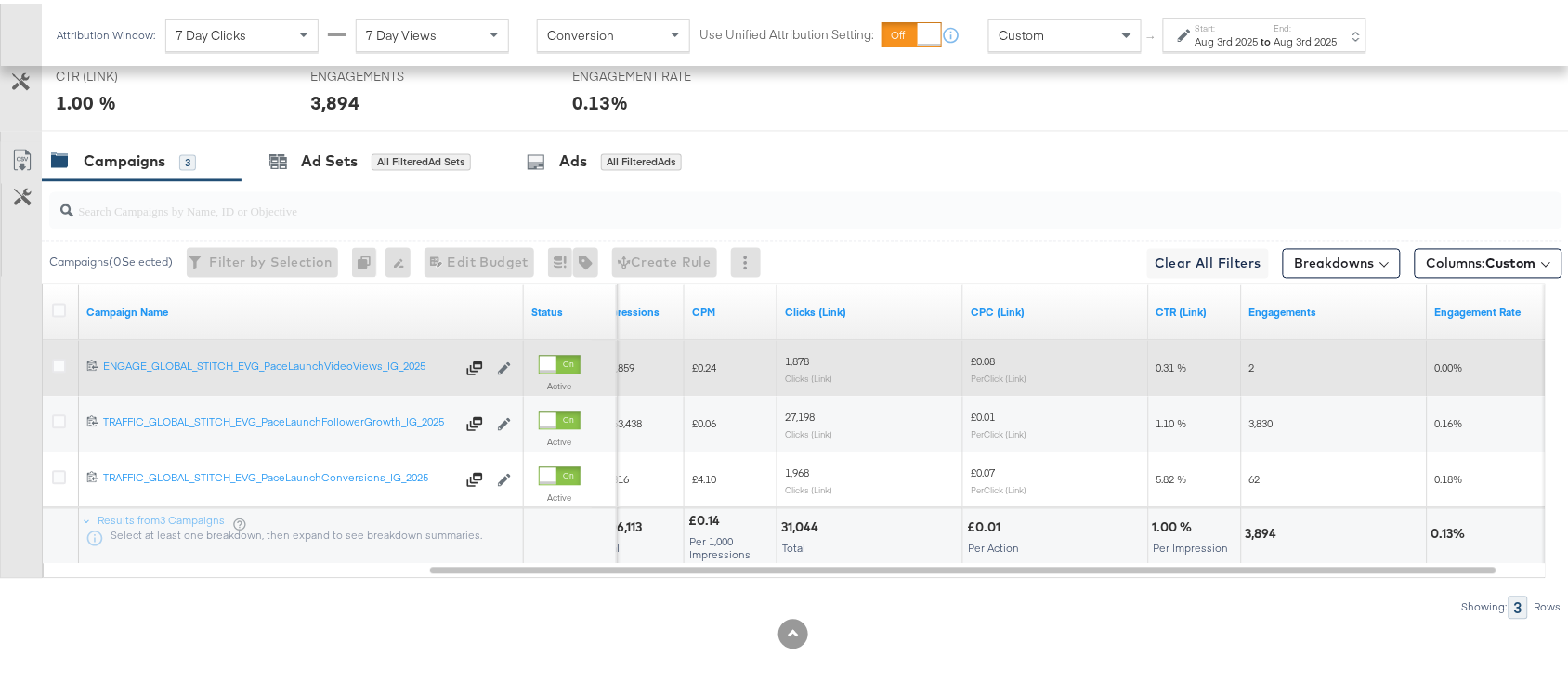 click on "2" at bounding box center [1252, 364] 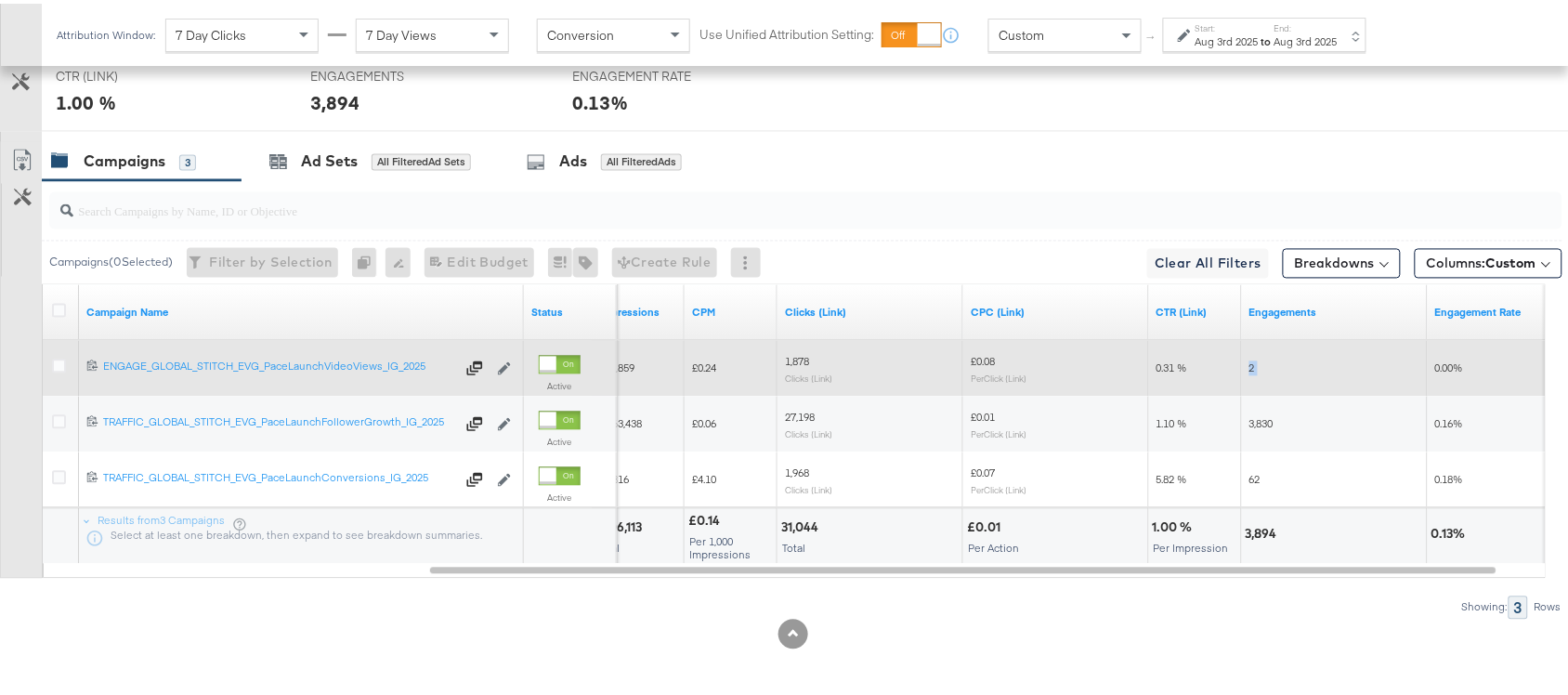 click on "2" at bounding box center (1252, 364) 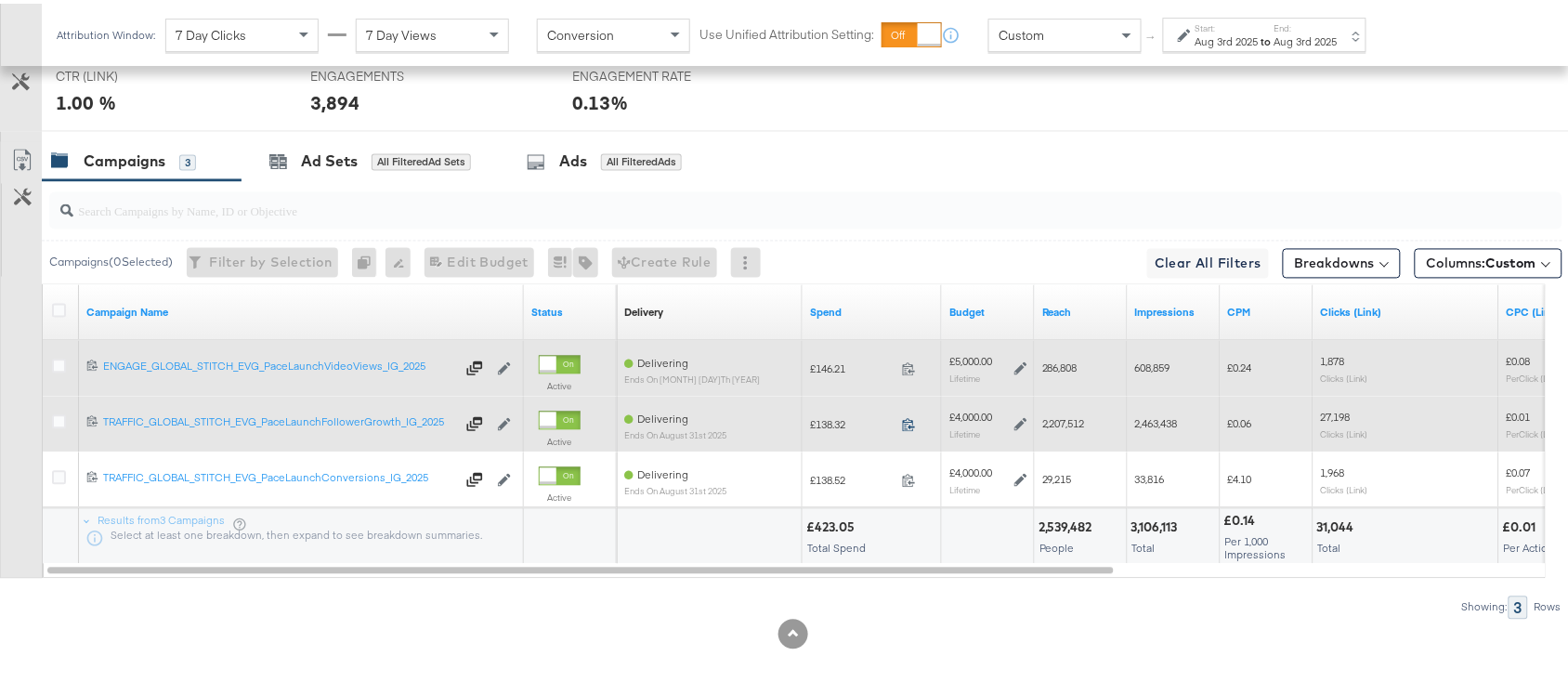 click 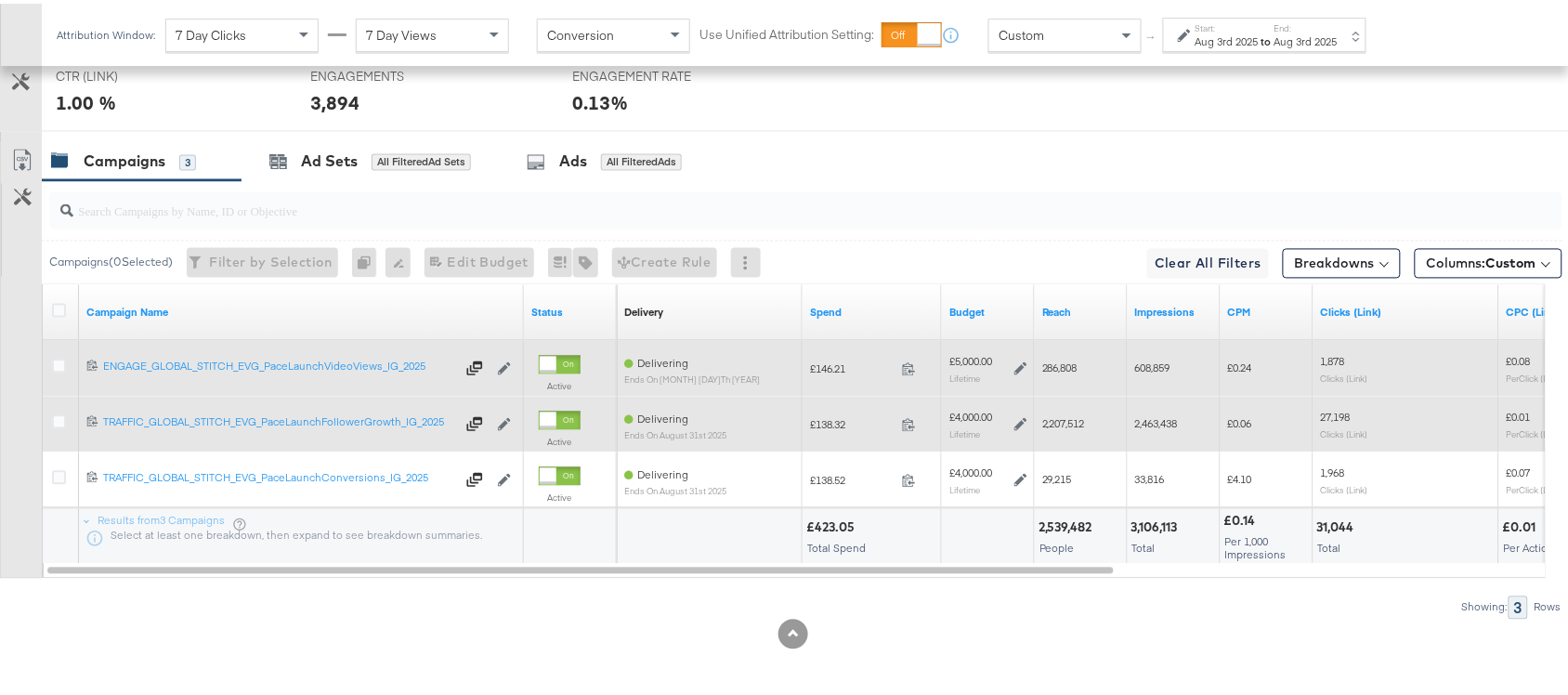 click on "2,207,512" at bounding box center (1064, 420) 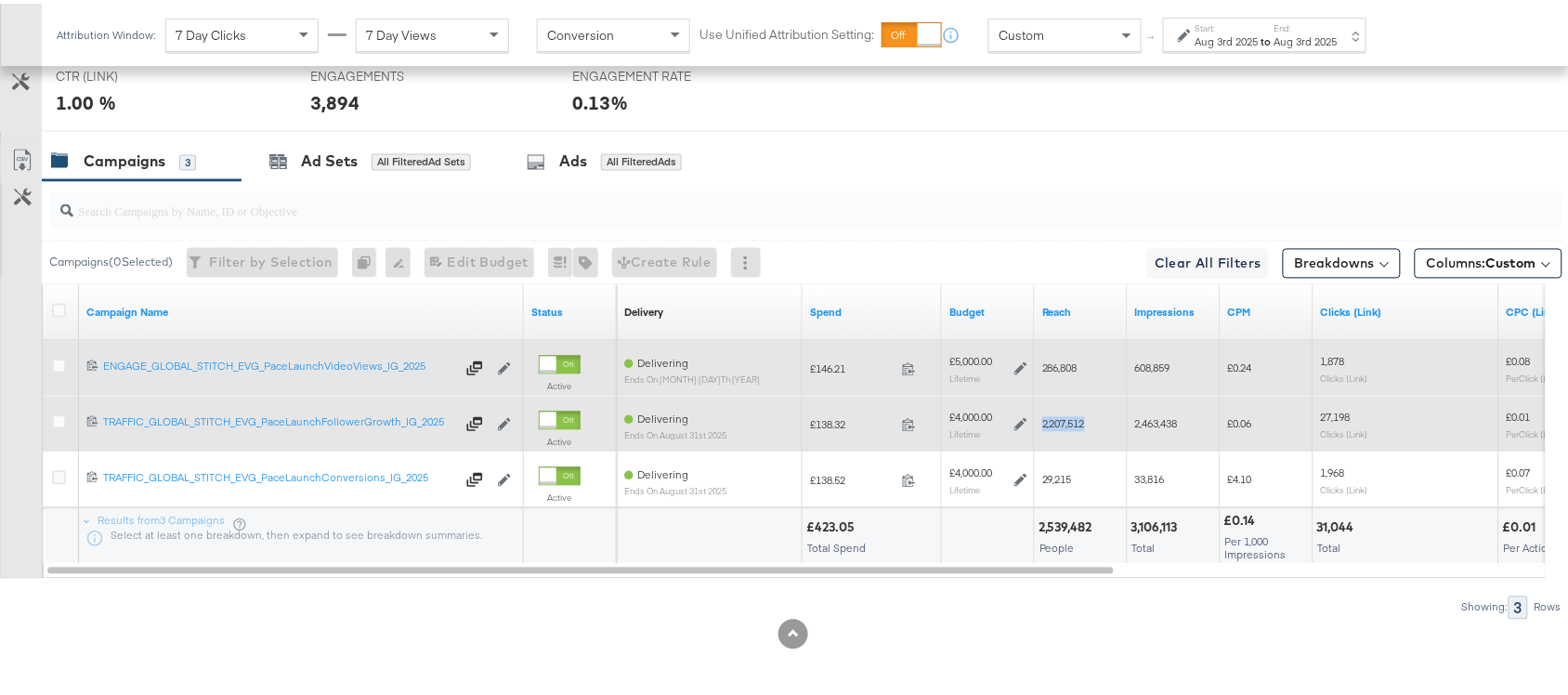 copy on "2,207,512" 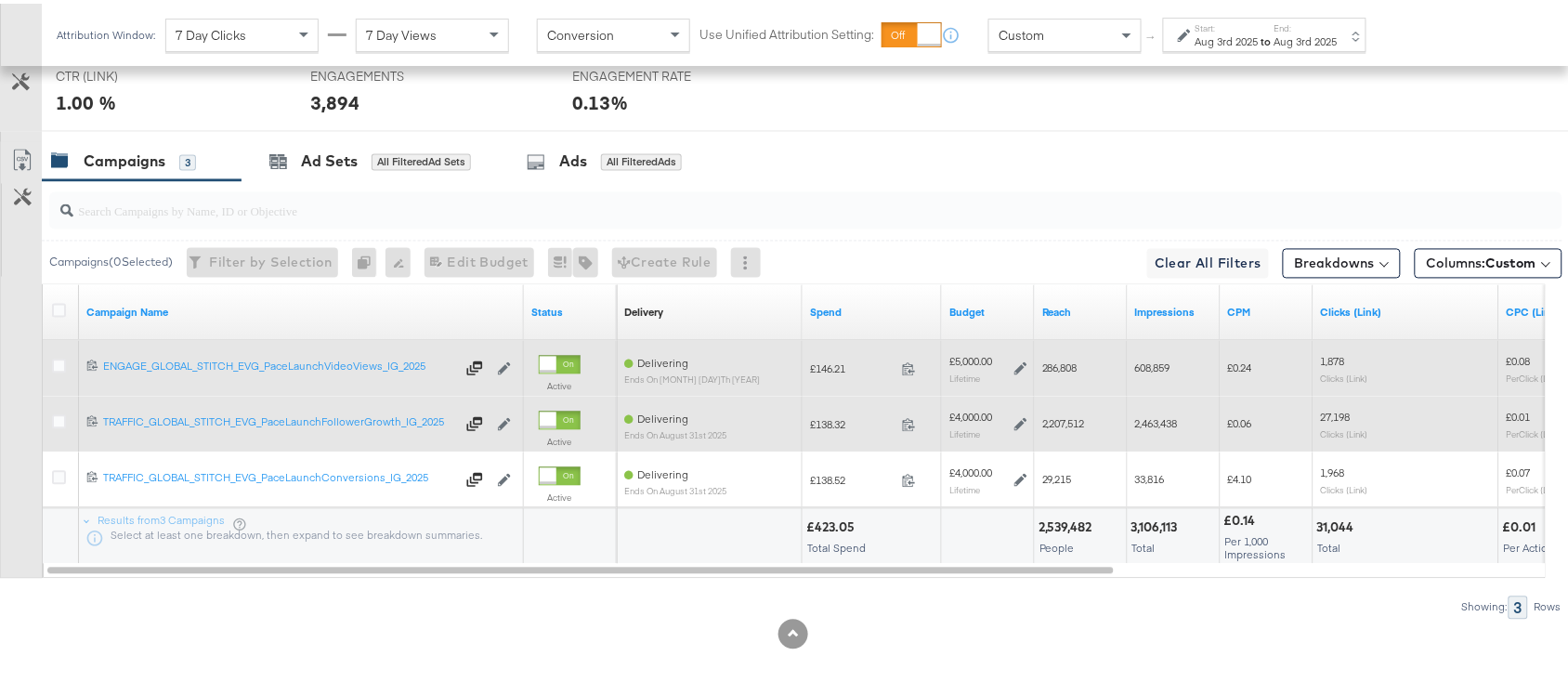 click on "2,463,438" at bounding box center (1156, 420) 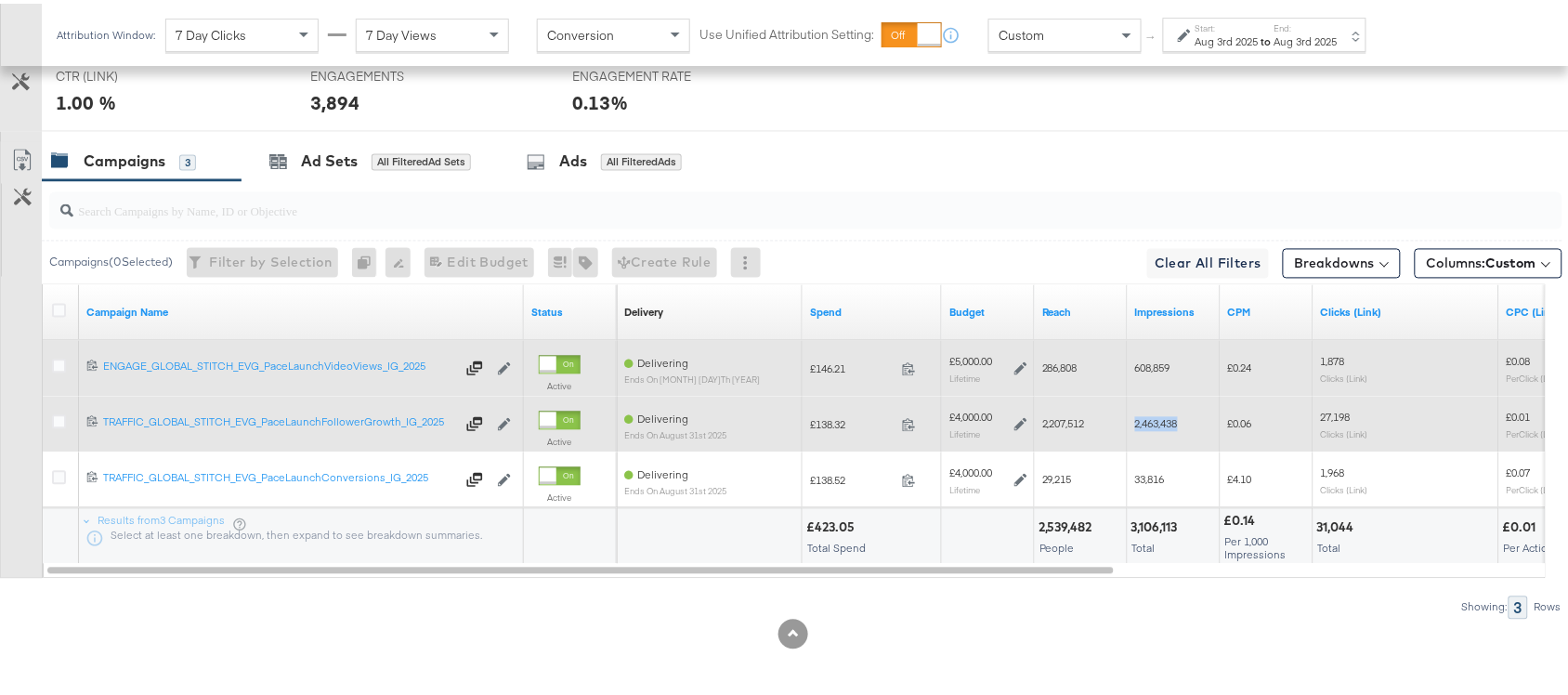 copy on "2,463,438" 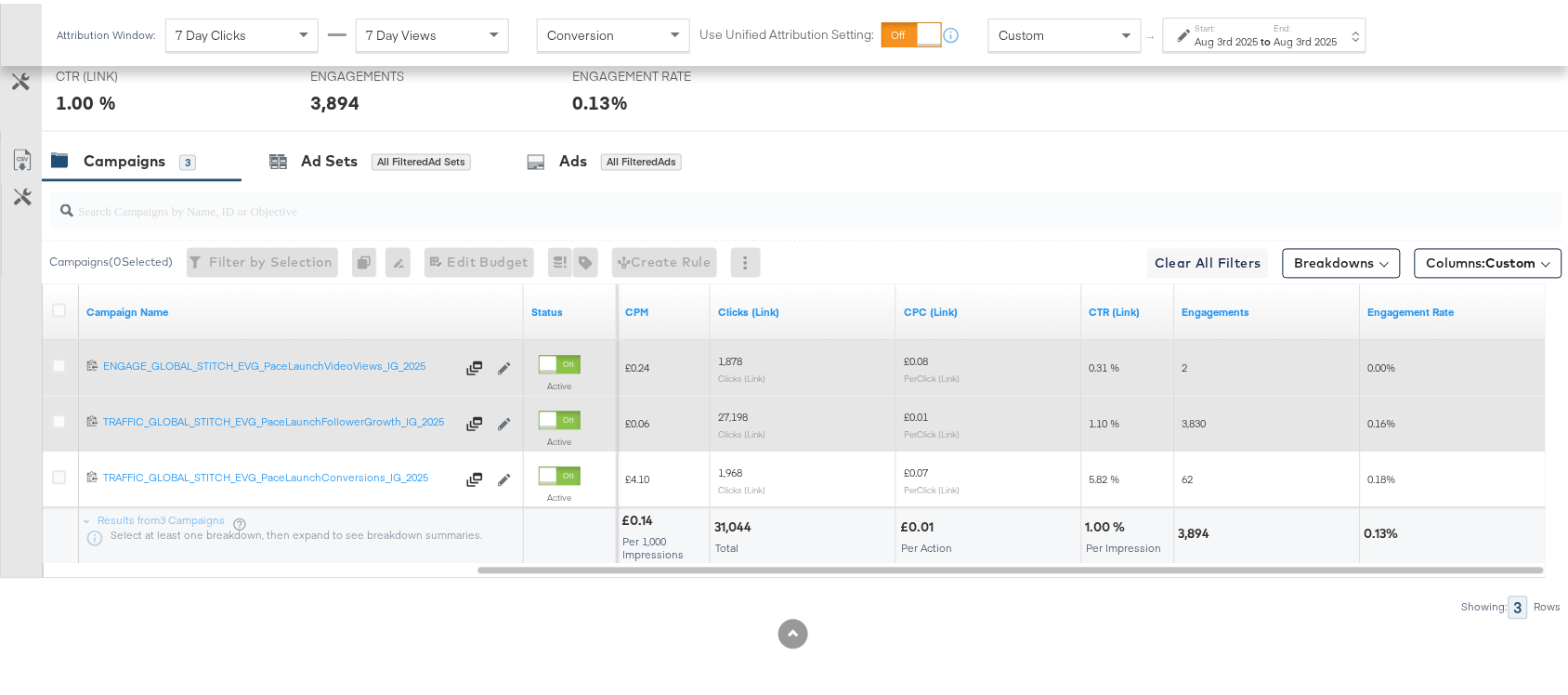 click on "27,198" at bounding box center [733, 413] 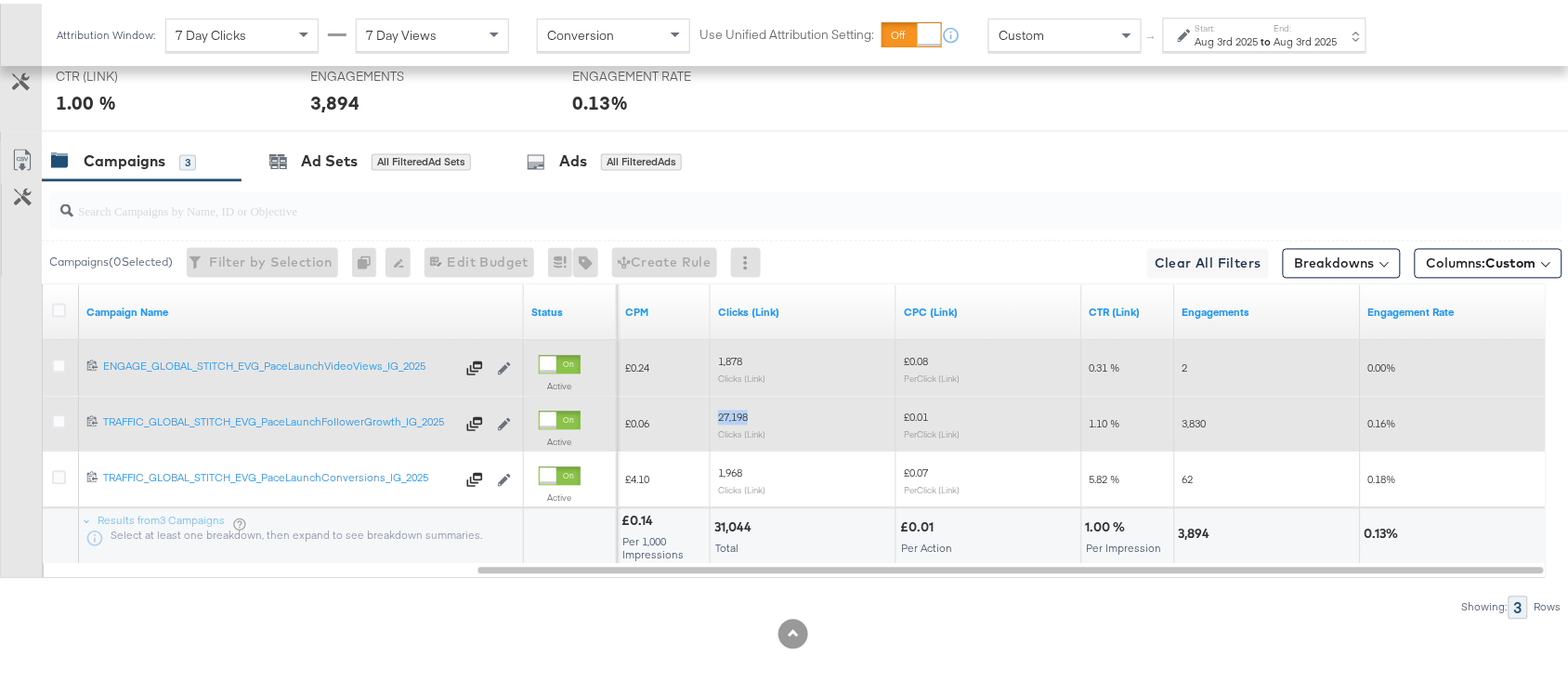 click on "27,198" at bounding box center [733, 413] 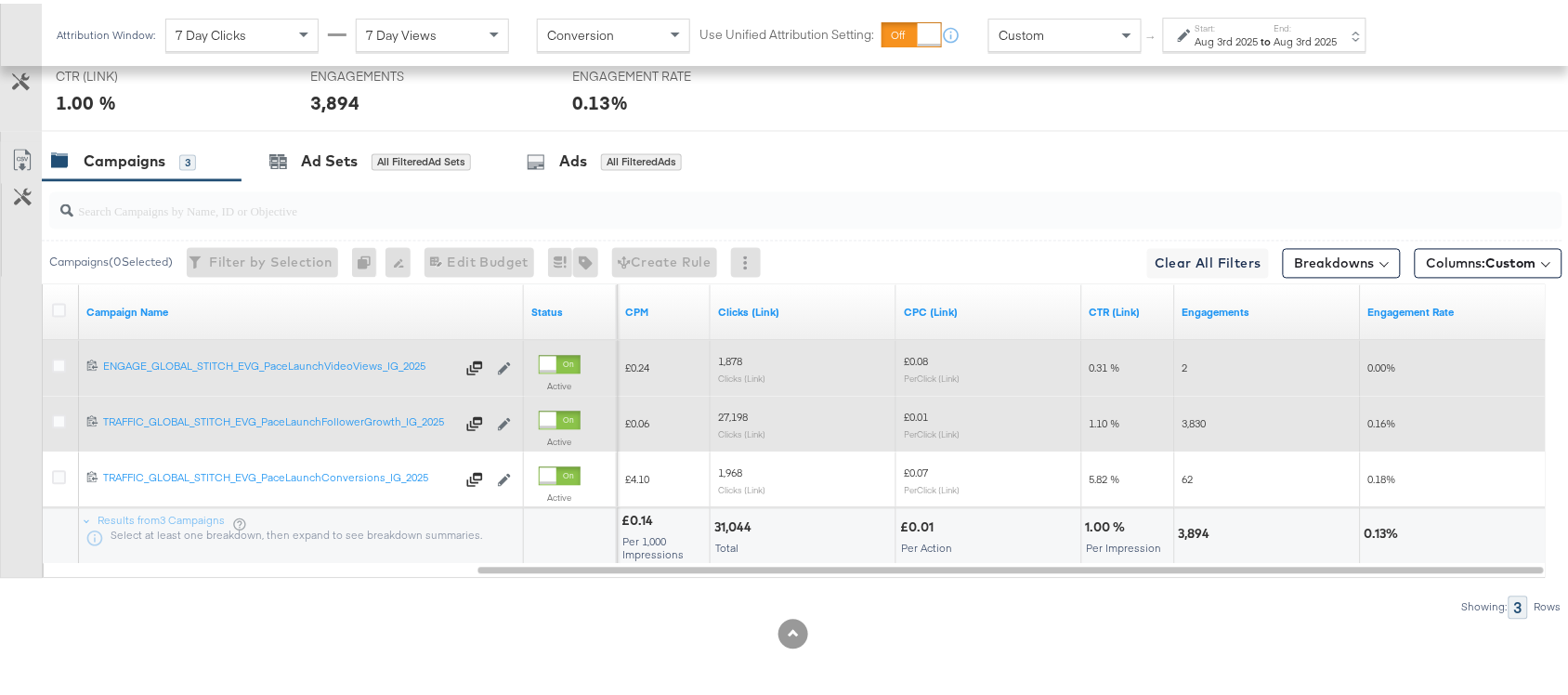 click on "3,830" at bounding box center (1195, 420) 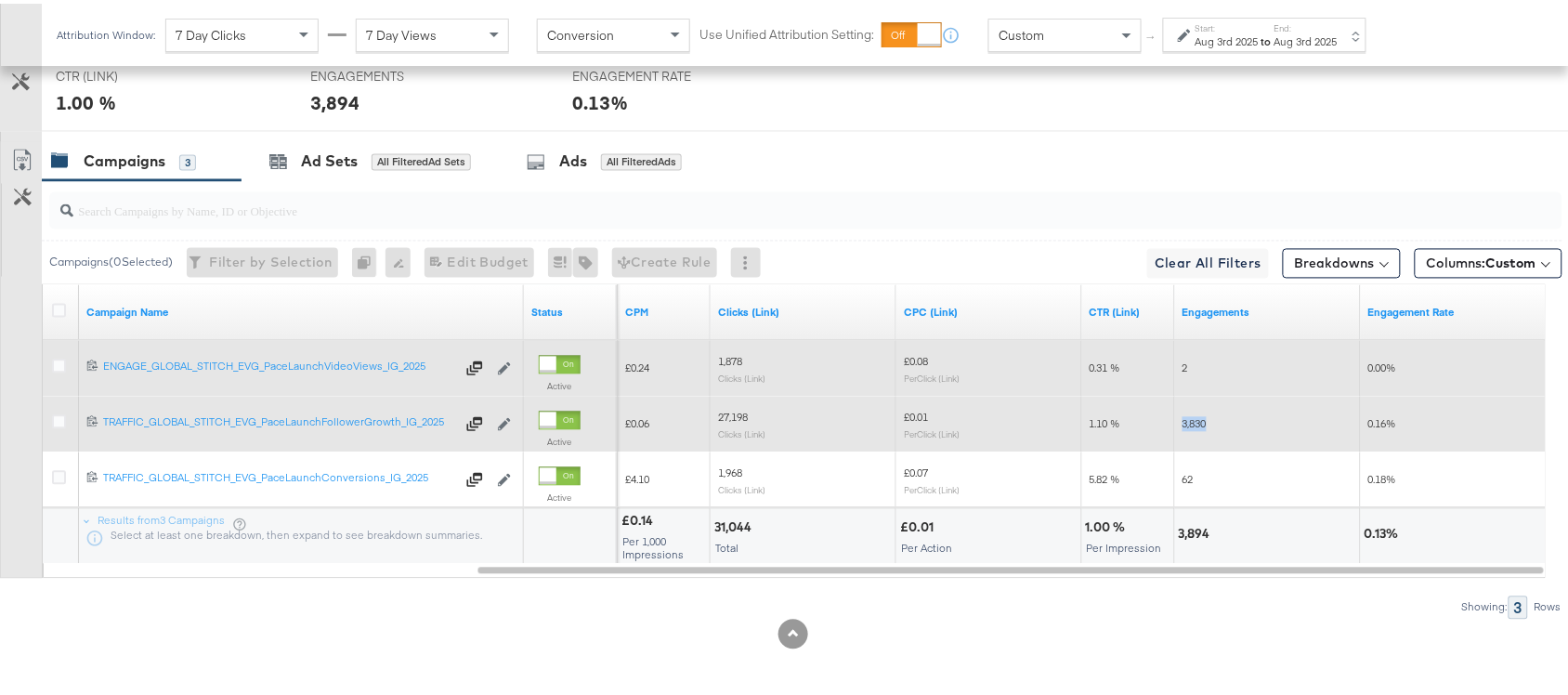 click on "3,830" at bounding box center (1195, 420) 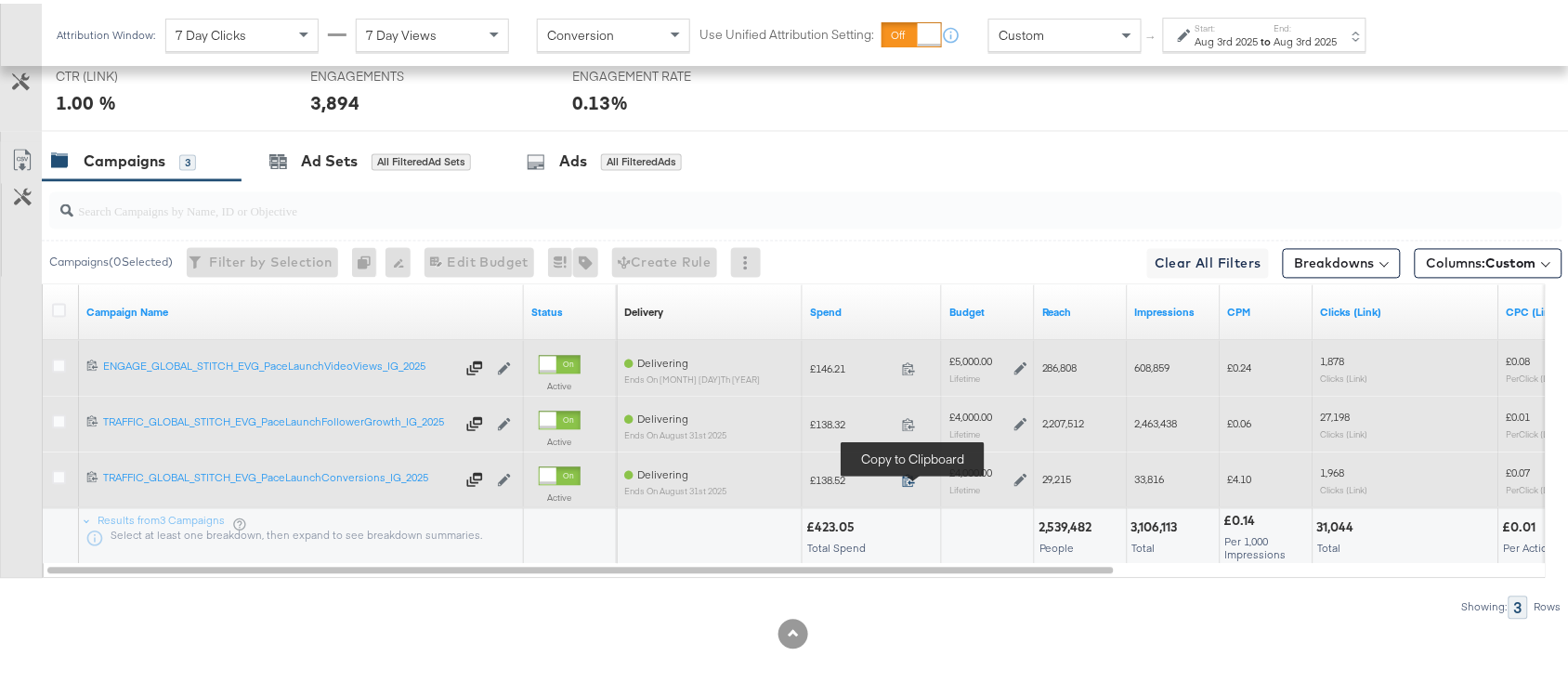 click 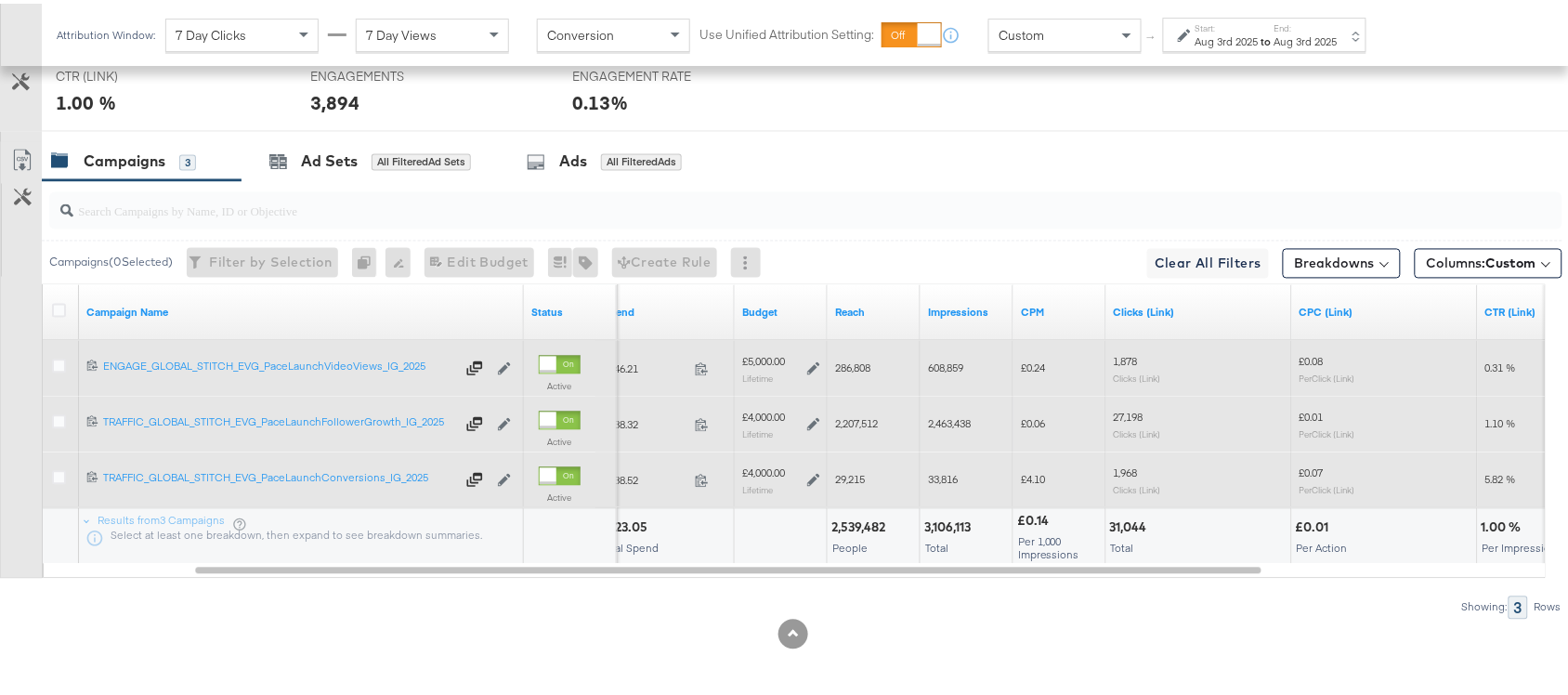 click on "29,215" at bounding box center (850, 476) 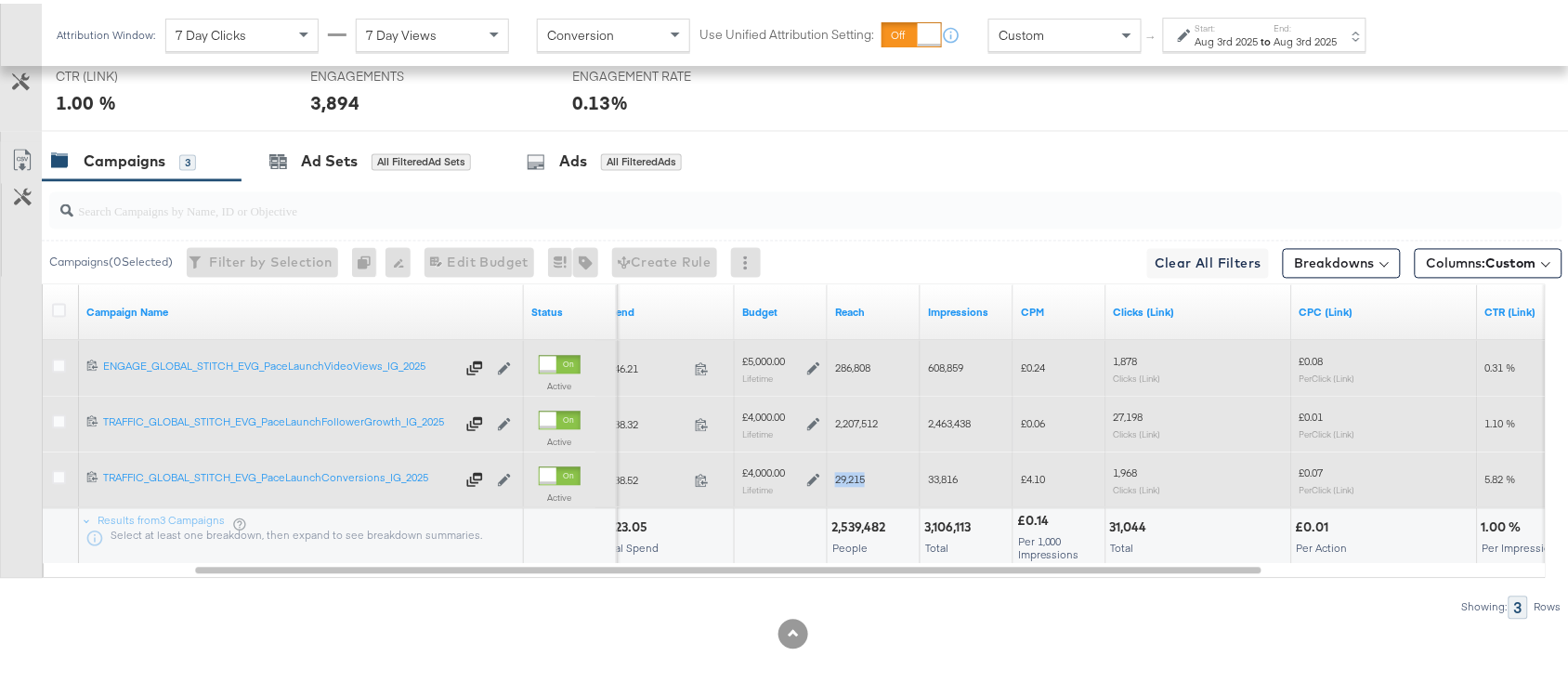 copy on "29,215" 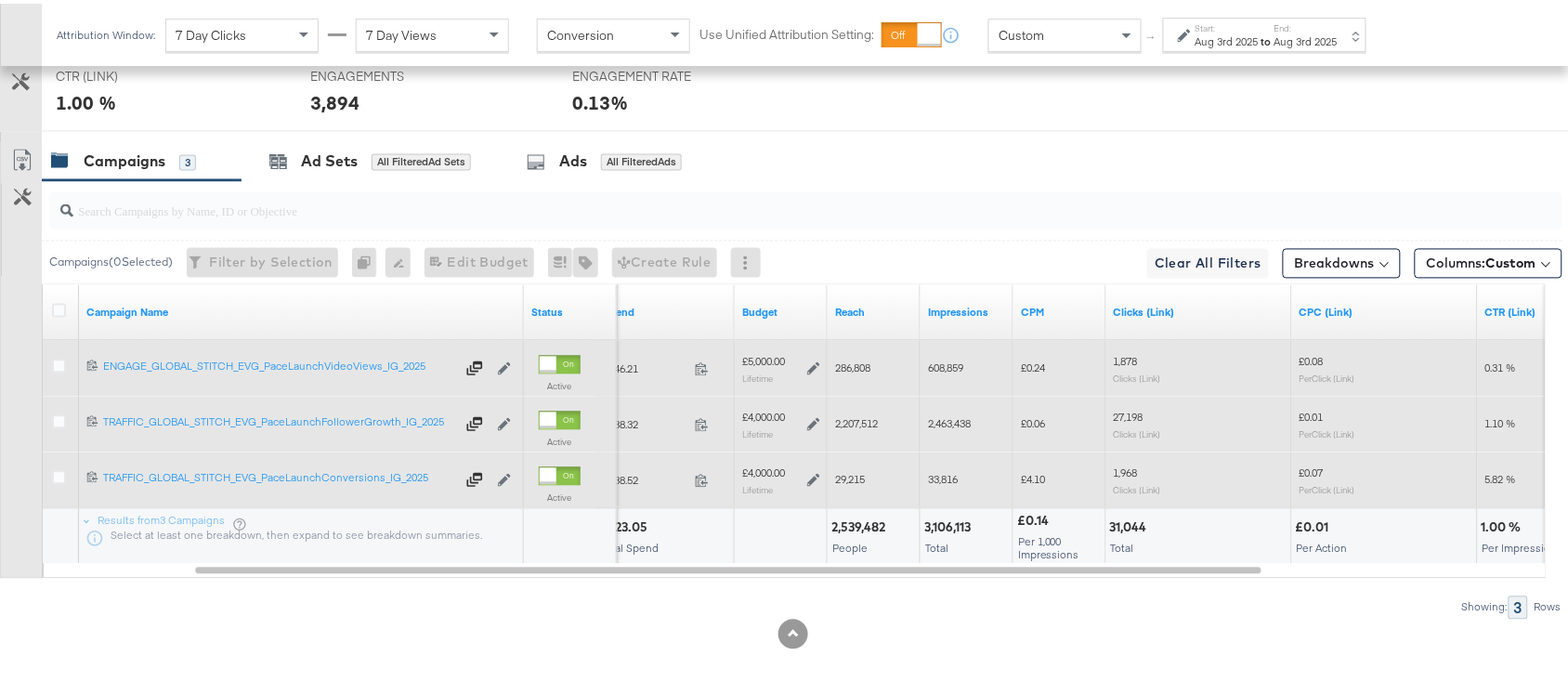 click on "29,215" at bounding box center (874, 477) 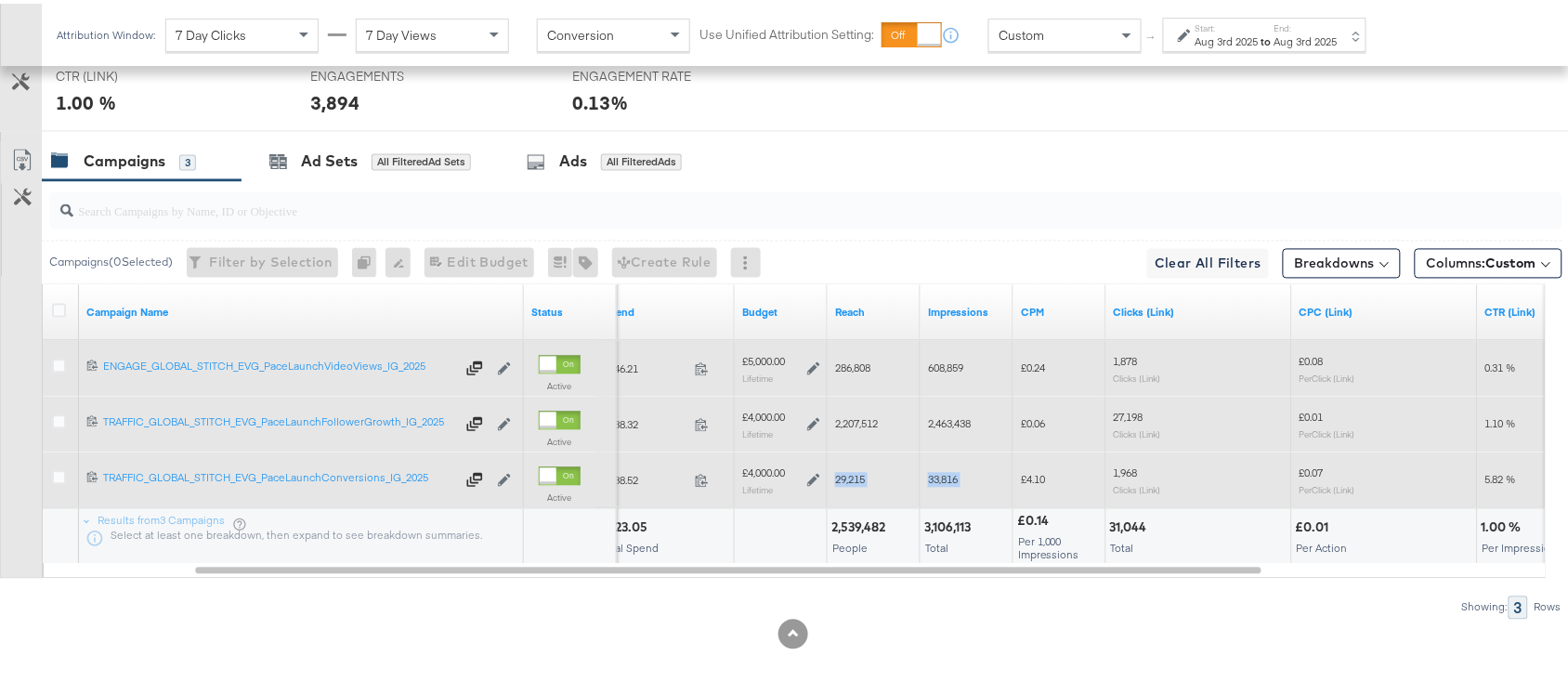 drag, startPoint x: 917, startPoint y: 471, endPoint x: 953, endPoint y: 489, distance: 40.249224 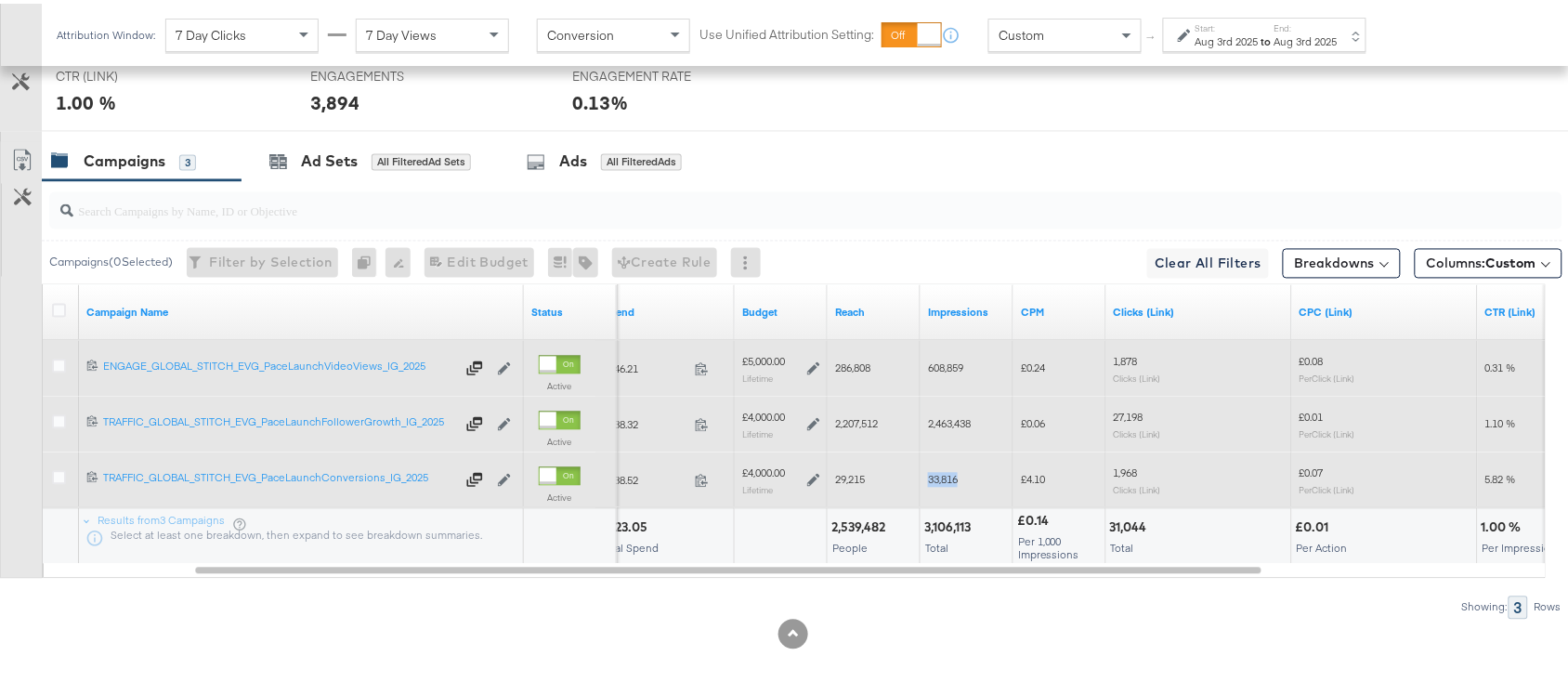 click on "33,816" at bounding box center (943, 476) 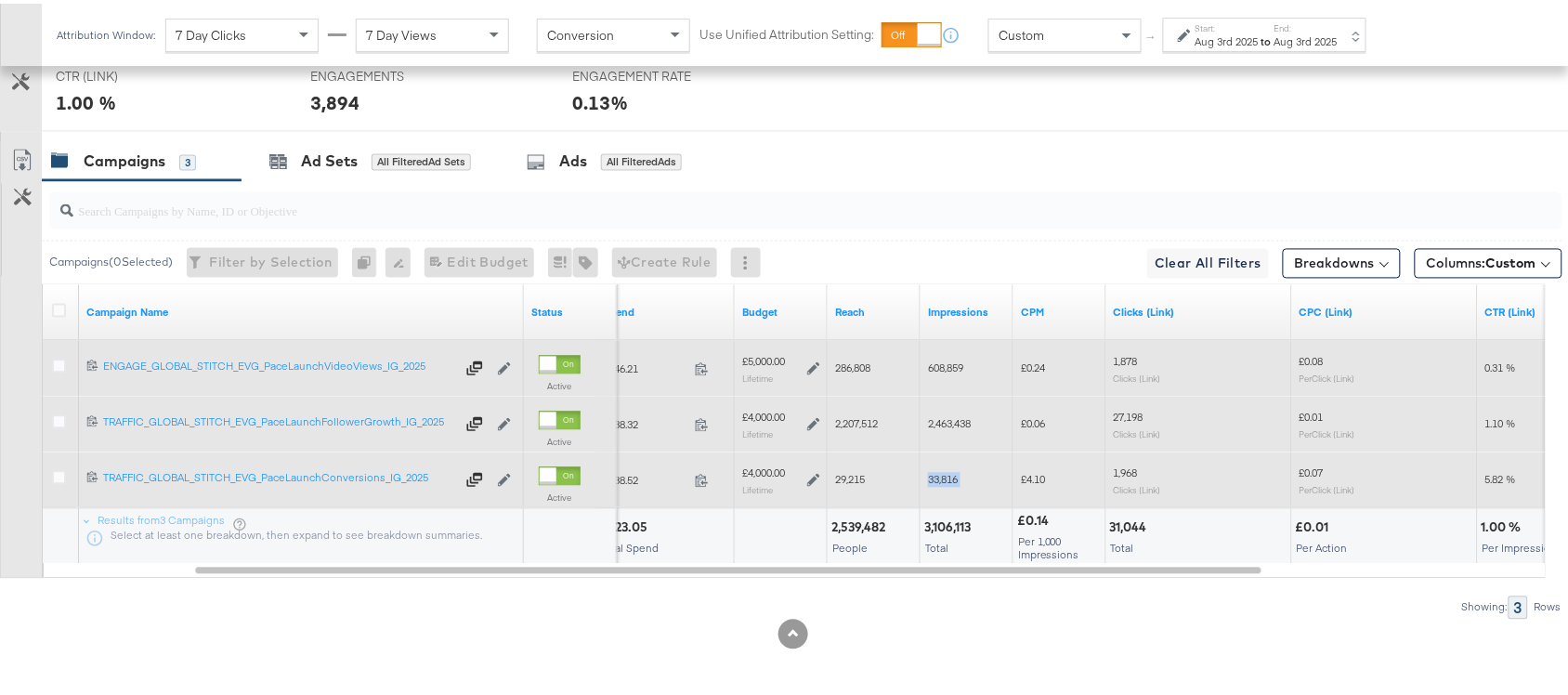 click on "33,816" at bounding box center (943, 476) 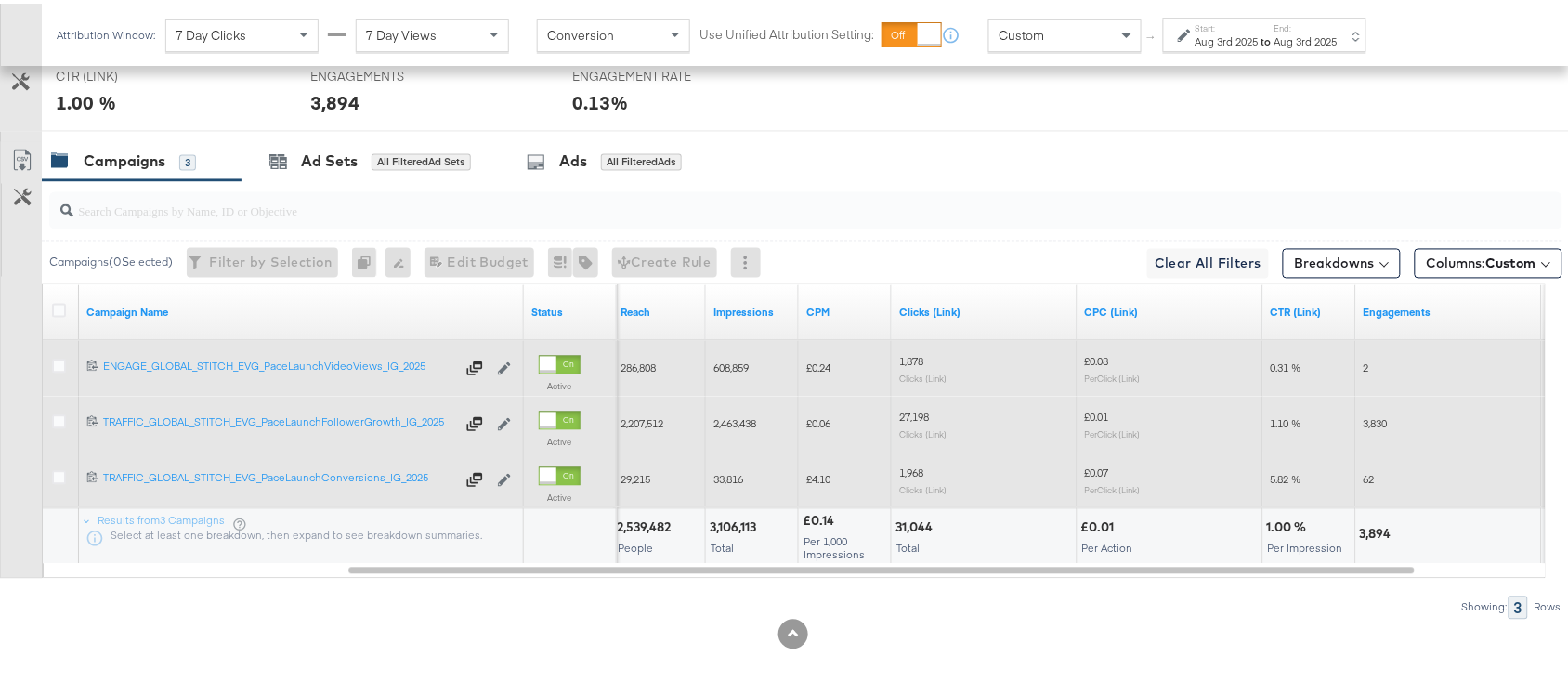 click on "1,968" at bounding box center [911, 469] 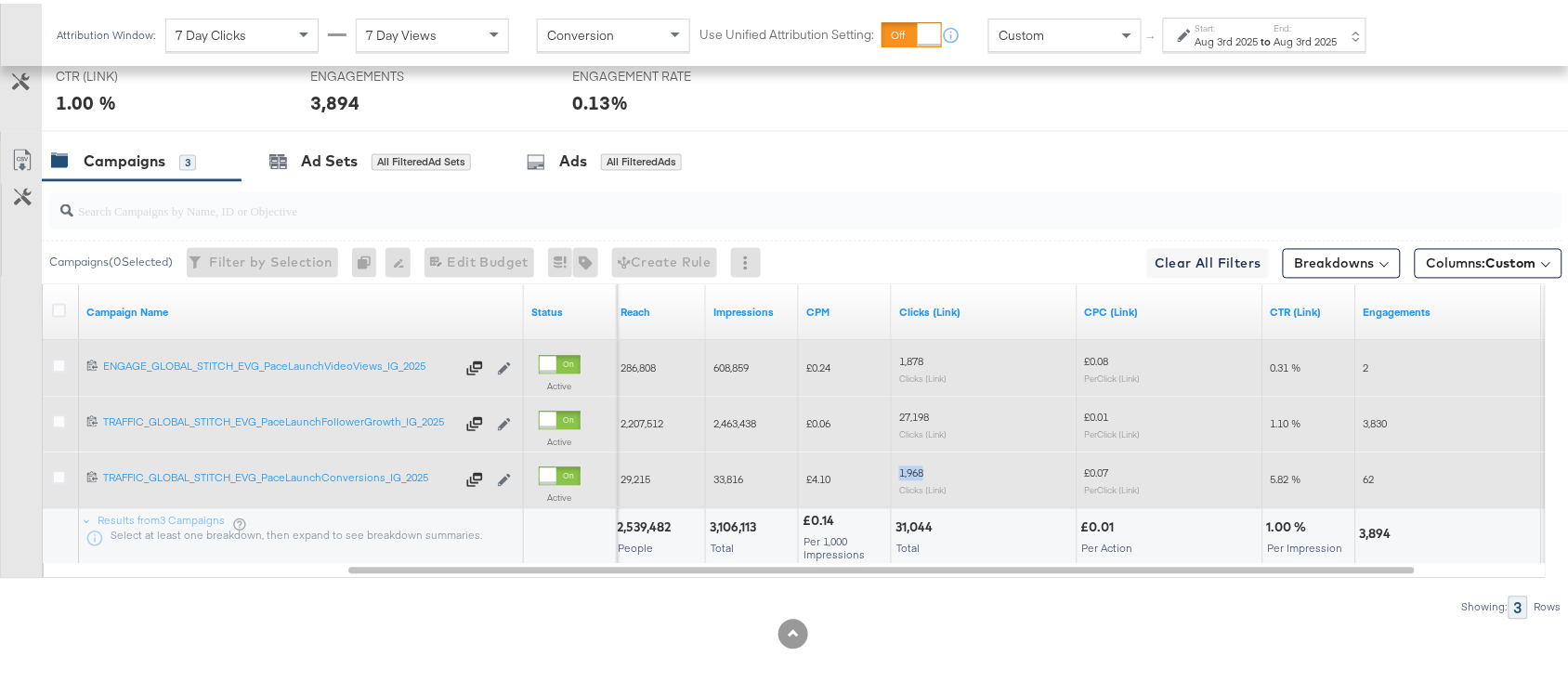 copy on "1,968" 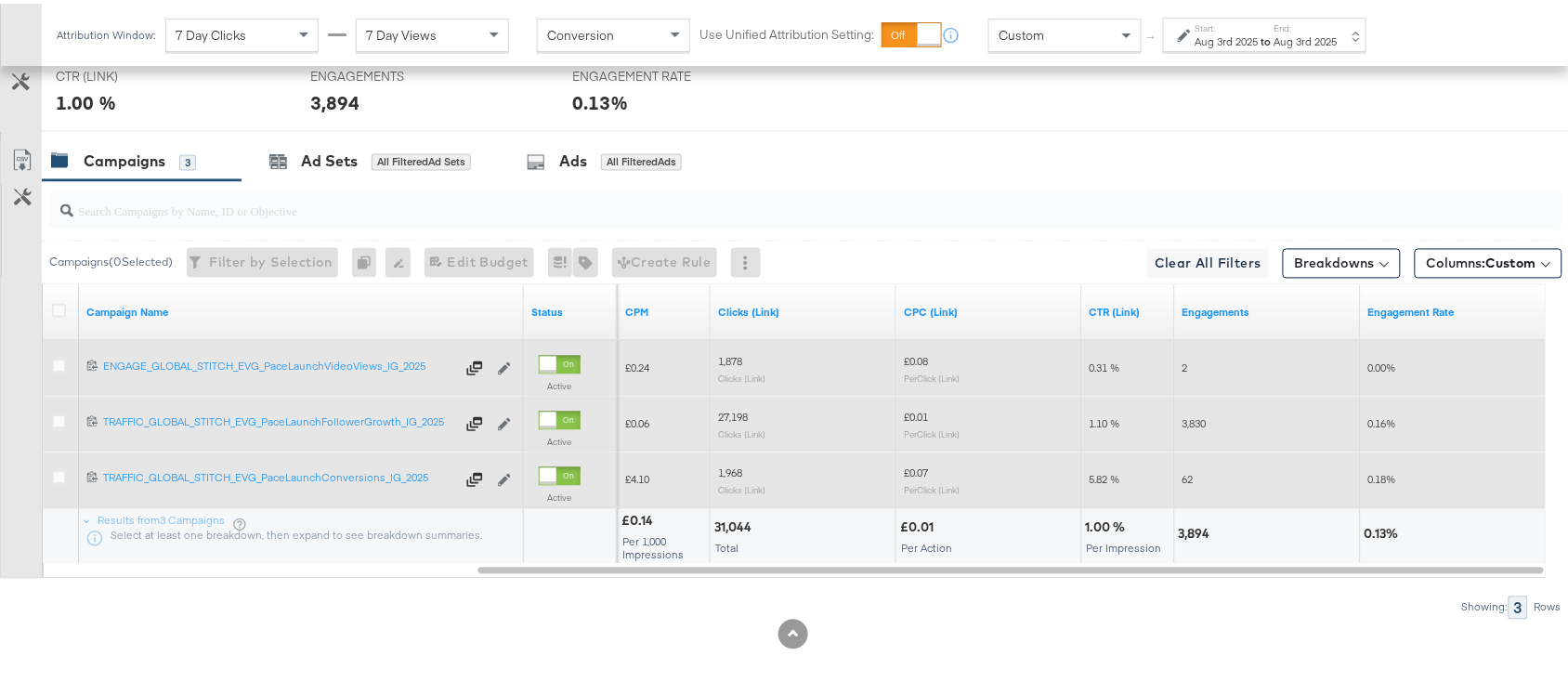 click on "62" at bounding box center (1188, 476) 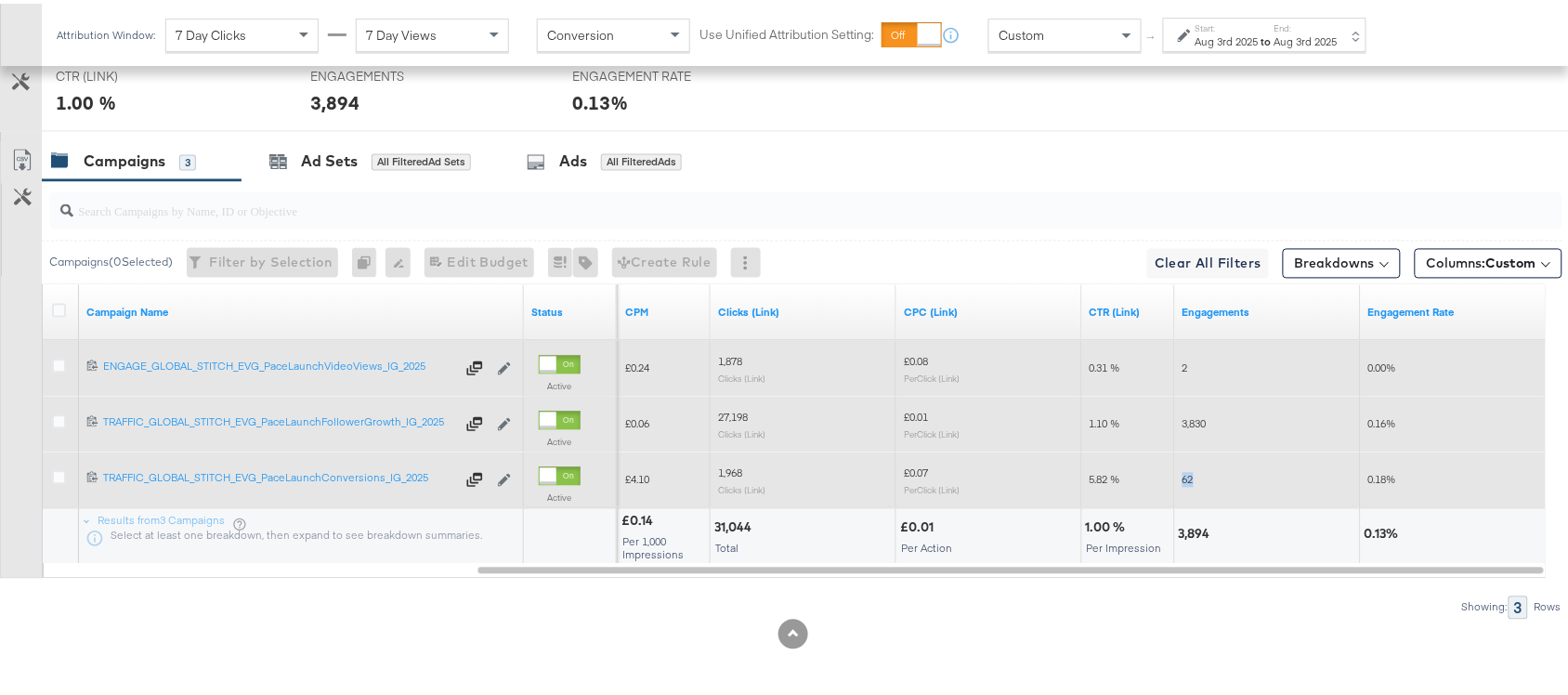 copy on "62" 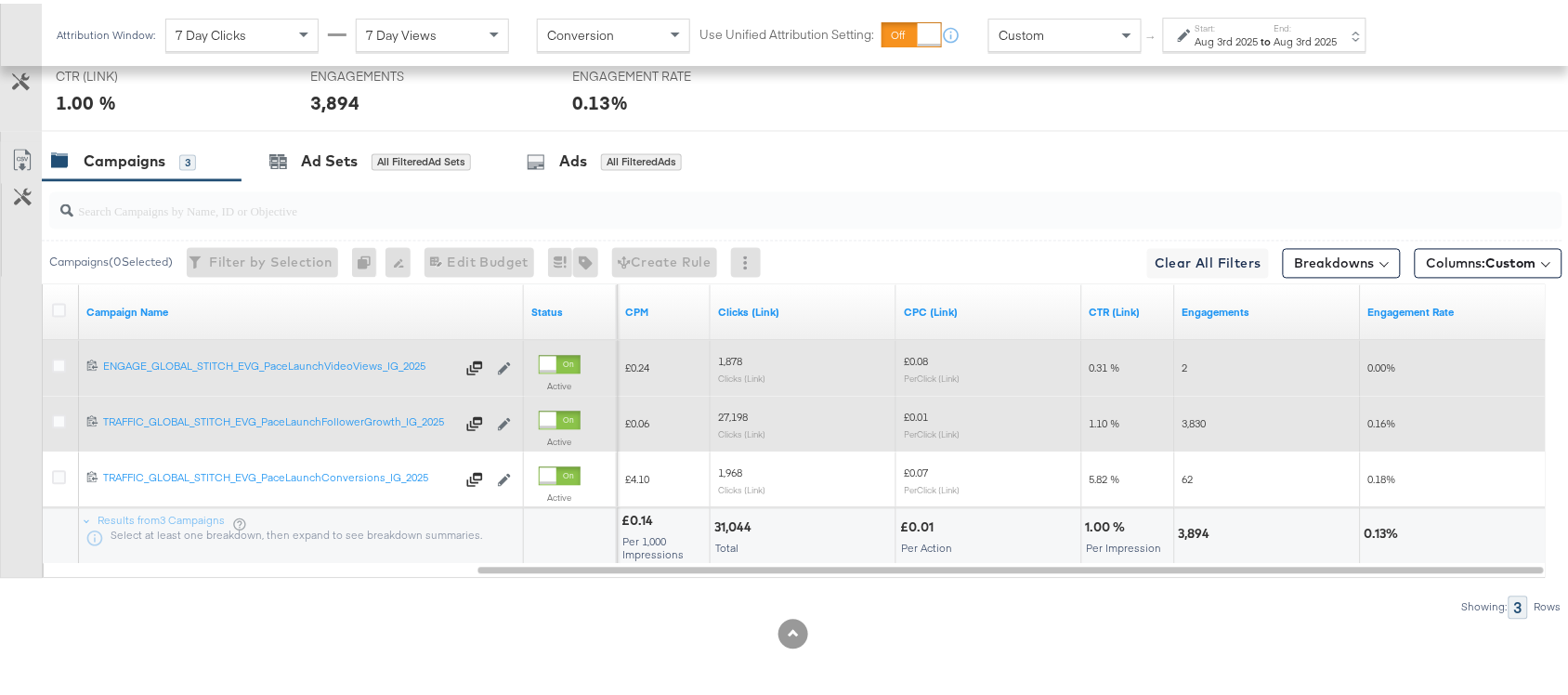 click on "Aug 3rd 2025" at bounding box center (1227, 38) 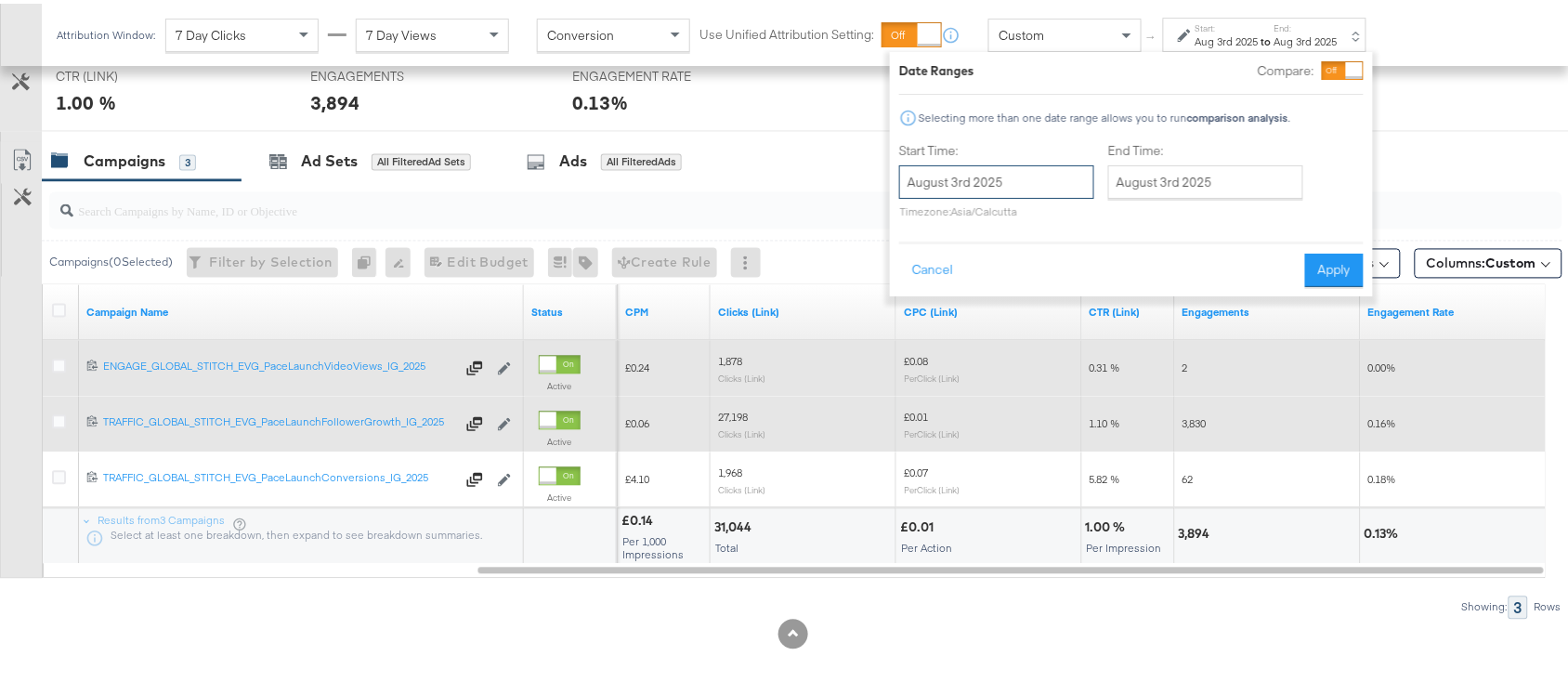 click on "August 3rd 2025" at bounding box center [997, 178] 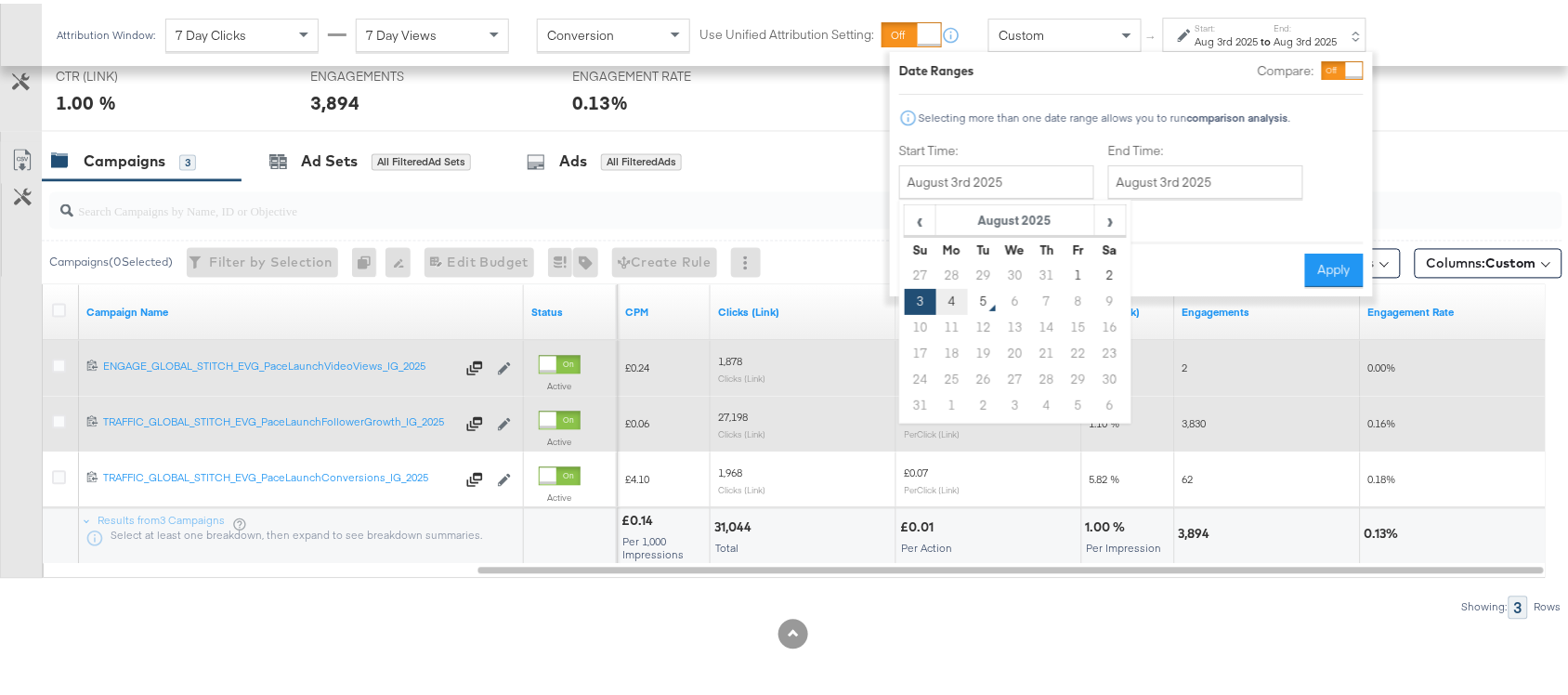 click on "4" at bounding box center [952, 298] 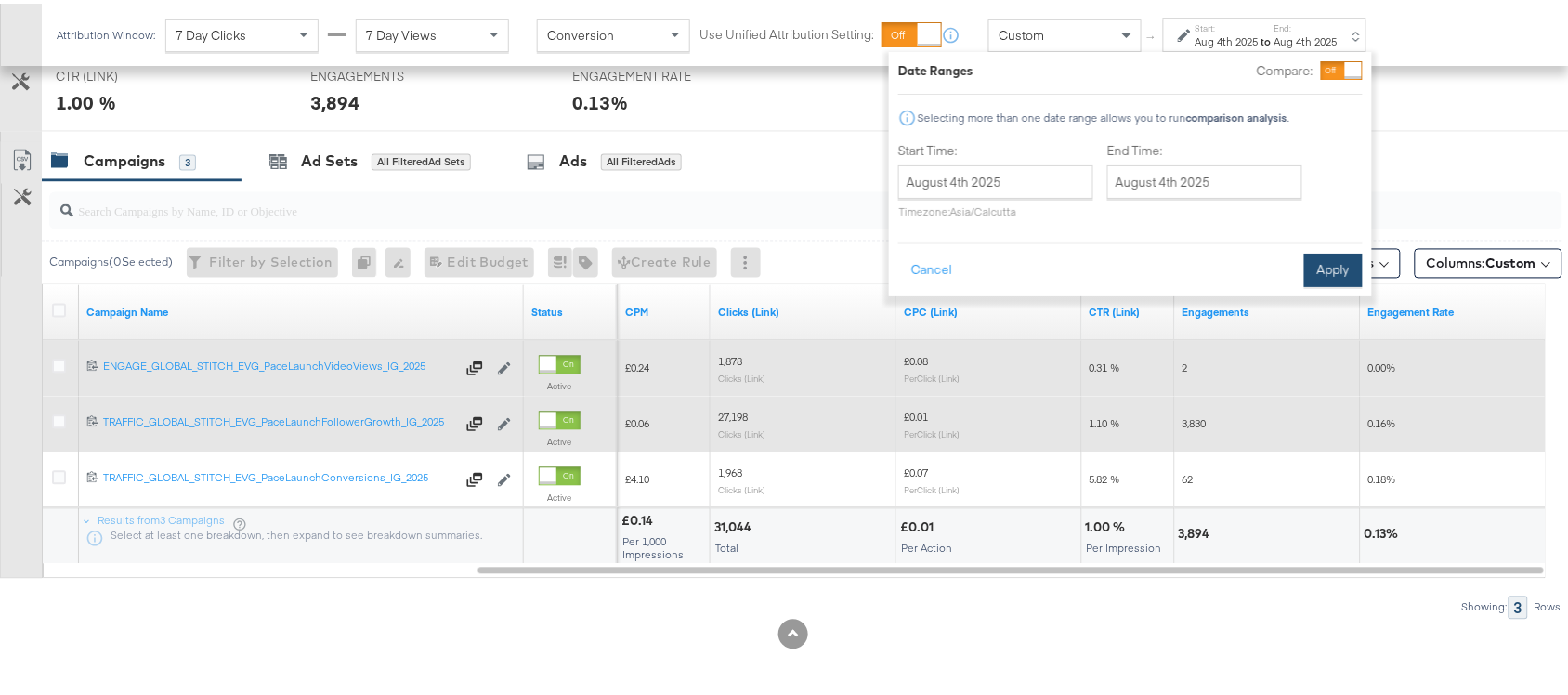 click on "Apply" at bounding box center [1333, 267] 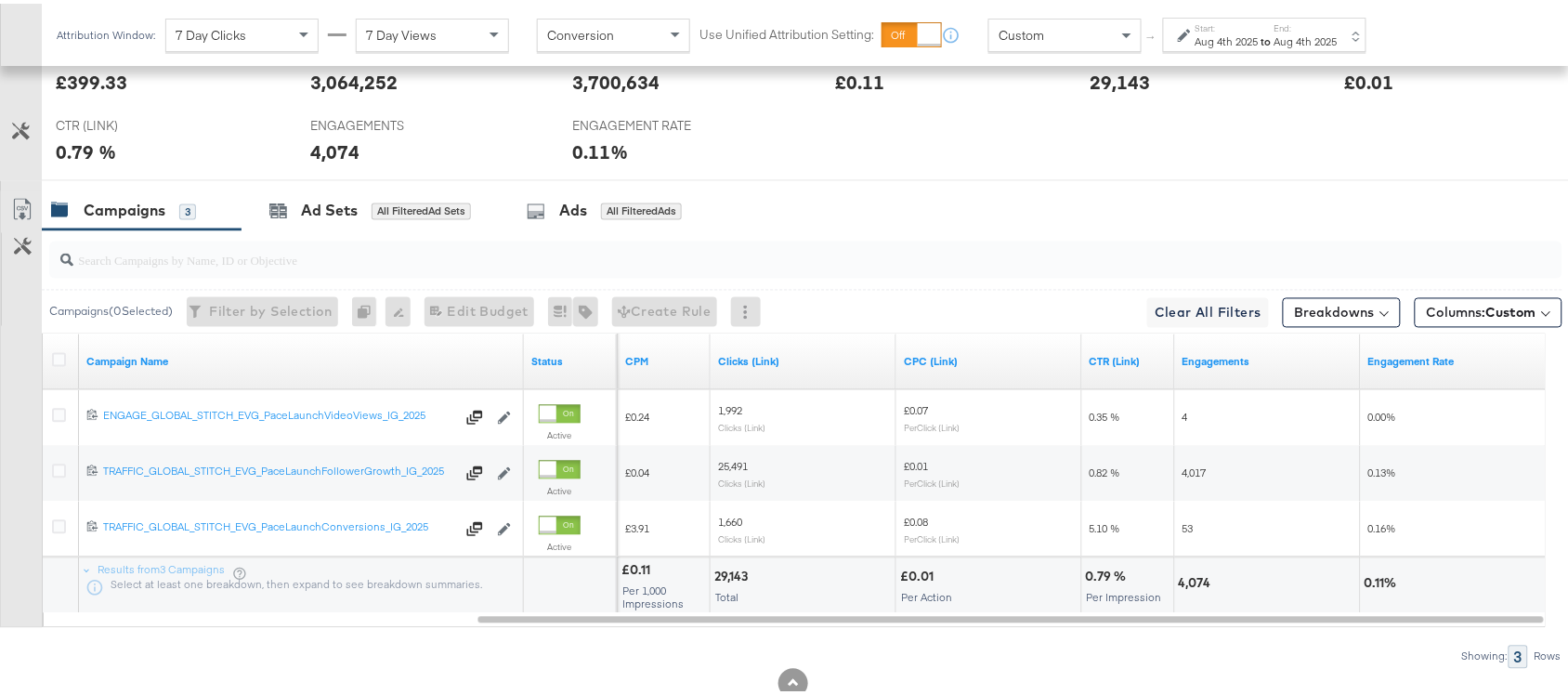 scroll, scrollTop: 962, scrollLeft: 0, axis: vertical 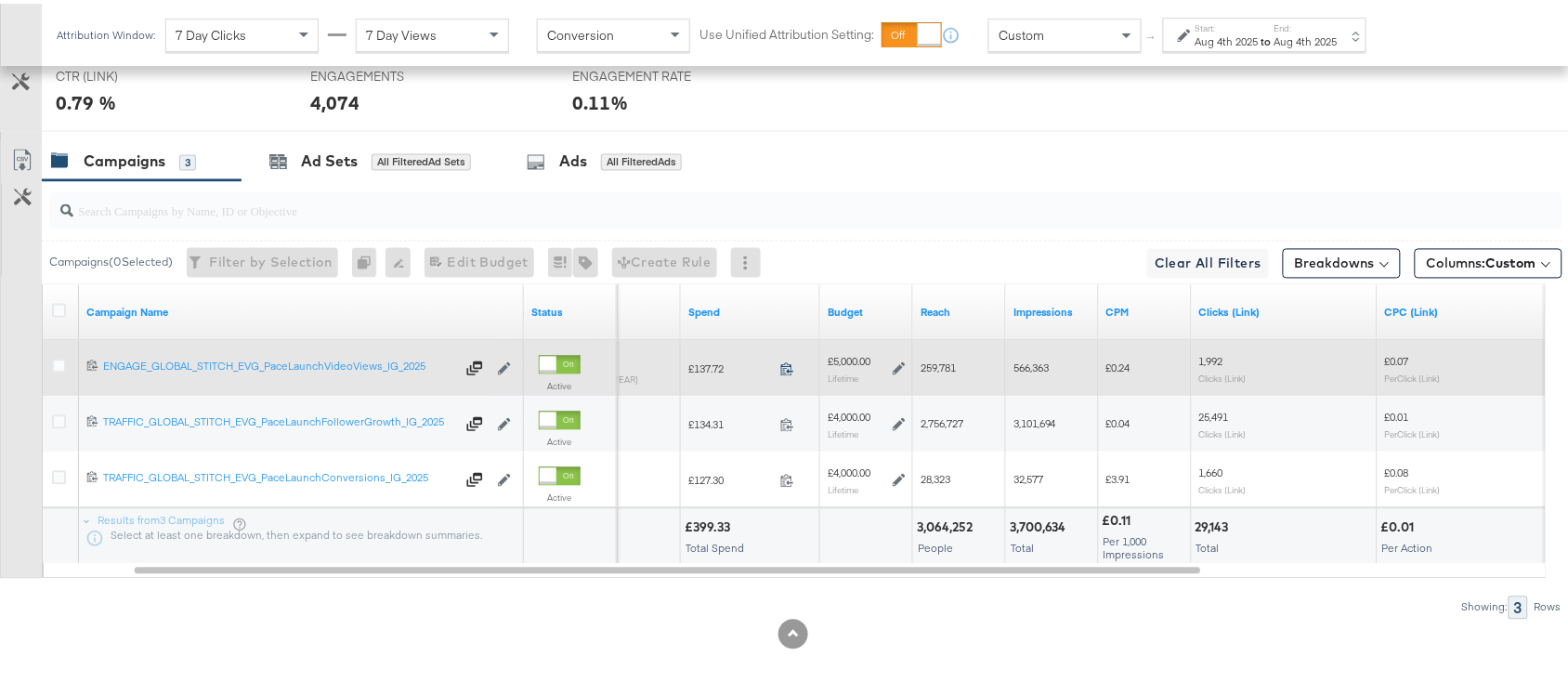click 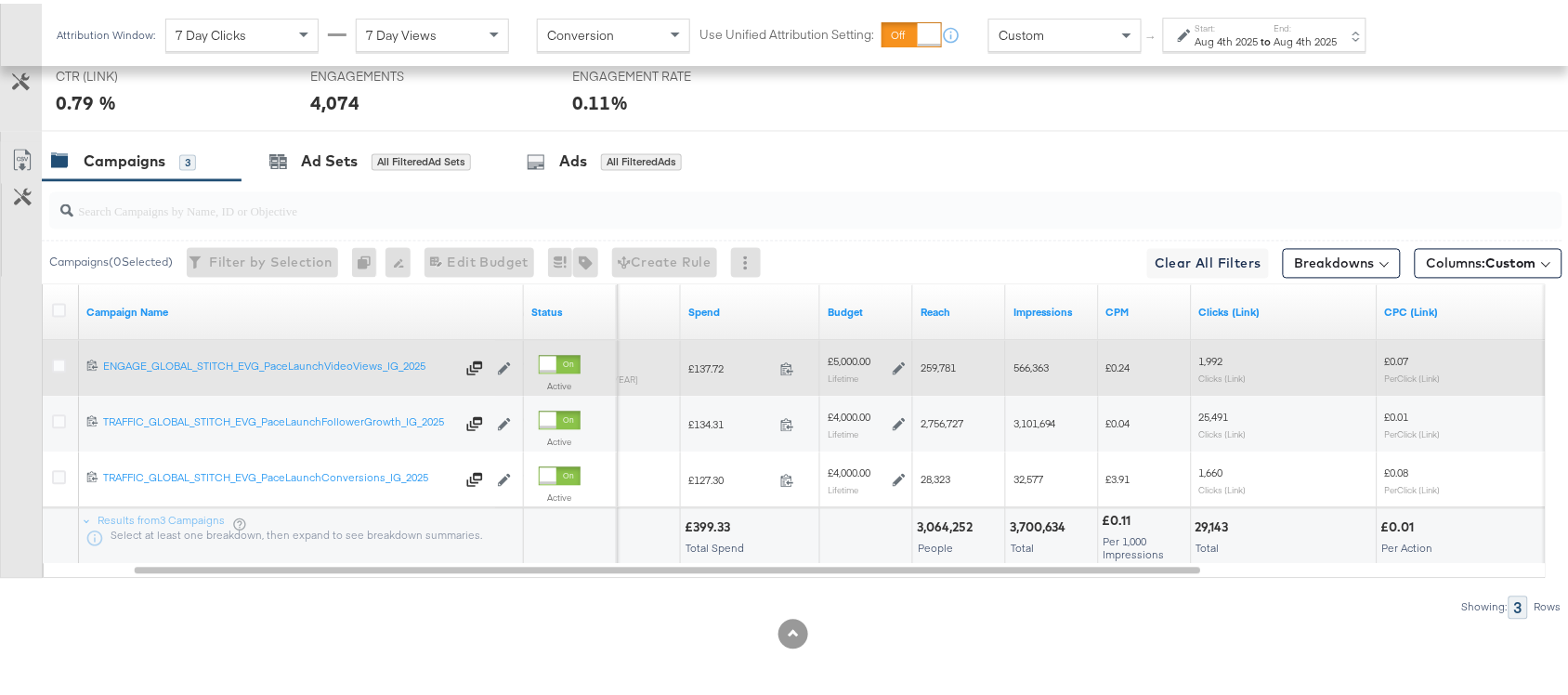 click on "259,781" at bounding box center (938, 364) 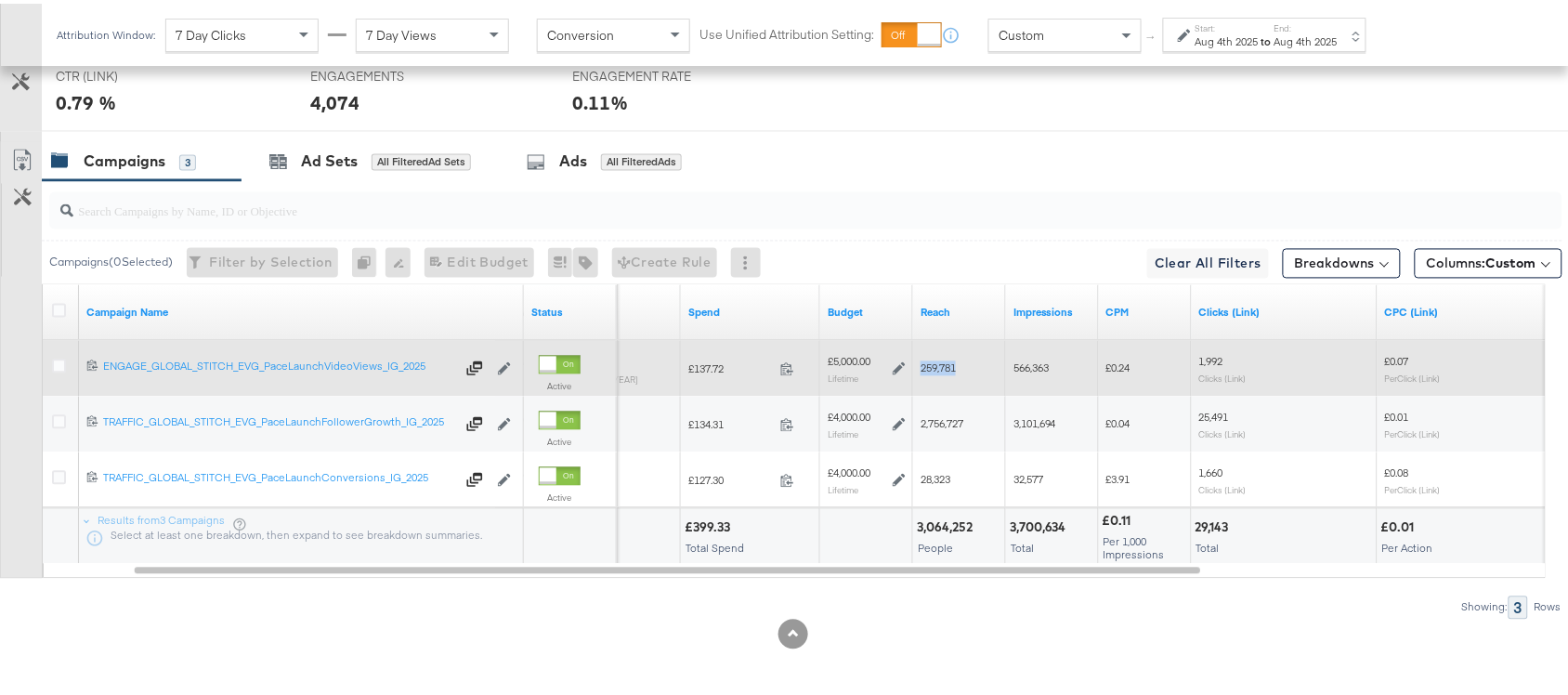 copy on "259,781" 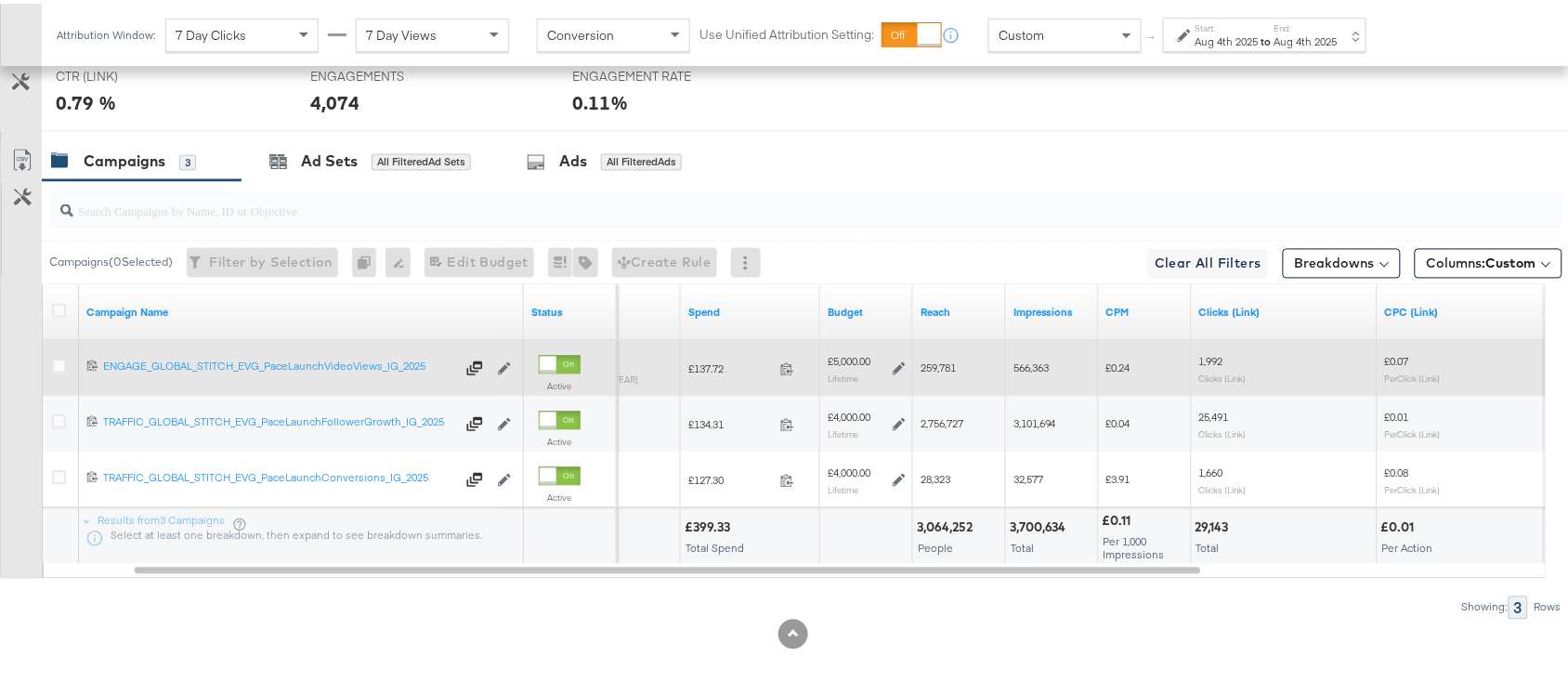 click on "566,363" at bounding box center [1031, 364] 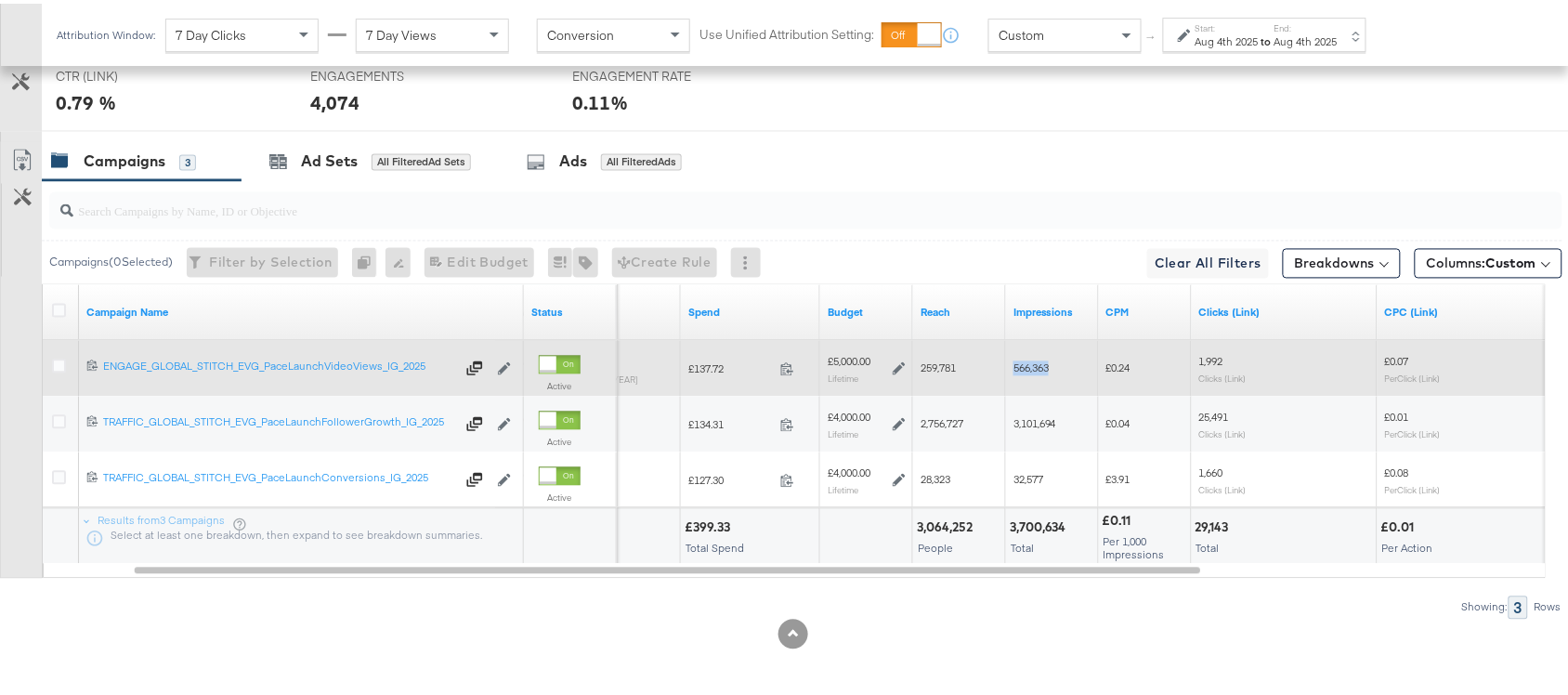 click on "566,363" at bounding box center [1031, 364] 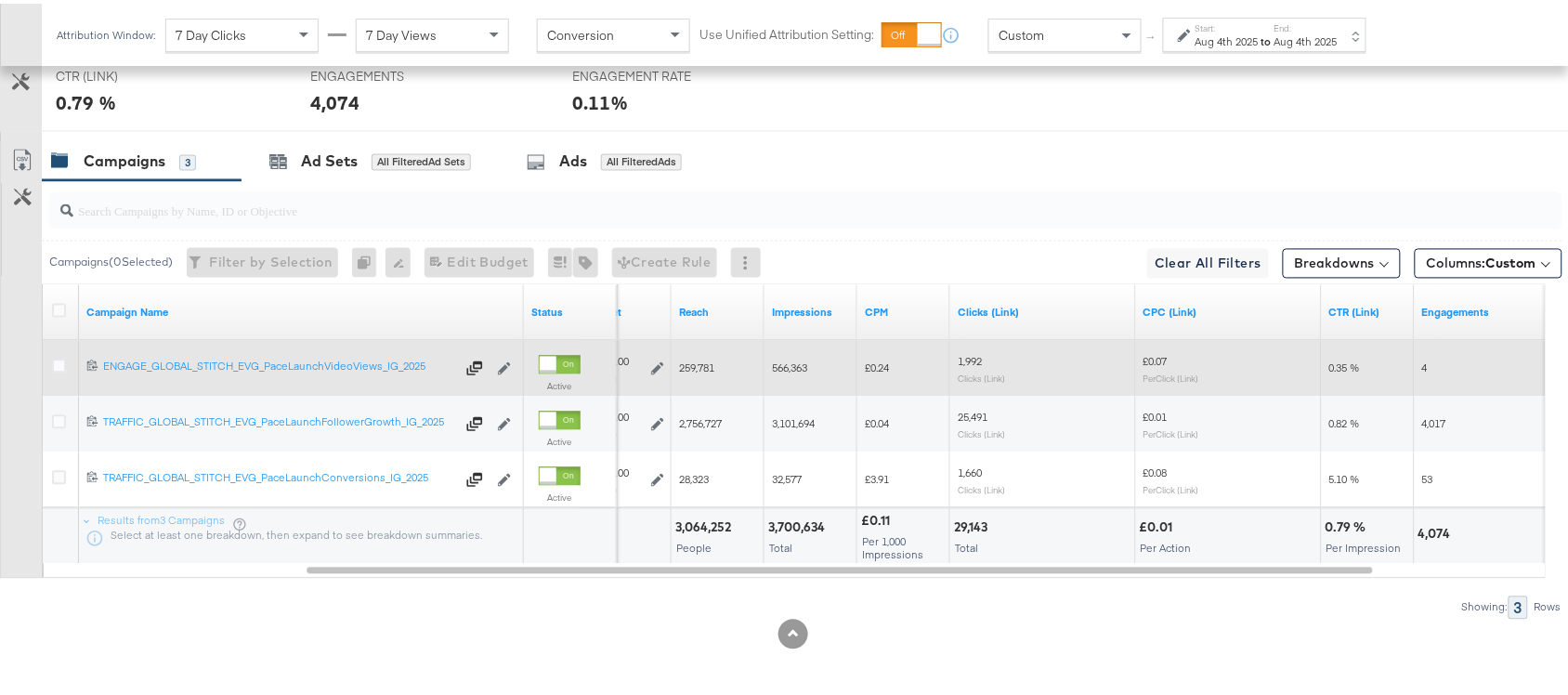 click on "1,992" at bounding box center [970, 358] 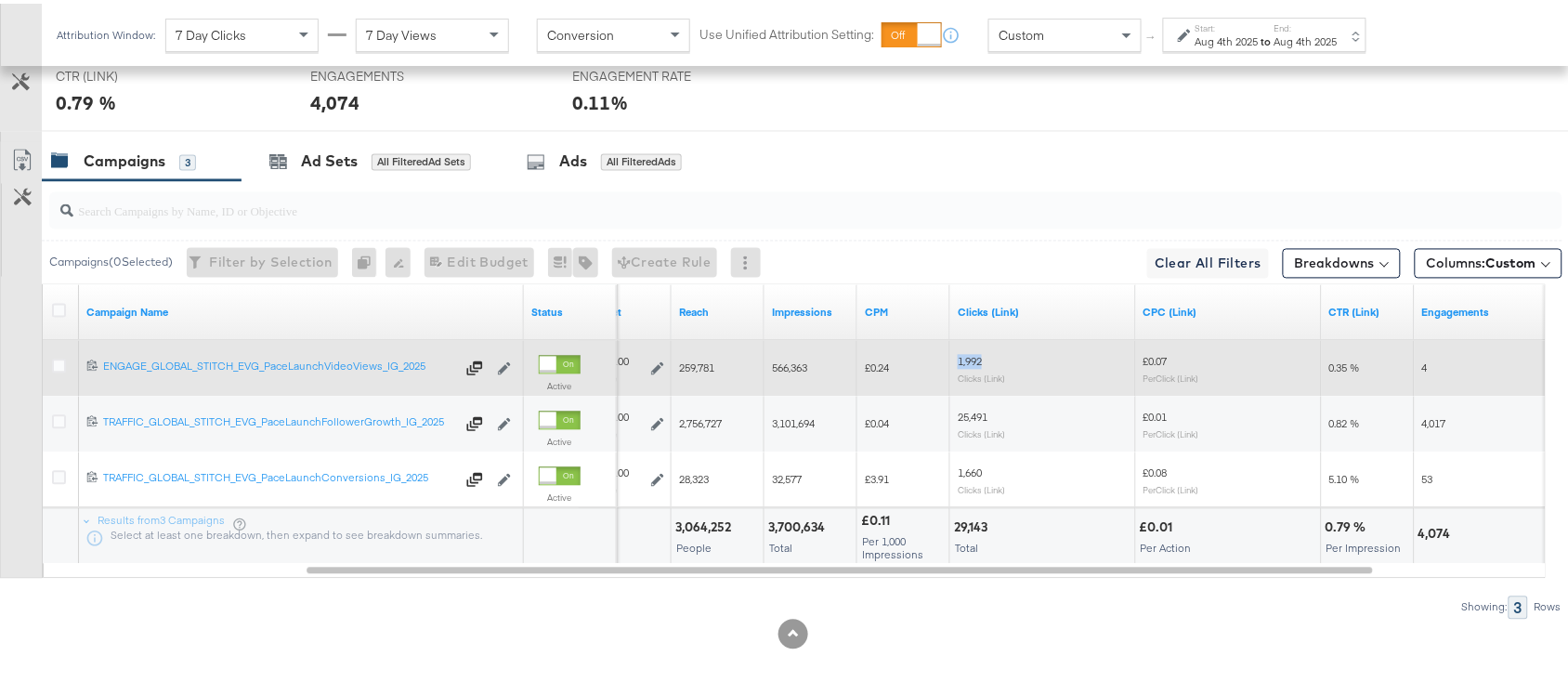 click on "1,992" at bounding box center [970, 358] 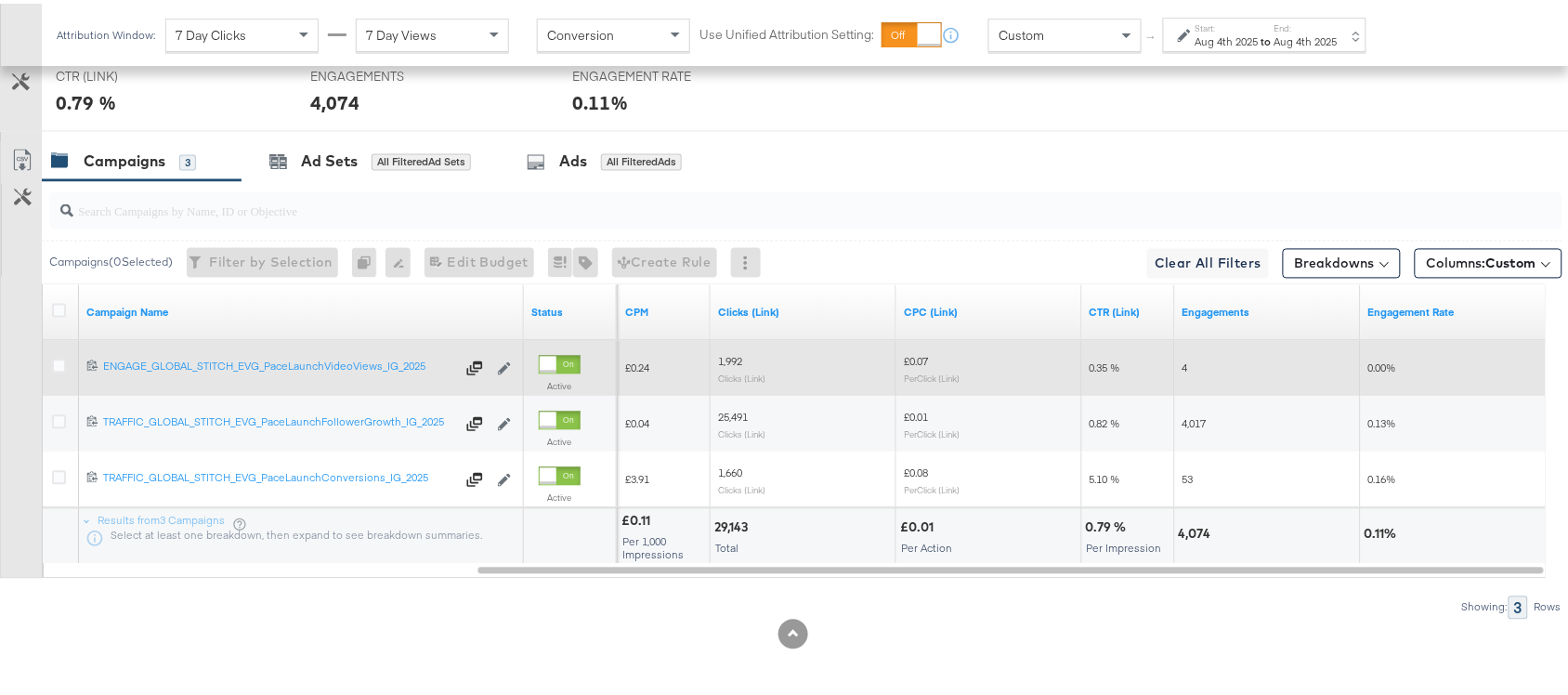 click on "4" at bounding box center (1268, 365) 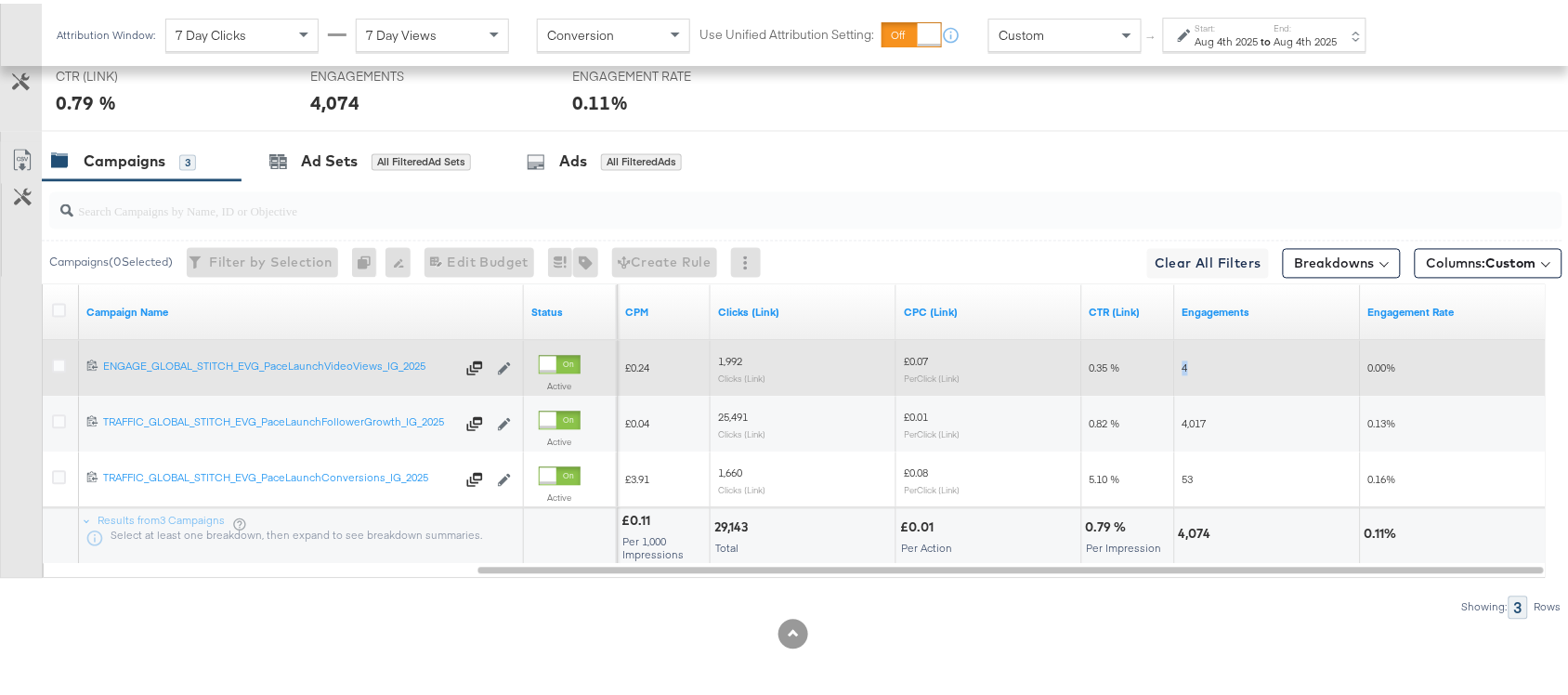 click on "4" at bounding box center [1268, 365] 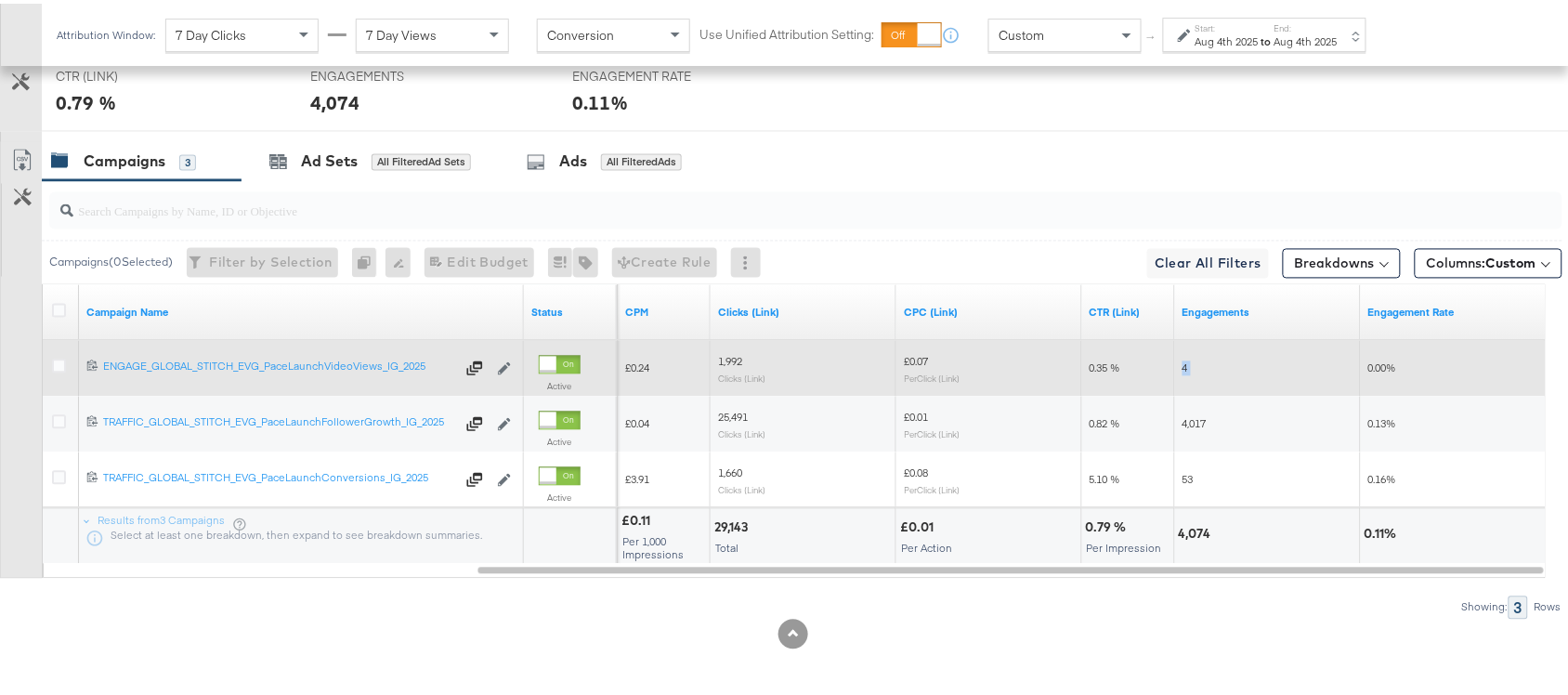 click on "4" at bounding box center [1268, 365] 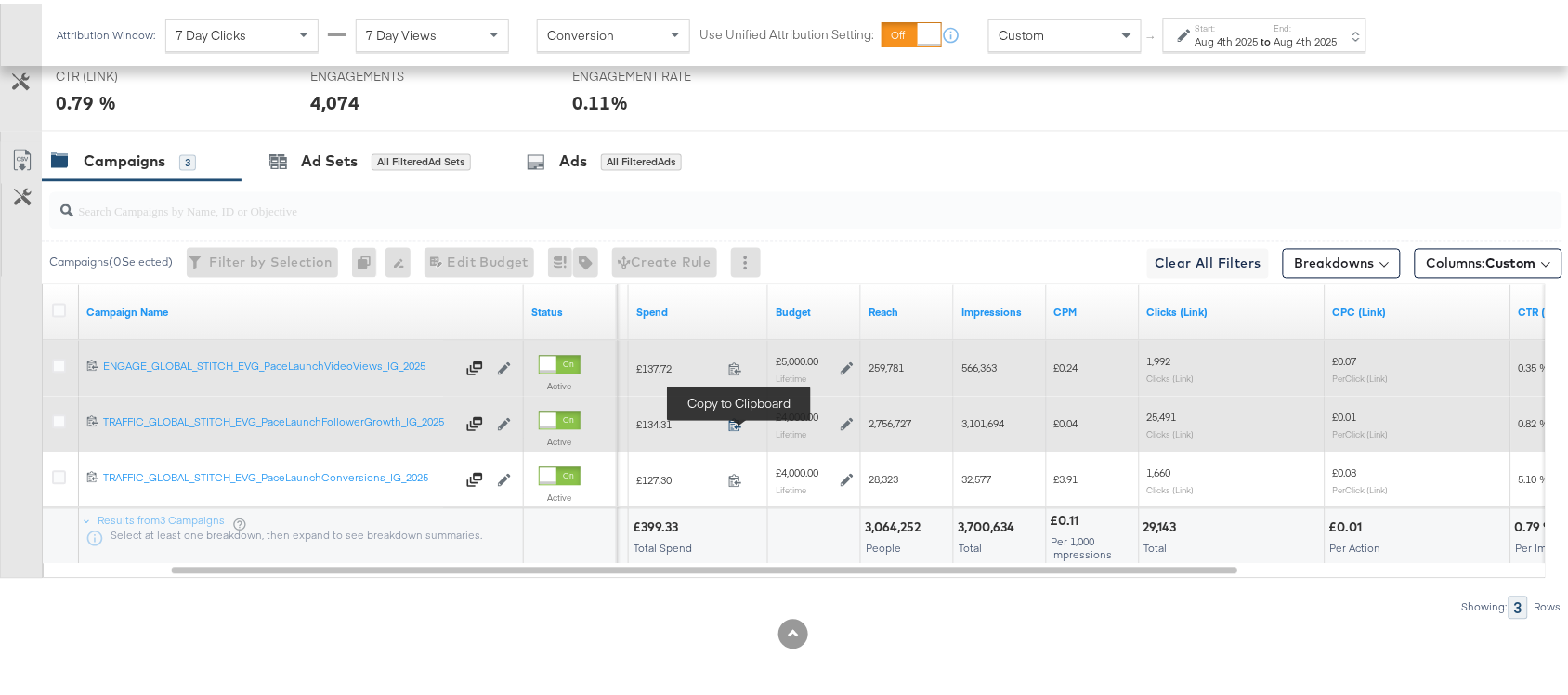click 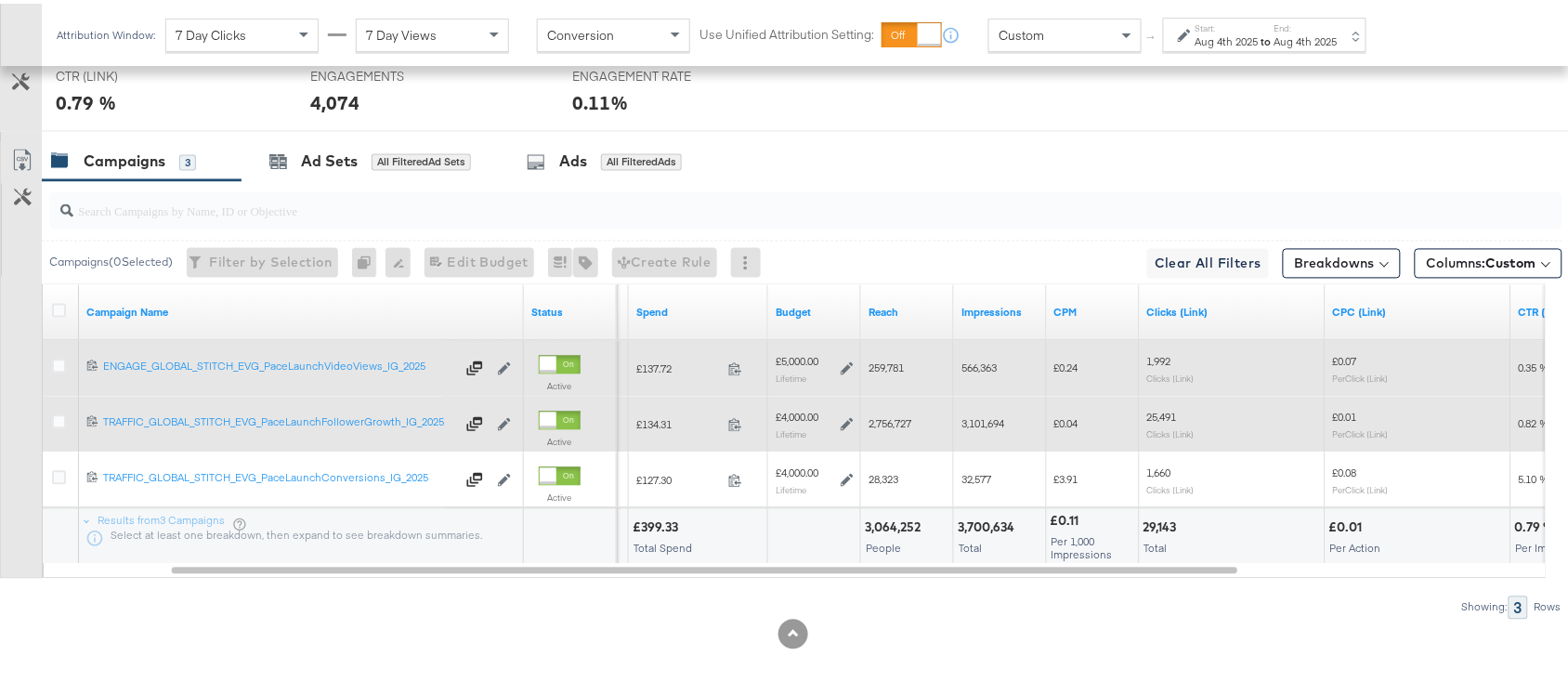 click on "2,756,727" at bounding box center (890, 420) 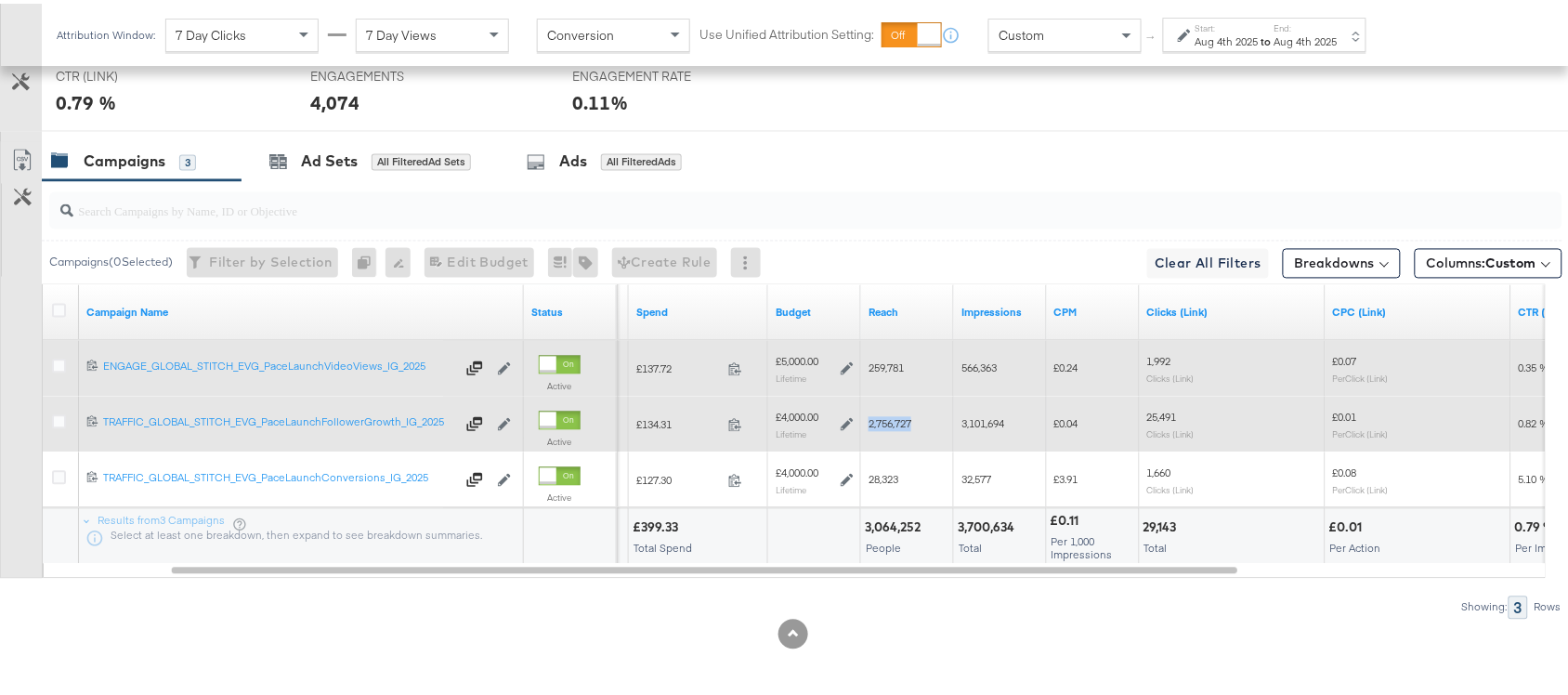 click on "2,756,727" at bounding box center (890, 420) 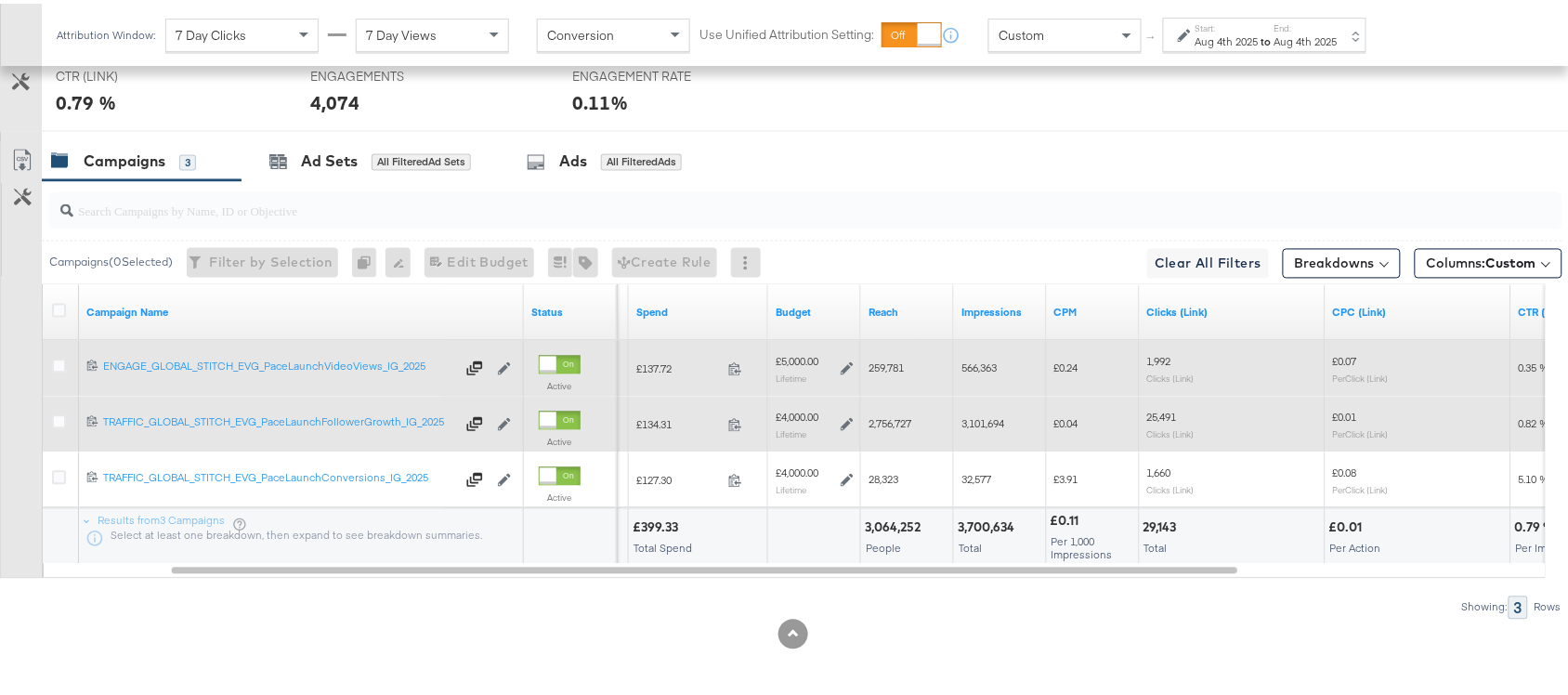 click on "3,101,694" at bounding box center (983, 420) 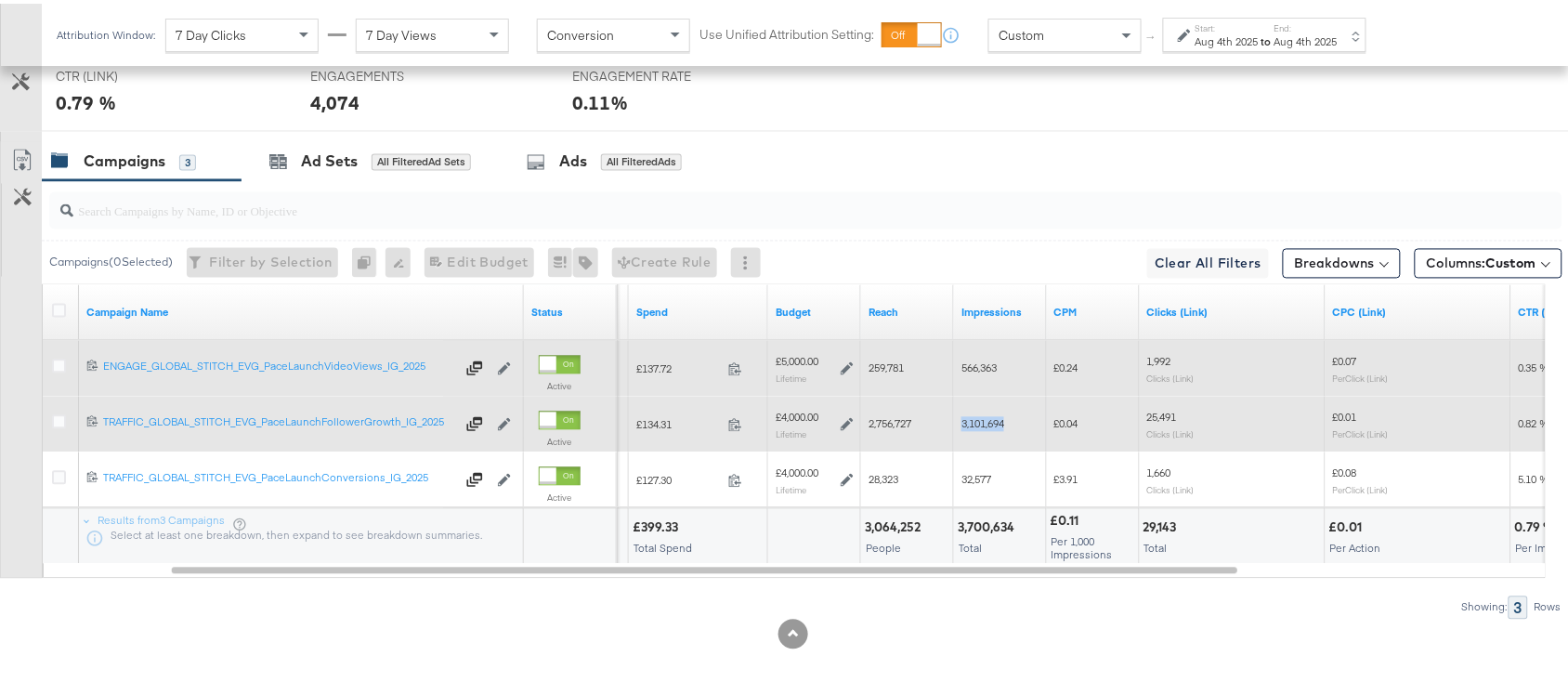 click on "3,101,694" at bounding box center [983, 420] 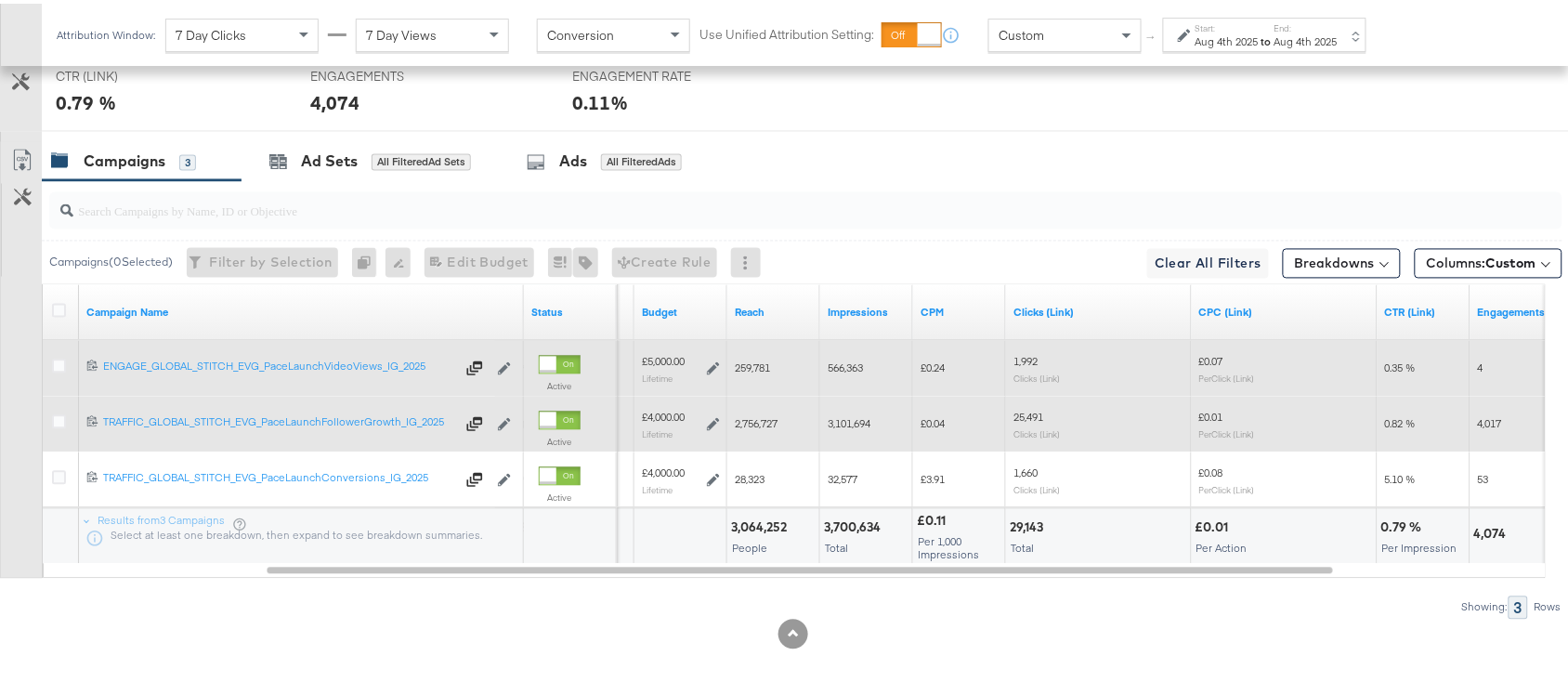 click on "25,491" at bounding box center [1028, 413] 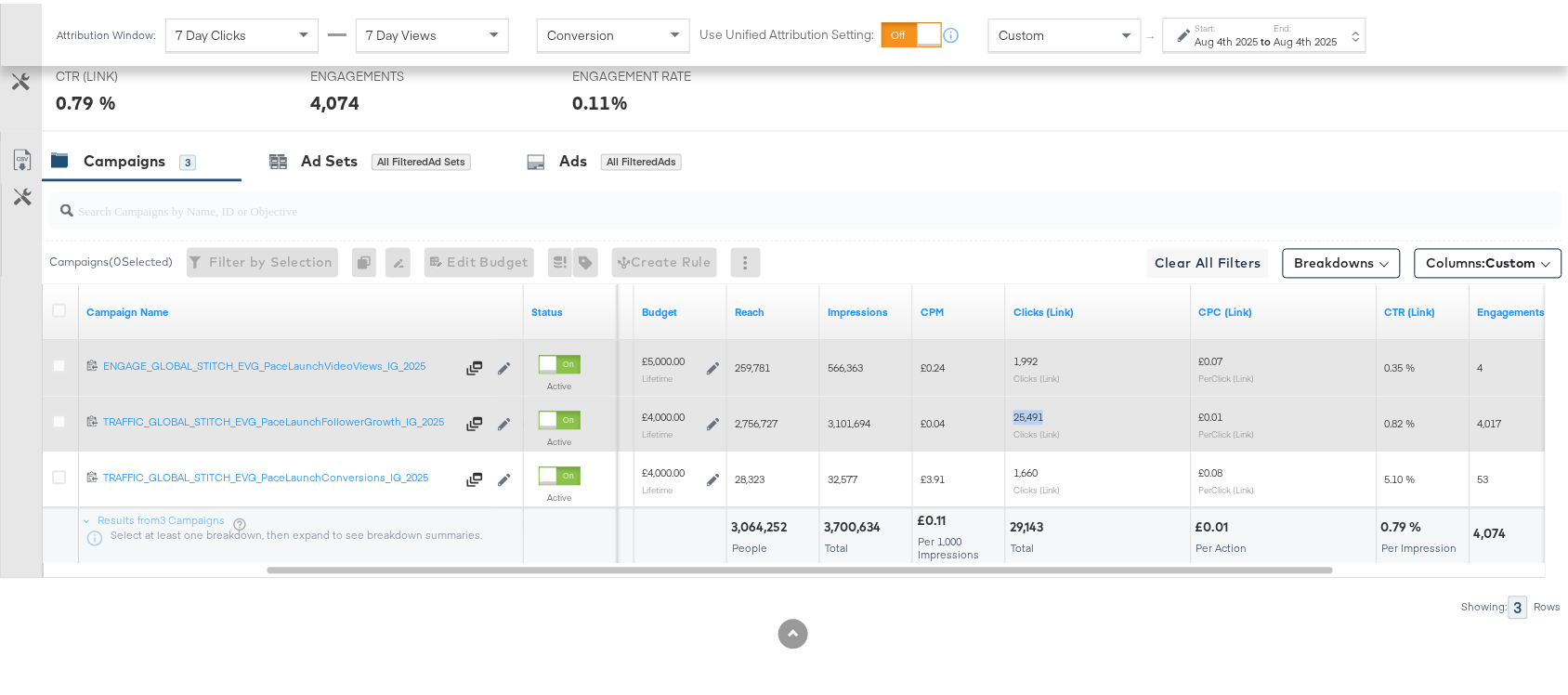 click on "25,491" at bounding box center (1028, 413) 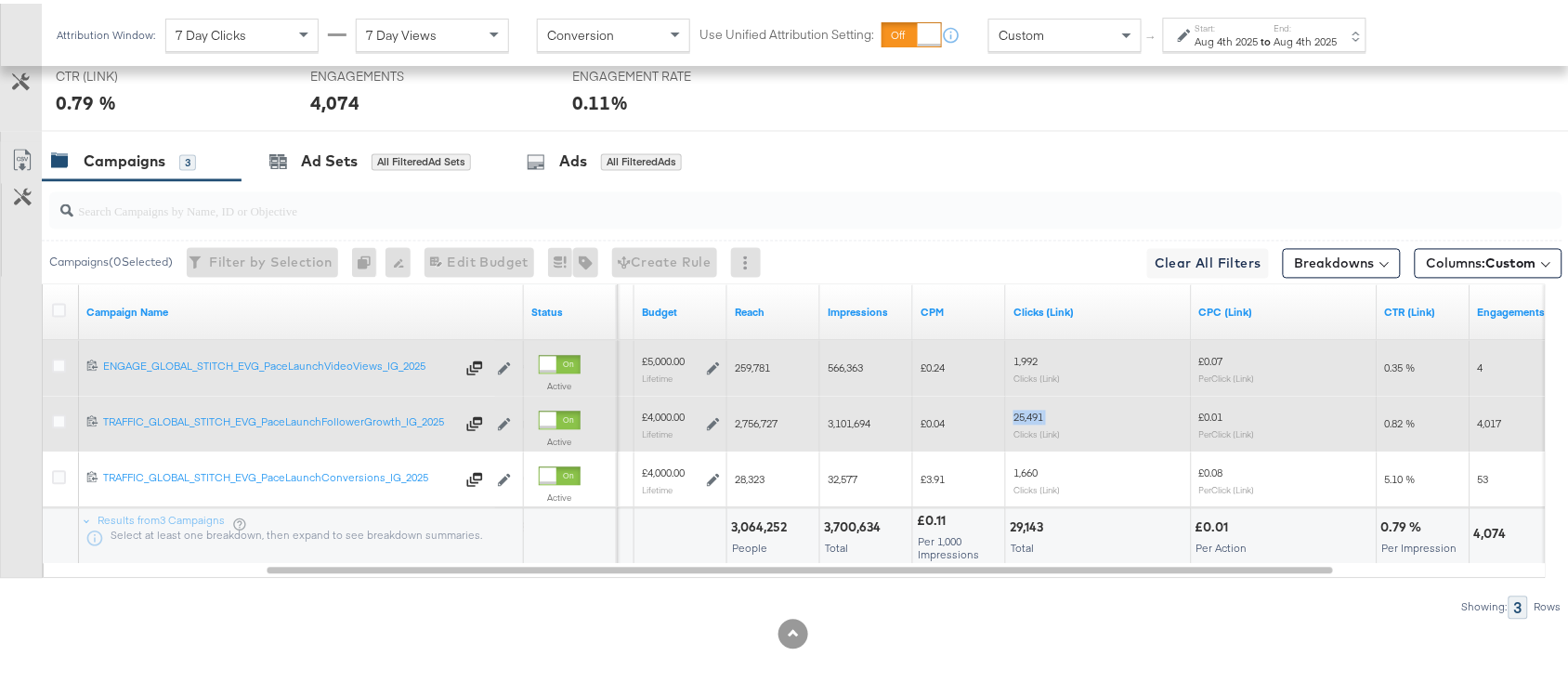click on "25,491" at bounding box center [1028, 413] 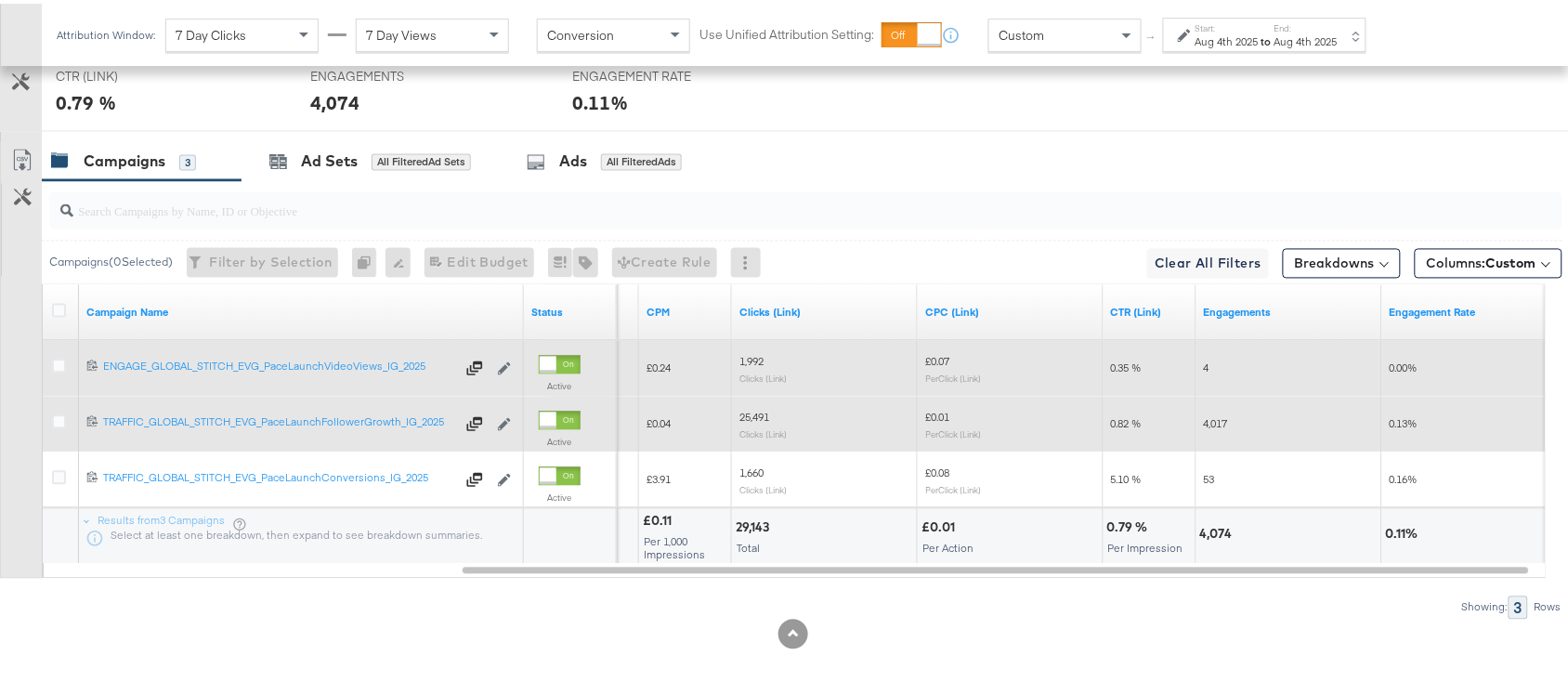 click on "4,017" at bounding box center (1216, 420) 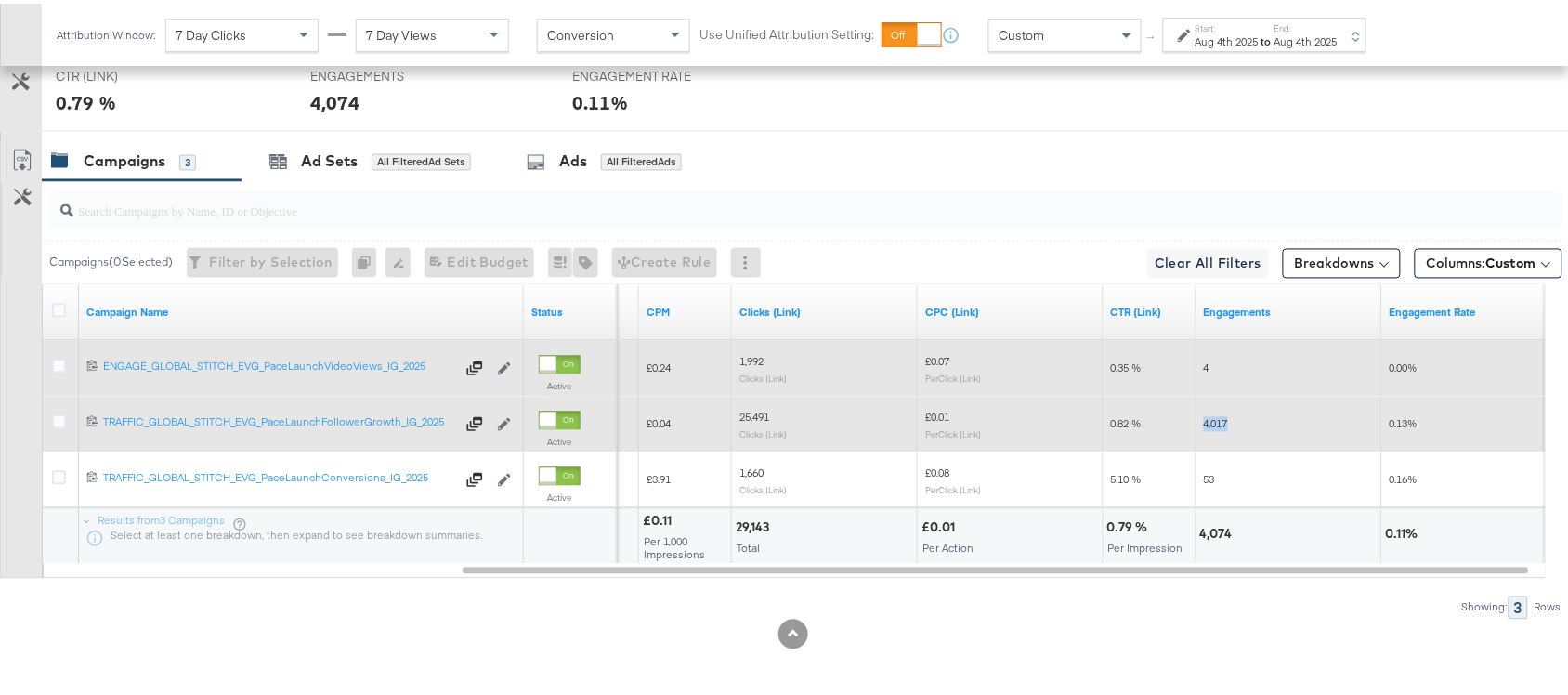 click on "4,017" at bounding box center [1216, 420] 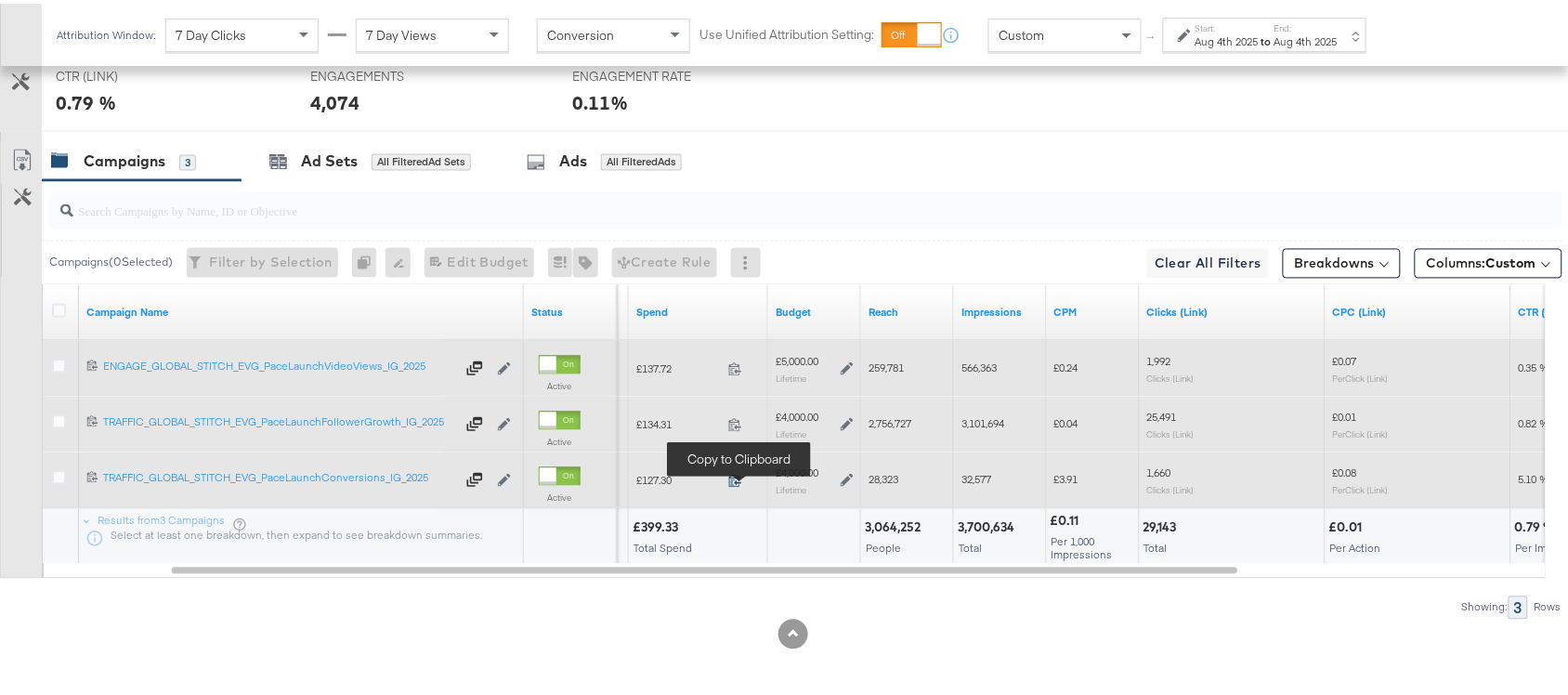 click 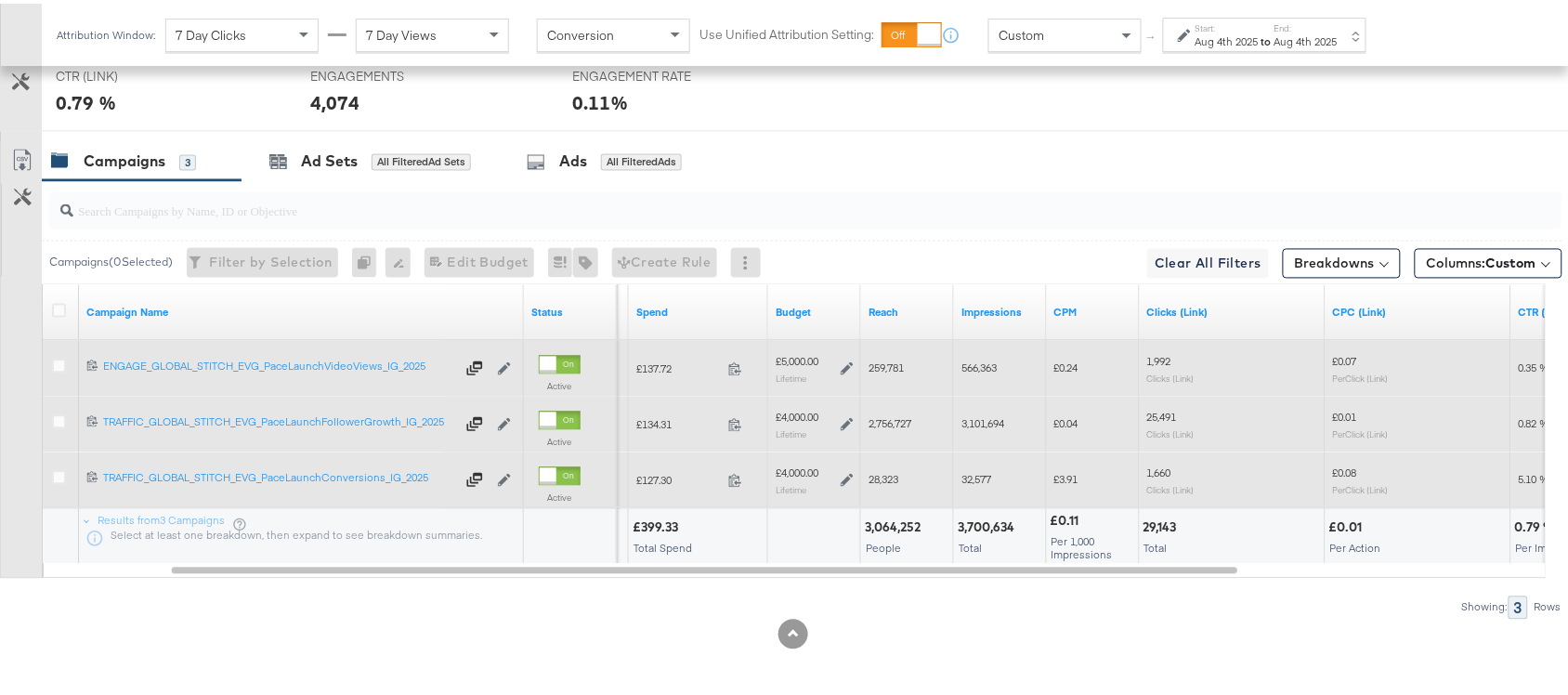 click on "28,323" at bounding box center [883, 476] 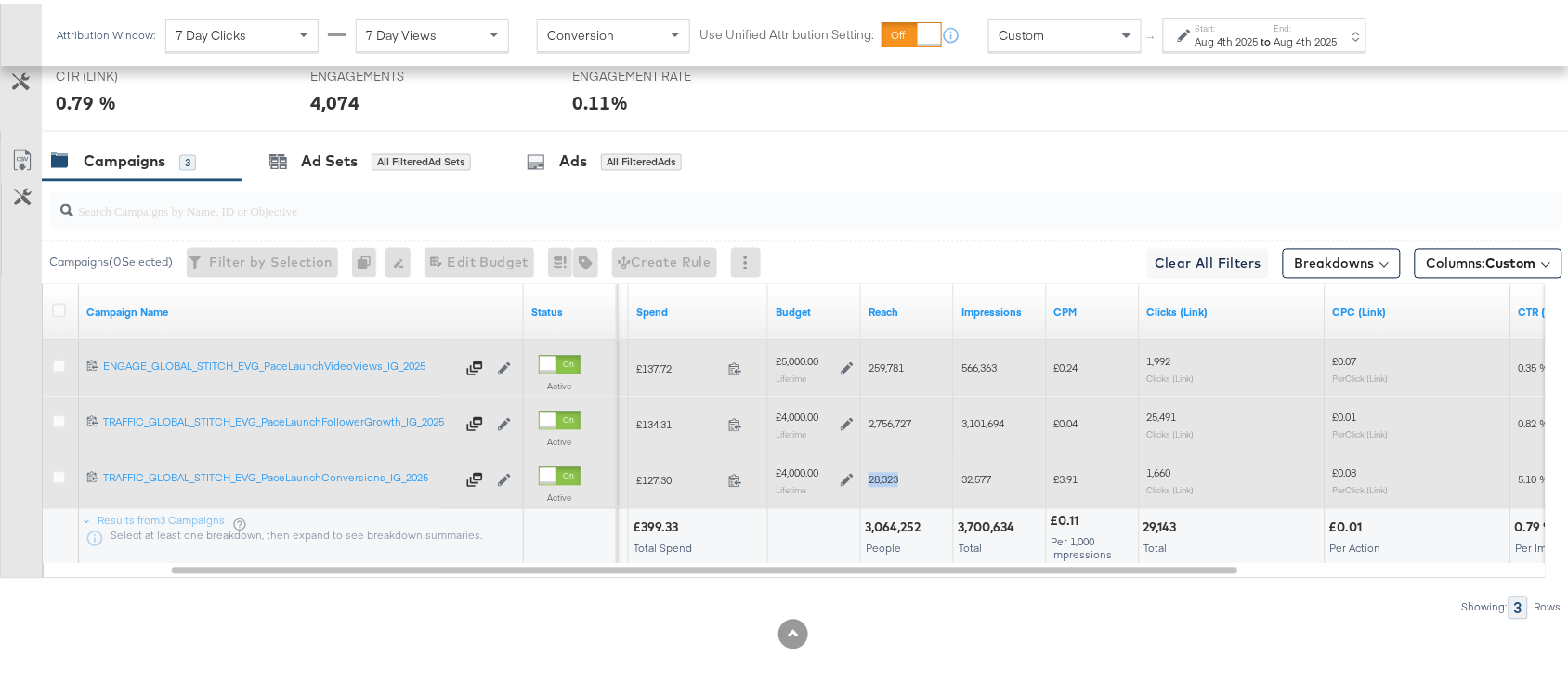 click on "28,323" at bounding box center [883, 476] 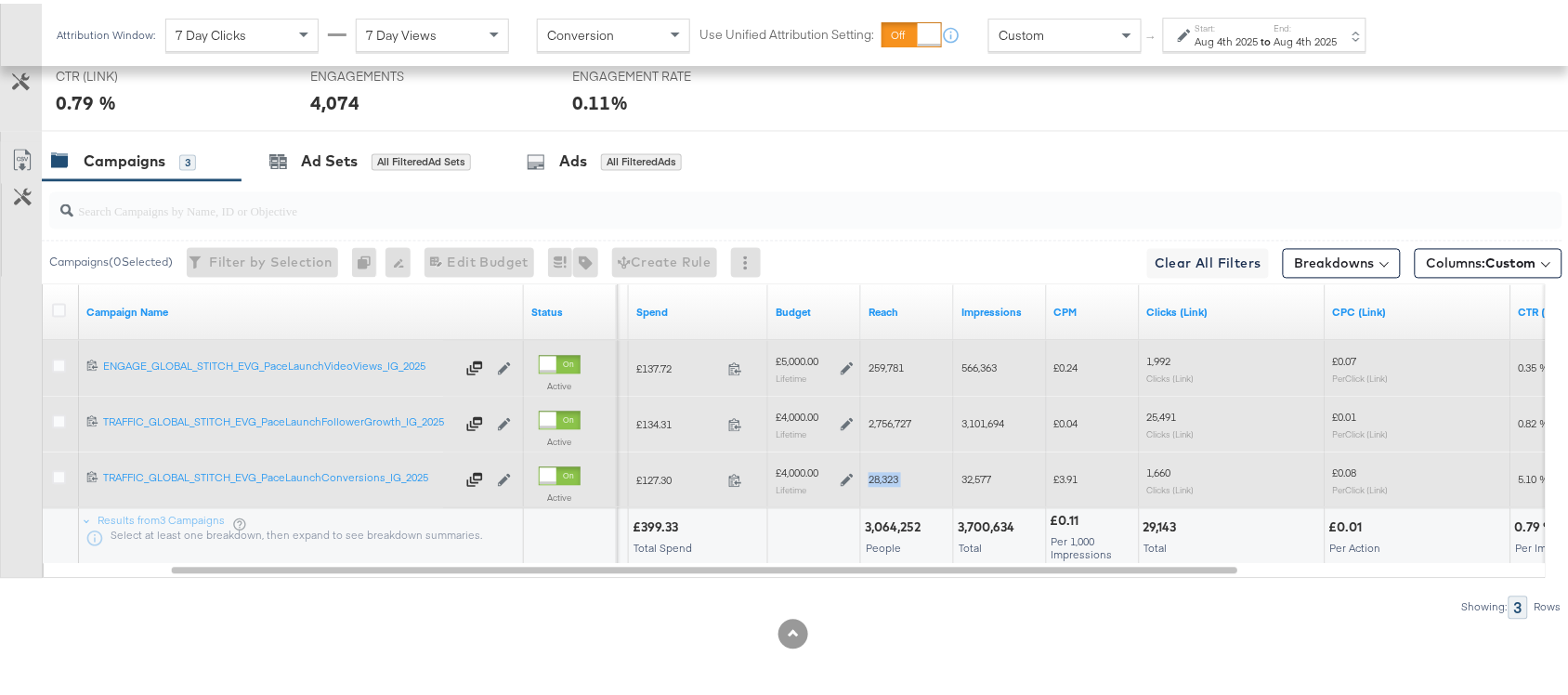 click on "28,323" at bounding box center (883, 476) 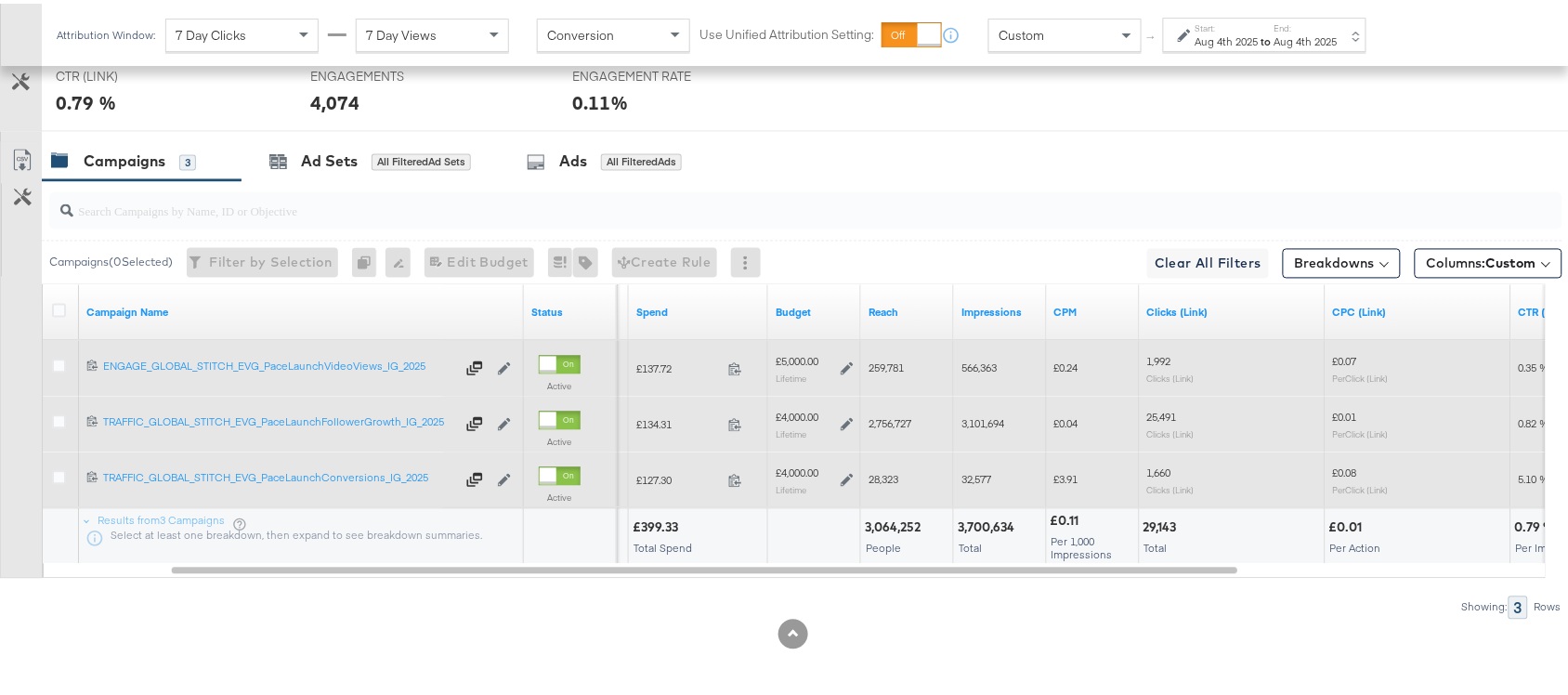 click on "32,577" at bounding box center [976, 476] 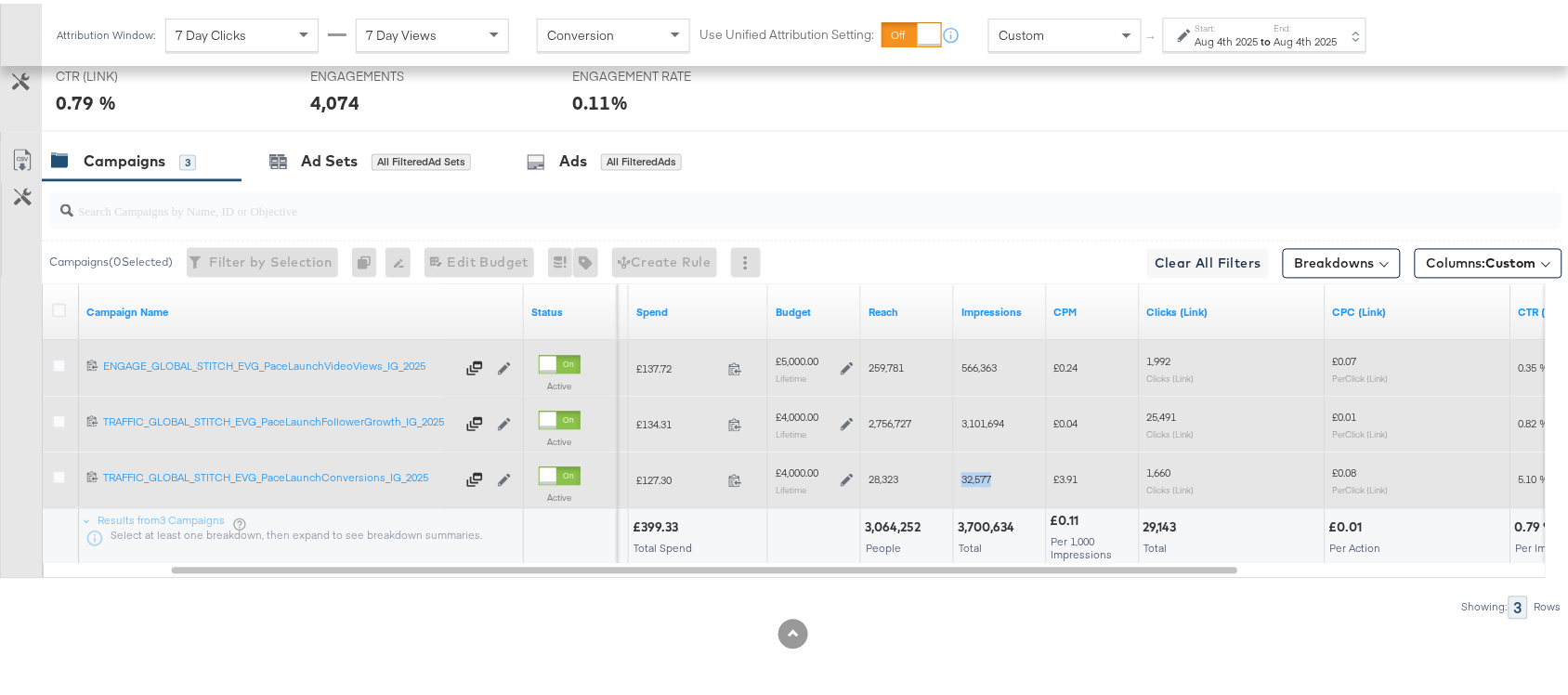 click on "32,577" at bounding box center (976, 476) 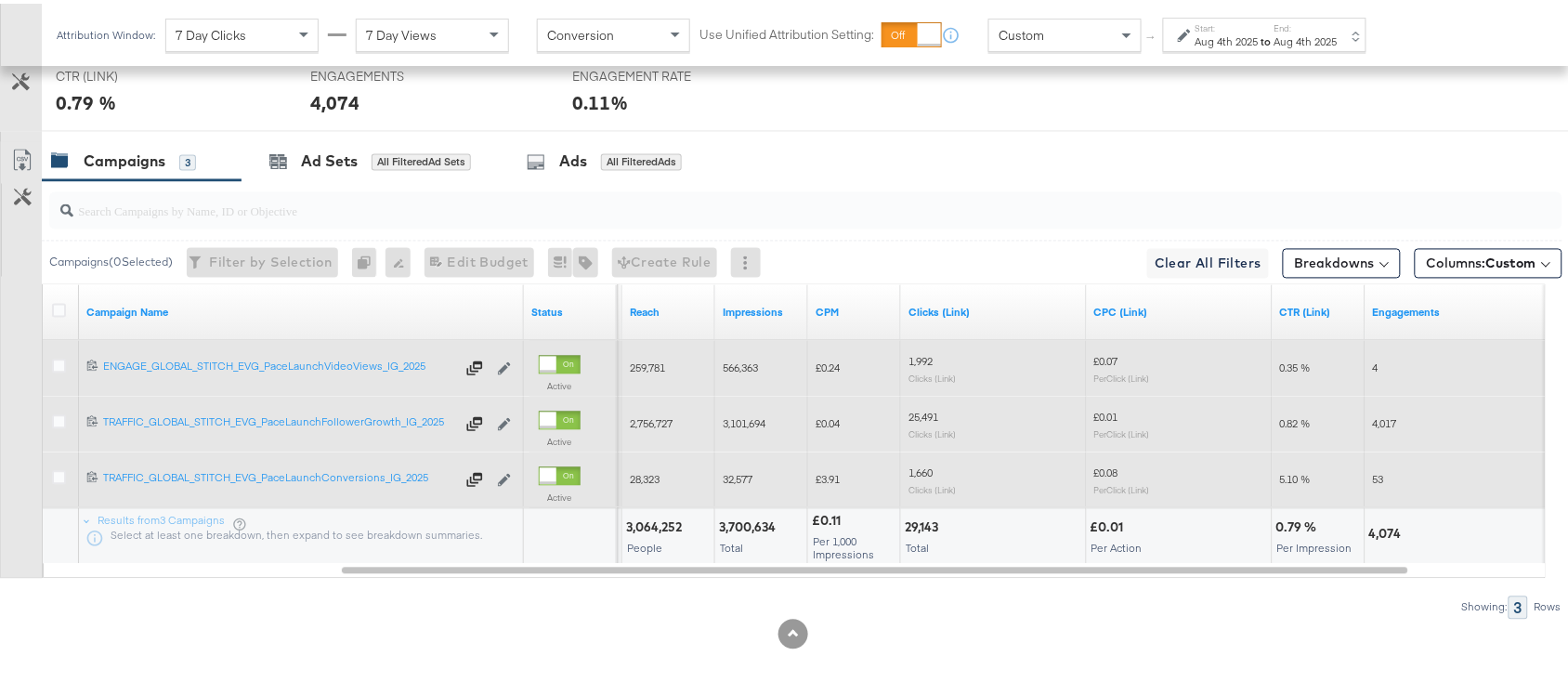 click on "1,660" at bounding box center [921, 469] 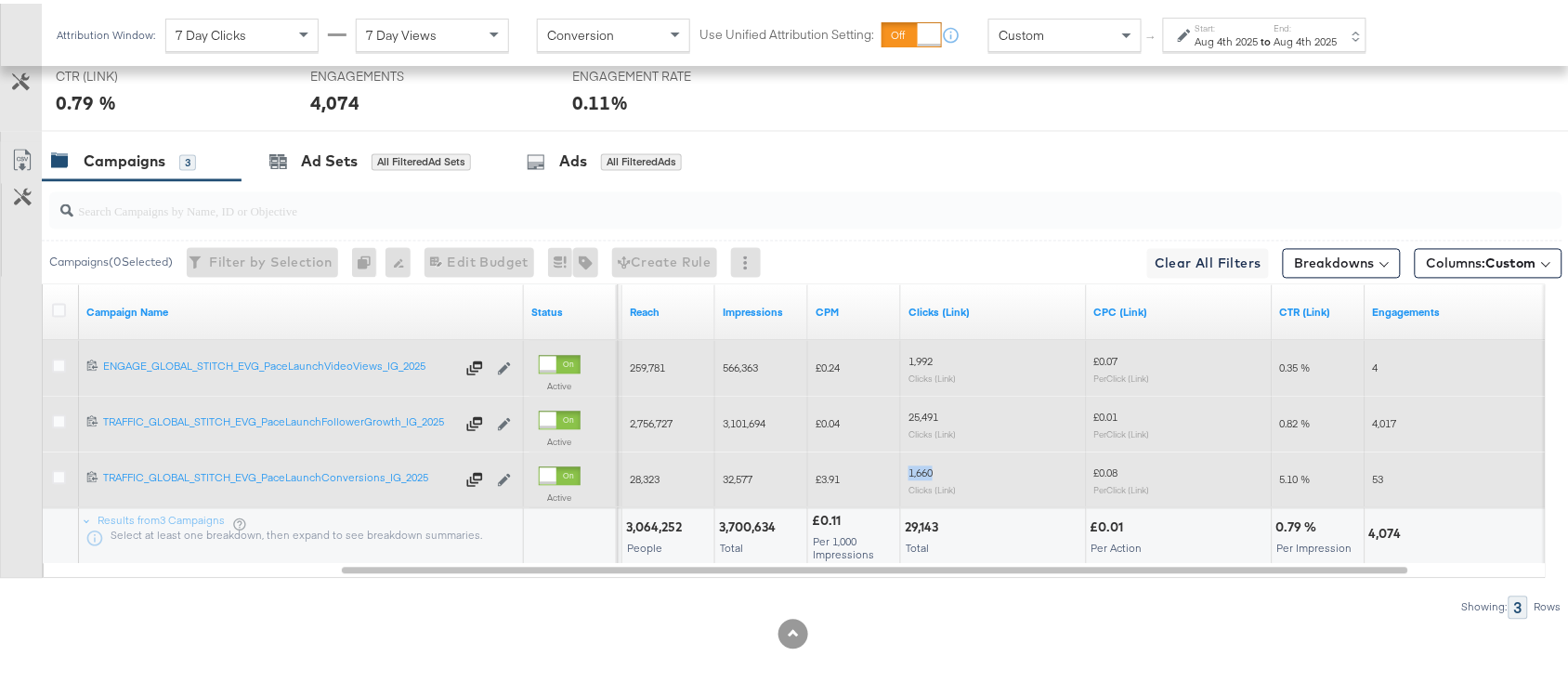 click on "1,660" at bounding box center [921, 469] 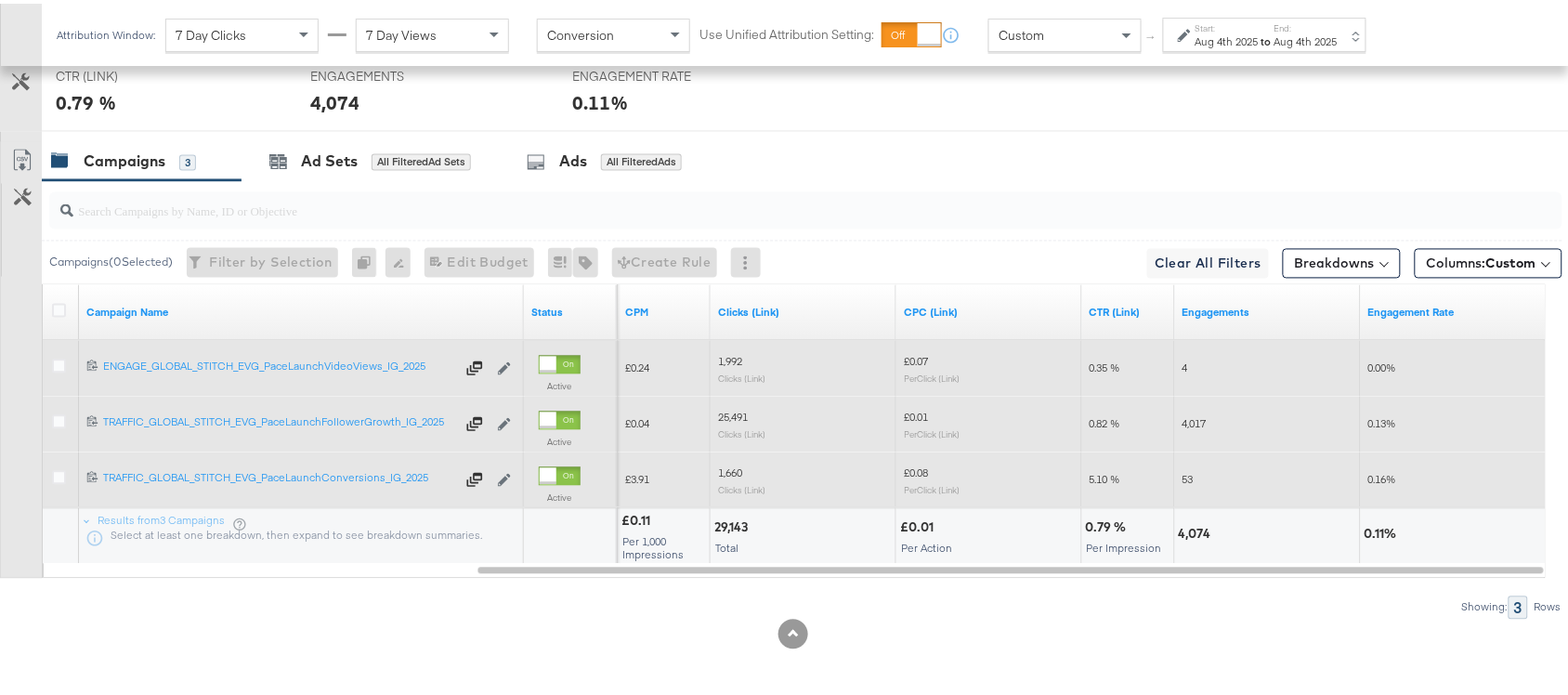 click on "53" at bounding box center (1188, 476) 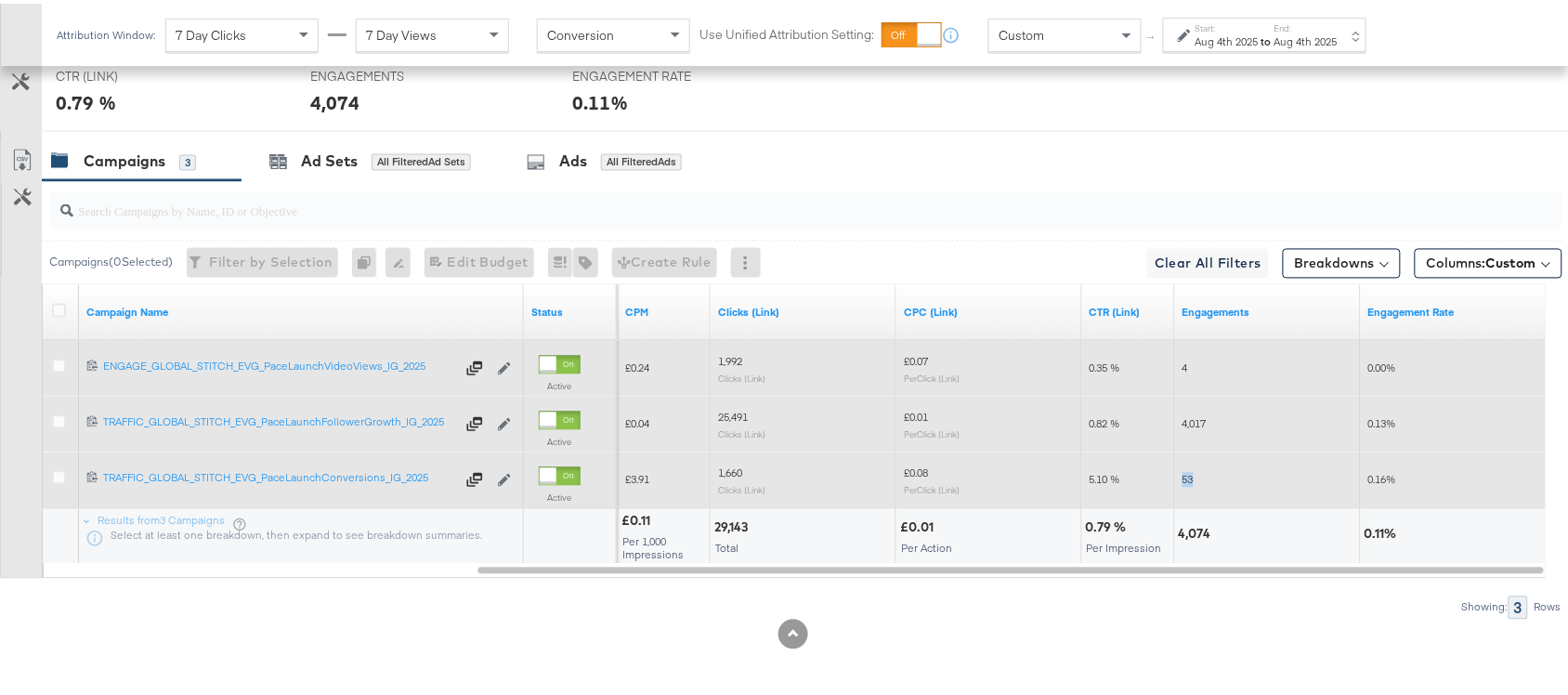 click on "53" at bounding box center (1188, 476) 